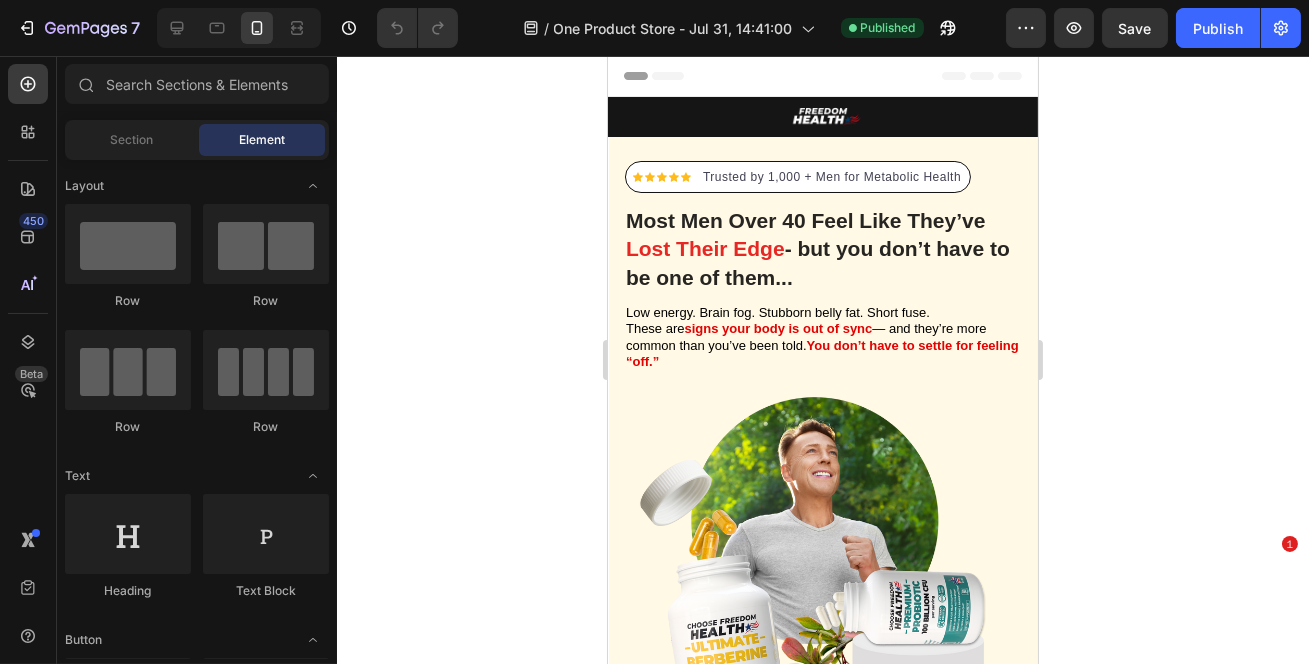scroll, scrollTop: 0, scrollLeft: 0, axis: both 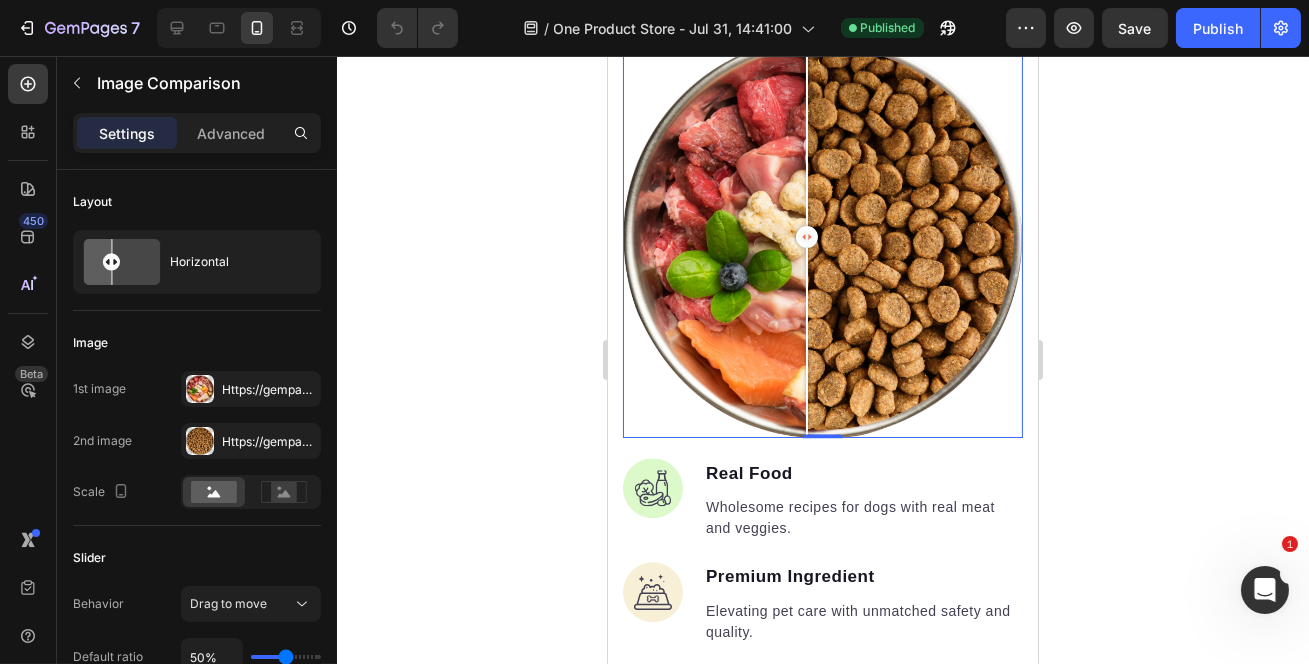 click 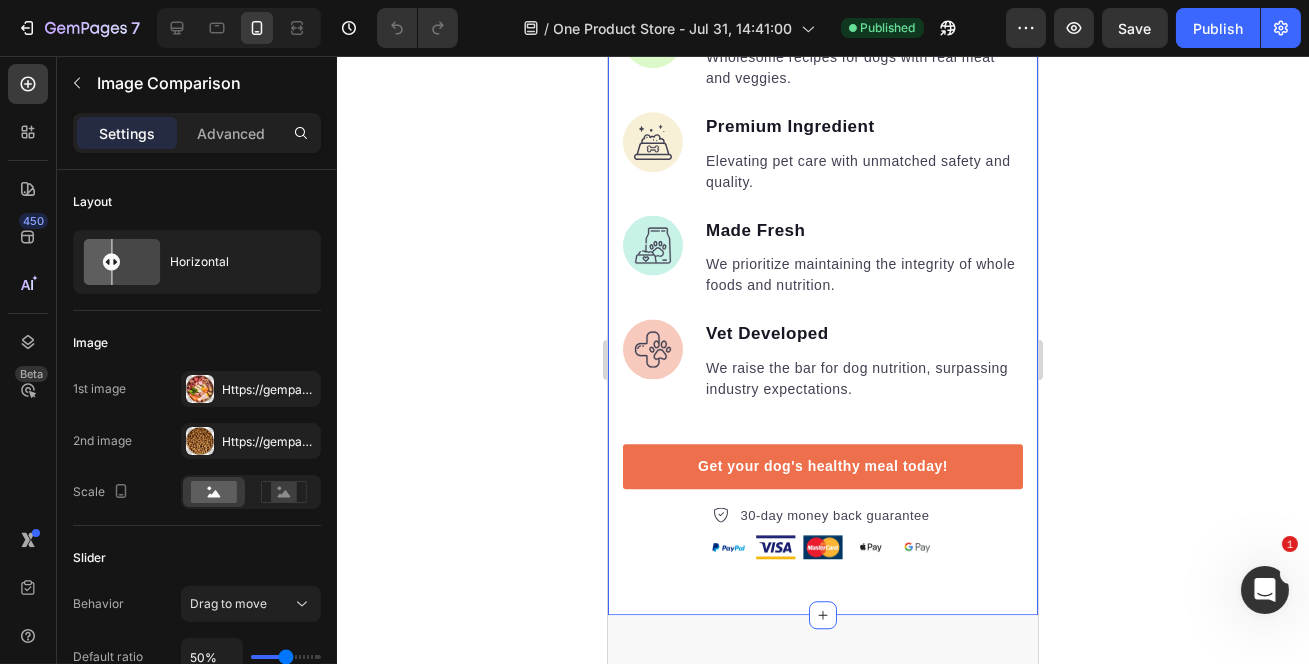 scroll, scrollTop: 10247, scrollLeft: 0, axis: vertical 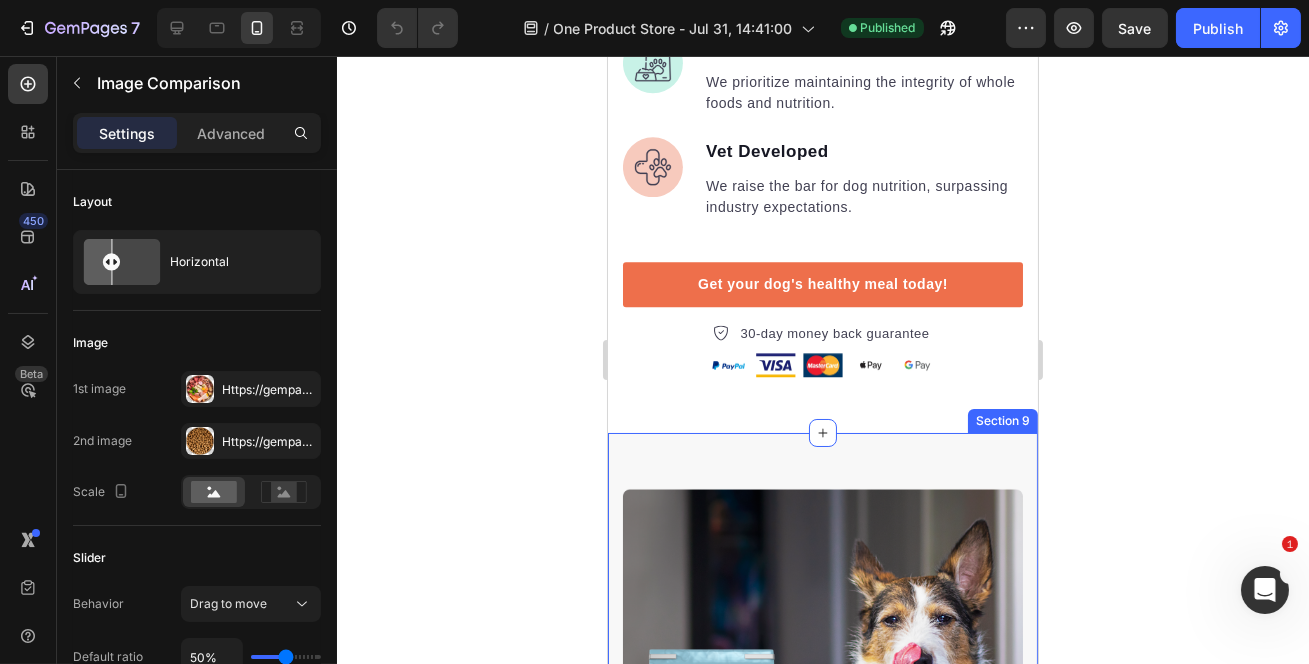 click on "Nutrition is the foundation for longer, healthier lives in dogs. Heading Invest in your dog's future with our scientifically formulated superfood-powered supplements. Give them the nutrition they deserve and watch them thrive with vitality, energy, and the joy of a longer, healthier life. Text block Key Points: Text block [PERCENTAGE] Text block Dogs choose our dog food over leading brands because of its real functional ingredients and delicious flavor. Text block Advanced list Title Line [PERCENTAGE] Text block Our dog food provides superior nutrition and a patented probiotic for optimal nutrient absorption. Text block Advanced list Title Line [PERCENTAGE] Text block Our dog food's high protein and fat digestibility contribute to ideal stool quality. Text block Advanced list Give your furry friend the gift of wholesome nutrition Button Row Image Image Row Section [NUMBER]" at bounding box center [822, 1043] 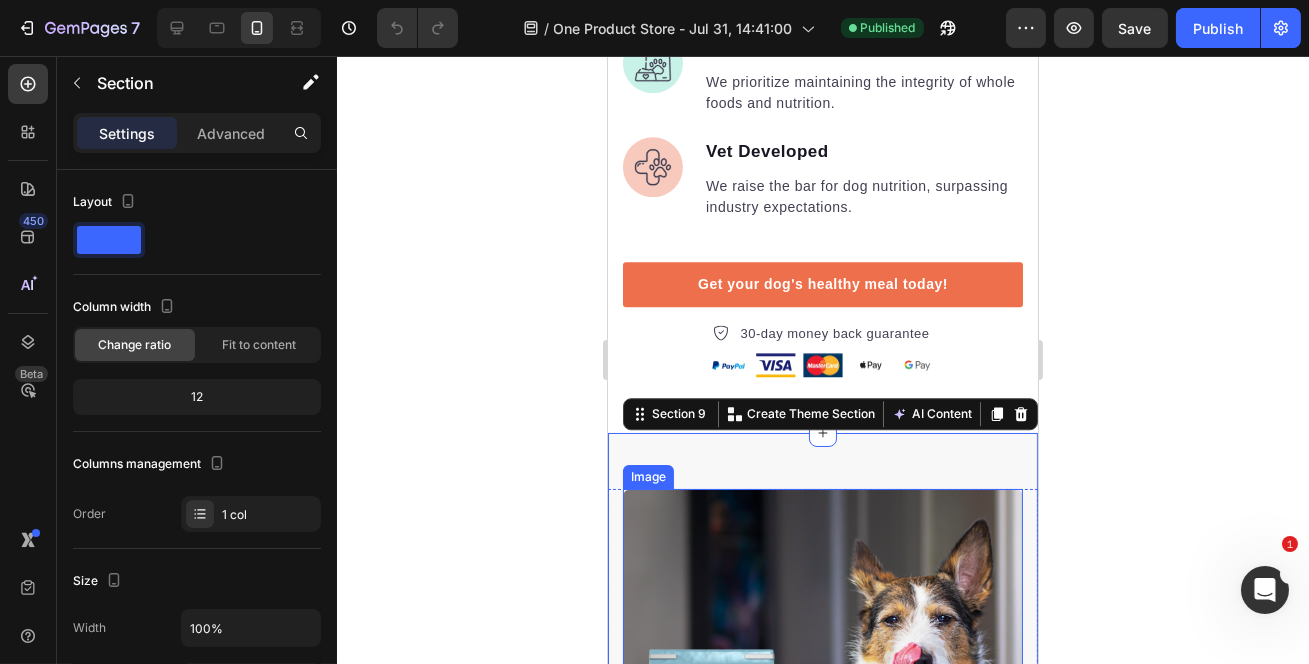 scroll, scrollTop: 10520, scrollLeft: 0, axis: vertical 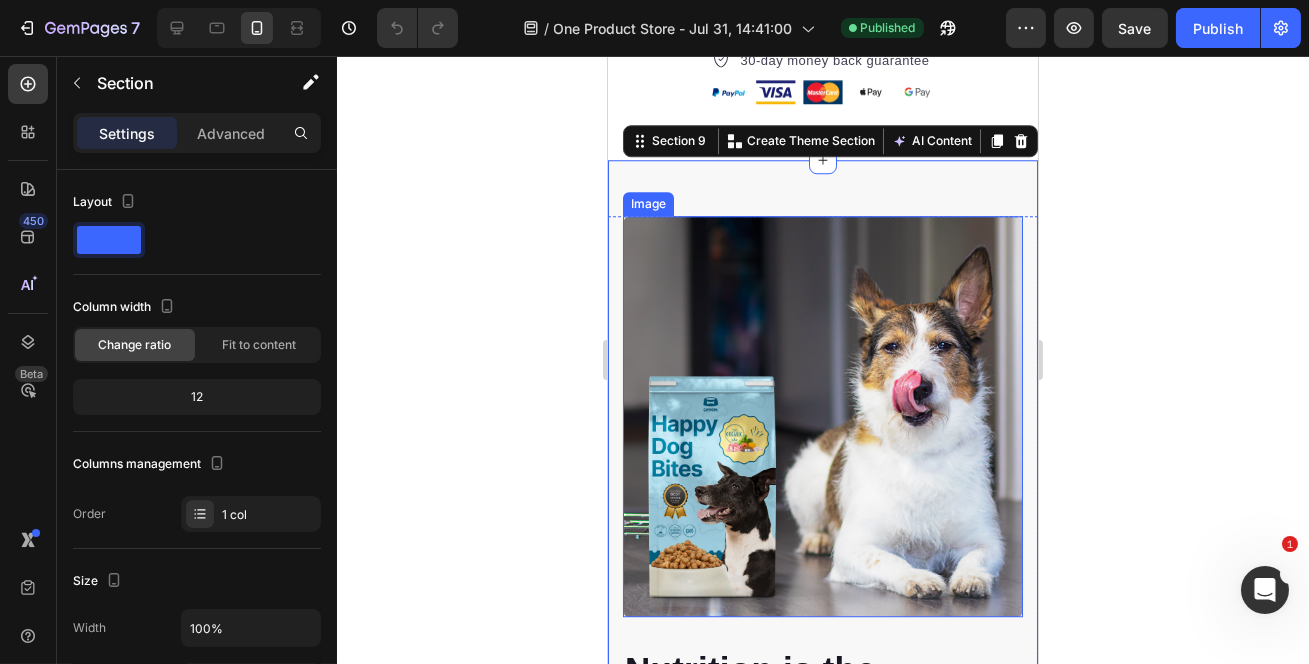 click at bounding box center (822, 416) 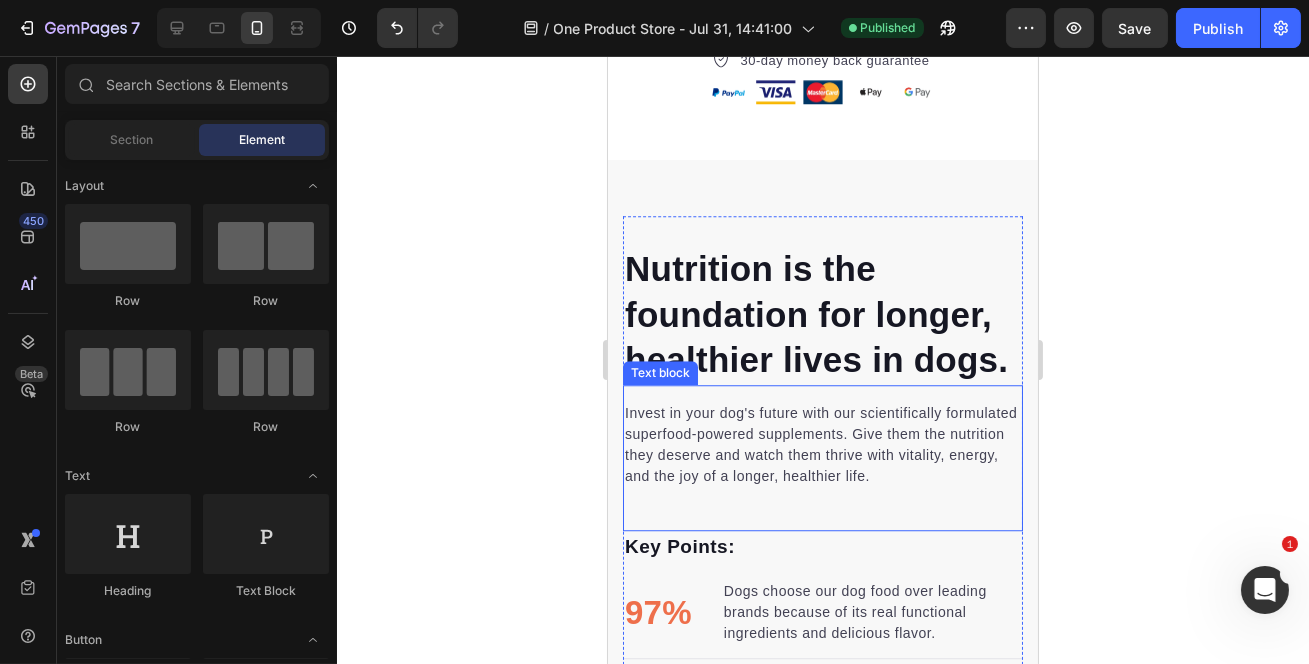 click on "Invest in your dog's future with our scientifically formulated superfood-powered supplements. Give them the nutrition they deserve and watch them thrive with vitality, energy, and the joy of a longer, healthier life." at bounding box center (822, 445) 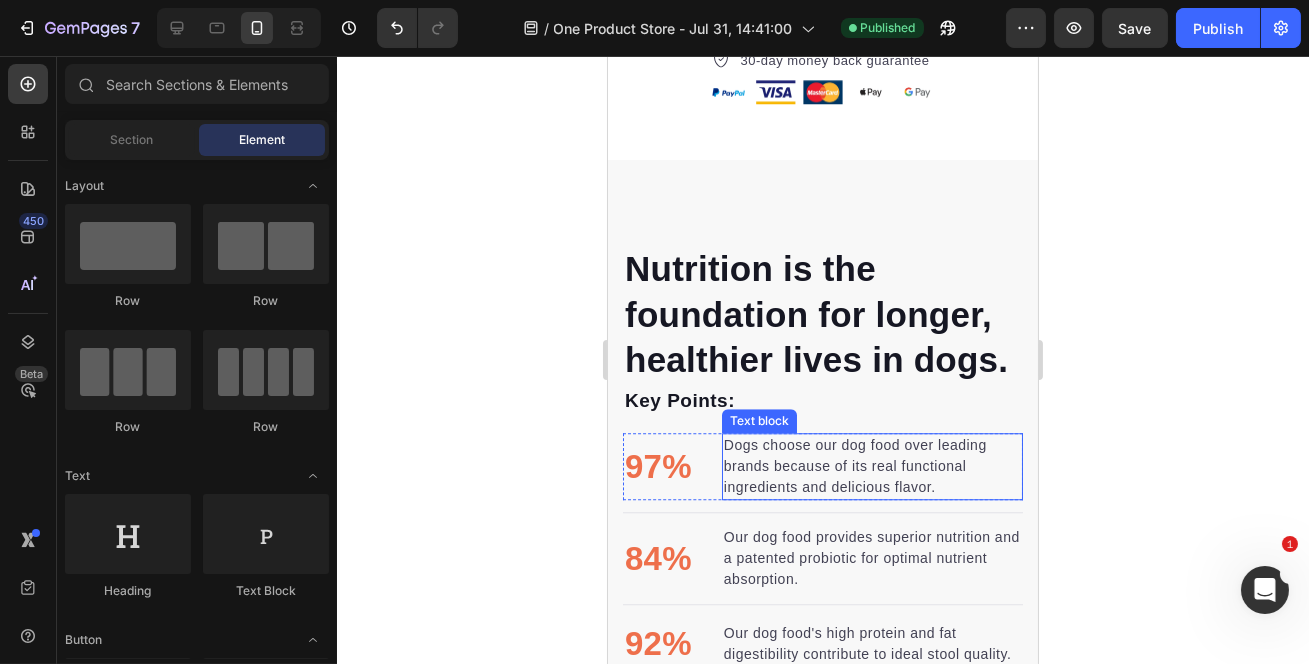 click on "Dogs choose our dog food over leading brands because of its real functional ingredients and delicious flavor." at bounding box center (871, 466) 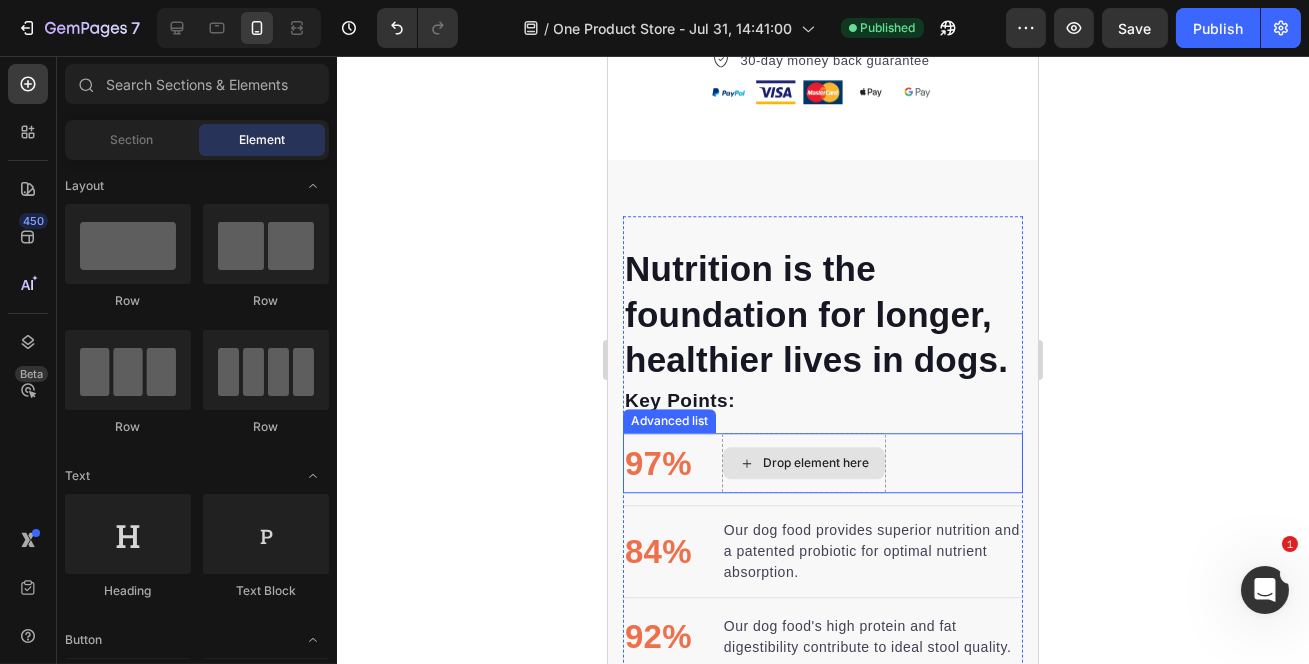 click on "Drop element here" at bounding box center (803, 463) 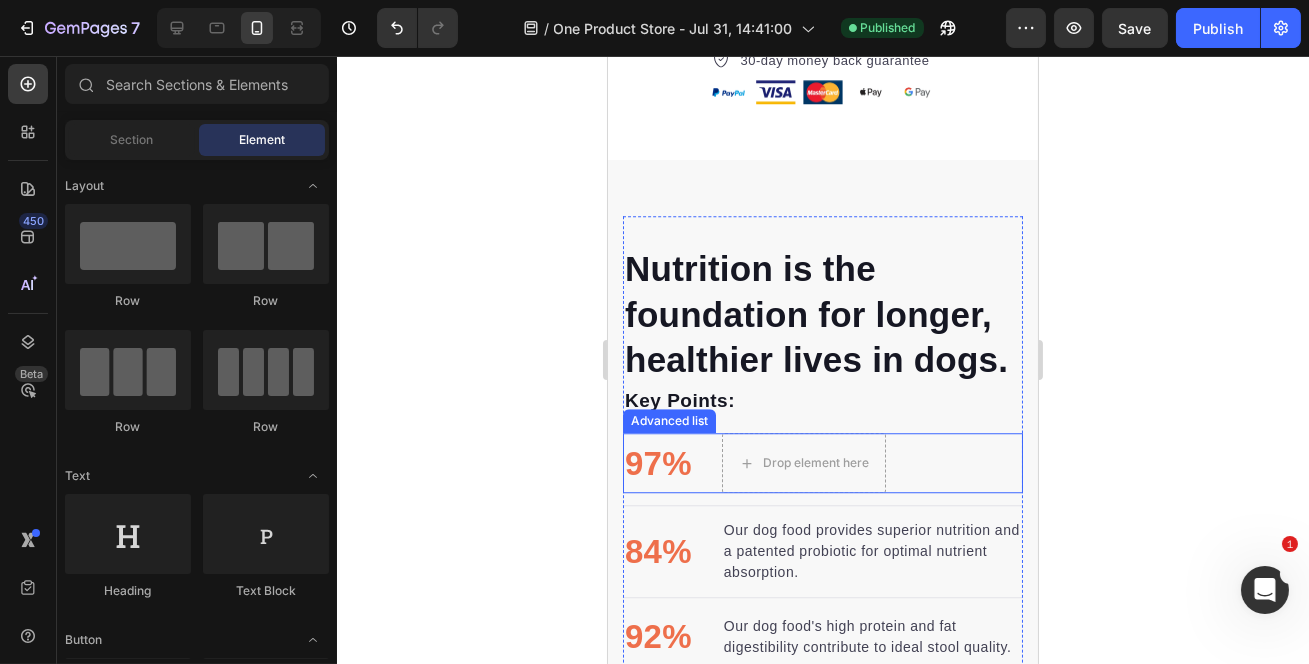 click on "Advanced list" at bounding box center [668, 421] 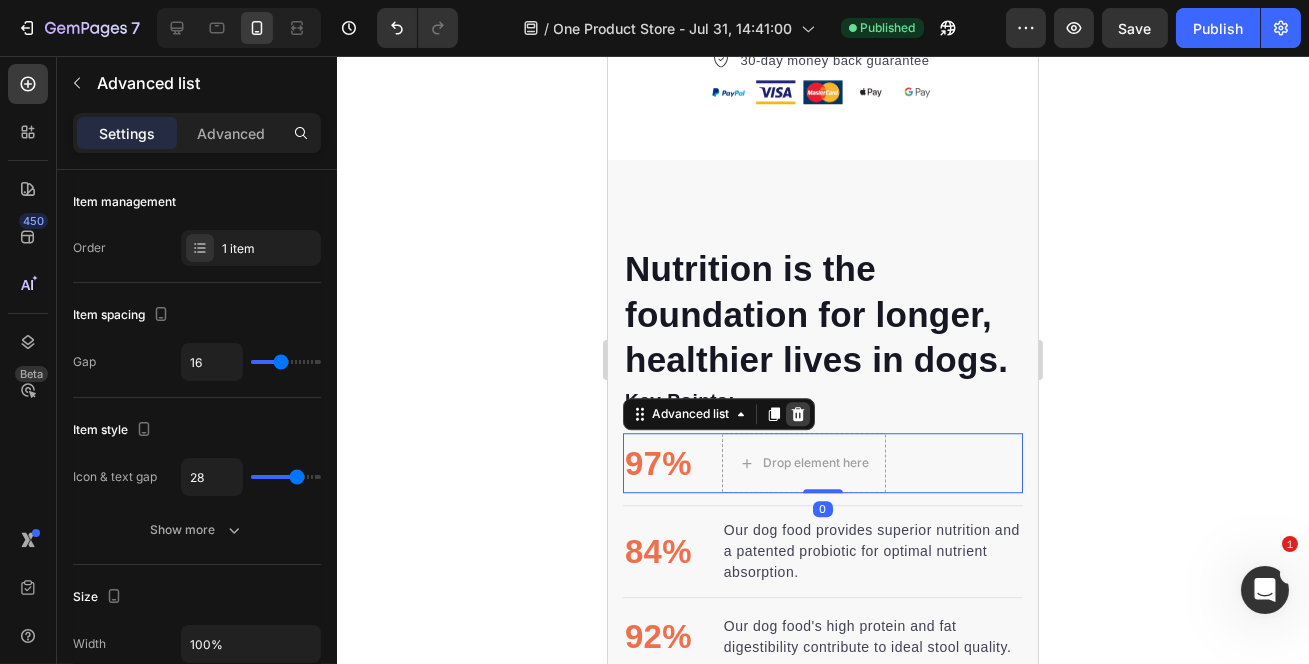 click 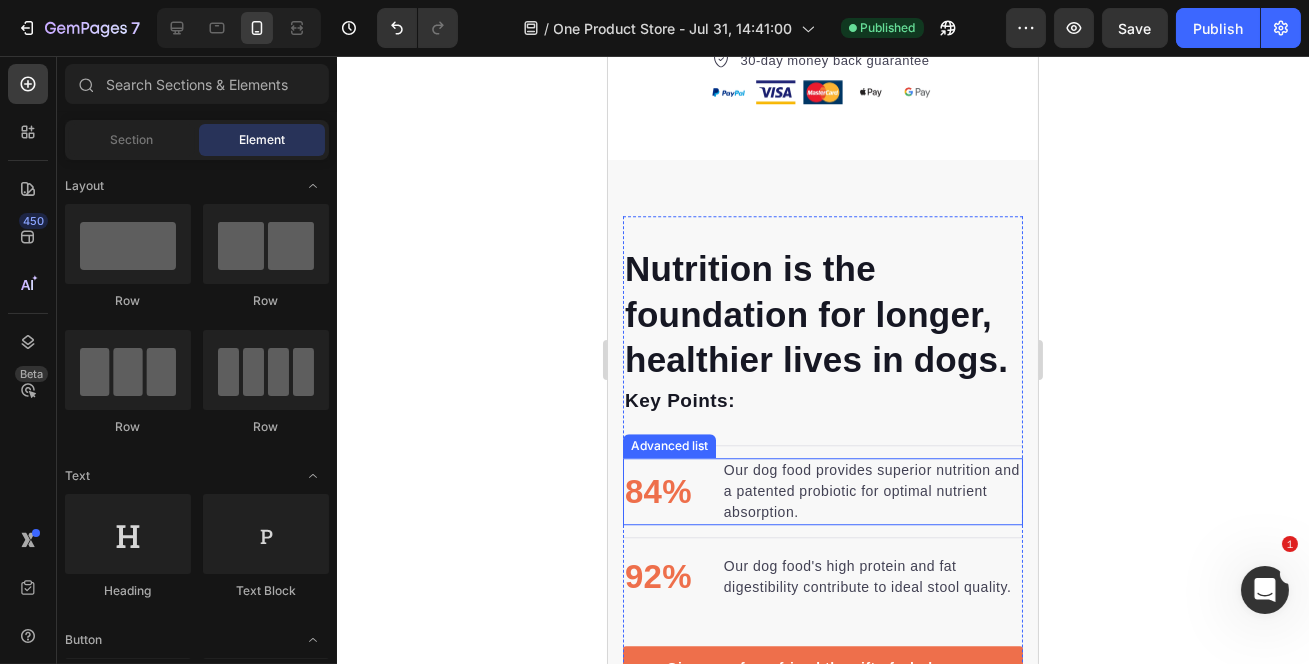 click on "84% Text block Our dog food provides superior nutrition and a patented probiotic for optimal nutrient absorption. Text block" at bounding box center [822, 491] 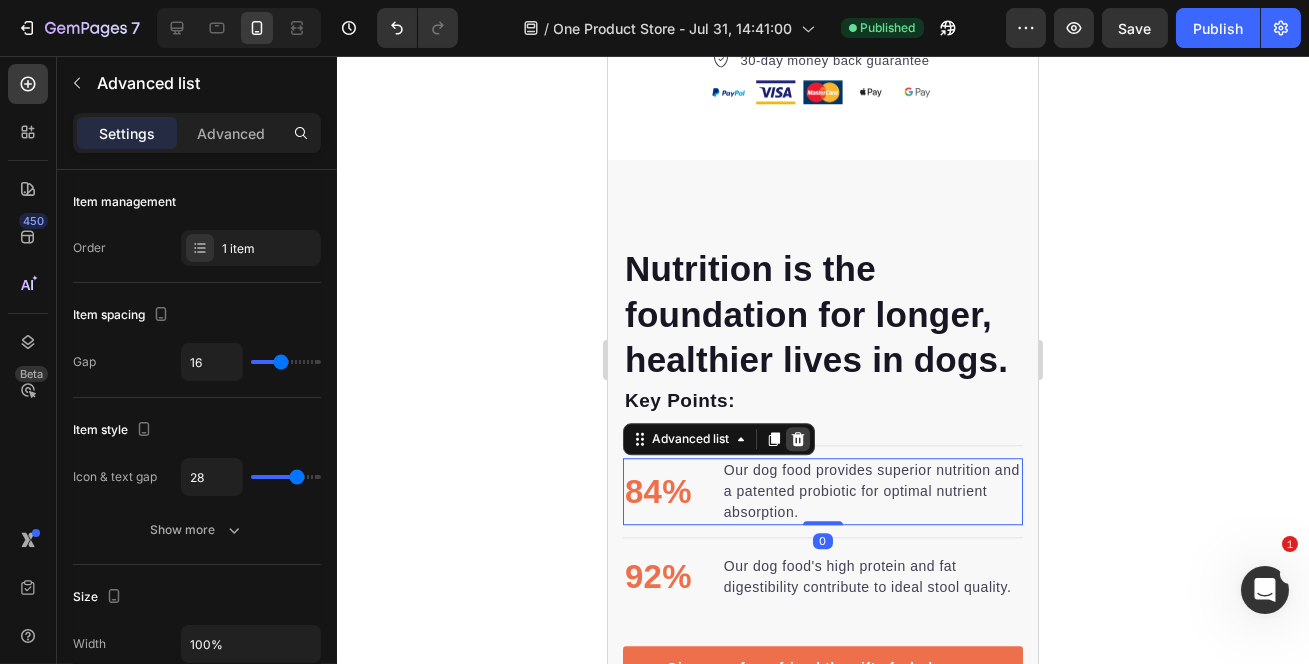 click 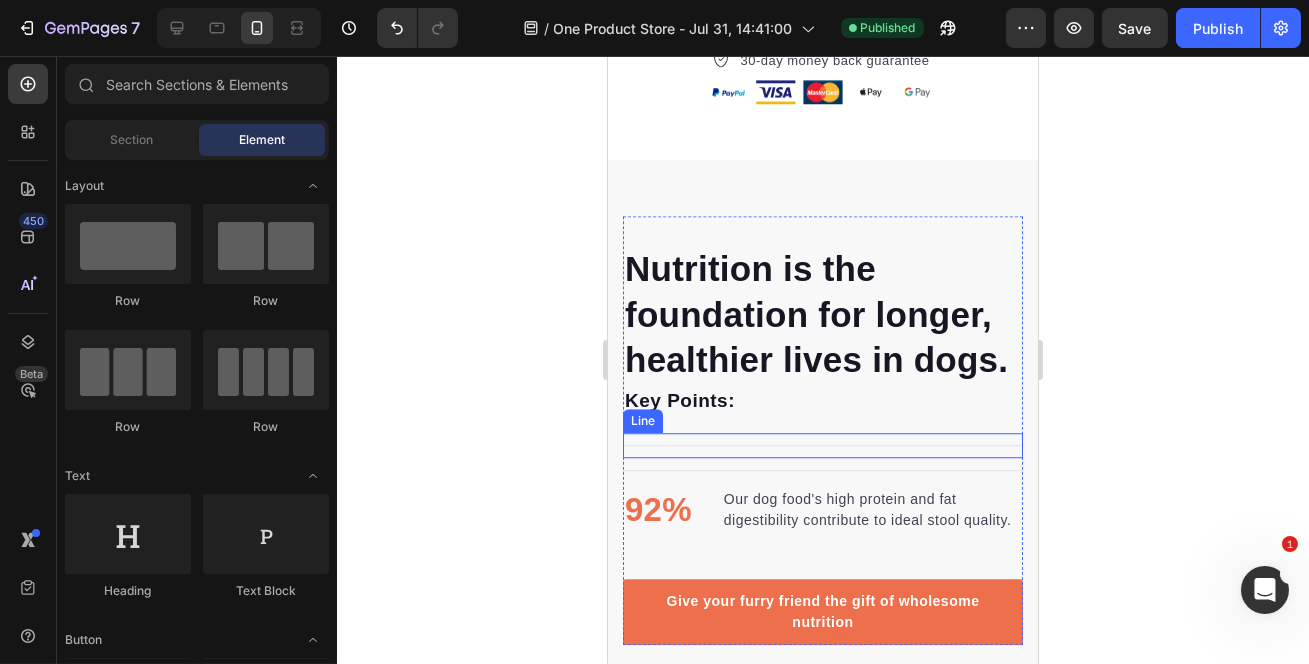 click on "Title Line" at bounding box center [822, 445] 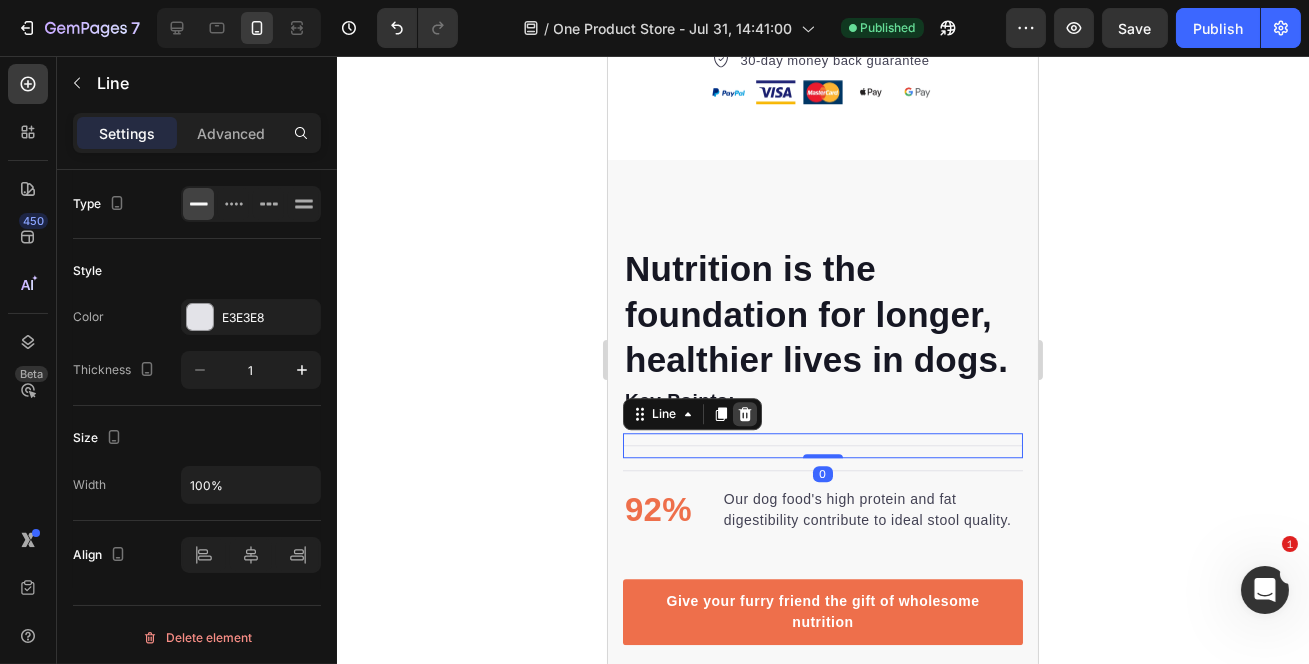 click at bounding box center (744, 414) 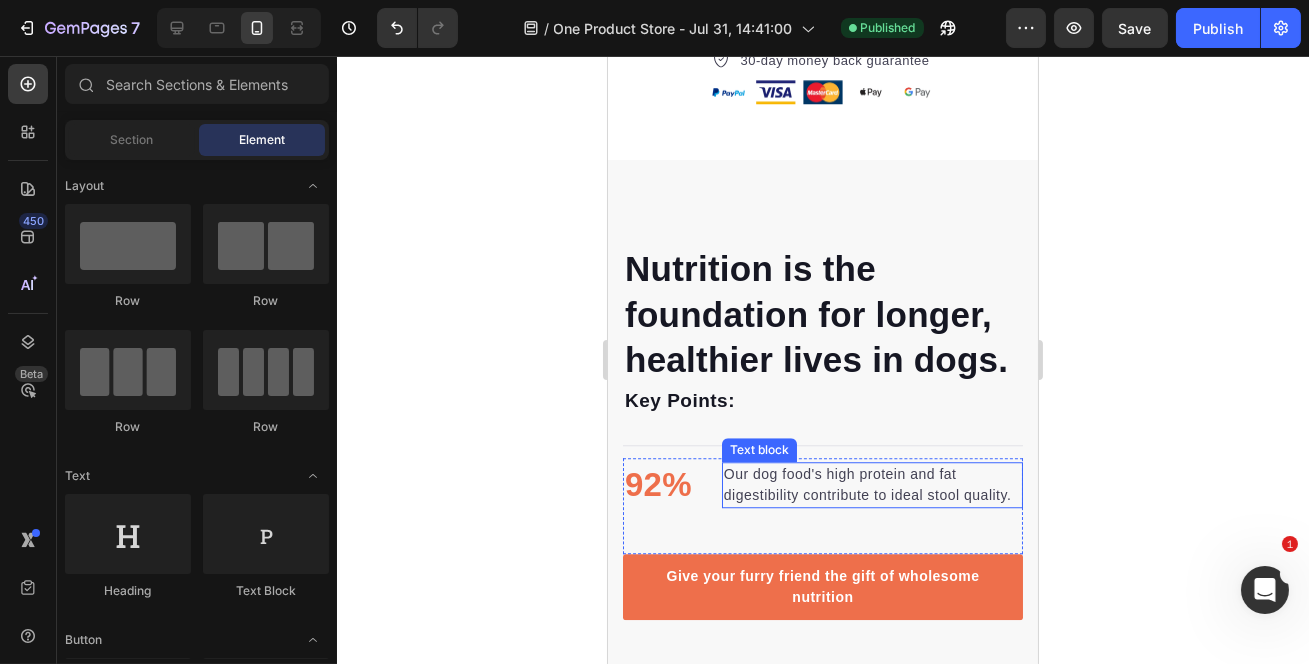 click on "Our dog food's high protein and fat digestibility contribute to ideal stool quality." at bounding box center (871, 485) 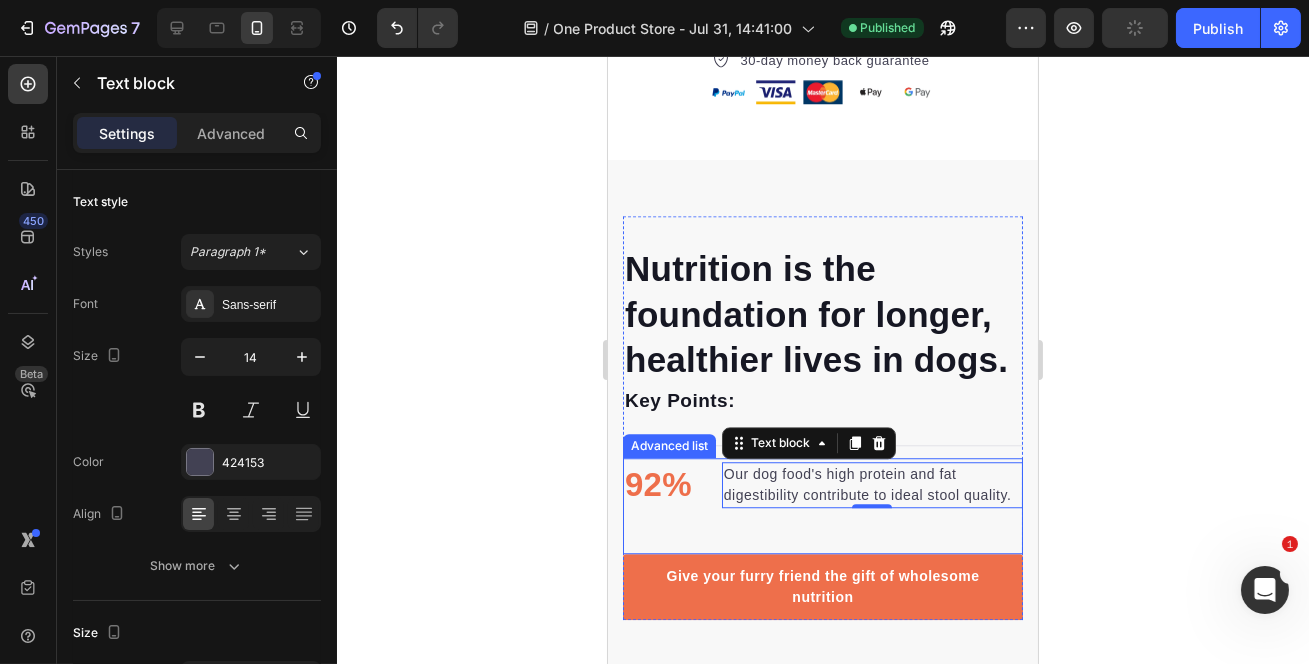 click on "92% Text block Our dog food's high protein and fat digestibility contribute to ideal stool quality. Text block   0" at bounding box center (822, 485) 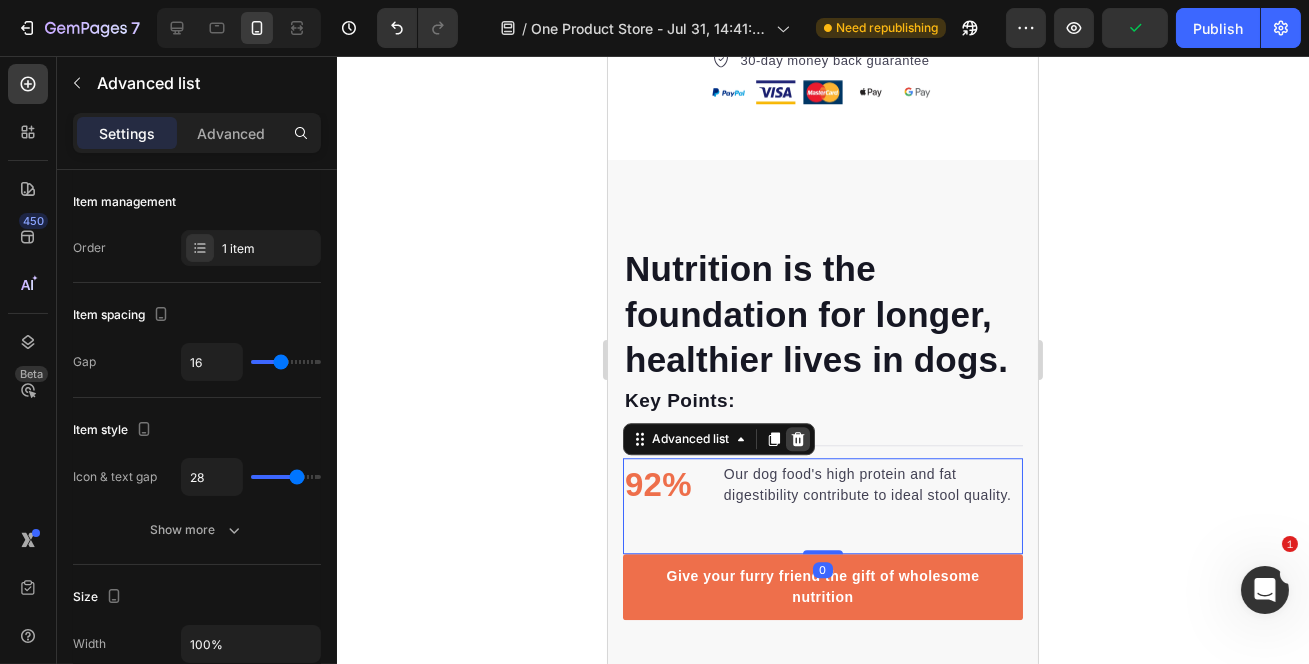 click 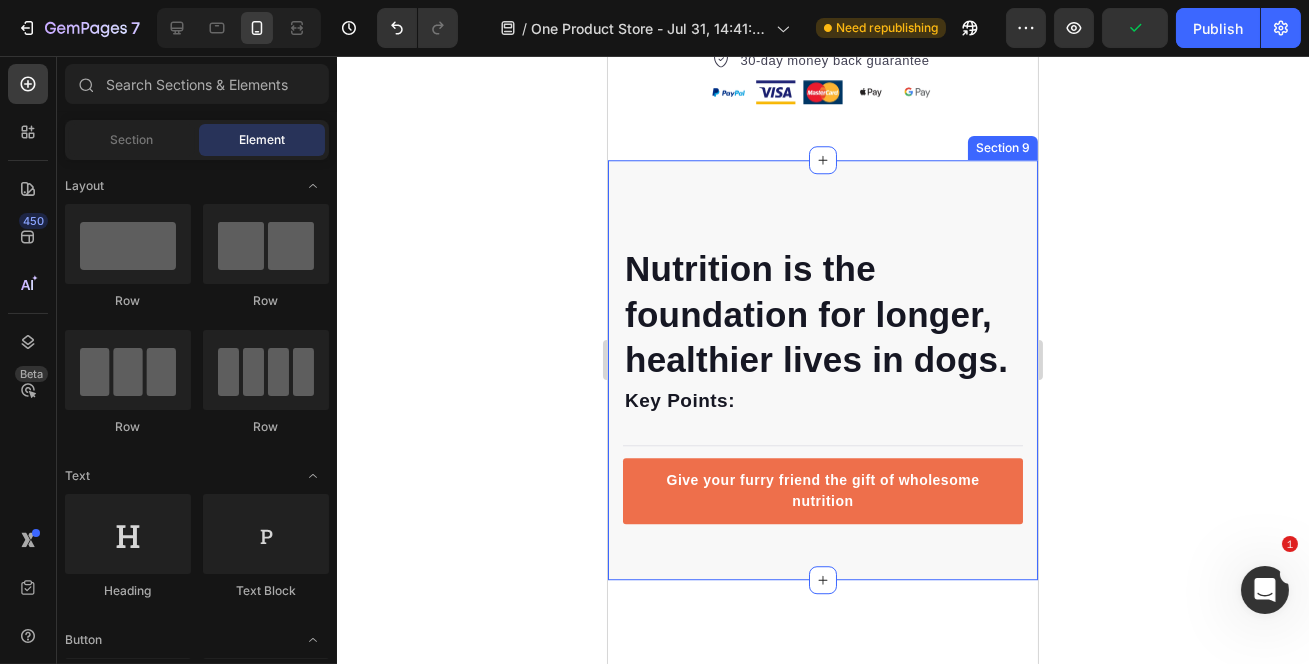 click on "Nutrition is the foundation for longer, healthier lives in dogs. Heading Key Points: Text block Title Line Give your furry friend the gift of wholesome nutrition Button Row Image Row Section [NUMBER]" at bounding box center (822, 370) 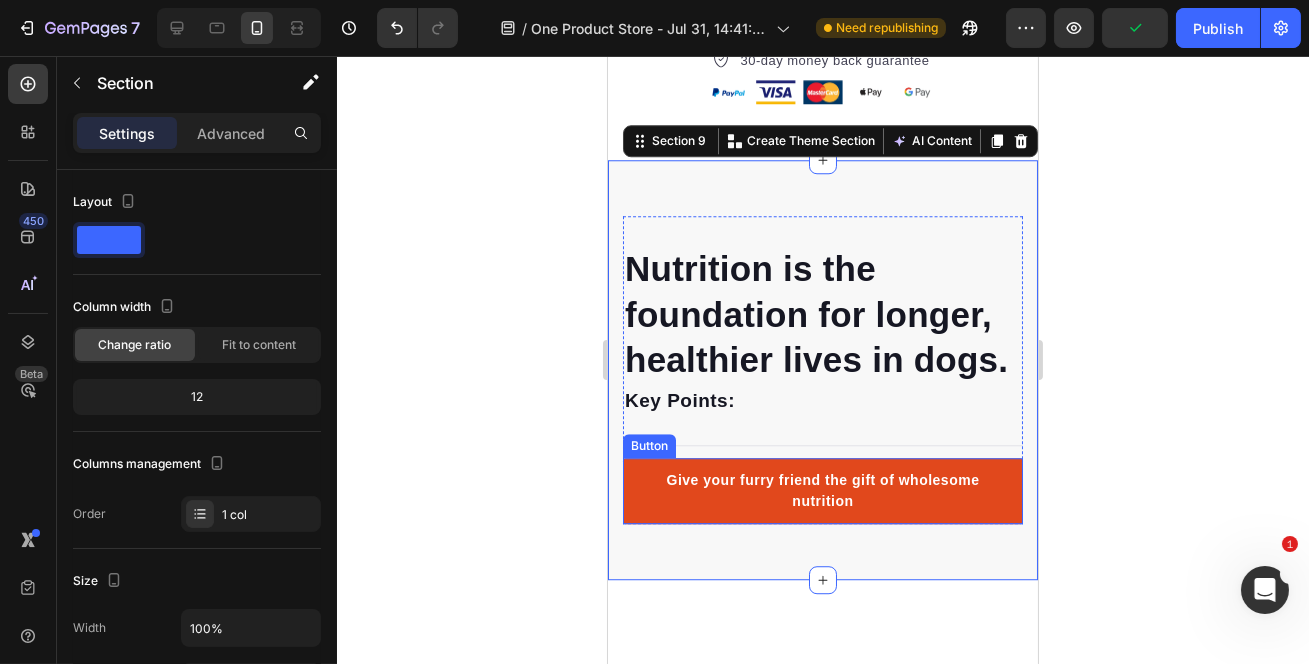 click on "Give your furry friend the gift of wholesome nutrition" at bounding box center (822, 491) 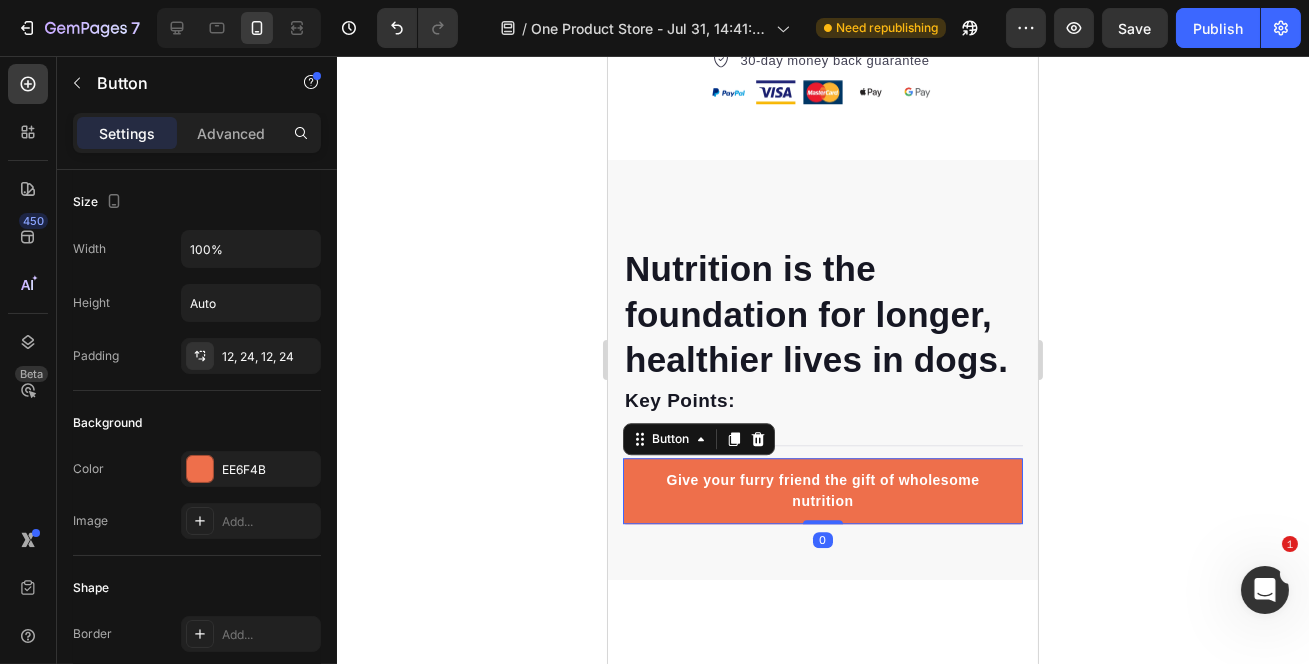 click on "Button" at bounding box center (698, 439) 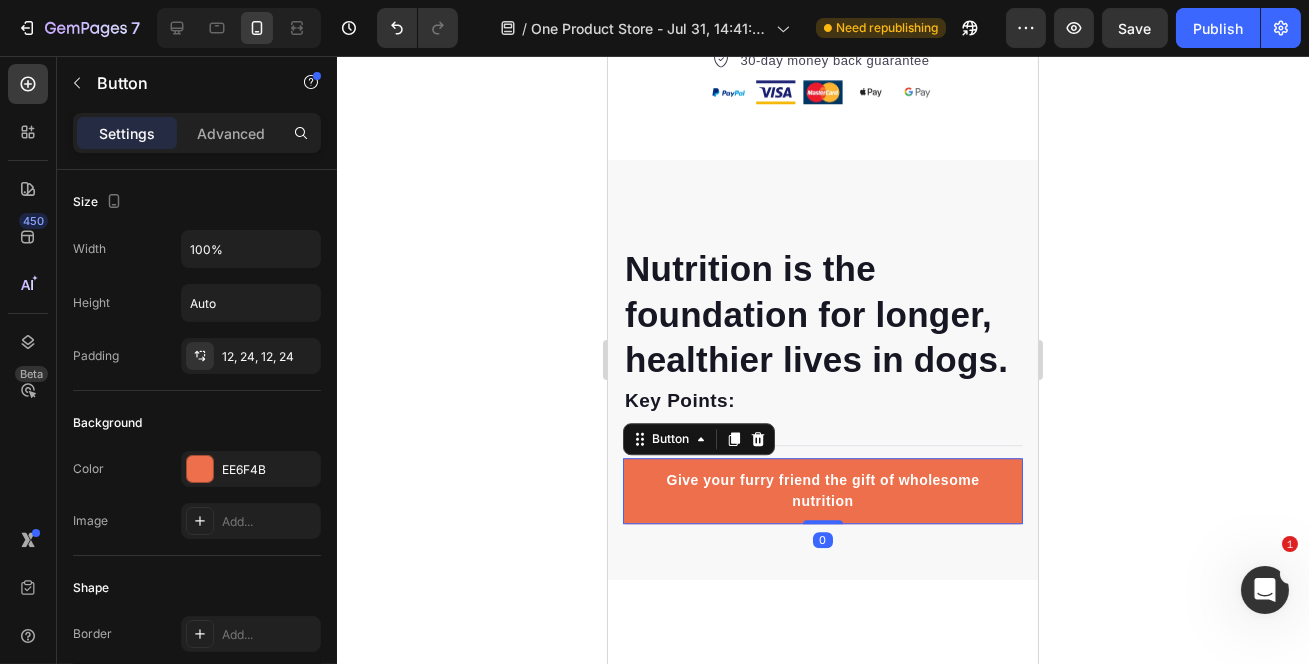 click on "Button" at bounding box center [698, 439] 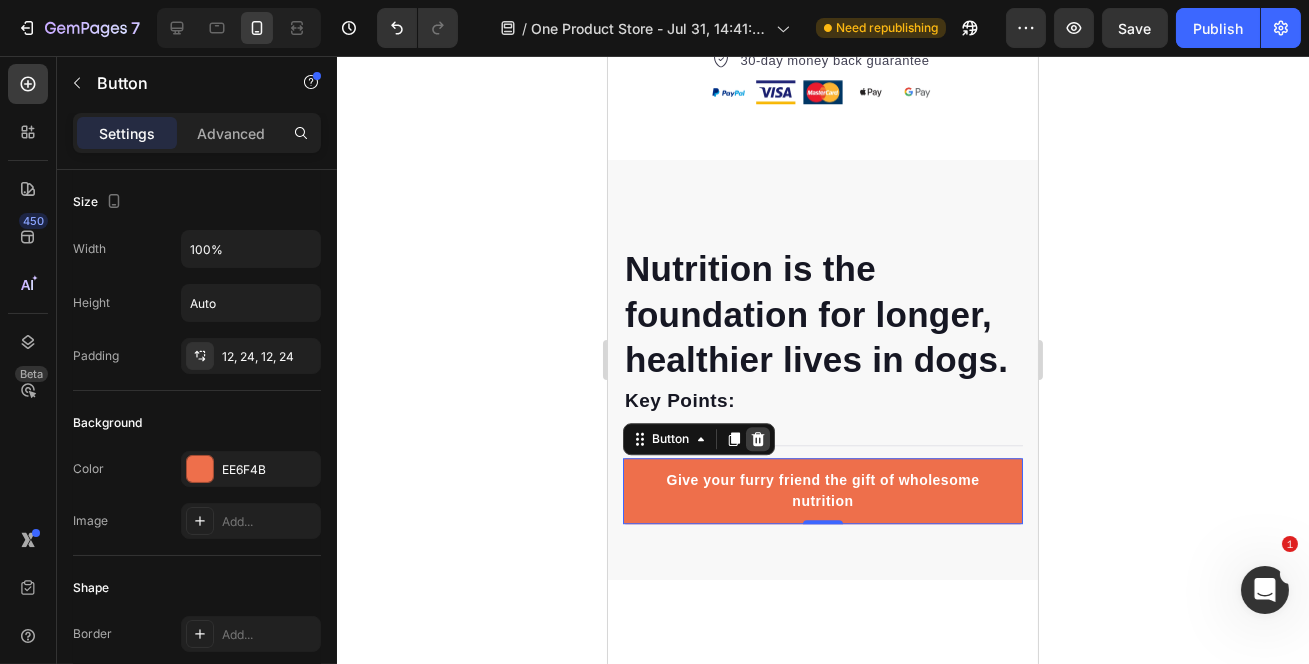 click 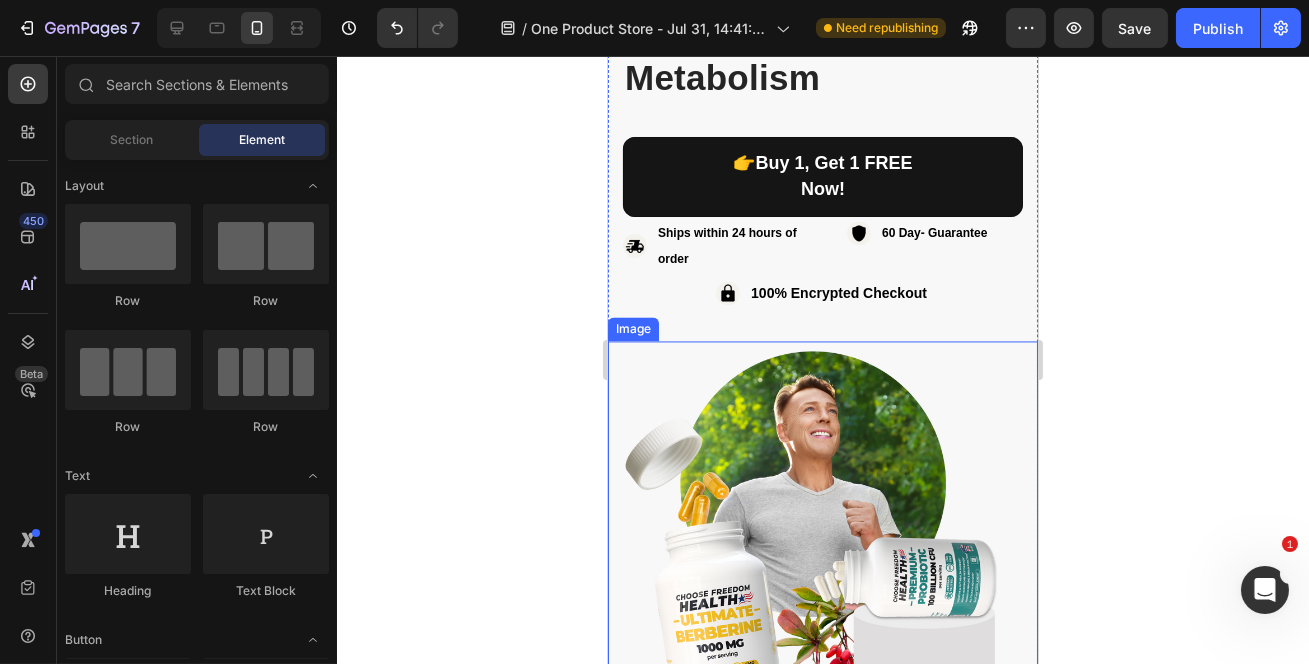 scroll, scrollTop: 8429, scrollLeft: 0, axis: vertical 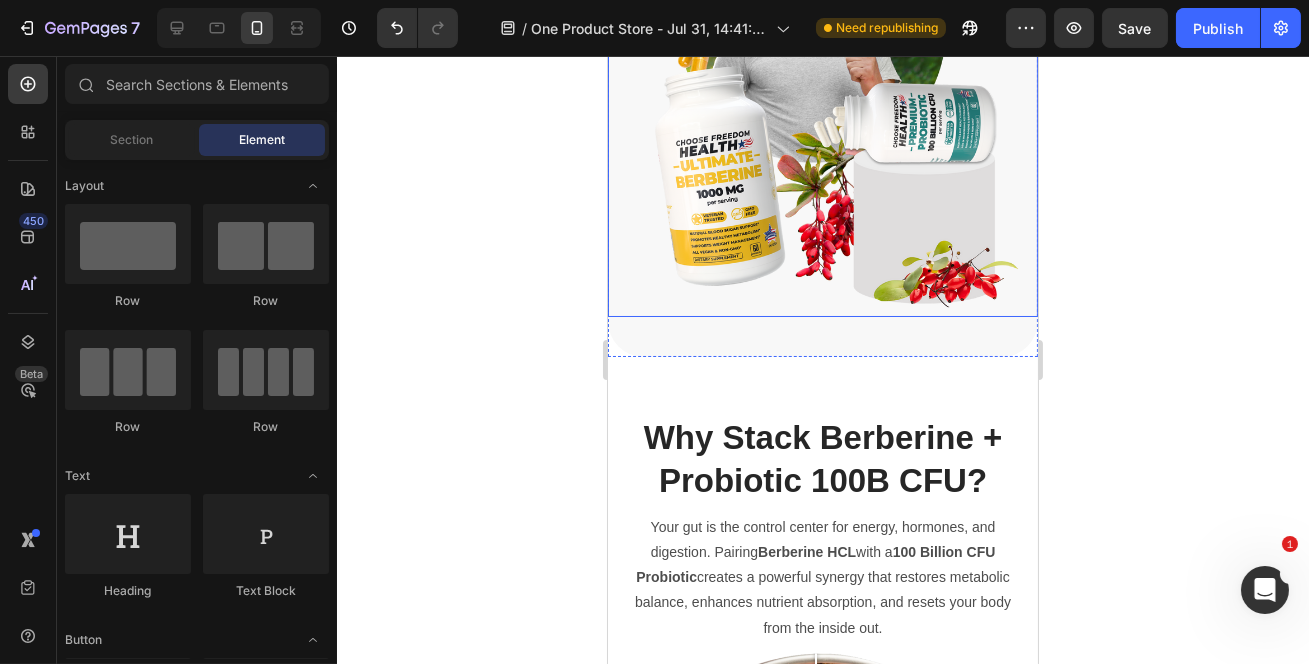 click on "Why Stack Berberine + Probiotic 100B CFU?" at bounding box center [822, 459] 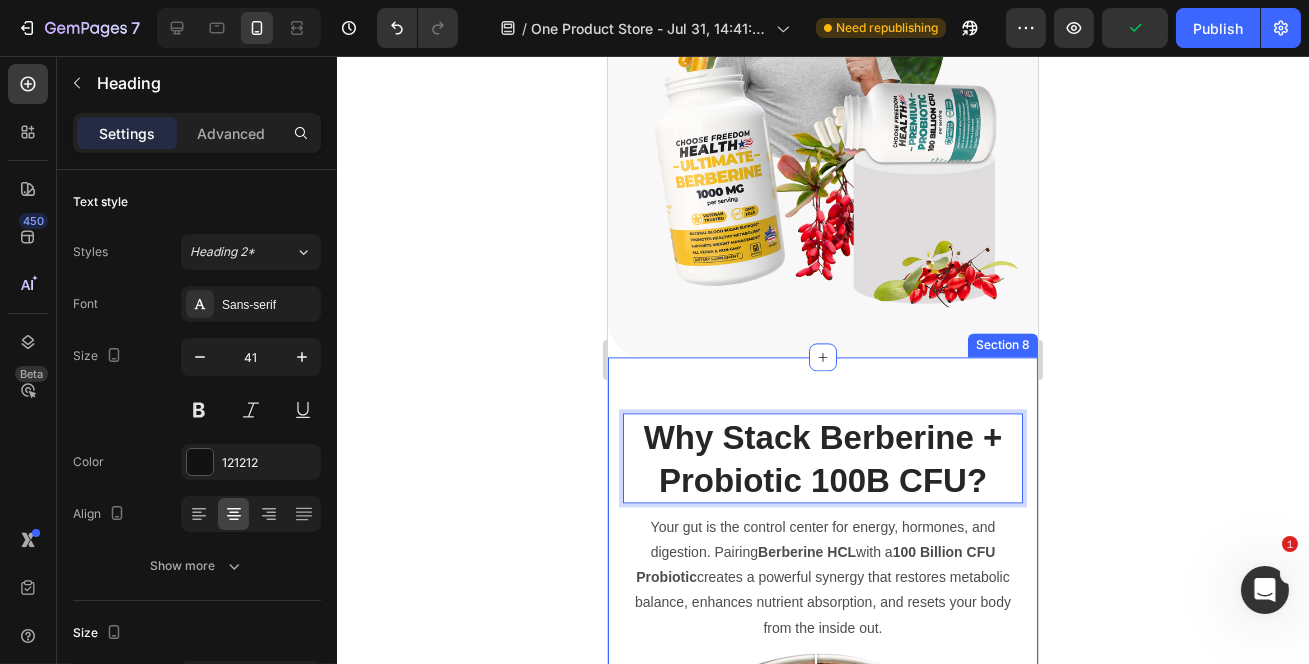 drag, startPoint x: 524, startPoint y: 417, endPoint x: 7, endPoint y: 371, distance: 519.04236 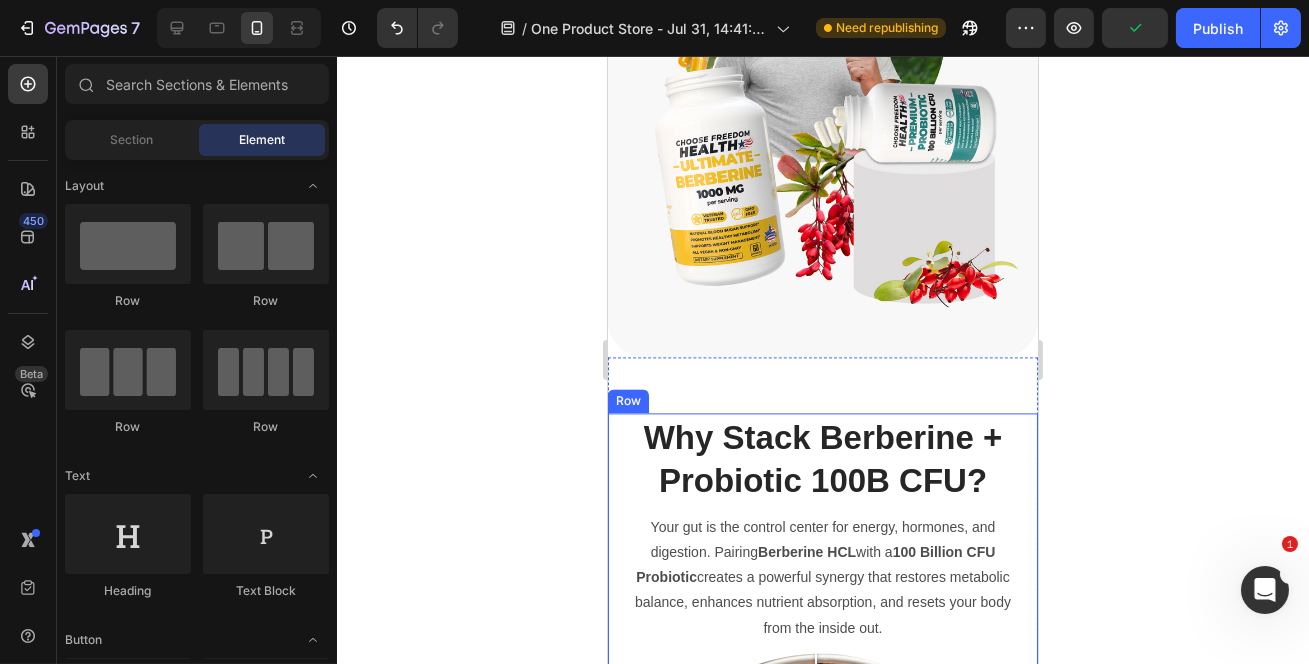 click on "Why Stack Berberine + Probiotic 100B CFU?" at bounding box center [822, 459] 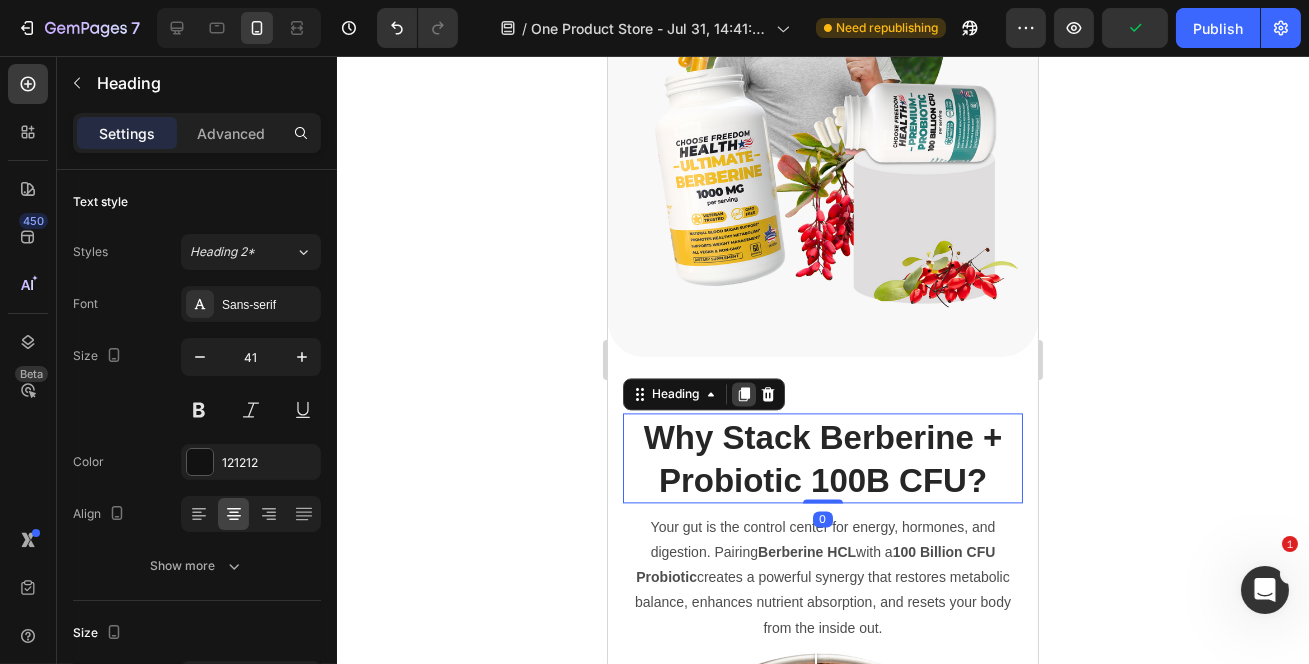 click at bounding box center [743, 394] 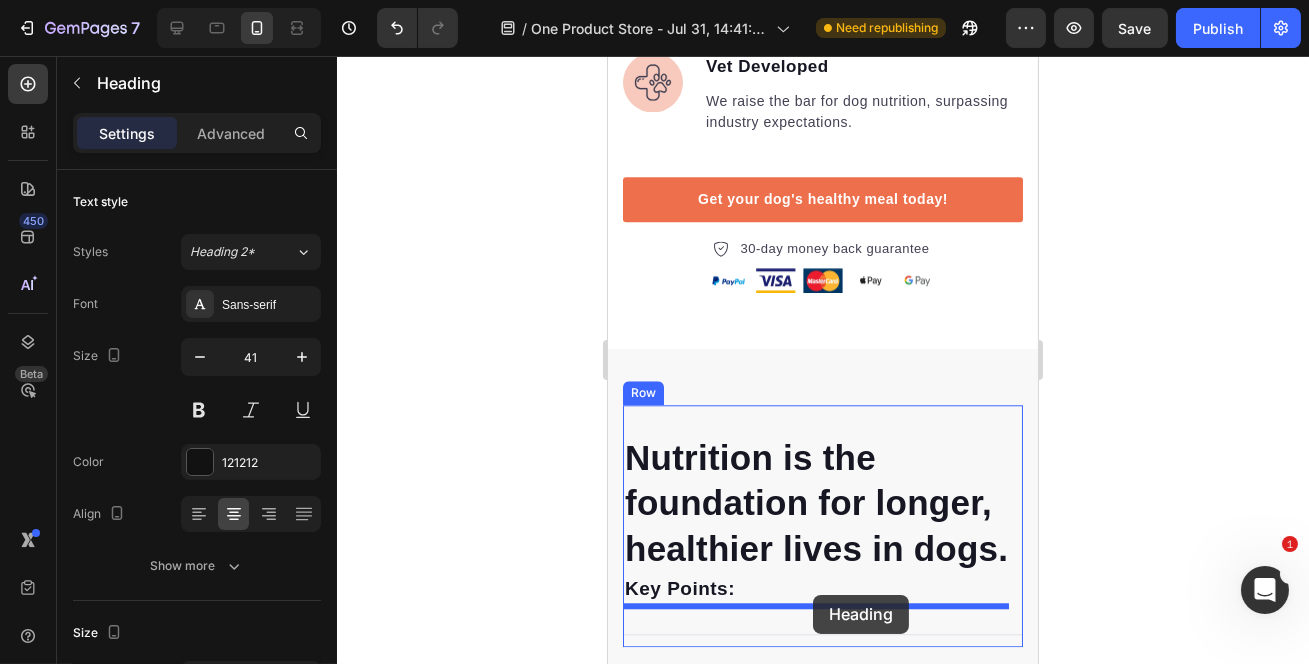 scroll, scrollTop: 9860, scrollLeft: 0, axis: vertical 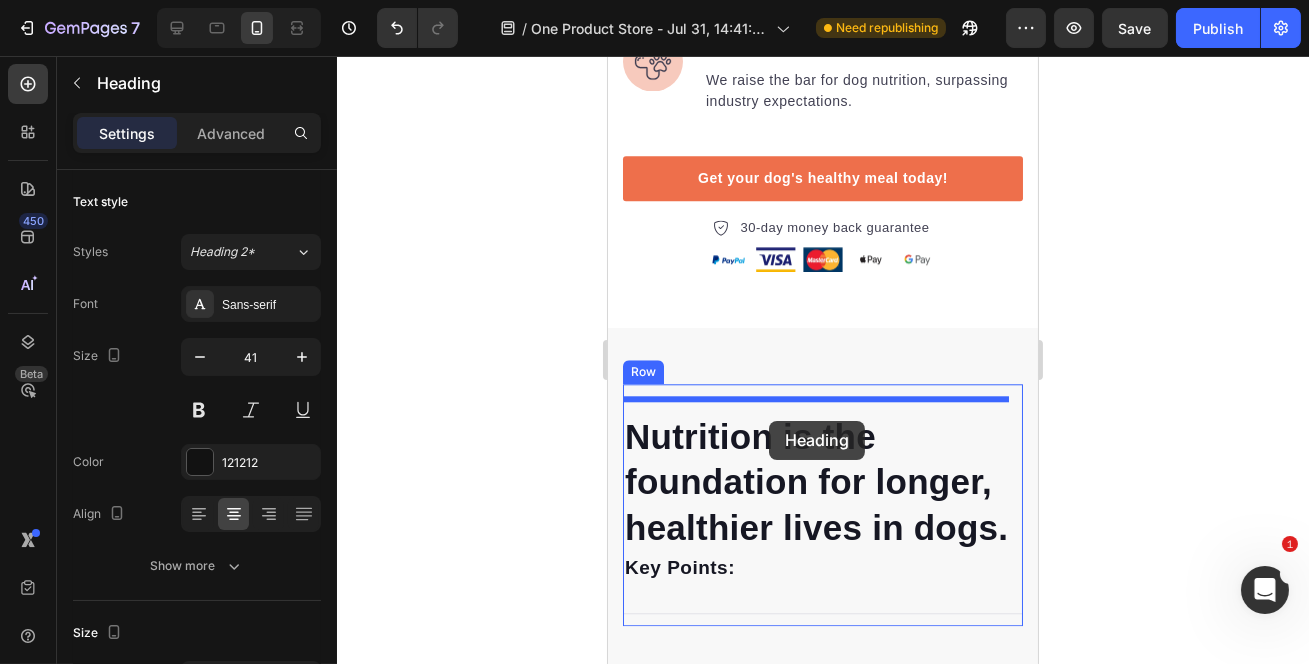 drag, startPoint x: 647, startPoint y: 479, endPoint x: 768, endPoint y: 421, distance: 134.18271 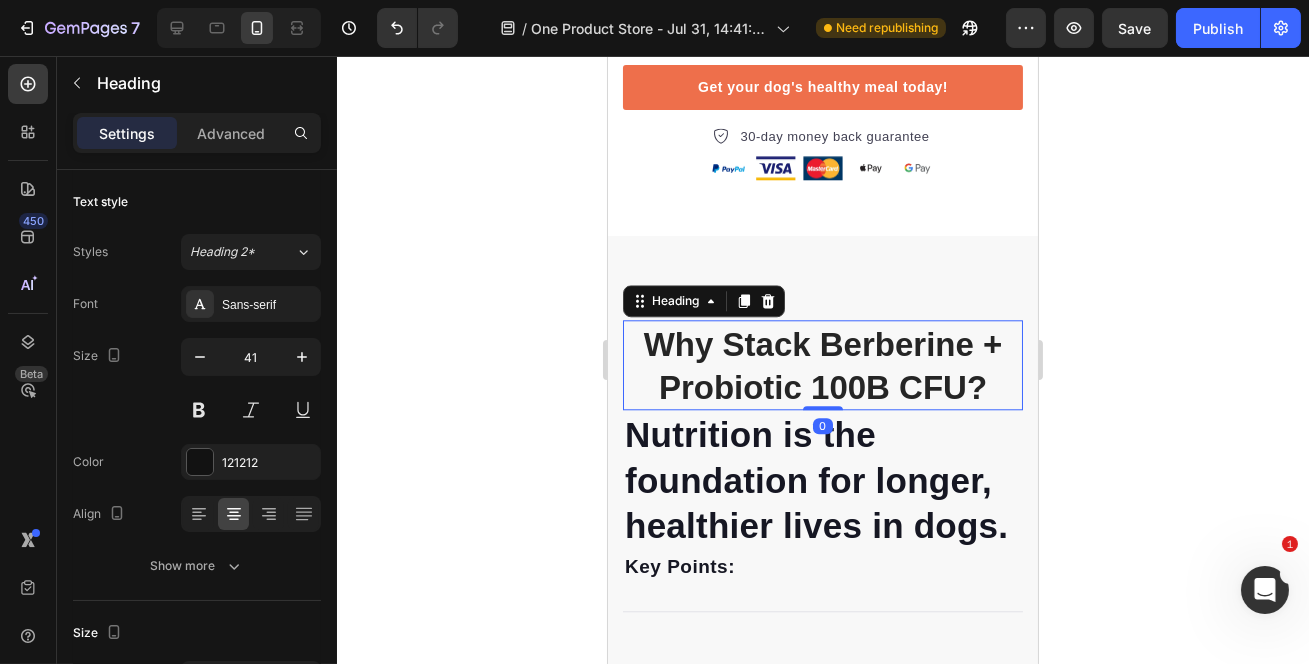 scroll, scrollTop: 9768, scrollLeft: 0, axis: vertical 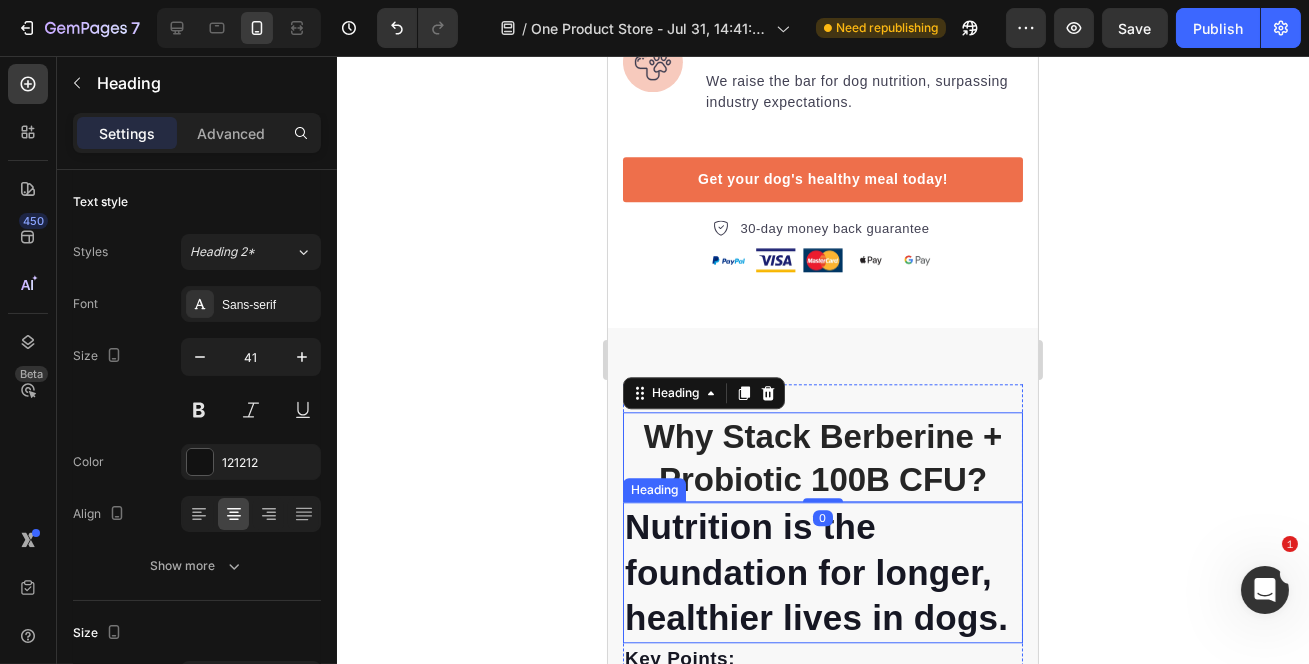 click on "Nutrition is the foundation for longer, healthier lives in dogs." at bounding box center [822, 572] 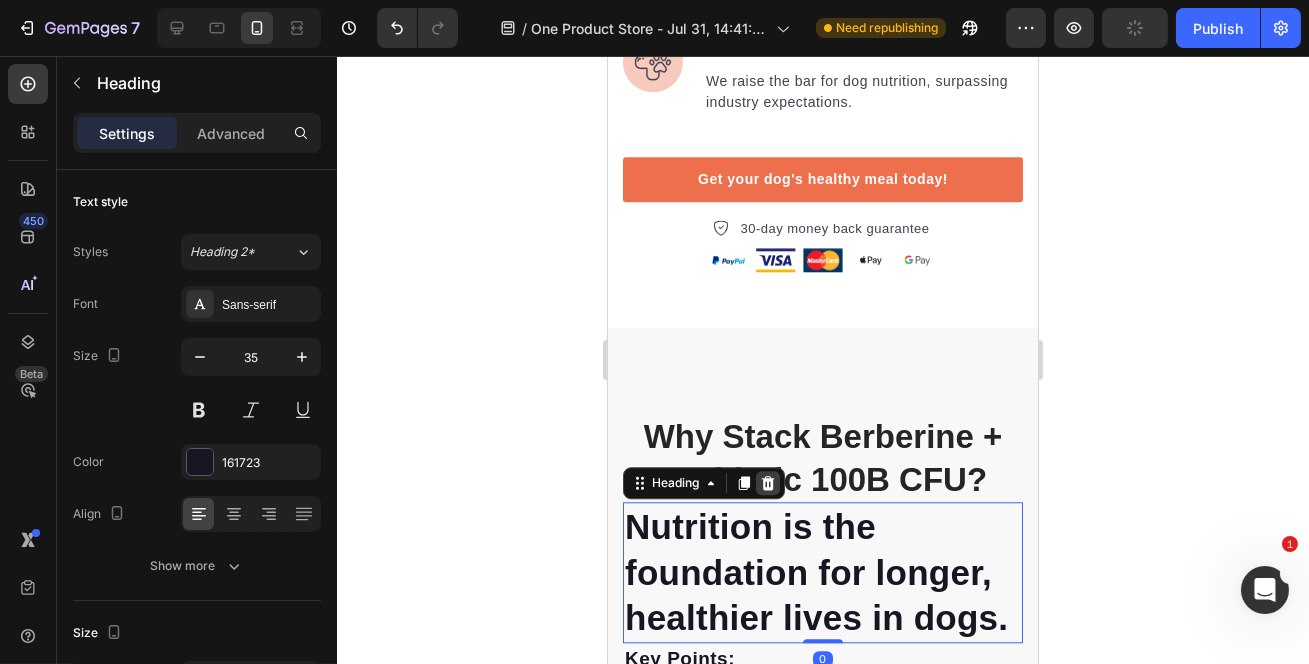 click at bounding box center (767, 483) 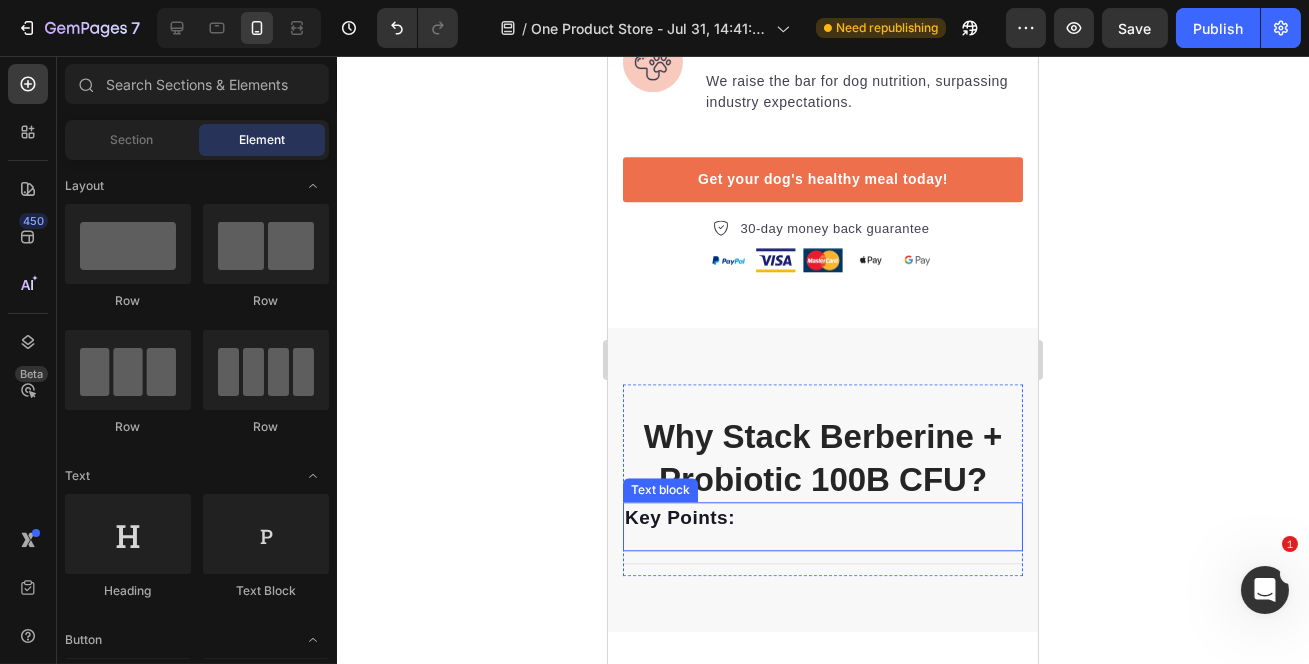 click on "Key Points:" at bounding box center [822, 518] 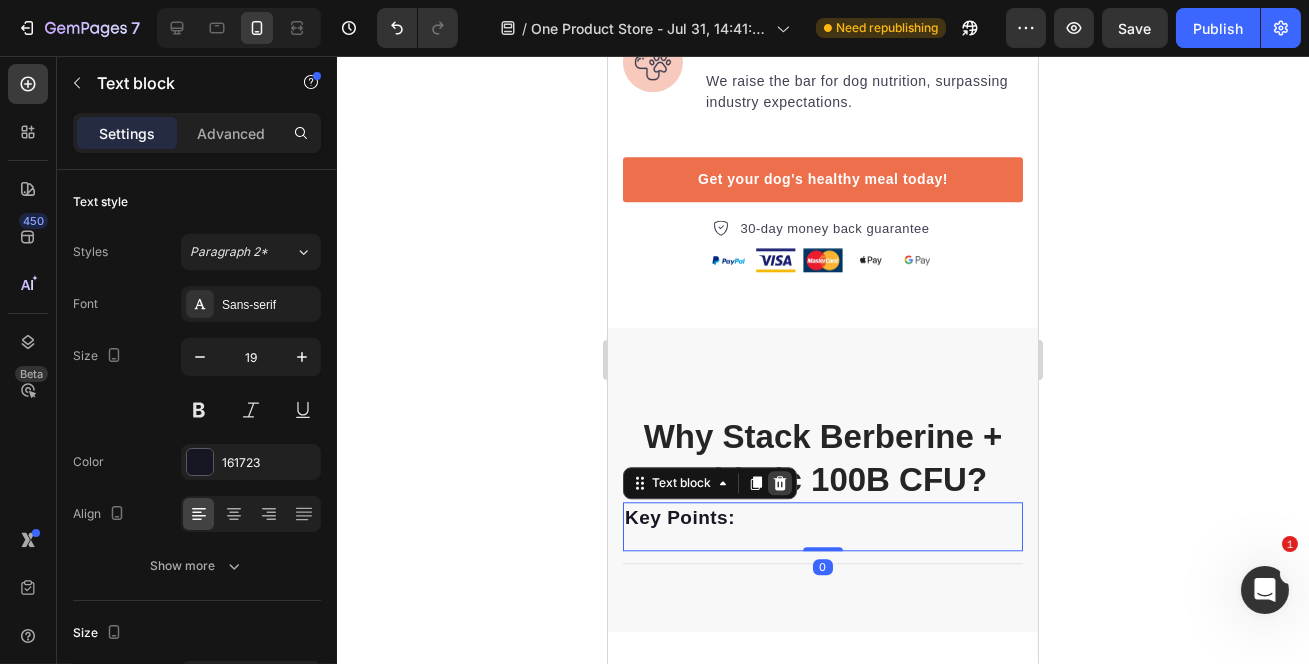 click 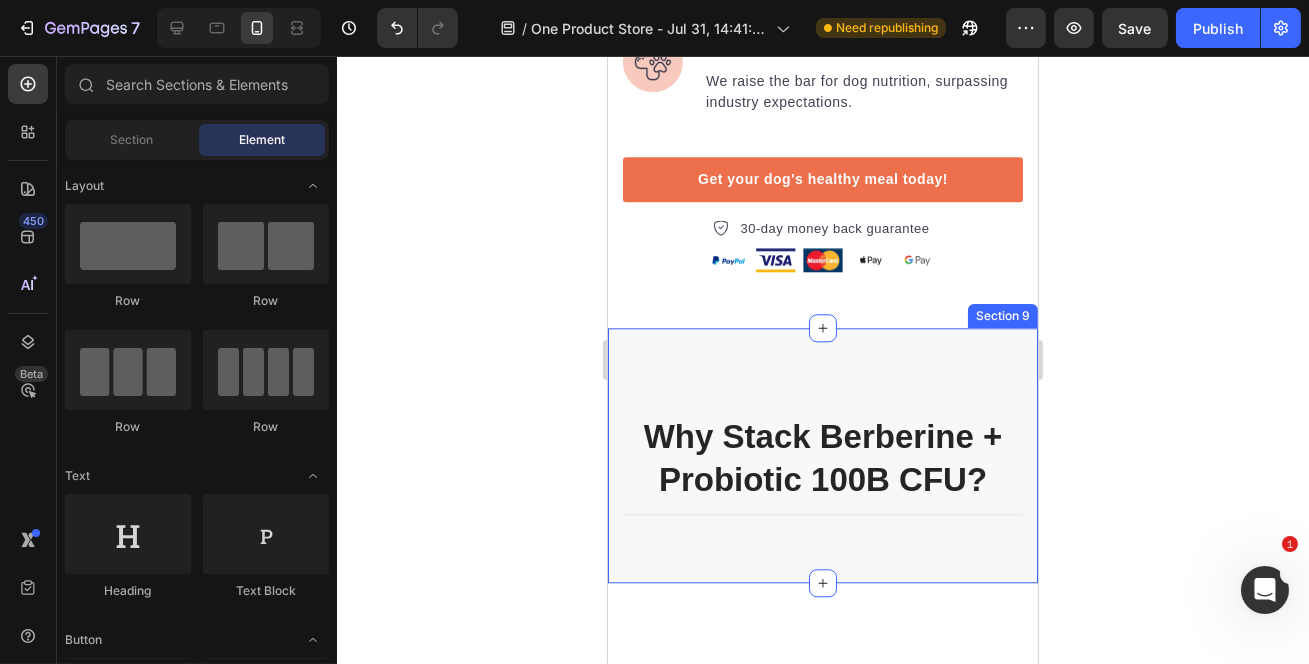 click on "Why Stack Berberine + Probiotic 100B CFU? Heading Title Line Row Image Row Section [NUMBER]" at bounding box center [822, 455] 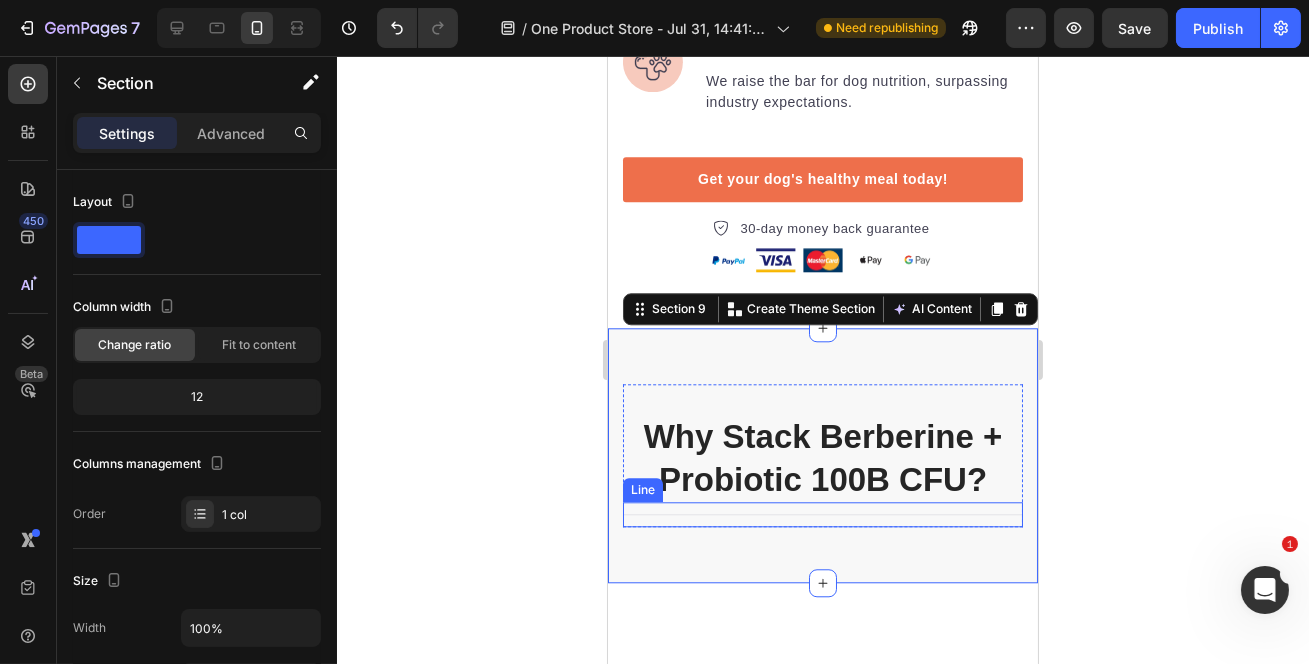 click on "Title Line" at bounding box center [822, 514] 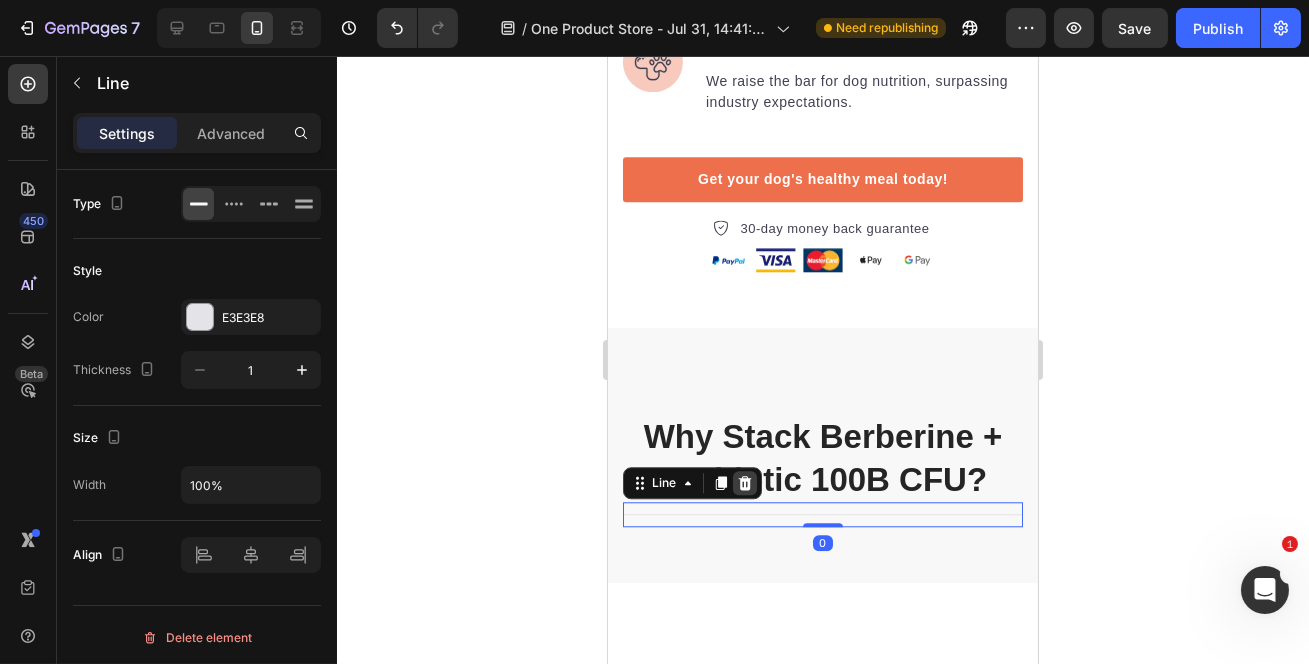 click at bounding box center (744, 483) 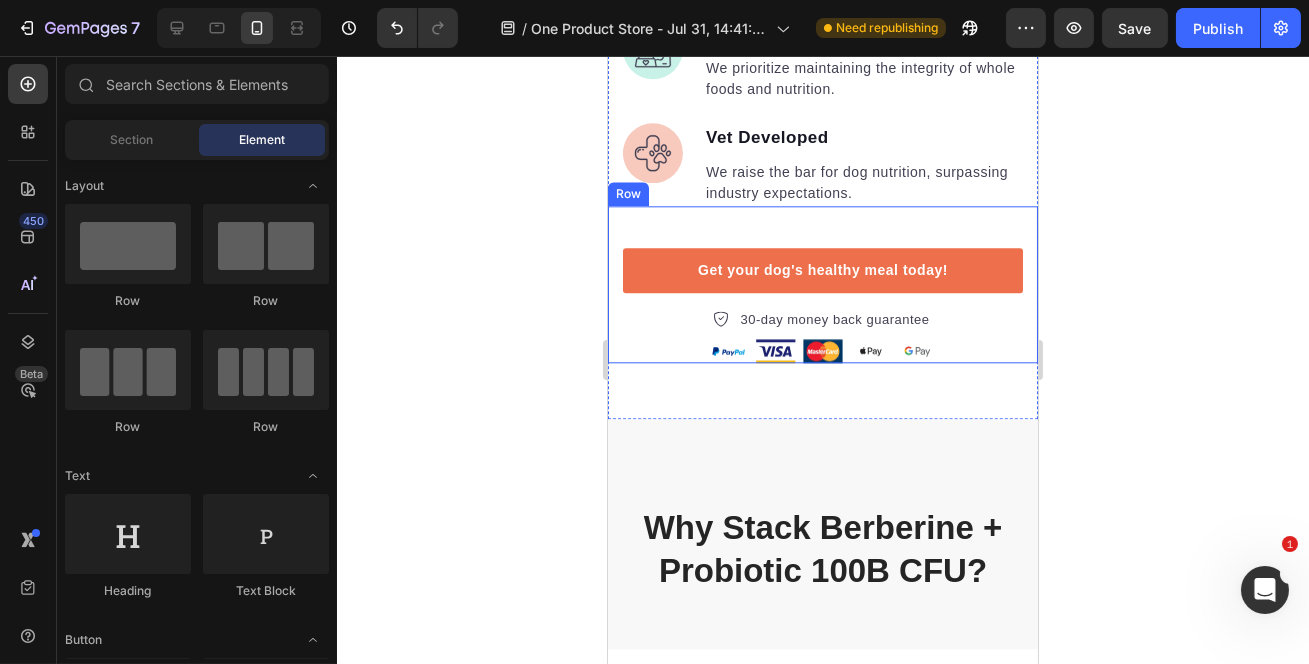 scroll, scrollTop: 9768, scrollLeft: 0, axis: vertical 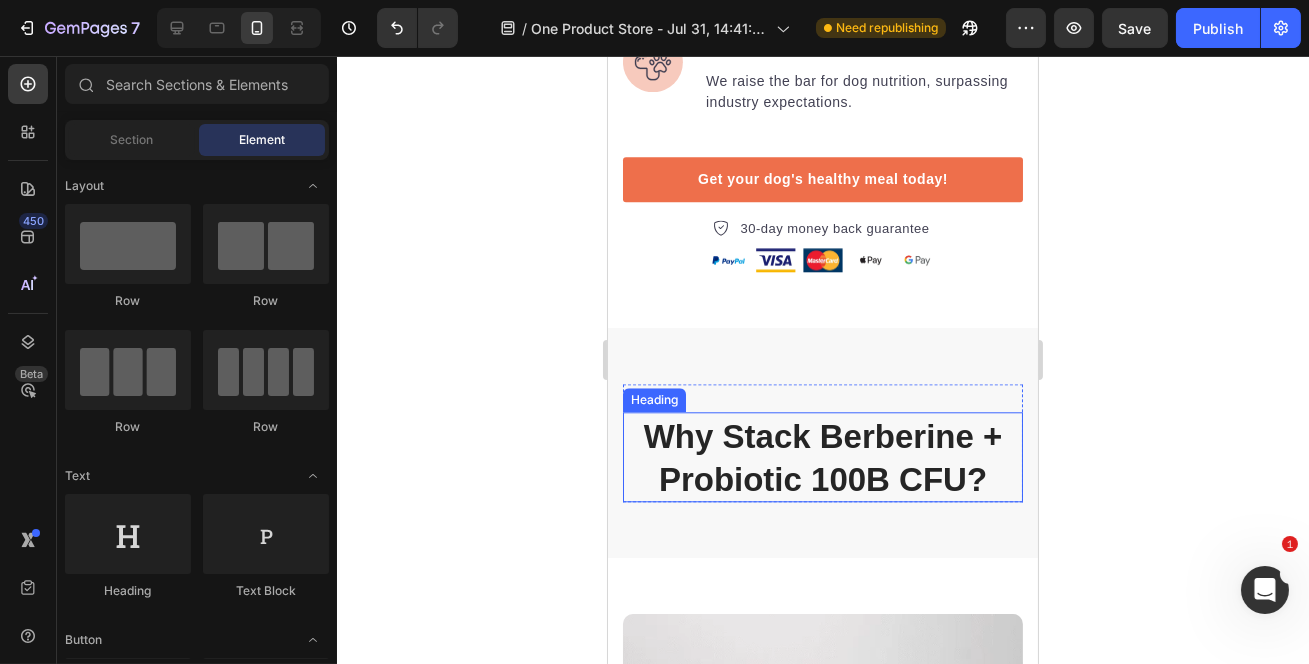 click on "Why Stack Berberine + Probiotic 100B CFU?" at bounding box center [822, 458] 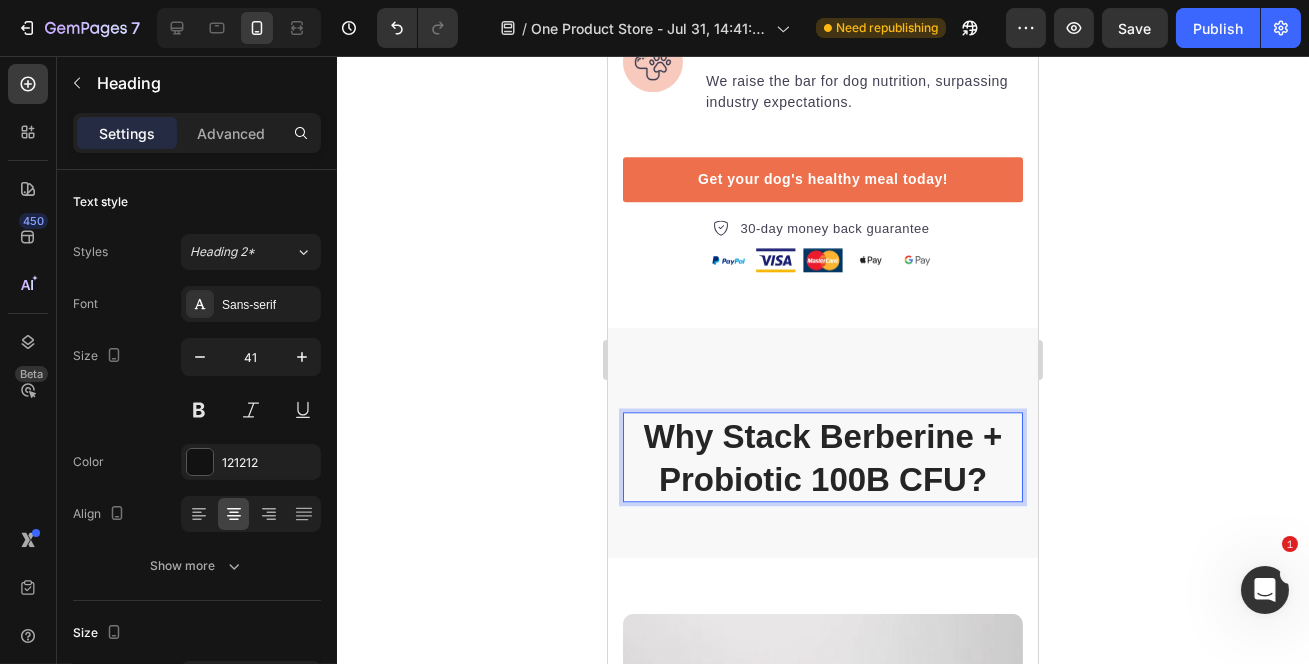 click on "Why Stack Berberine + Probiotic 100B CFU?" at bounding box center [822, 458] 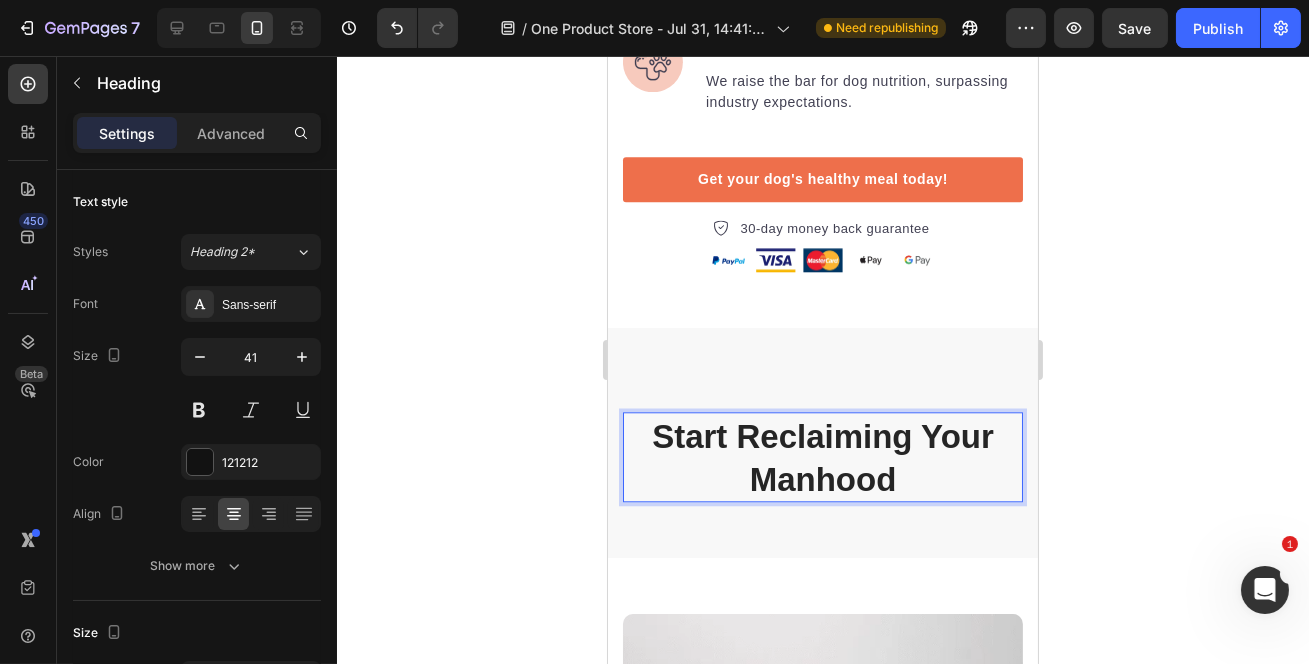 click 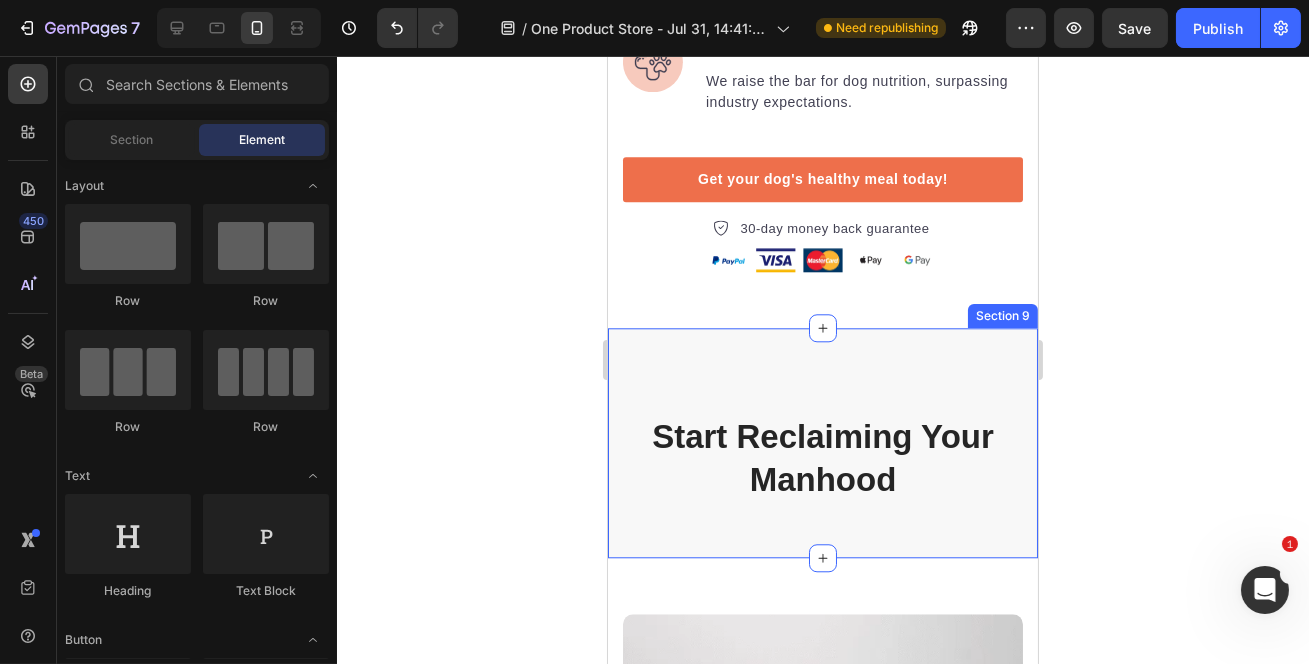 click on "⁠⁠⁠⁠⁠⁠⁠ Start Reclaiming Your Manhood Heading Row Image Row Section 9" at bounding box center [822, 443] 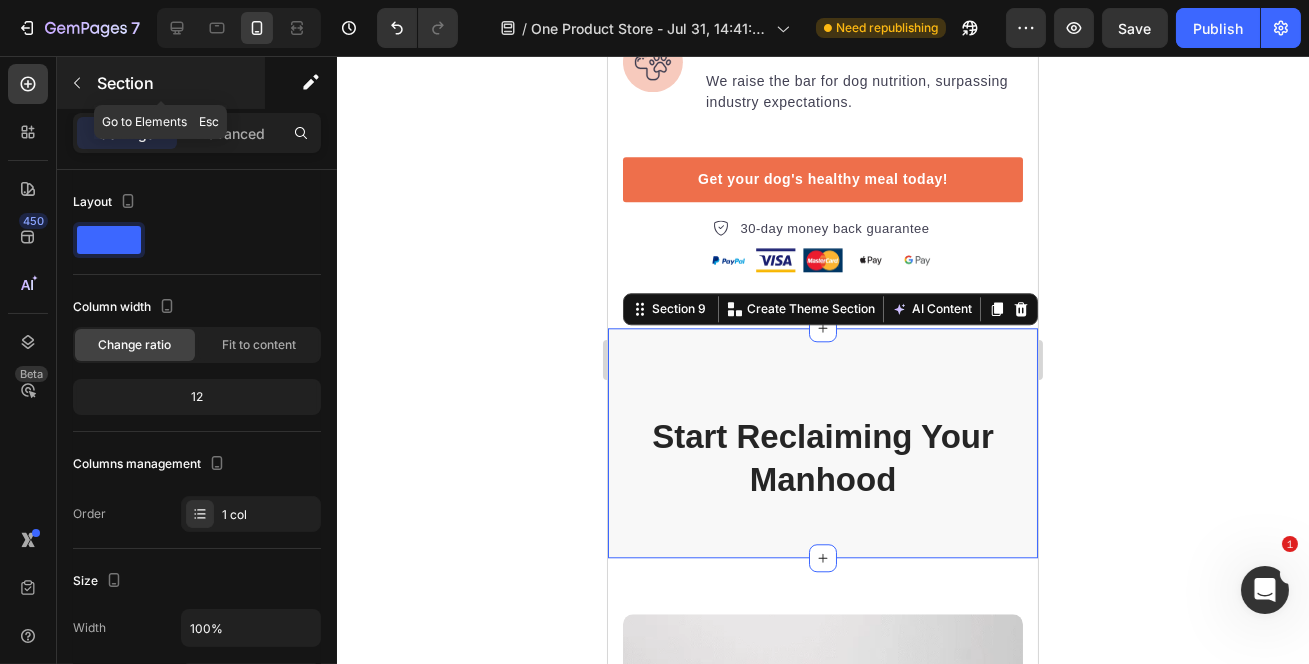 click 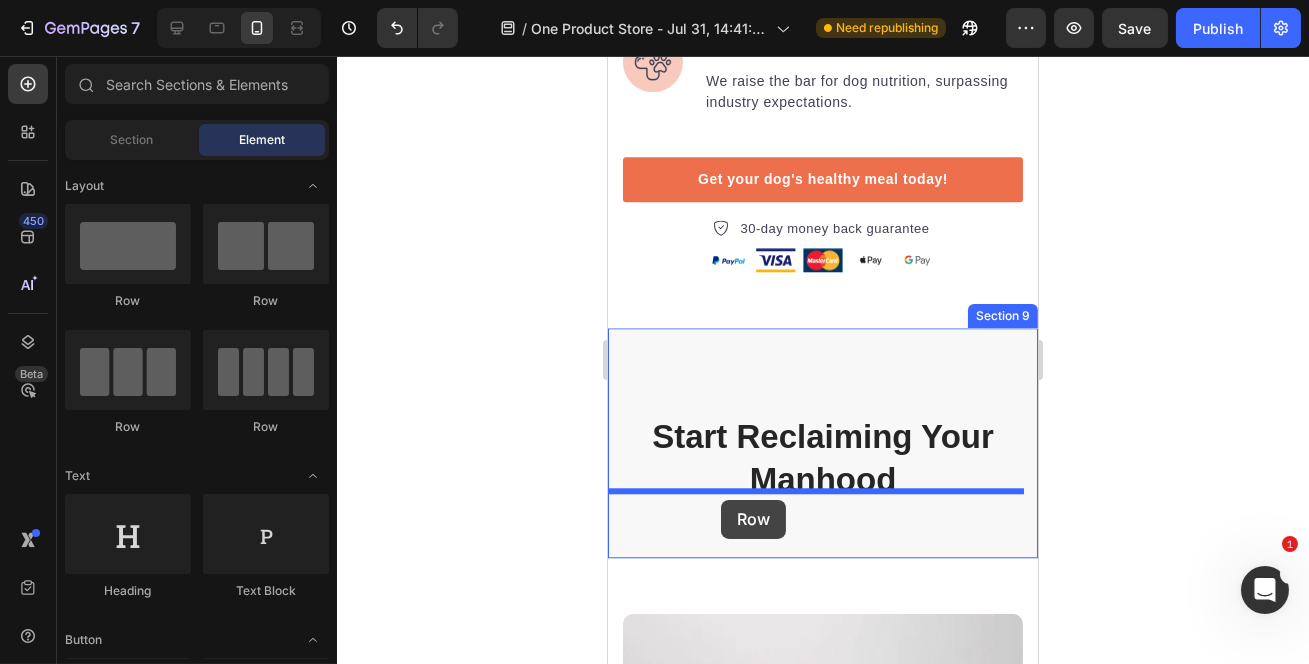 drag, startPoint x: 1165, startPoint y: 526, endPoint x: 721, endPoint y: 499, distance: 444.8202 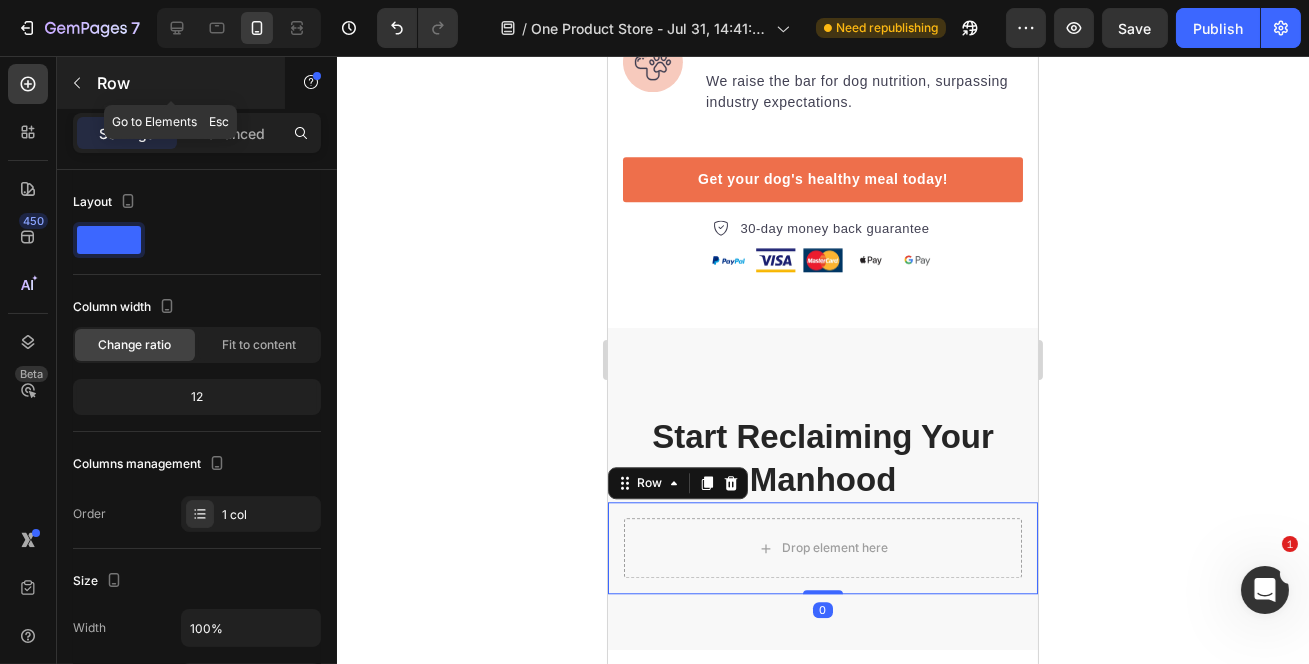 click 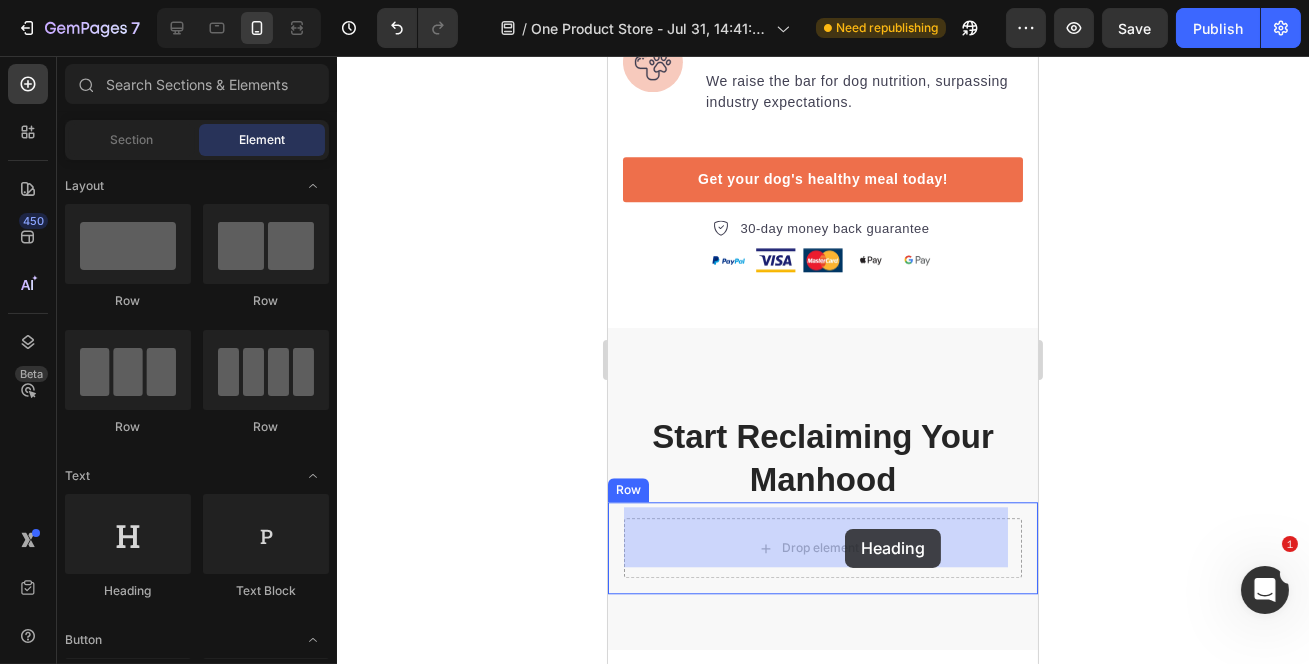 drag, startPoint x: 793, startPoint y: 617, endPoint x: 844, endPoint y: 529, distance: 101.71037 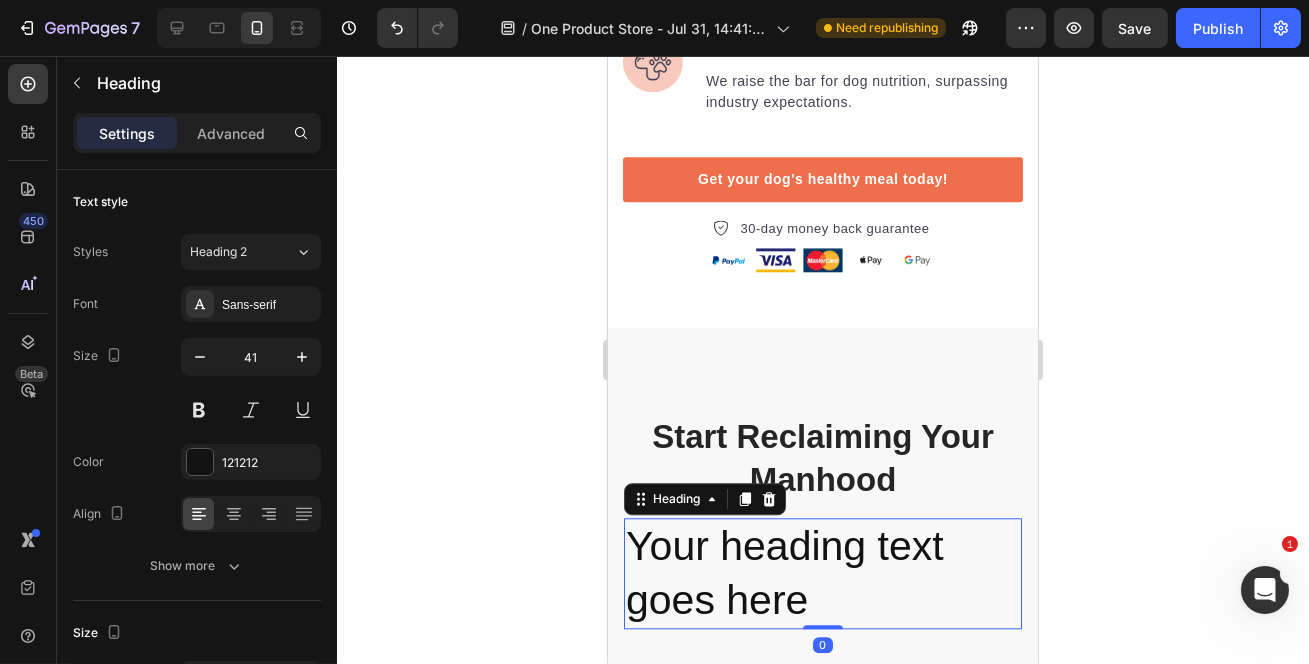 click on "Your heading text goes here" at bounding box center (822, 573) 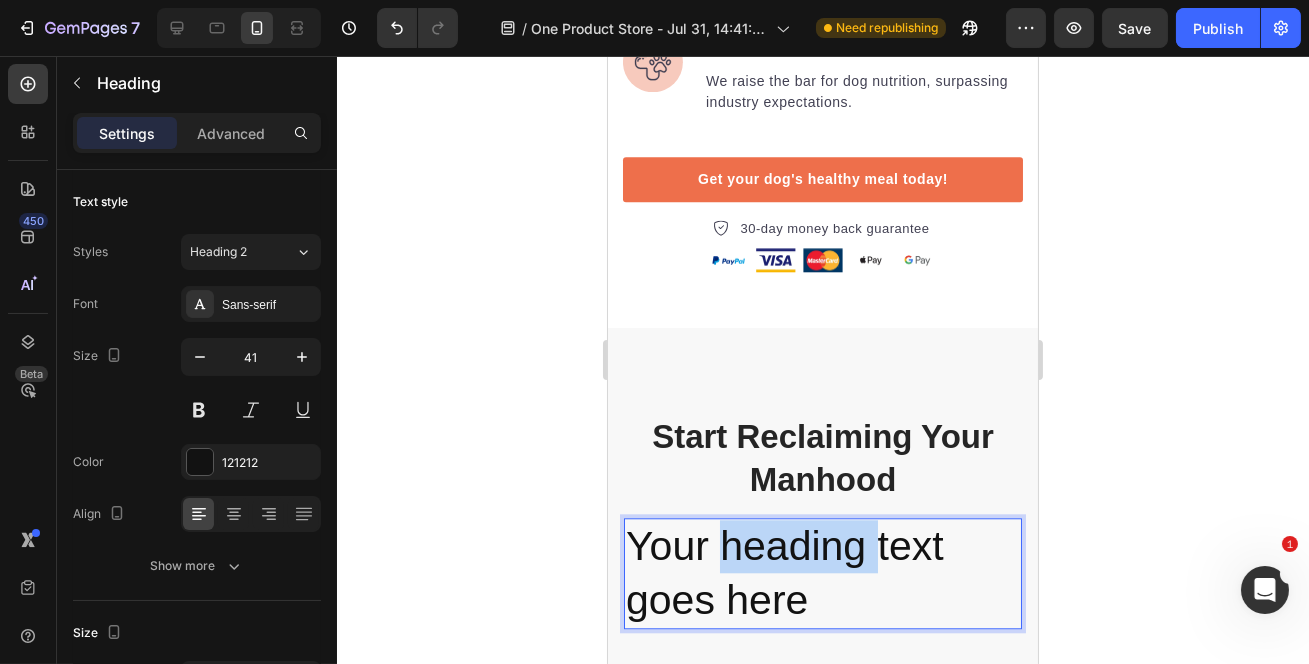click on "Your heading text goes here" at bounding box center [822, 573] 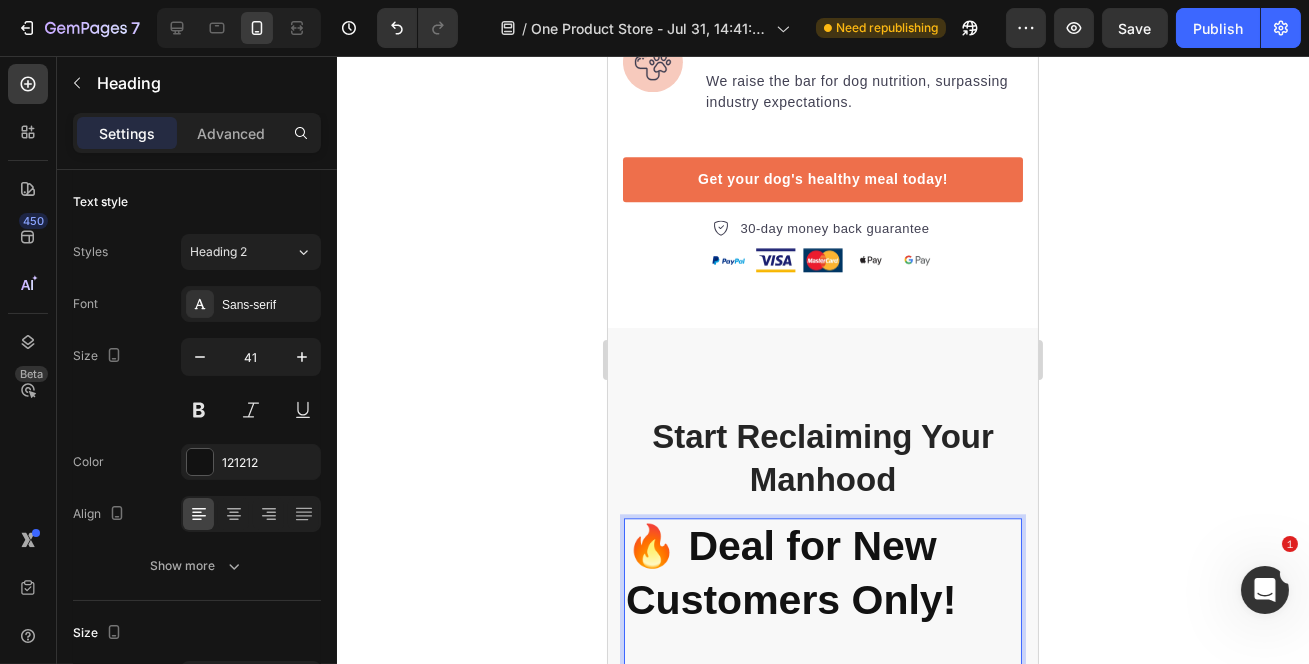 scroll, scrollTop: 9792, scrollLeft: 0, axis: vertical 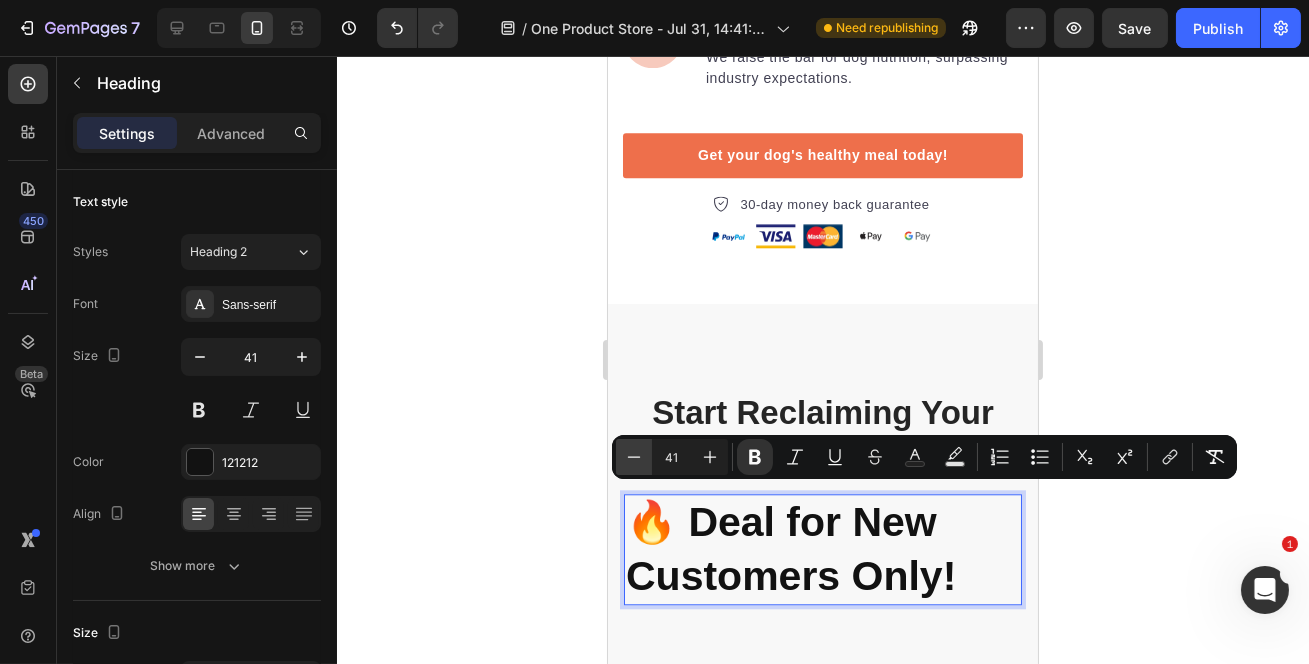 click 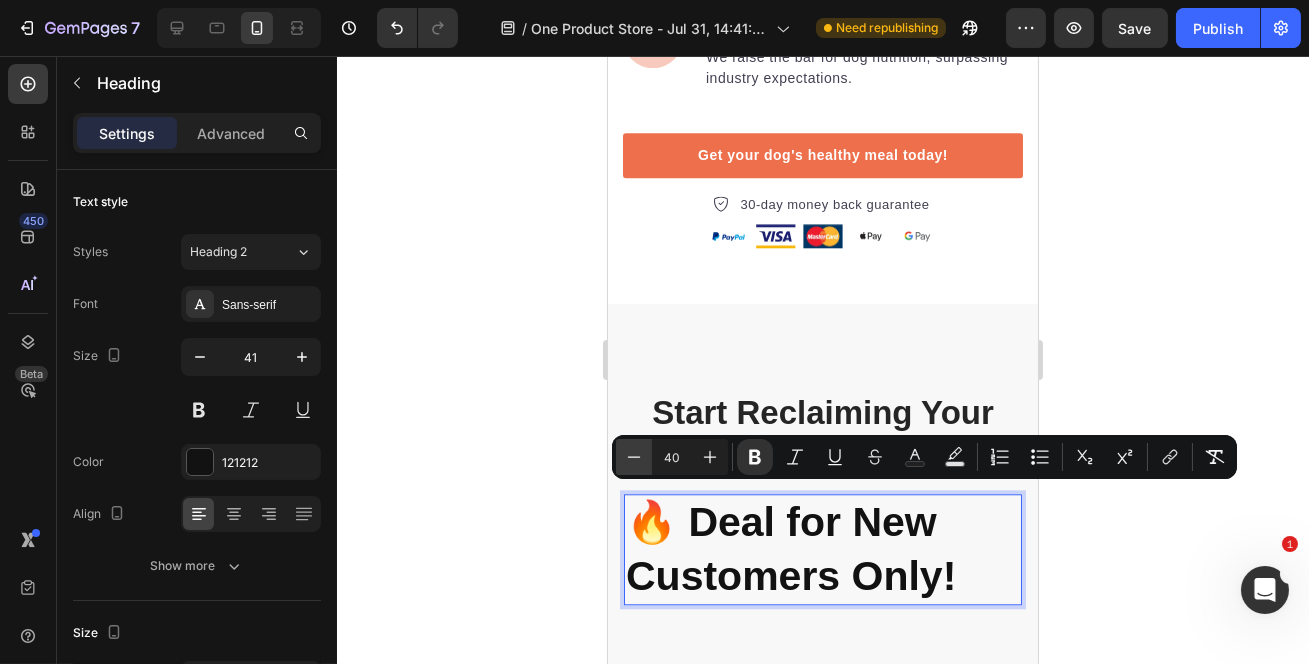 click 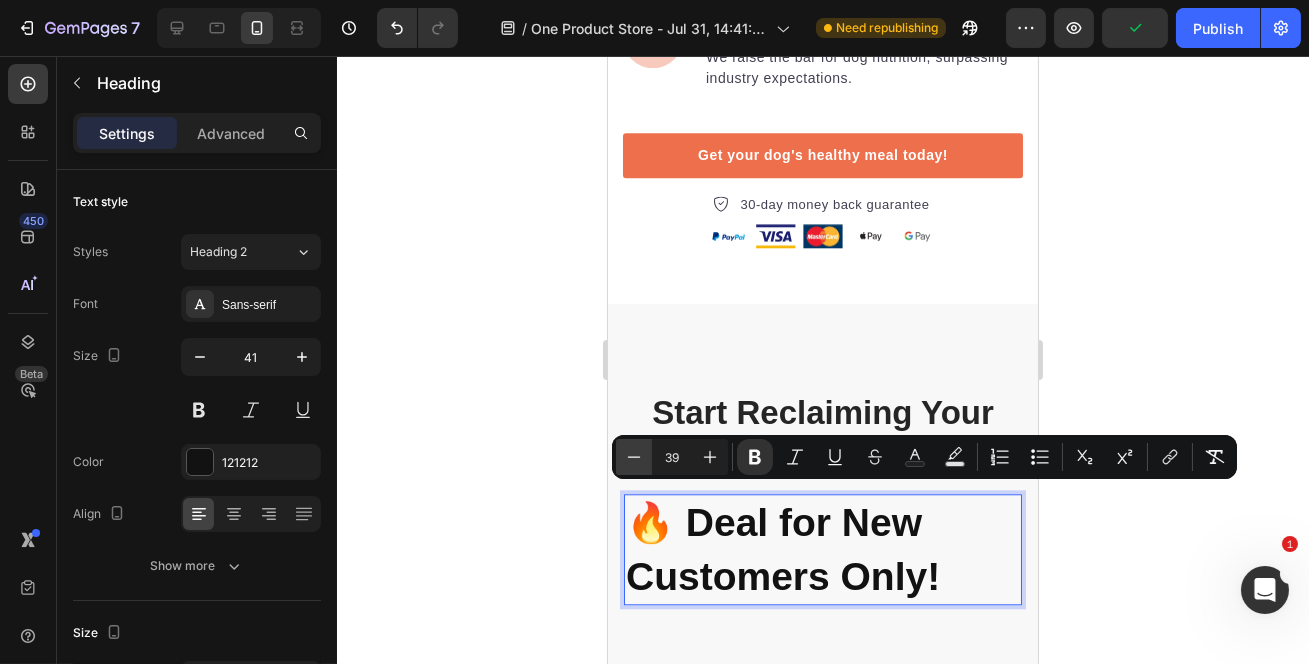 click 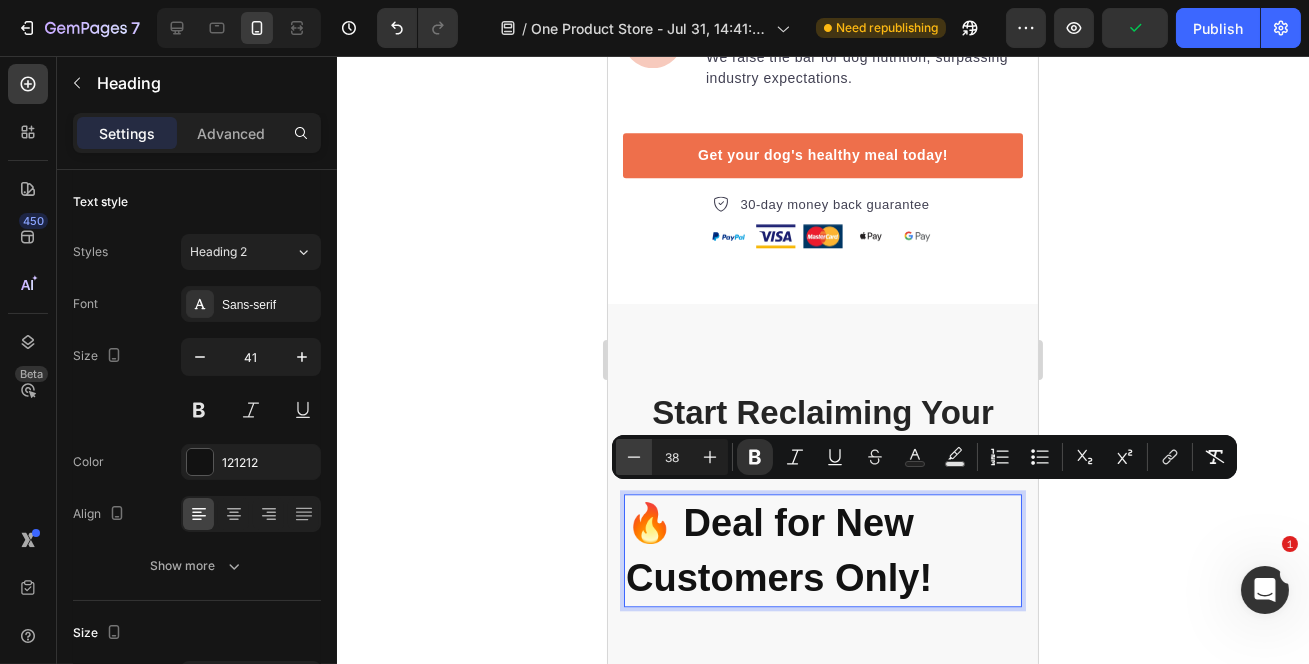click 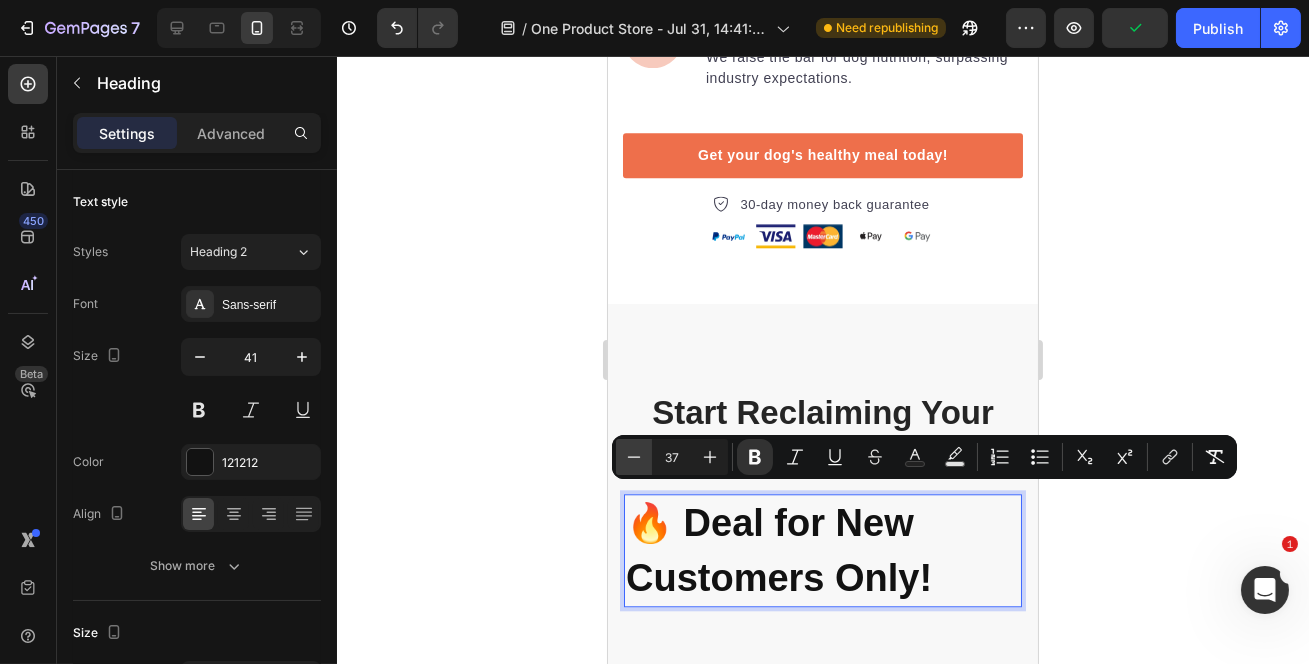 click 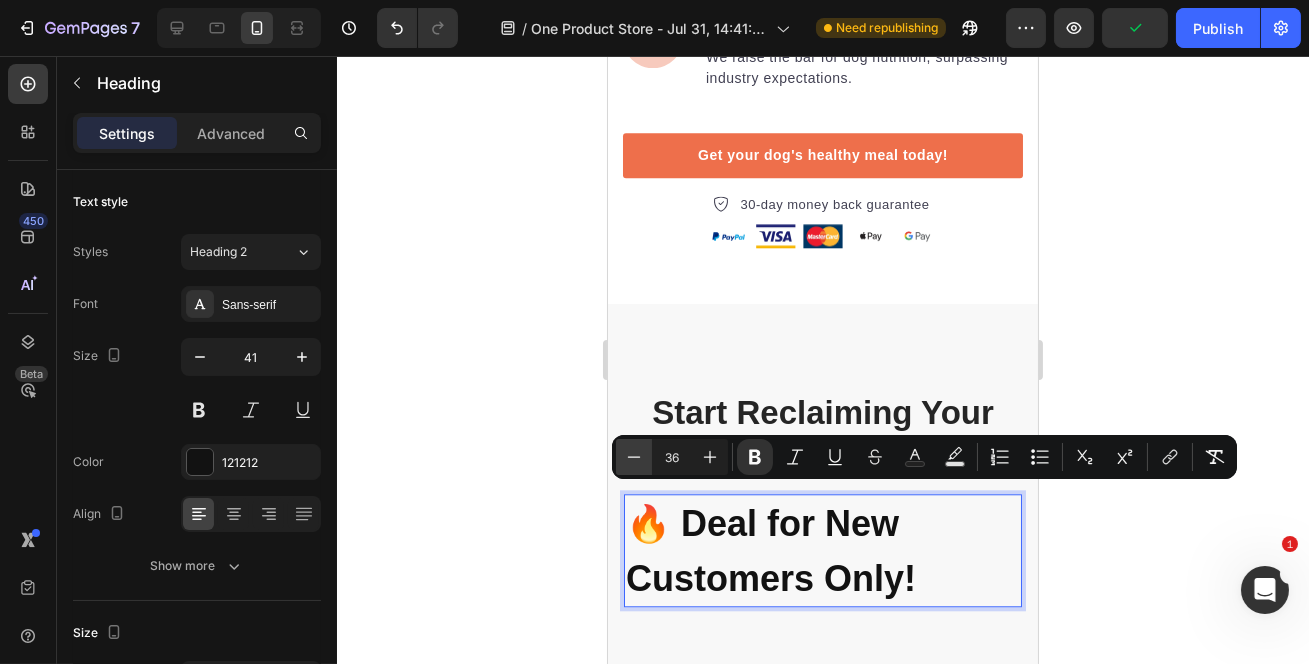 click 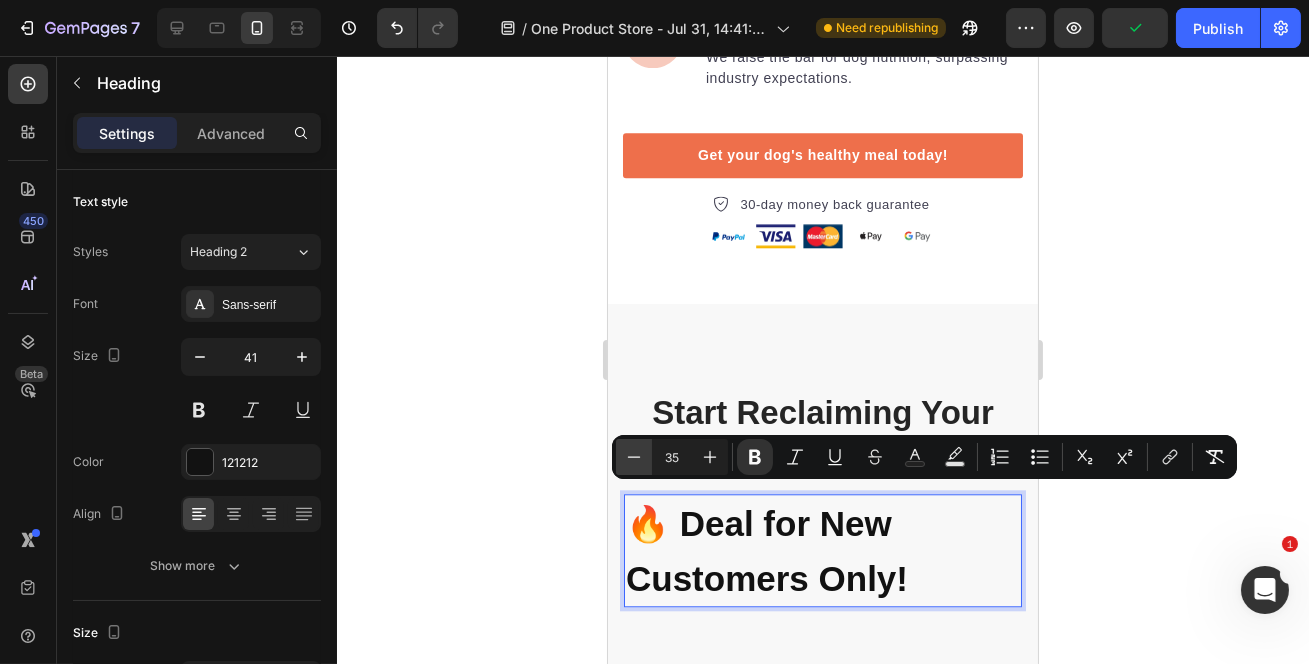 click 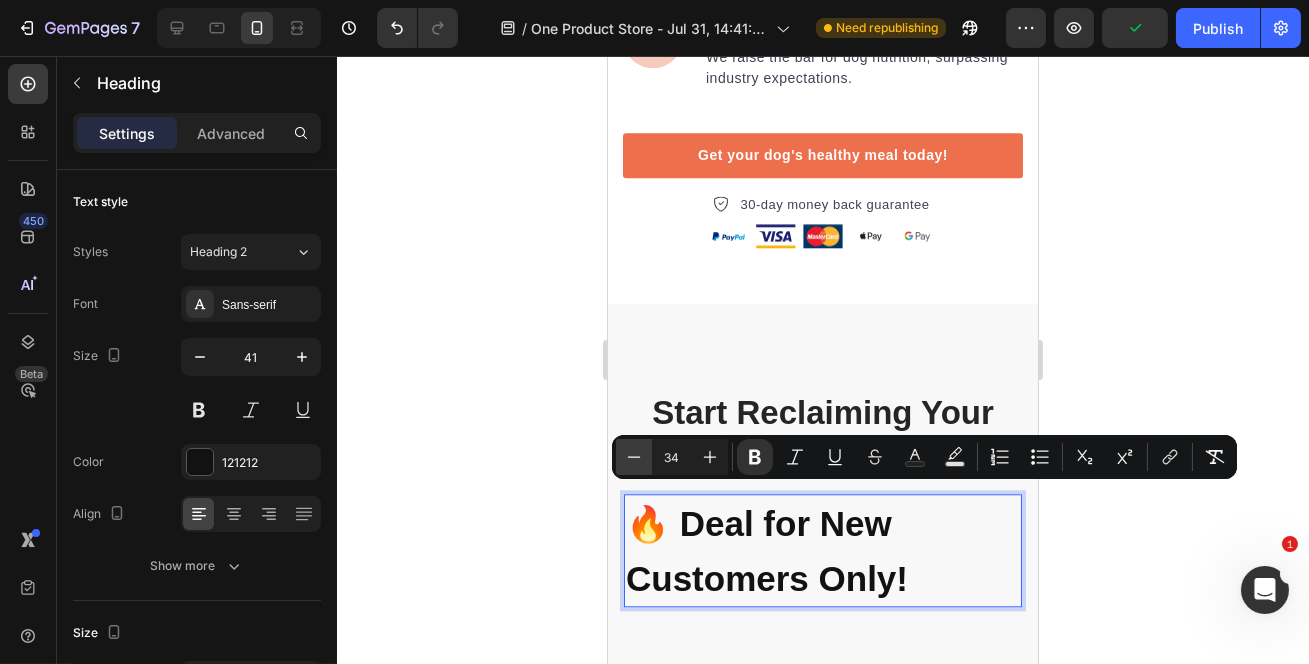 click 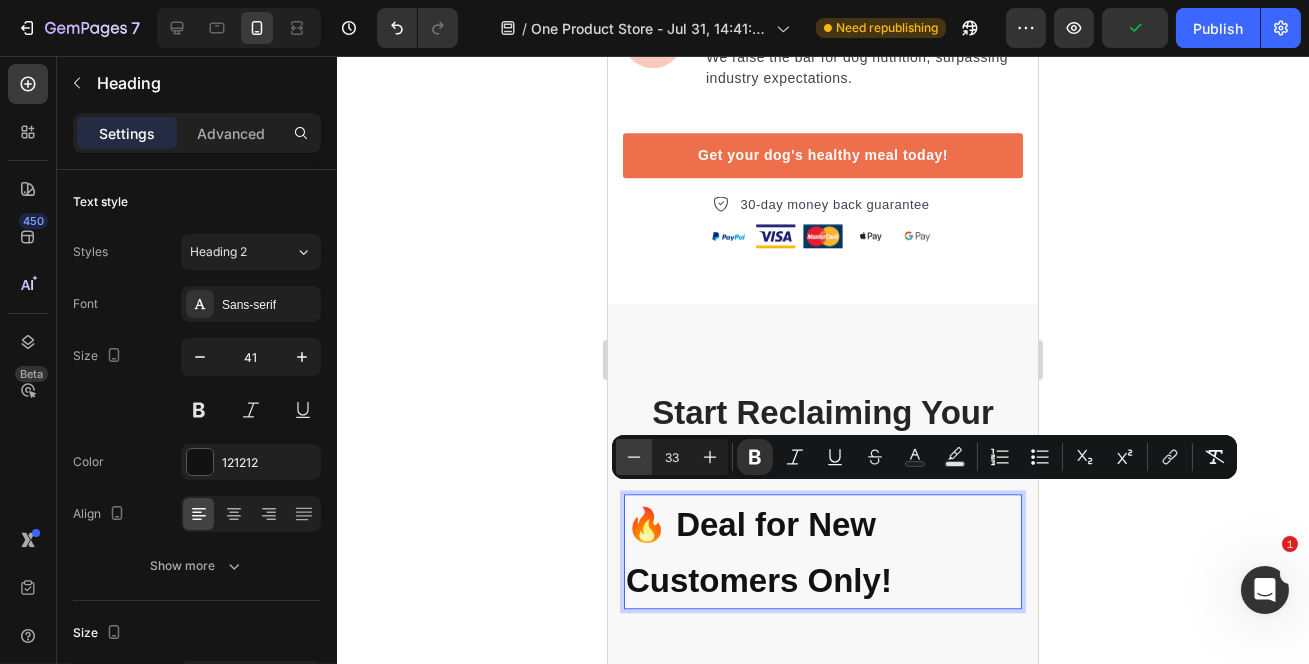 click 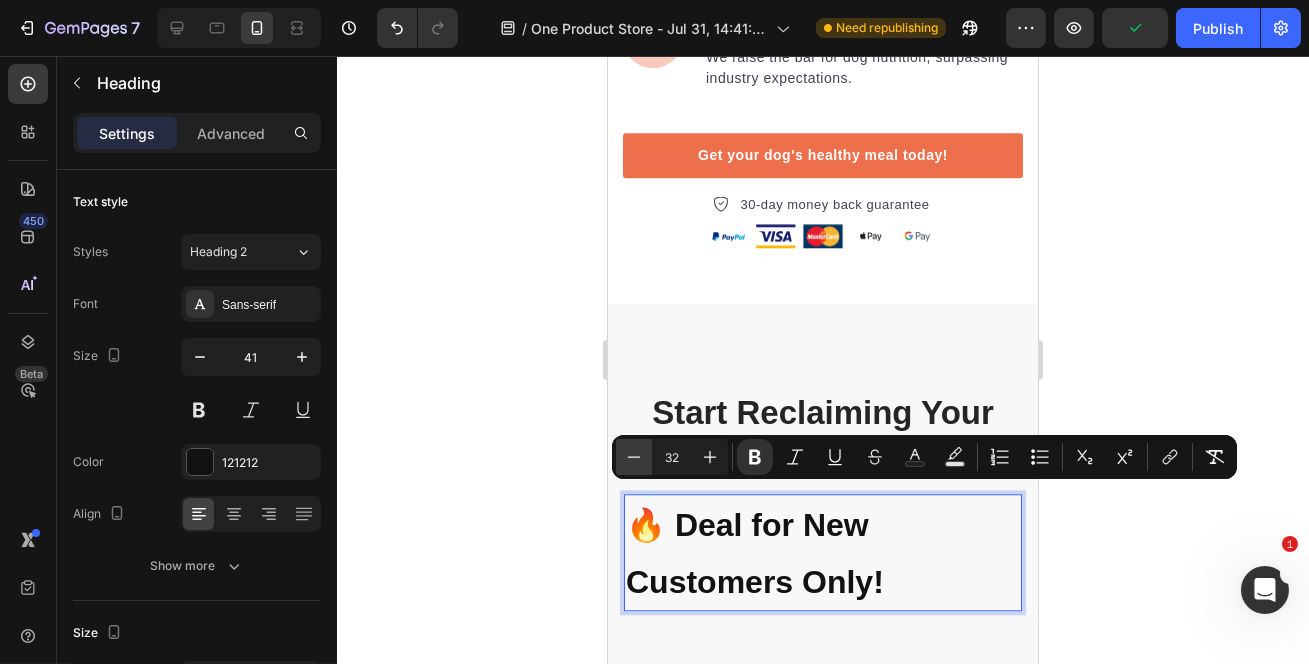 click 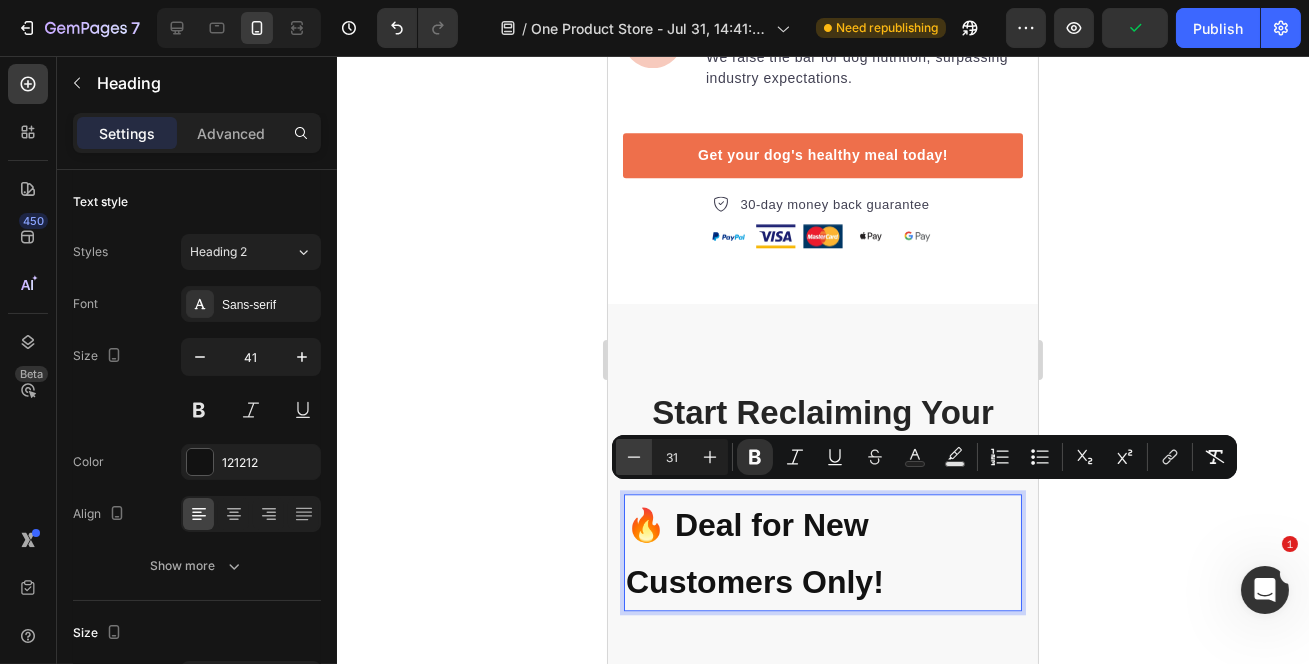 click 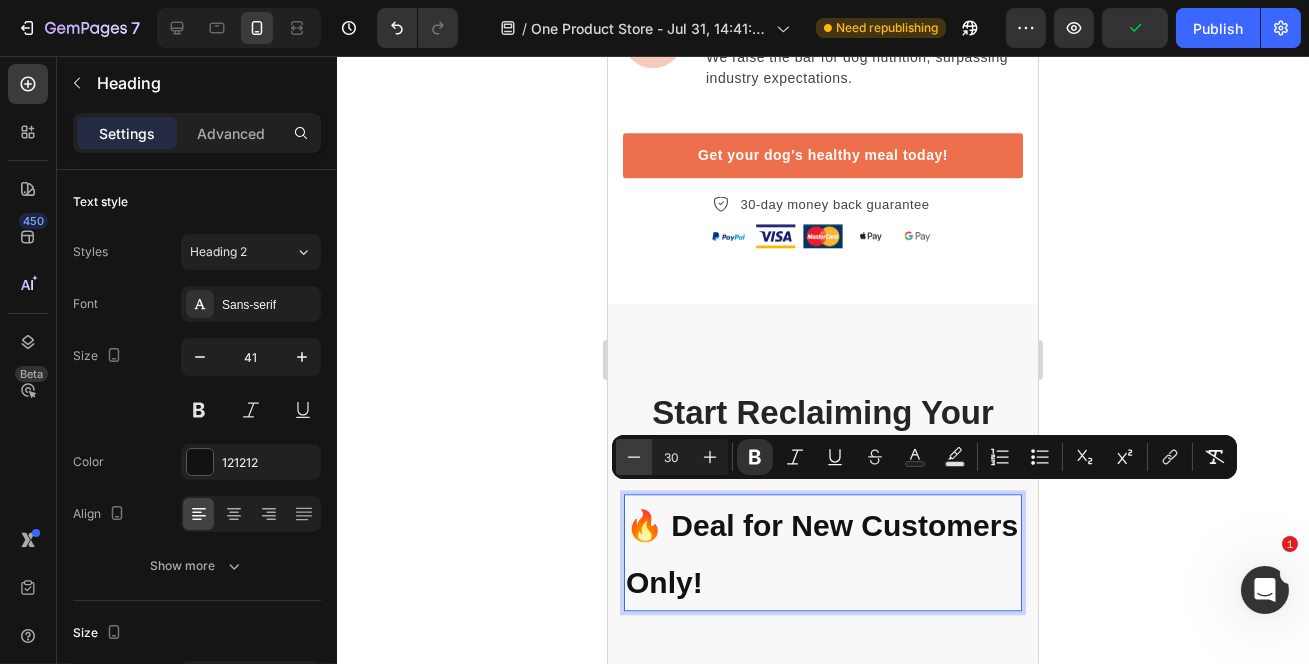 click 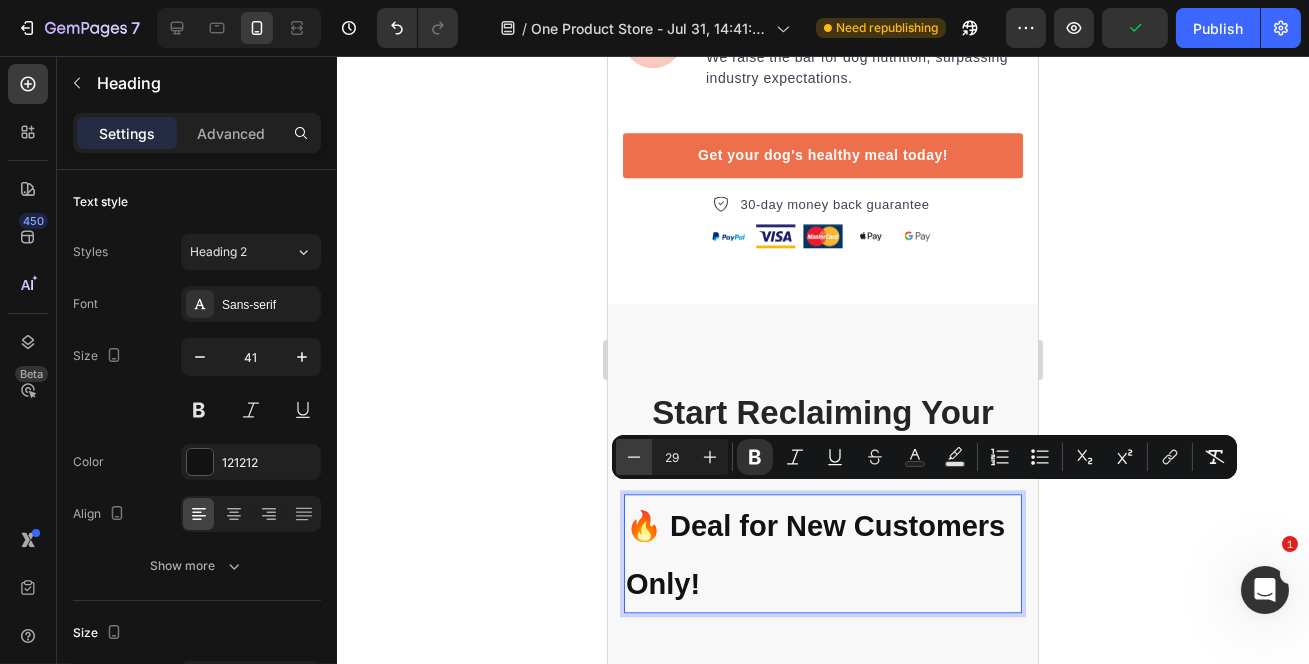 click 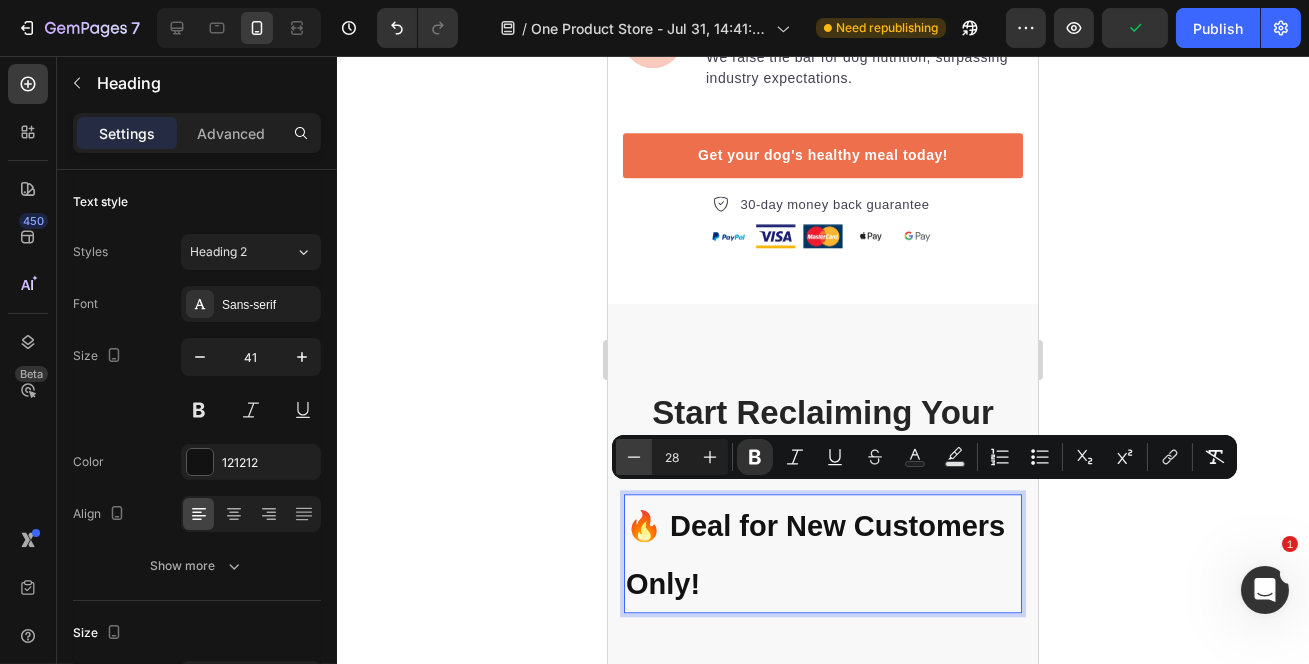 click 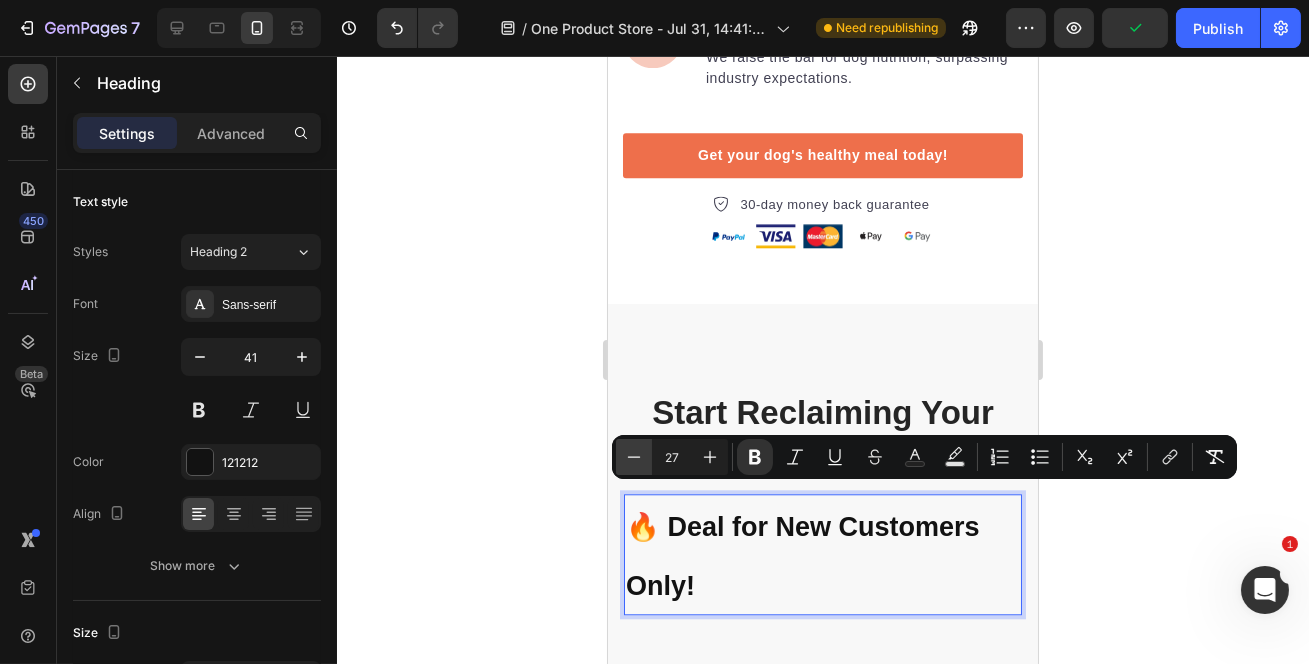 click 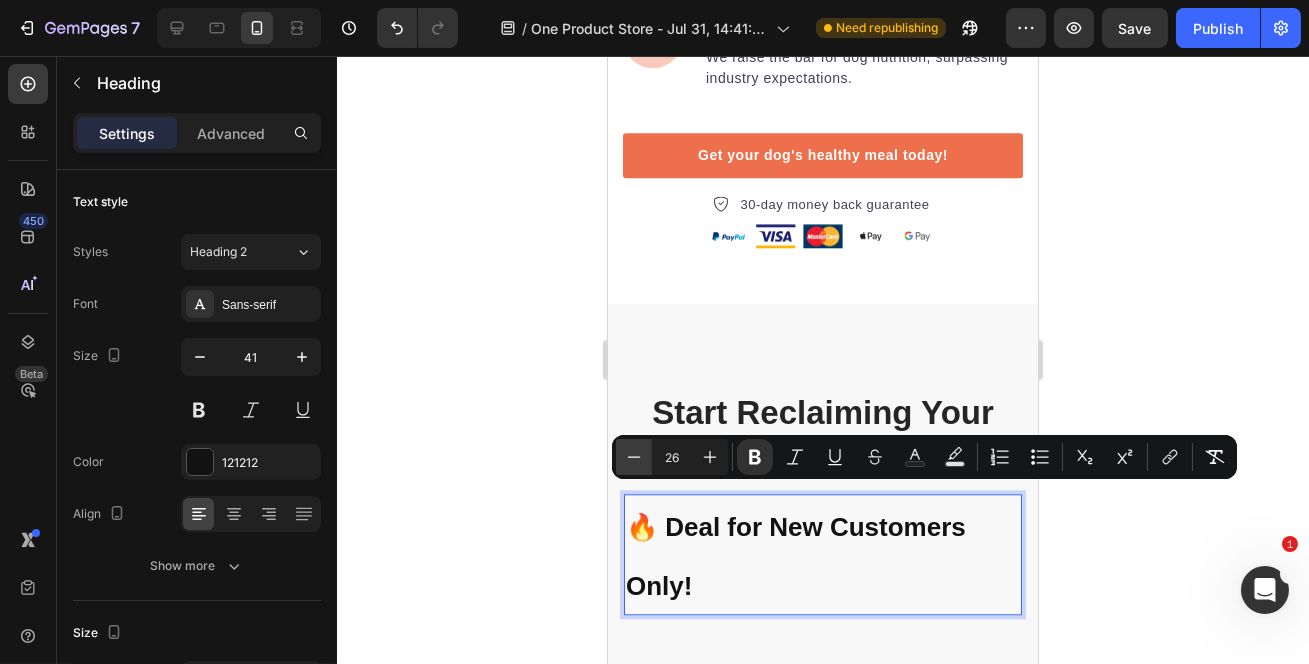 click 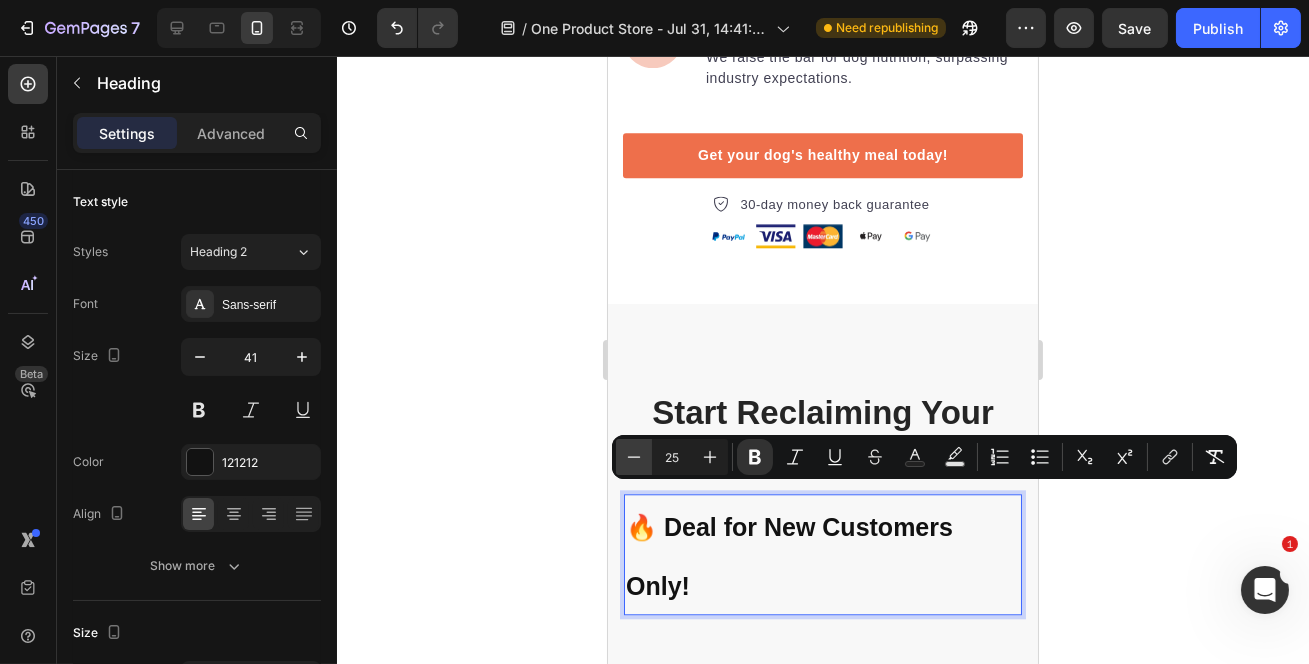 click 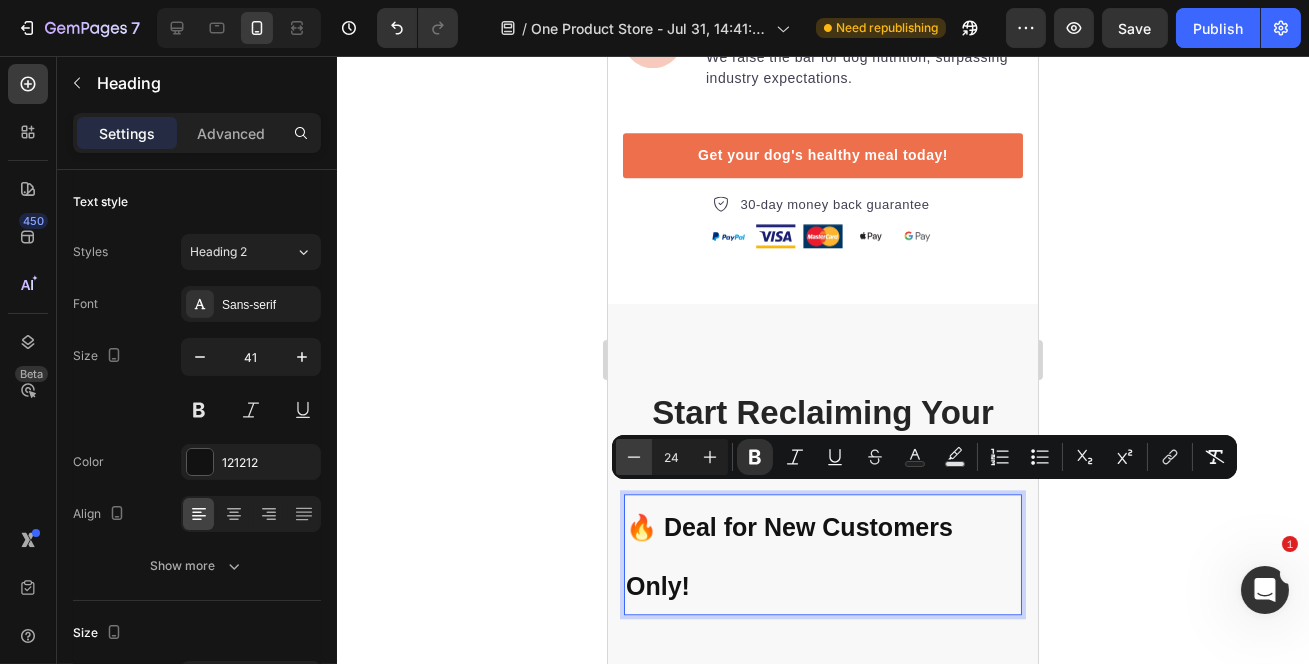 click 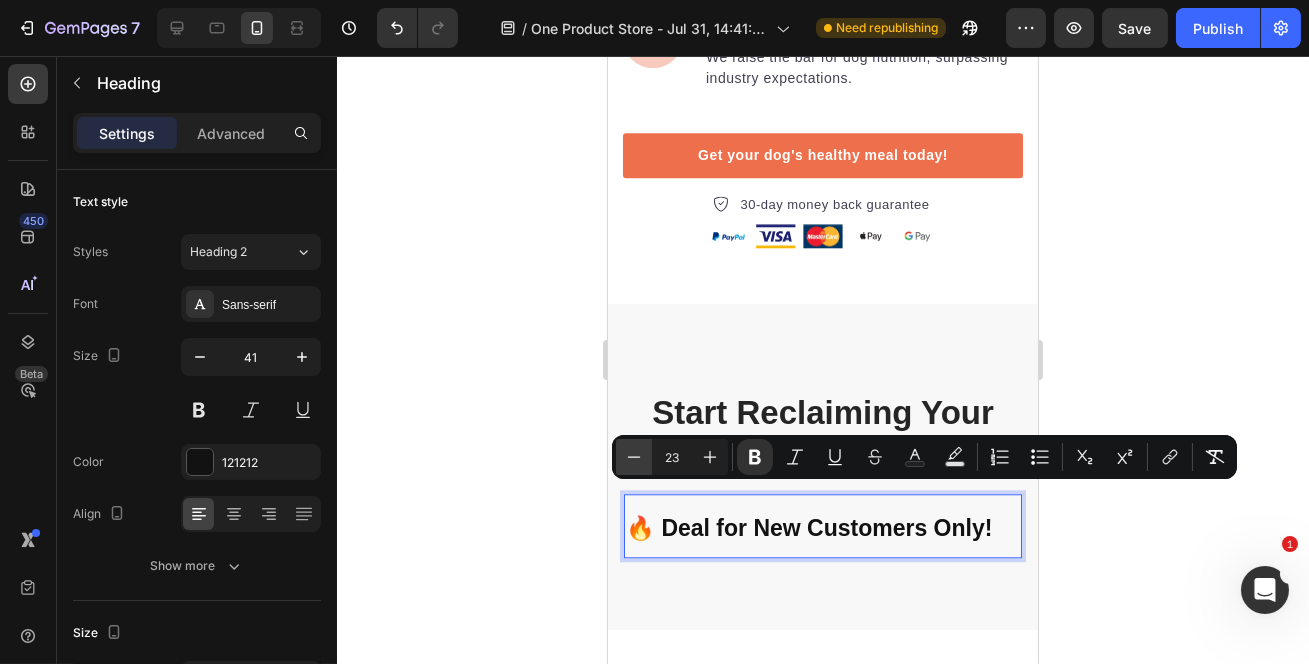 click 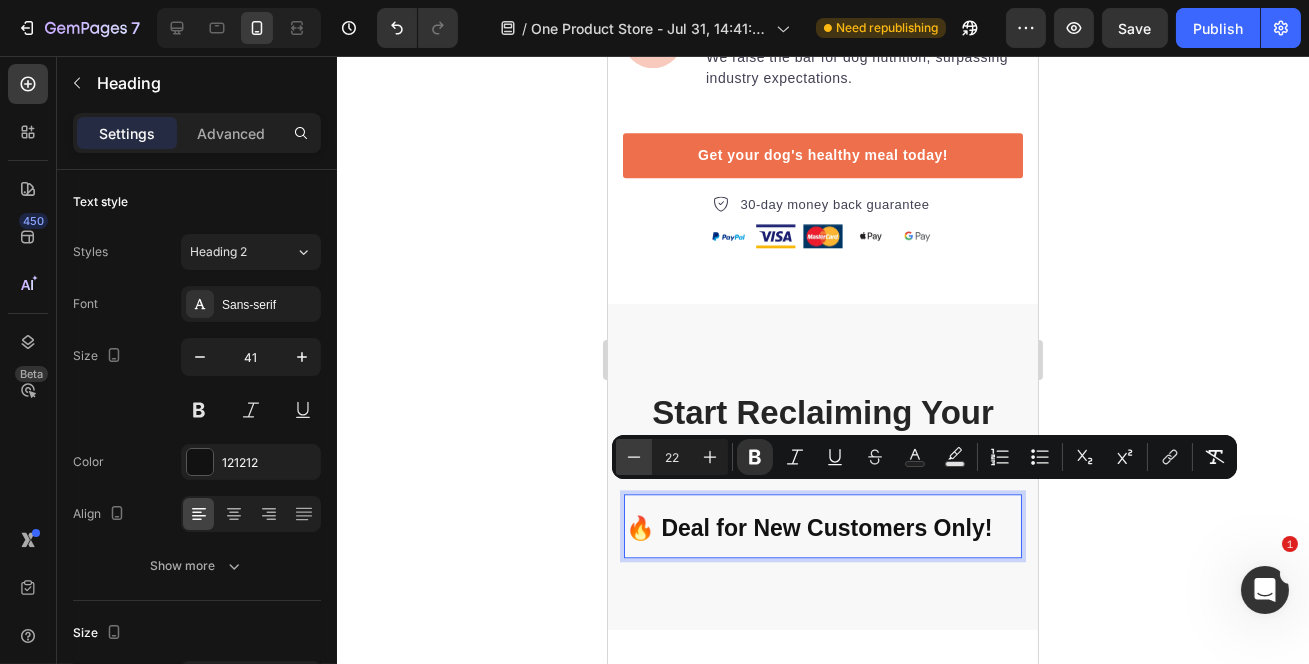 click 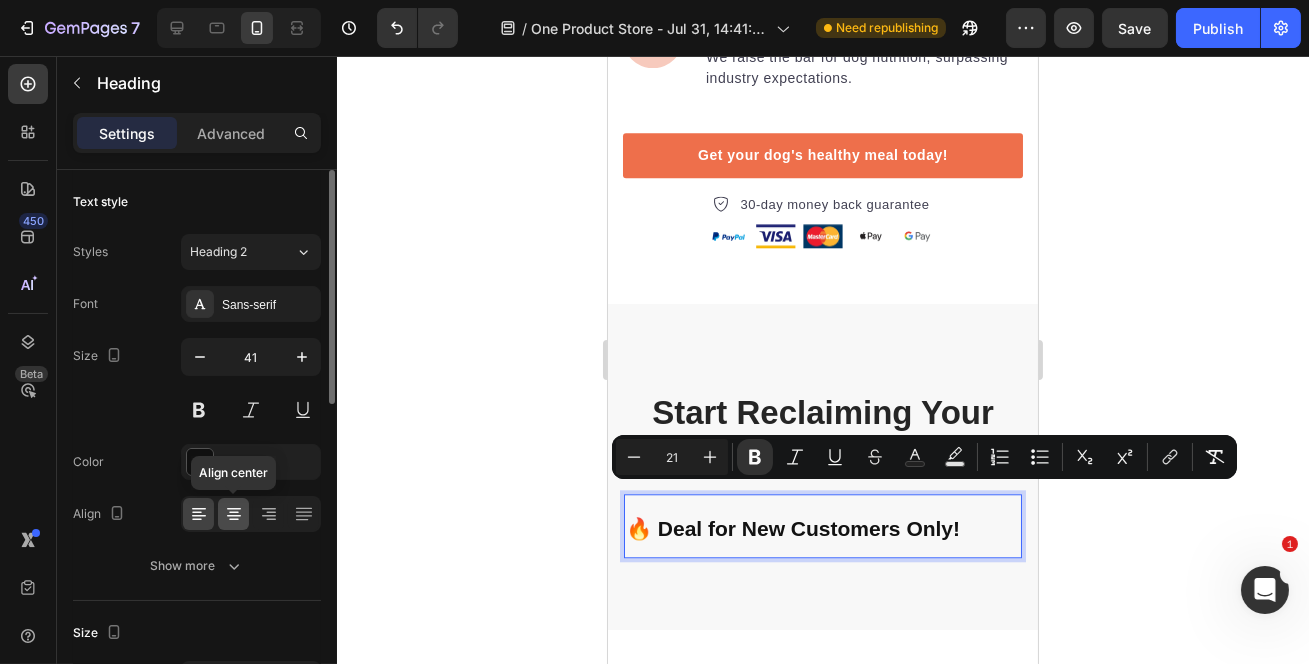 click 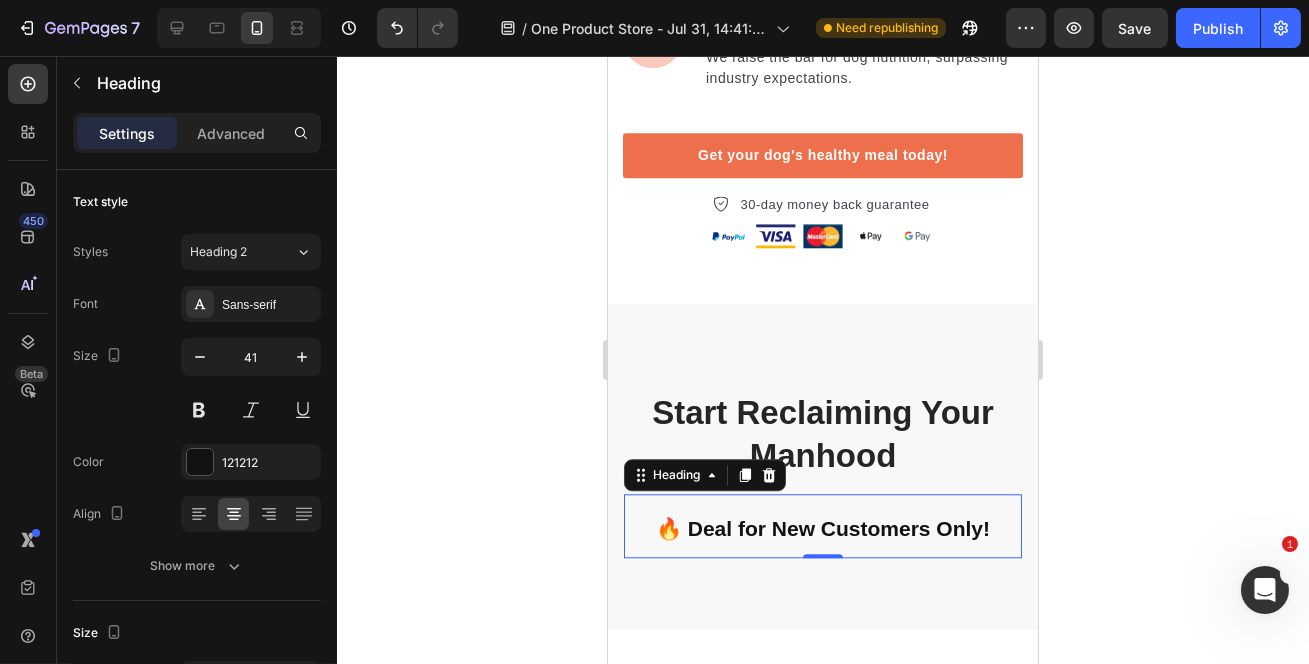 click 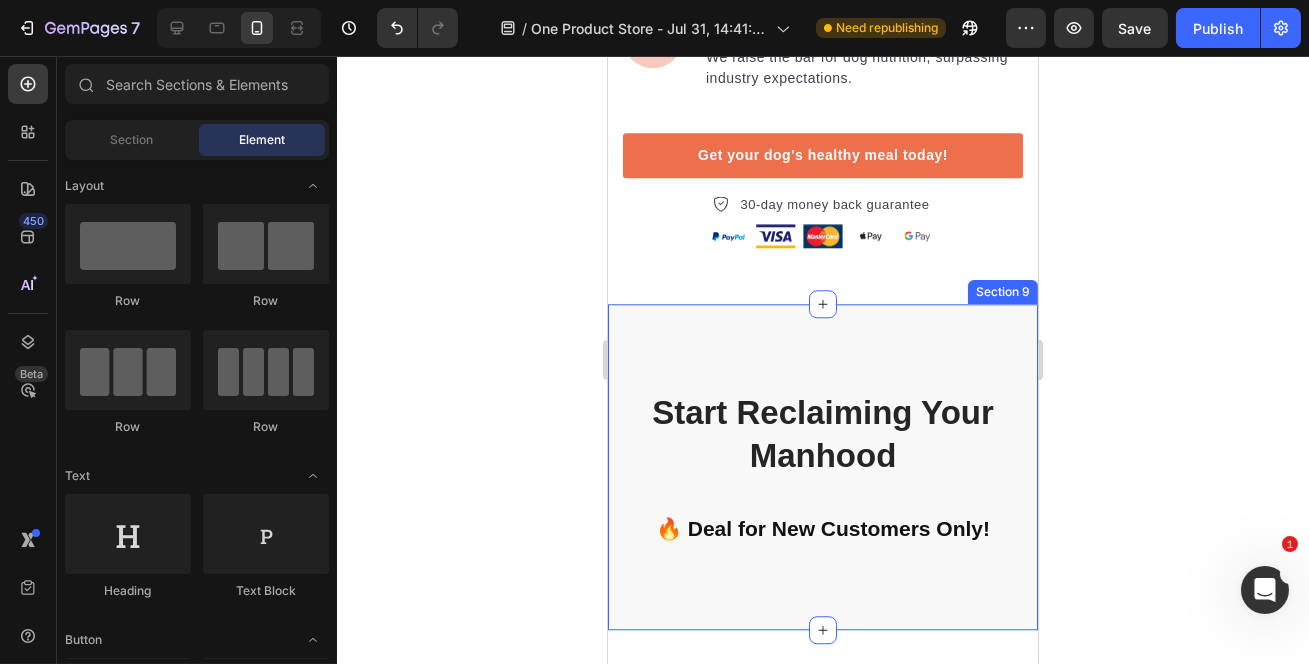 scroll, scrollTop: 9883, scrollLeft: 0, axis: vertical 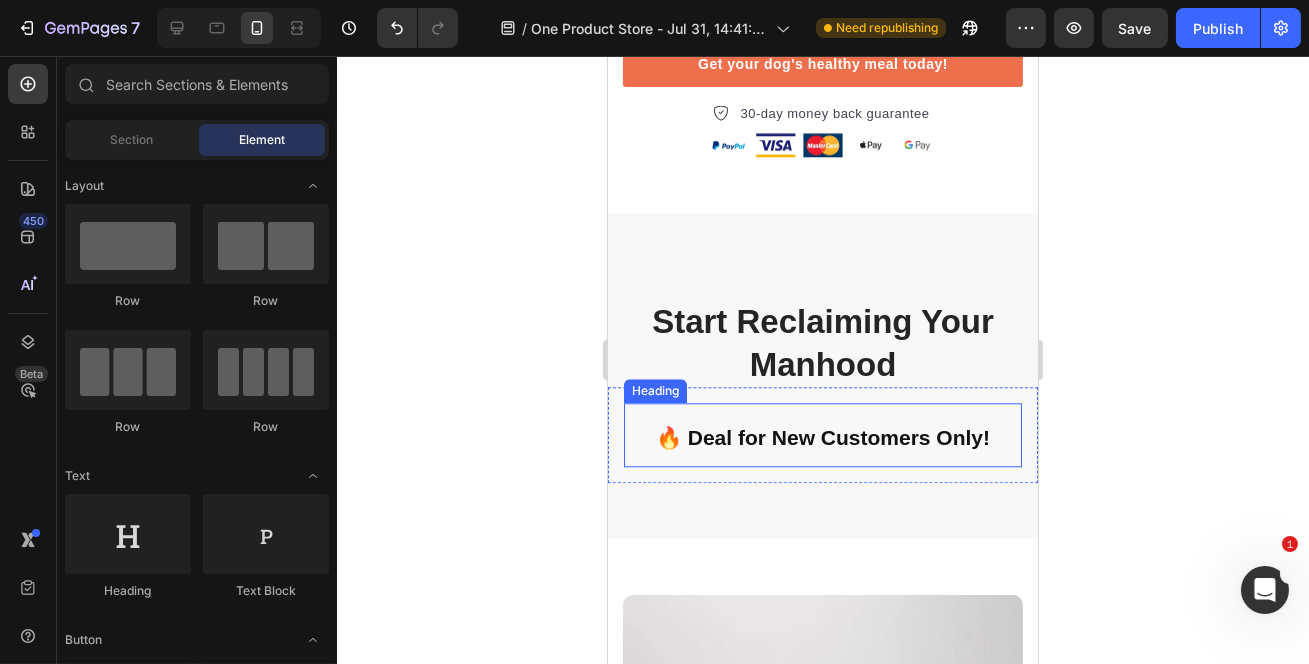 click on "🔥 Deal for New Customers Only!" at bounding box center (822, 437) 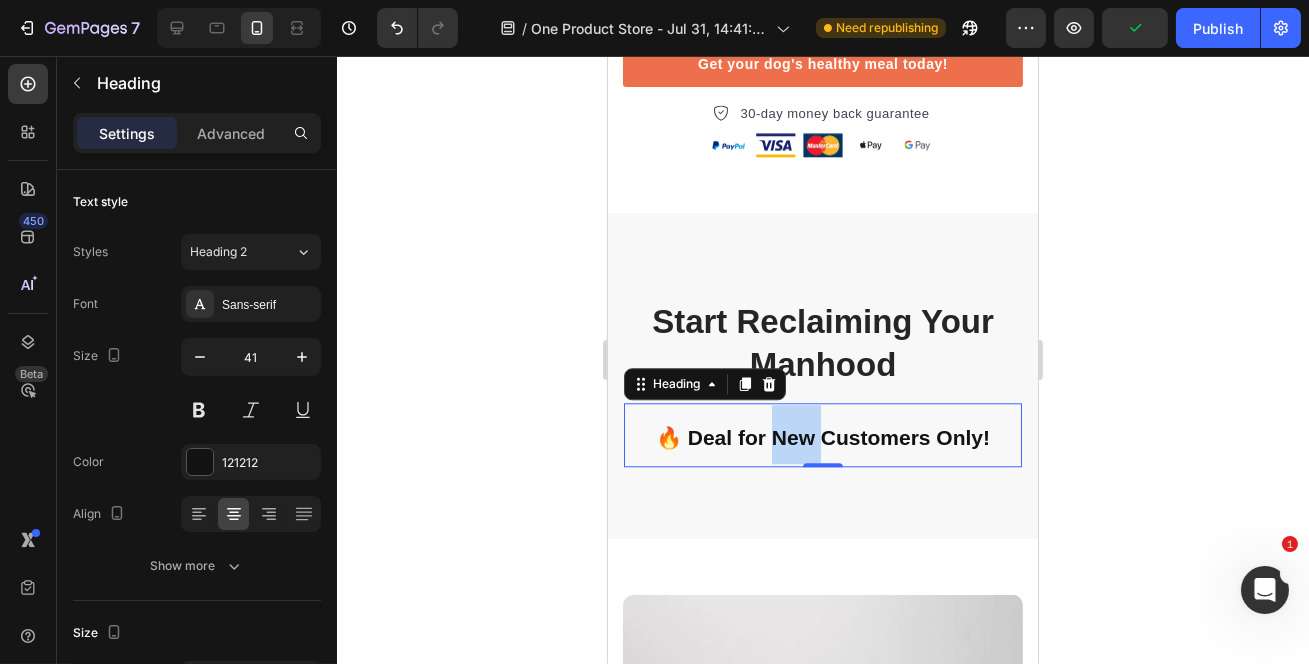 click on "🔥 Deal for New Customers Only!" at bounding box center [822, 437] 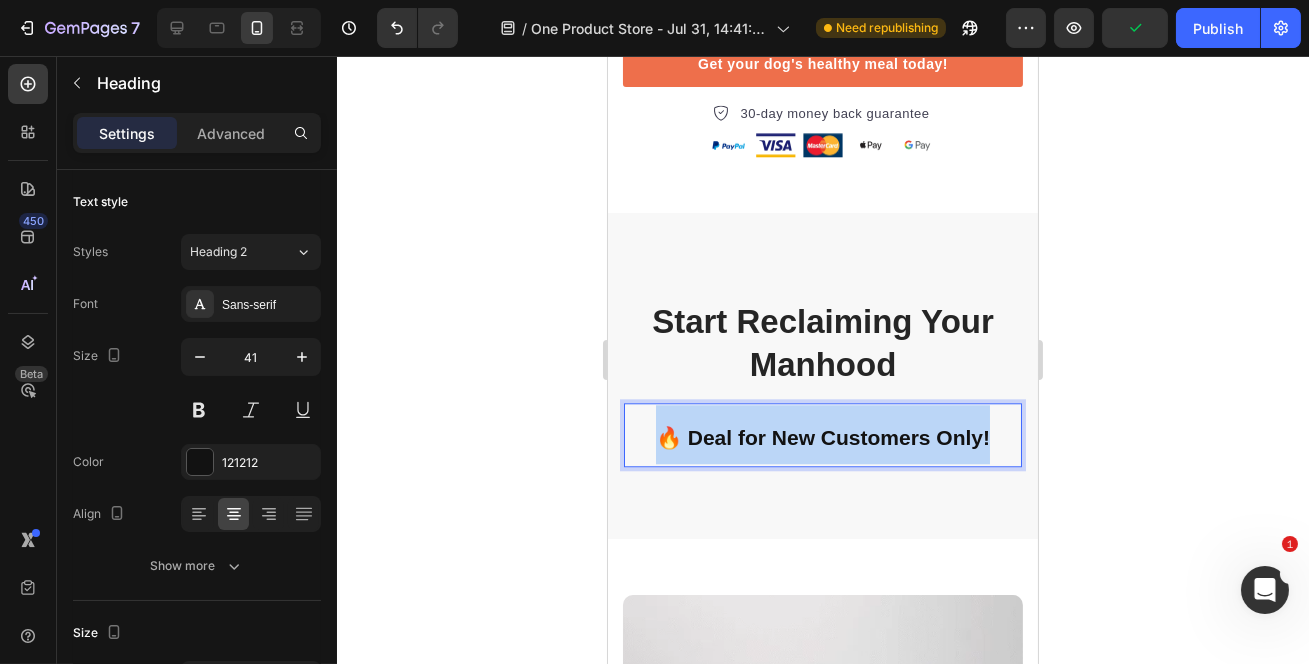 click on "🔥 Deal for New Customers Only!" at bounding box center (822, 437) 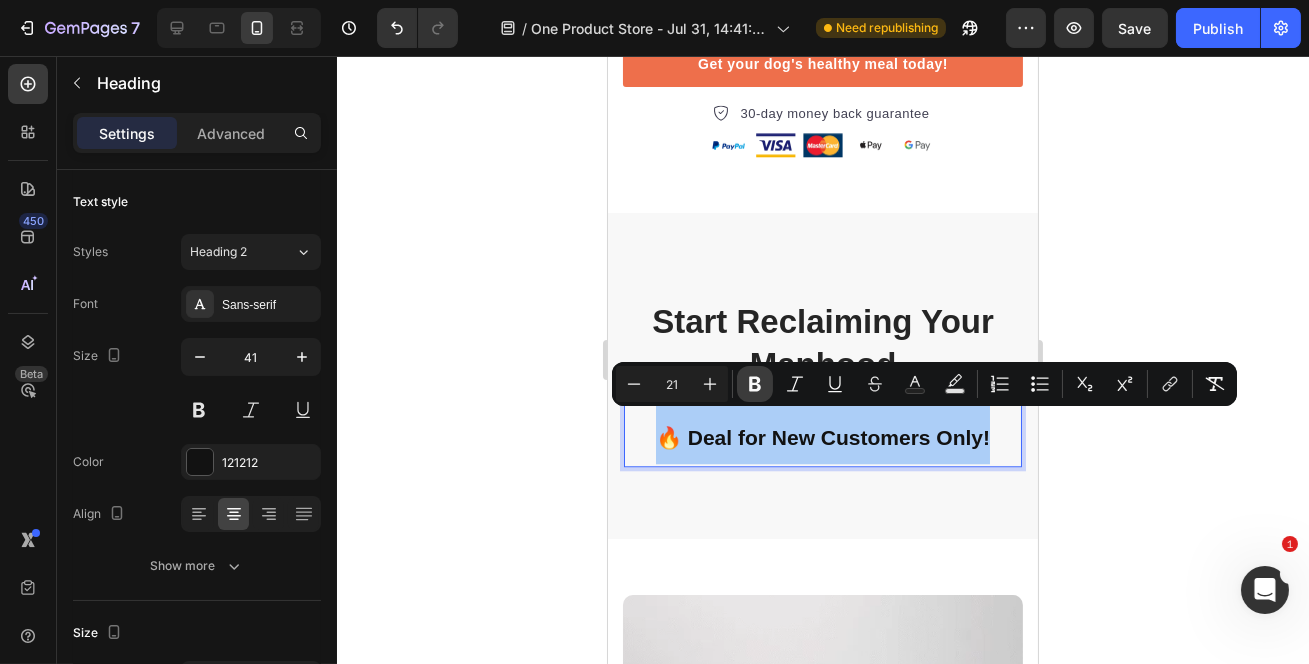 click on "Bold" at bounding box center (755, 384) 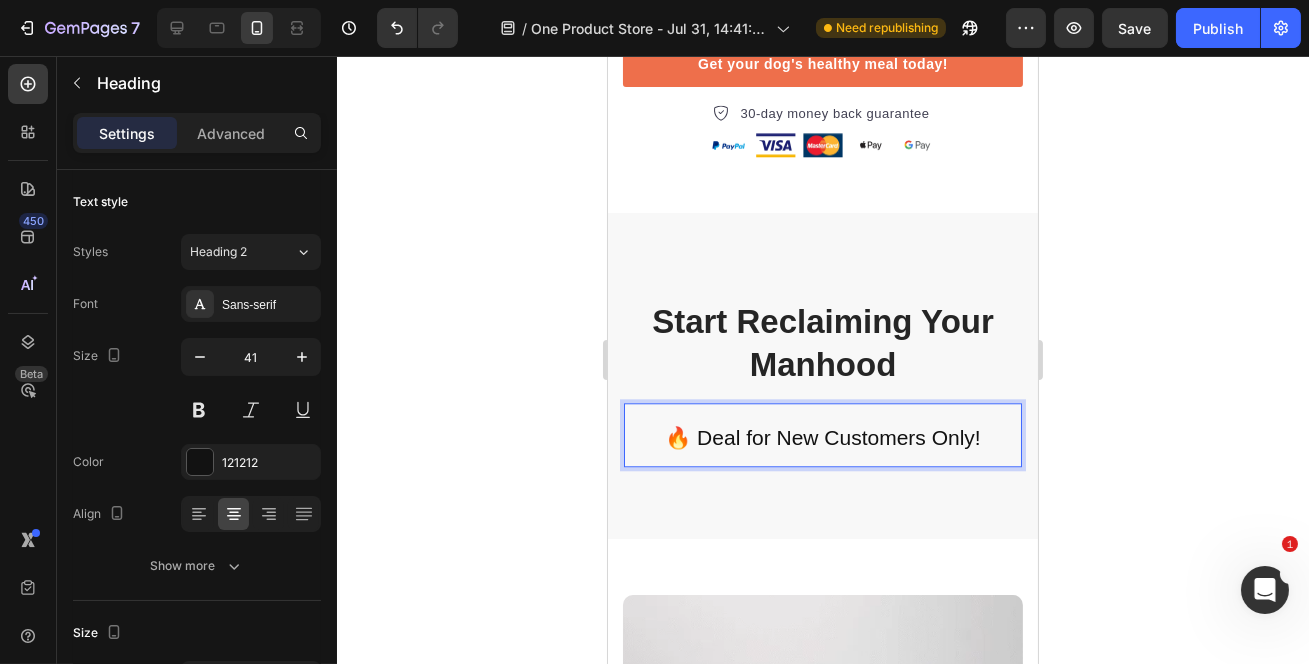 click on "🔥 Deal for New Customers Only!" at bounding box center [822, 434] 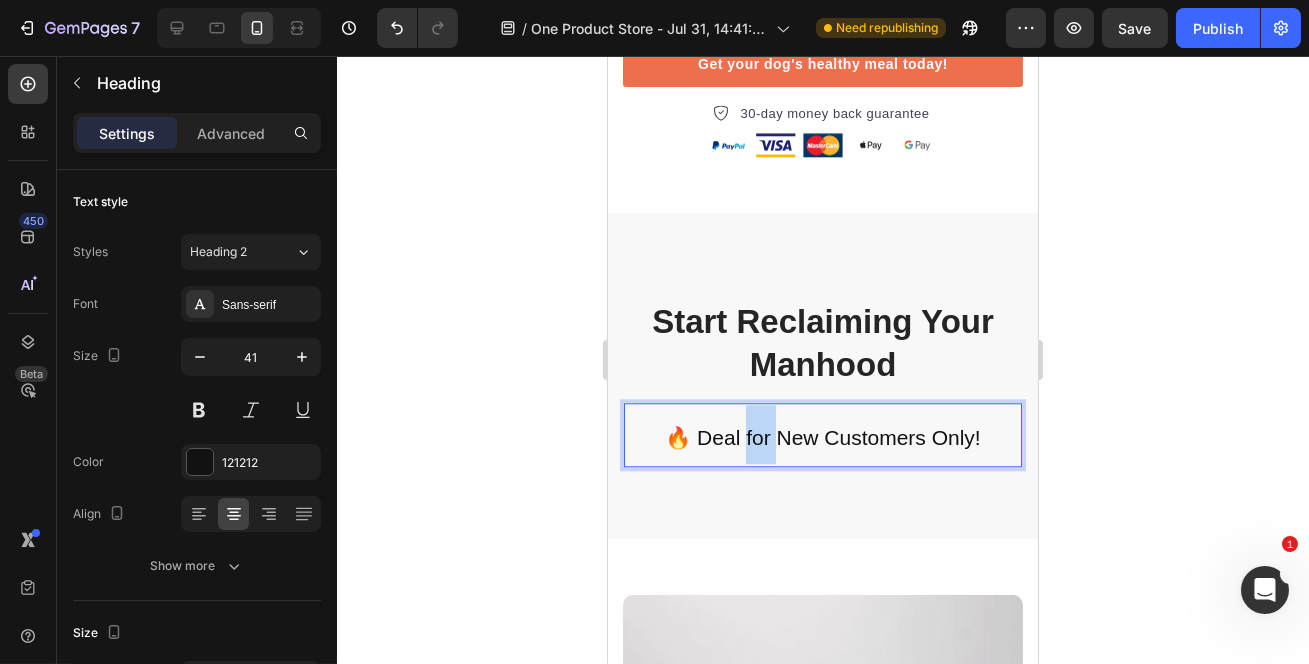 click on "🔥 Deal for New Customers Only!" at bounding box center (821, 437) 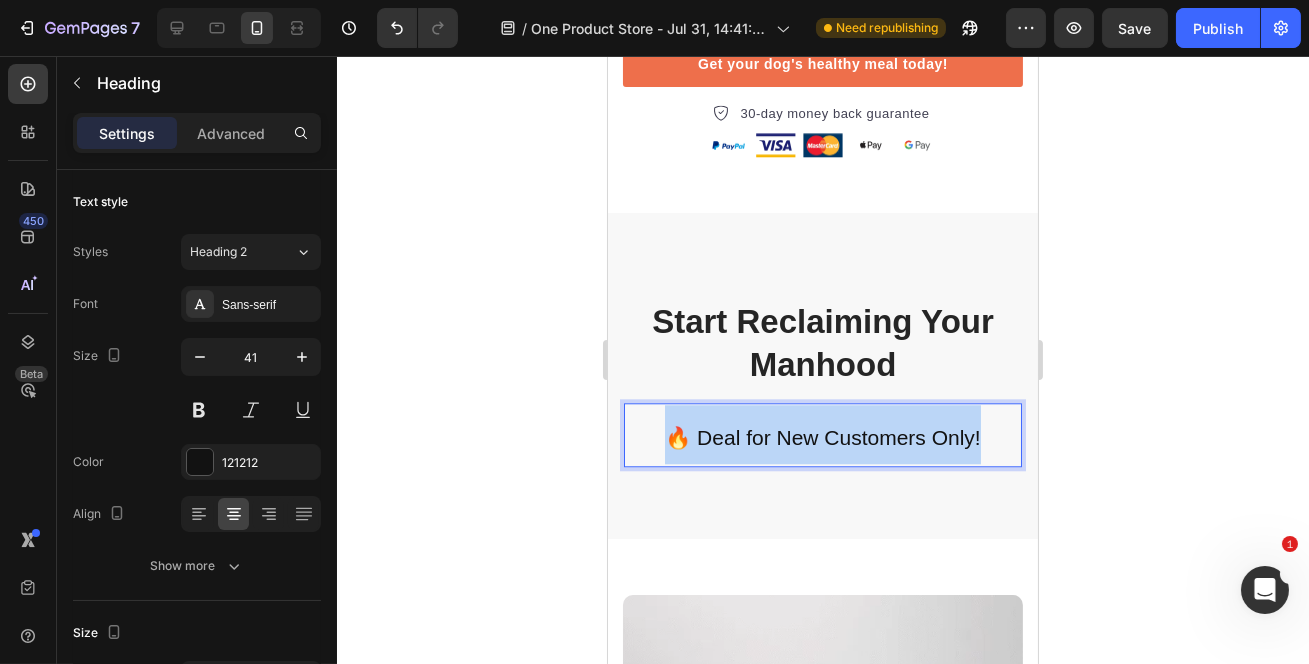 click on "🔥 Deal for New Customers Only!" at bounding box center (821, 437) 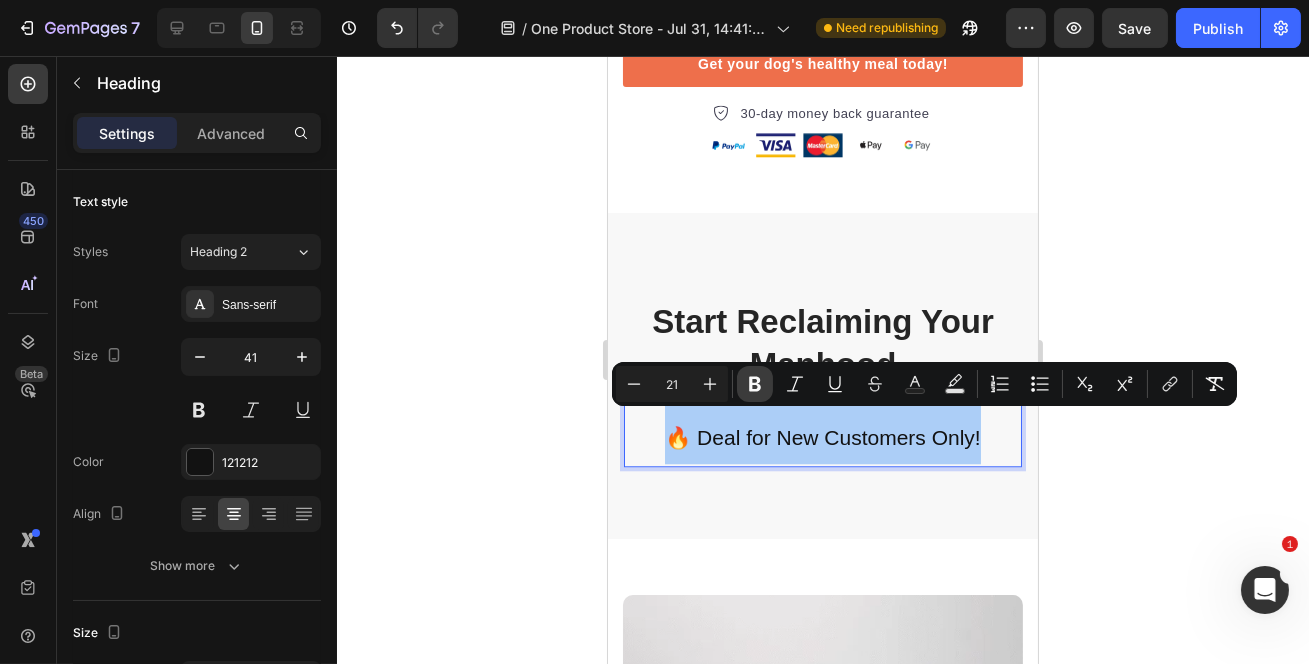 click 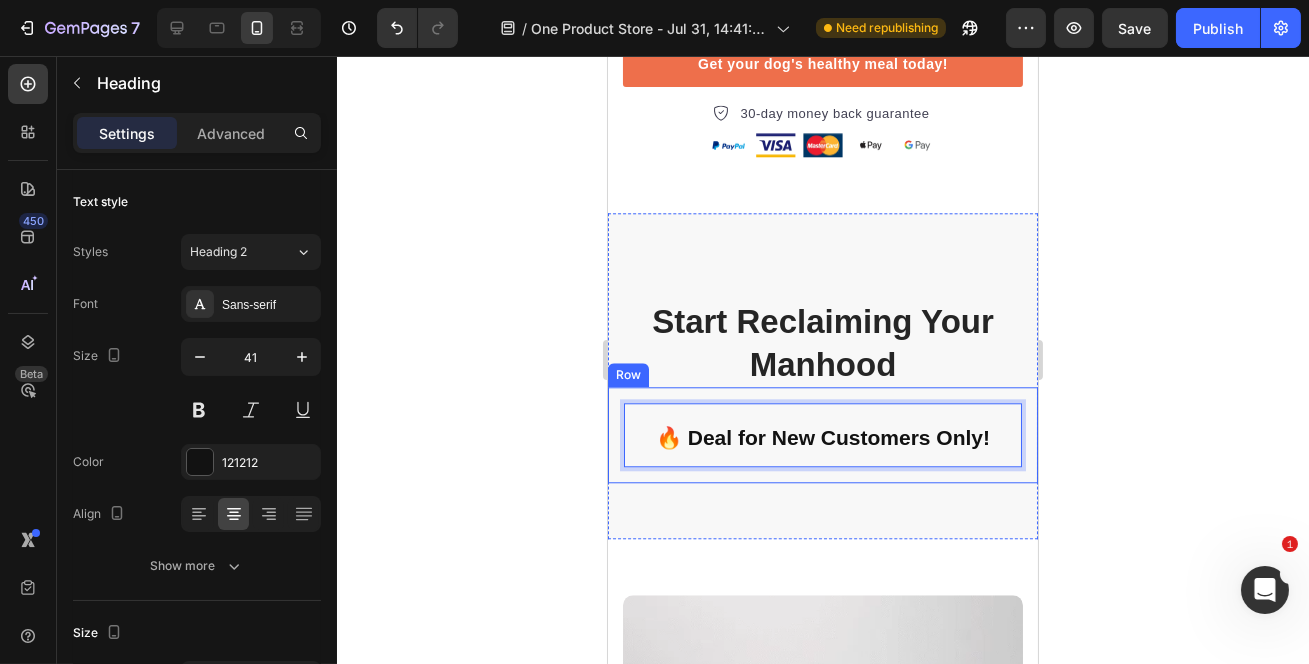 click 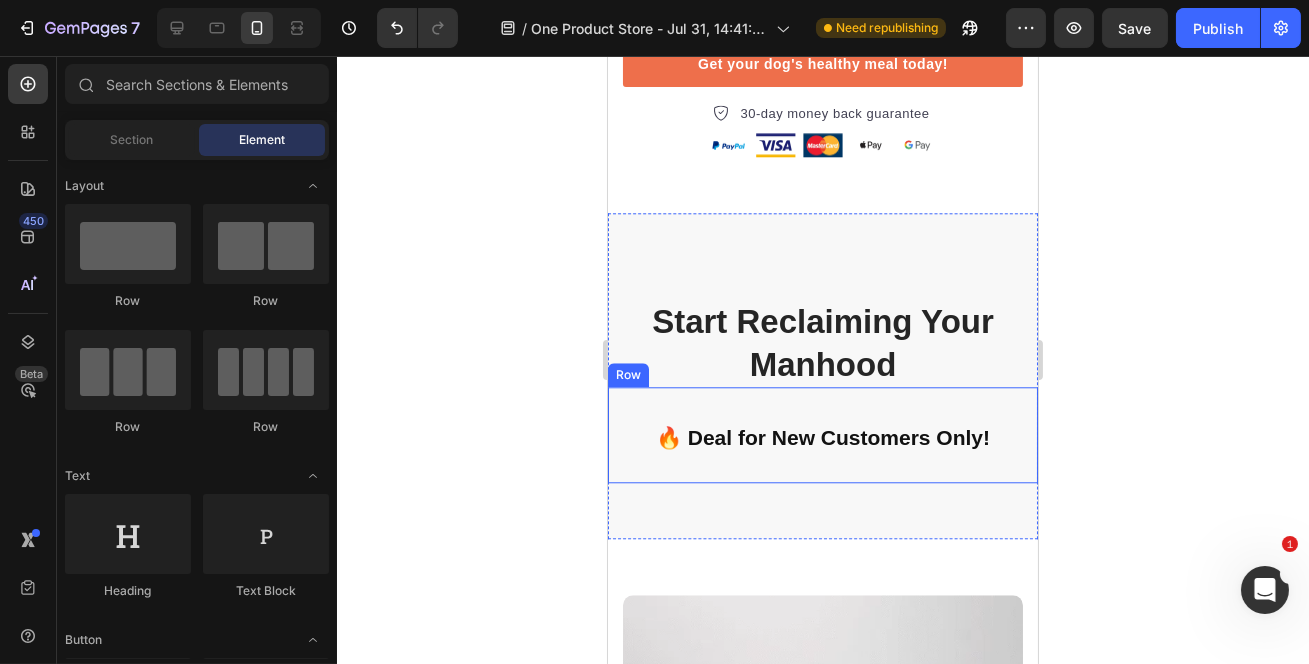 click on "🔥 Deal for New Customers Only!" at bounding box center (822, 437) 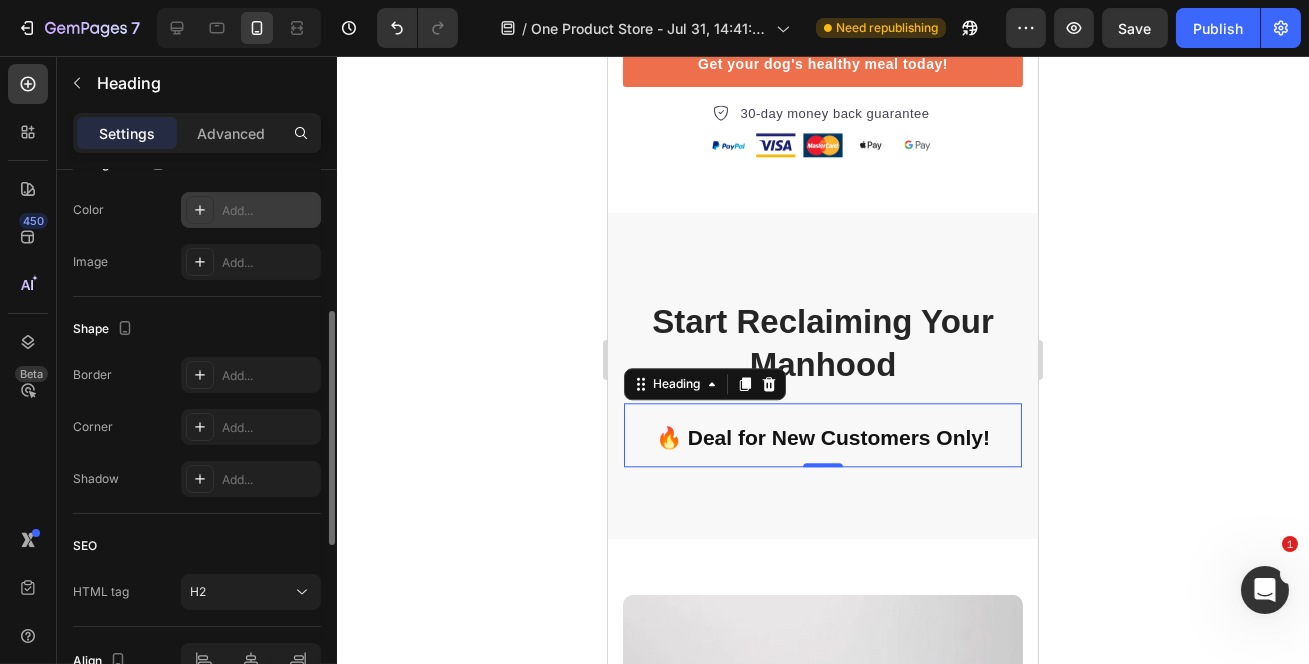 scroll, scrollTop: 545, scrollLeft: 0, axis: vertical 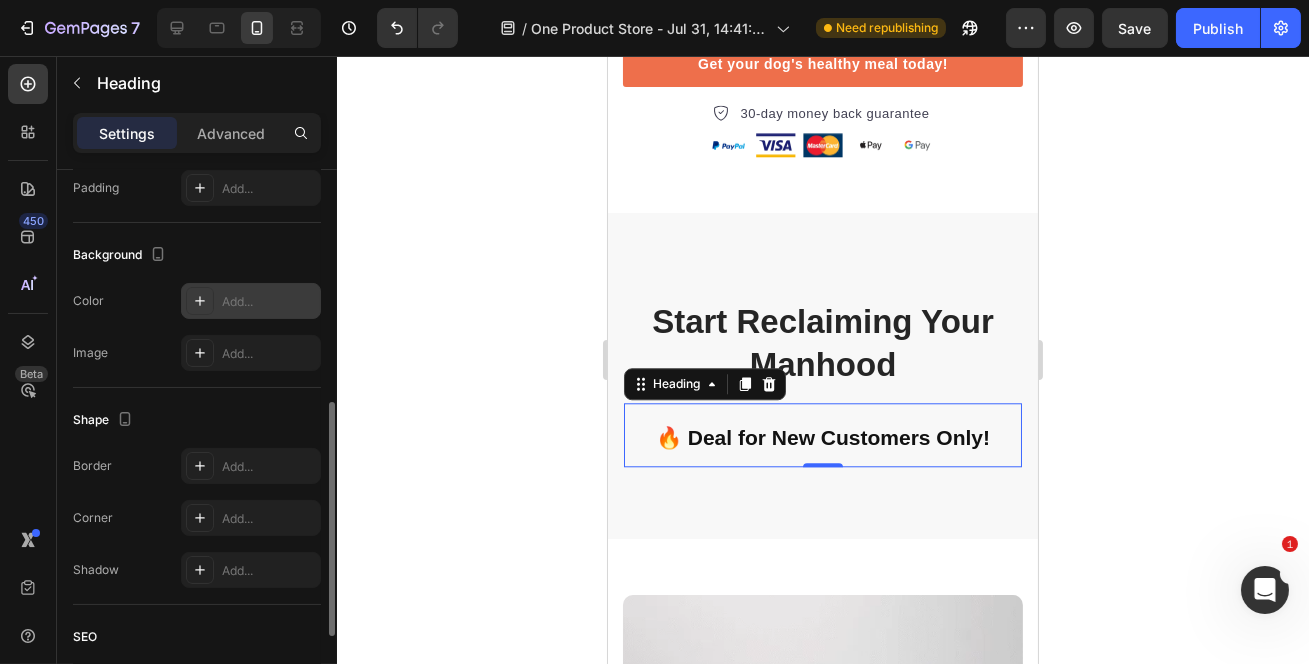 click on "Add..." at bounding box center (269, 302) 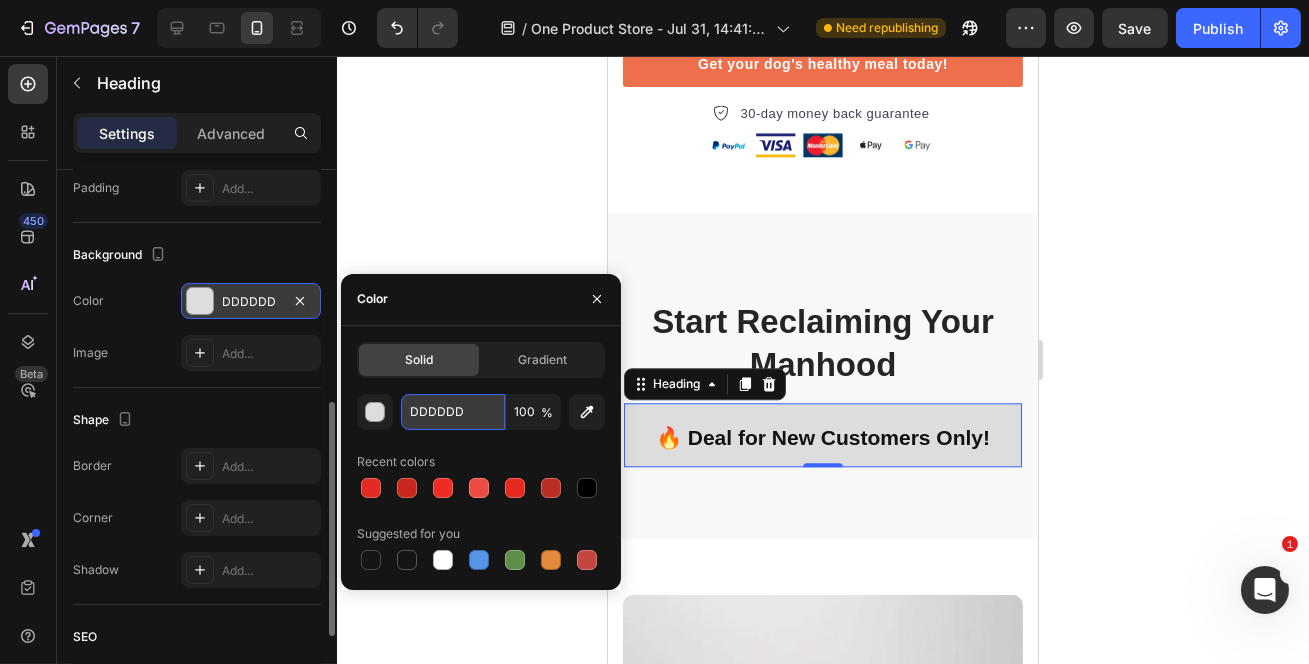 click on "DDDDDD" at bounding box center [453, 412] 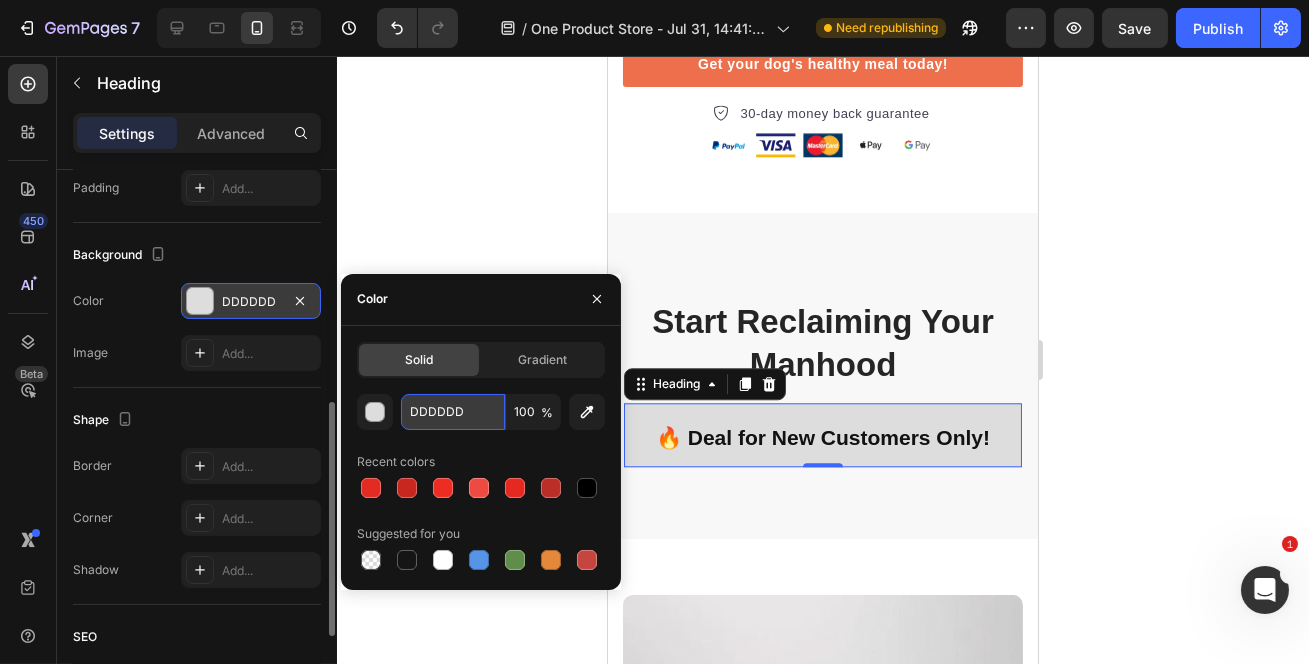 paste on "#efbb03" 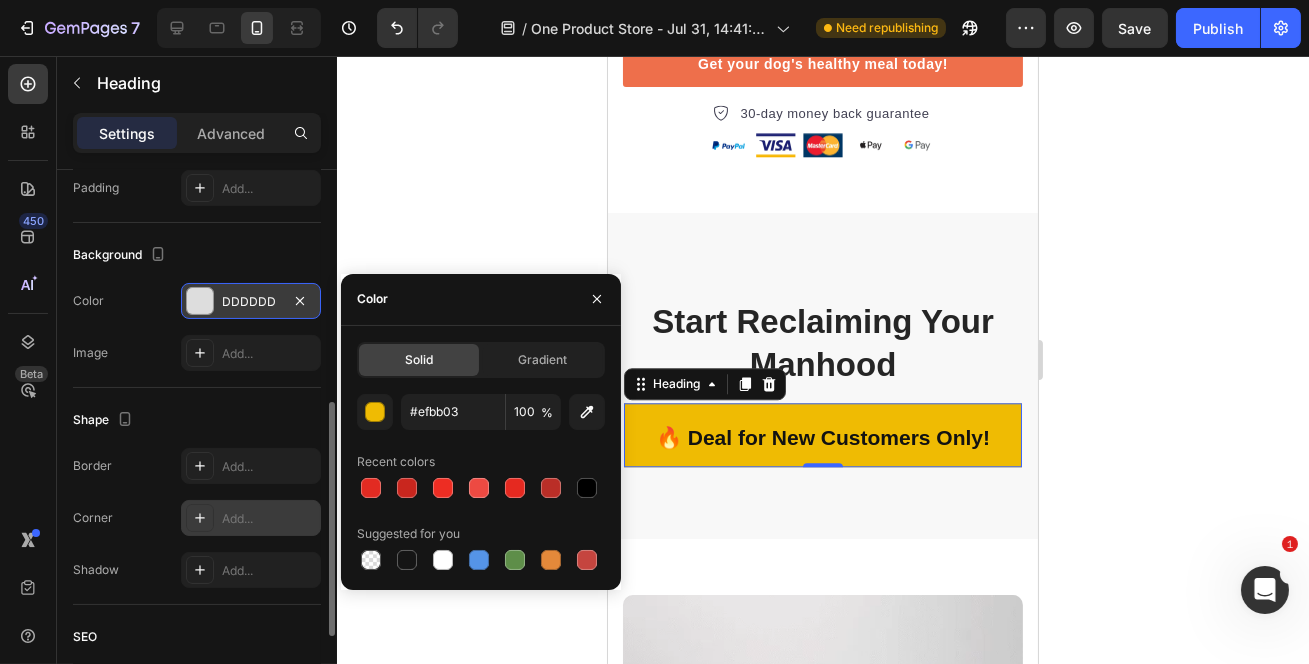 click on "Add..." at bounding box center [251, 518] 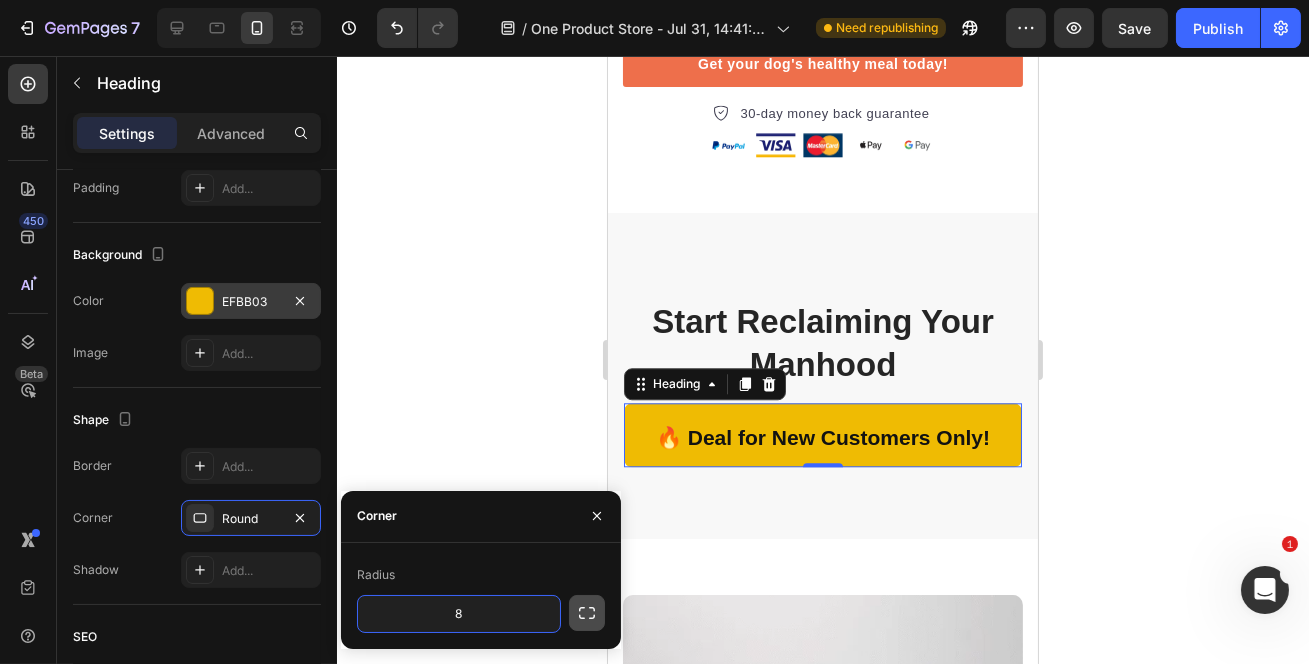 click at bounding box center (587, 613) 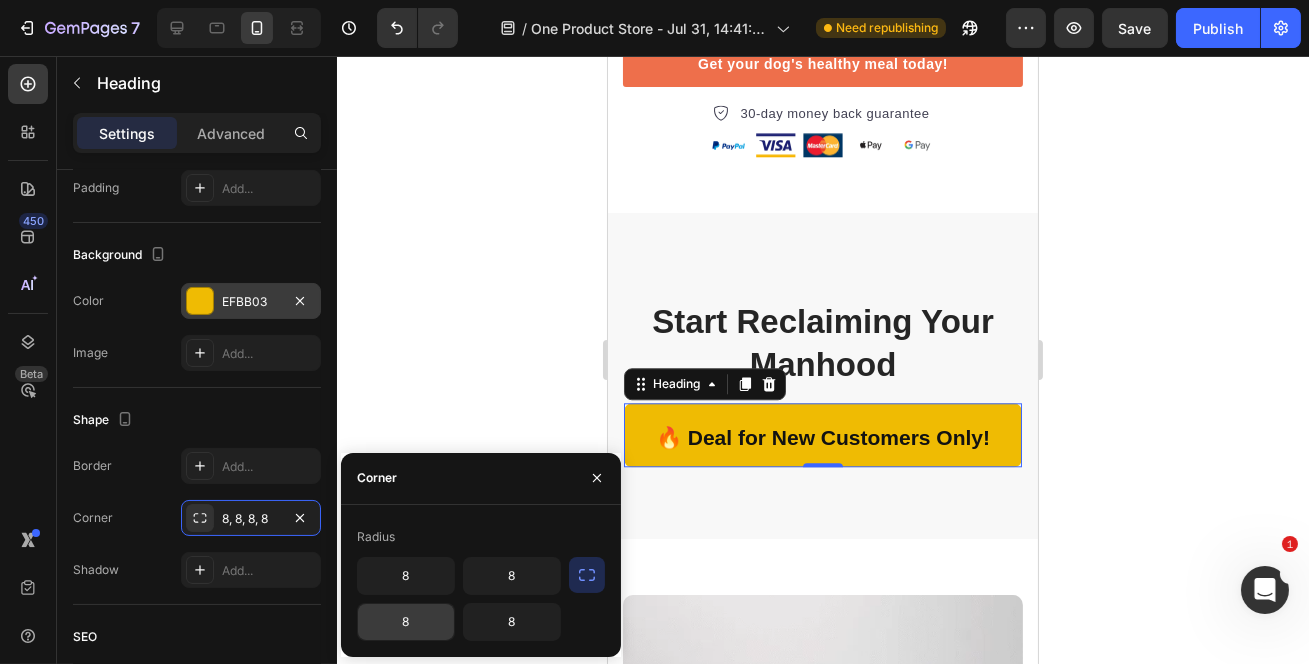 click on "8" at bounding box center (406, 622) 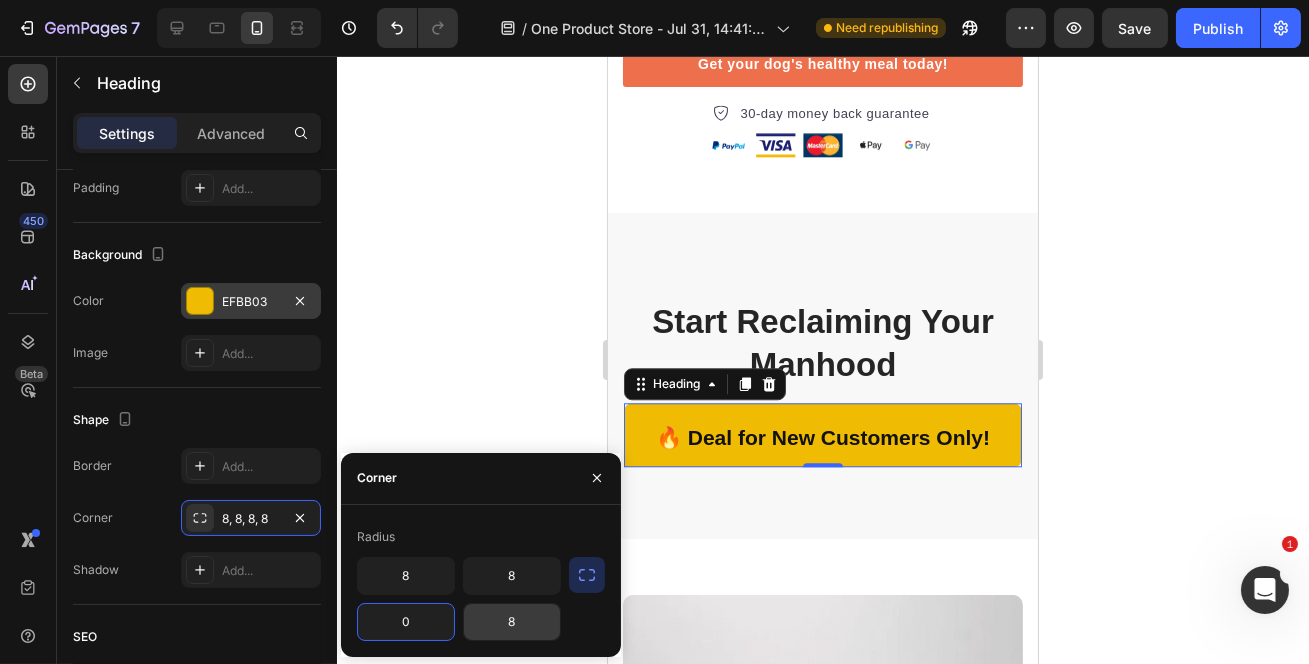 type on "0" 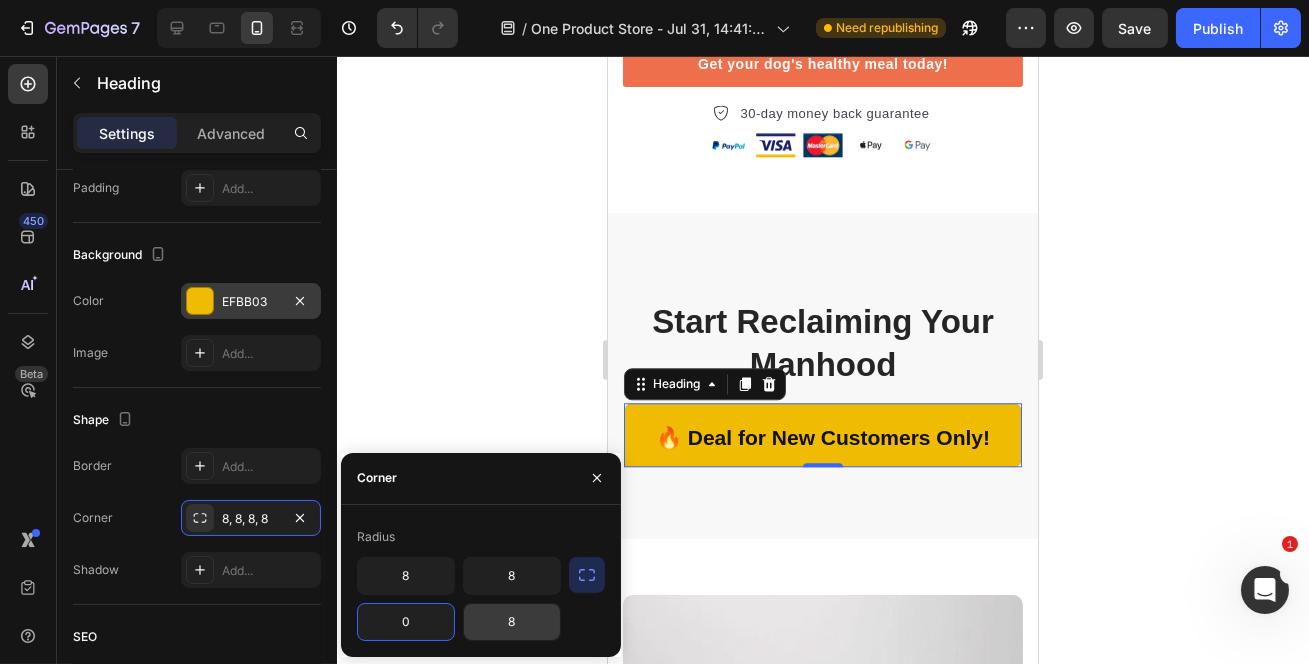 click on "8" at bounding box center [512, 622] 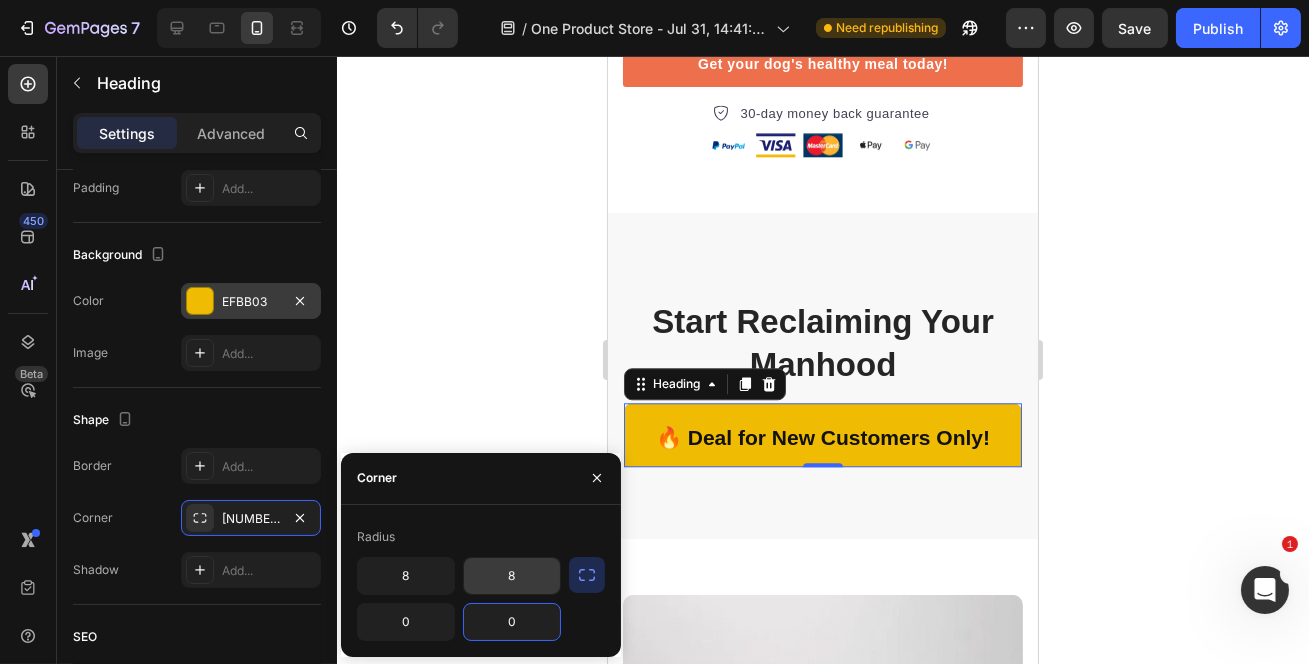 type on "0" 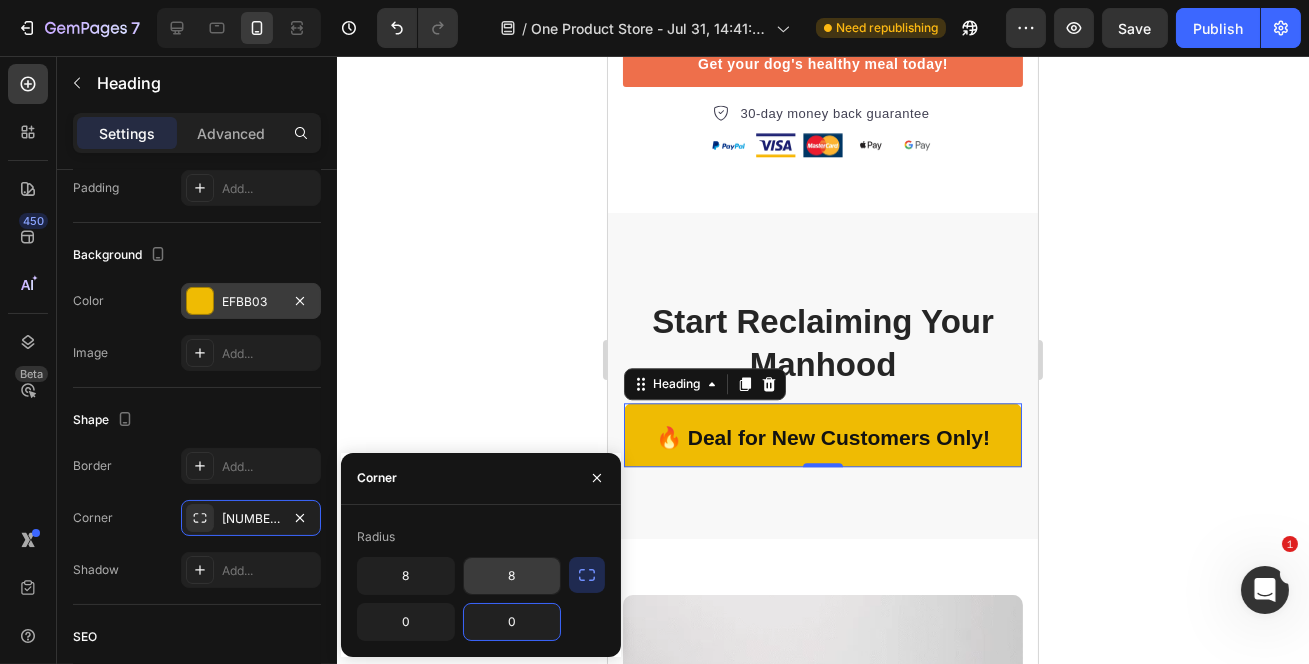 click on "8" at bounding box center (512, 576) 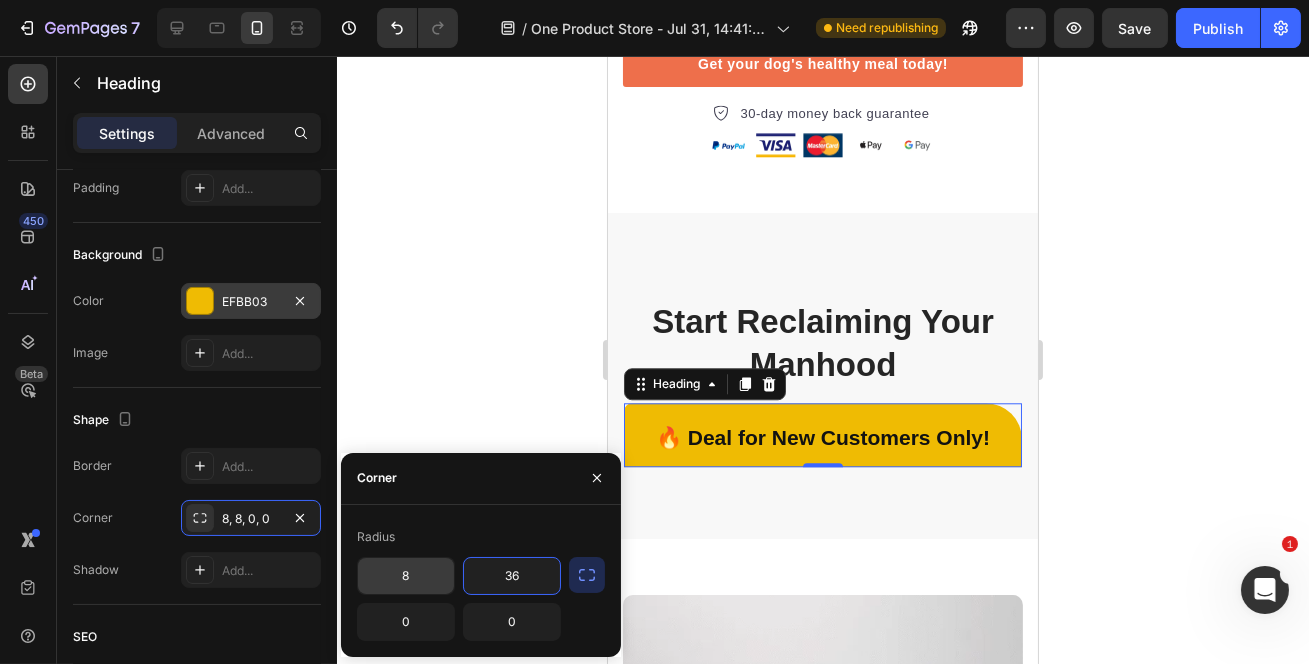 type on "36" 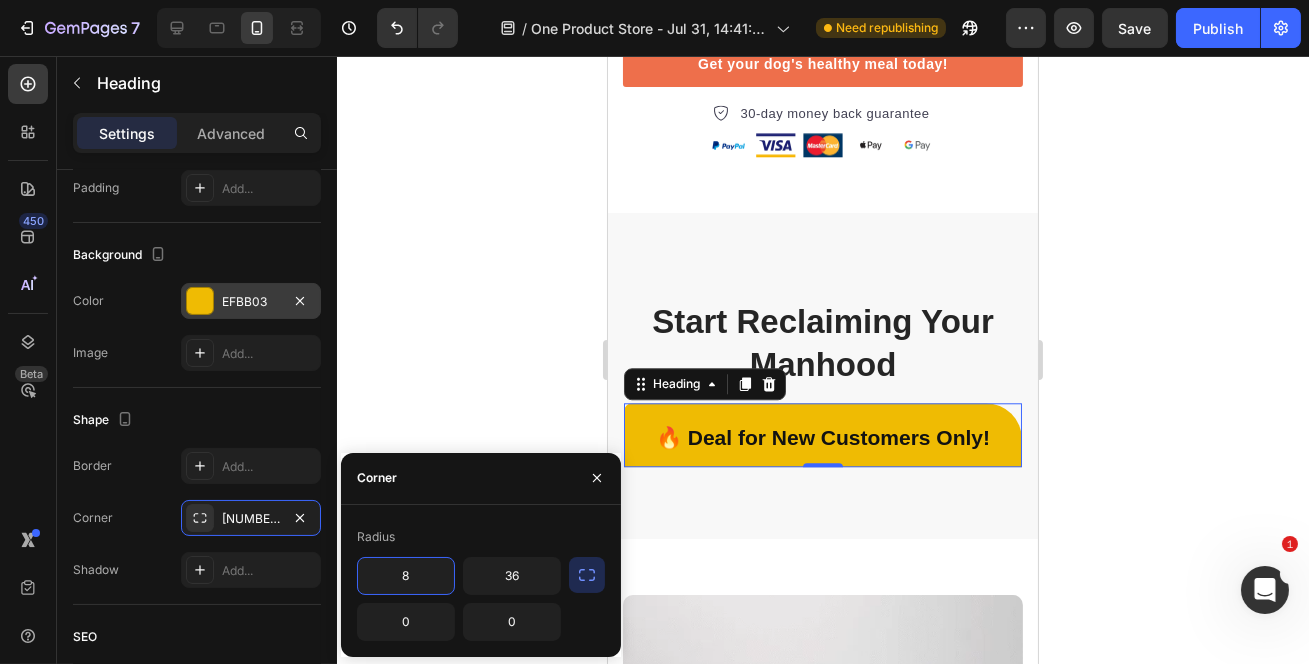 click on "8" at bounding box center [406, 576] 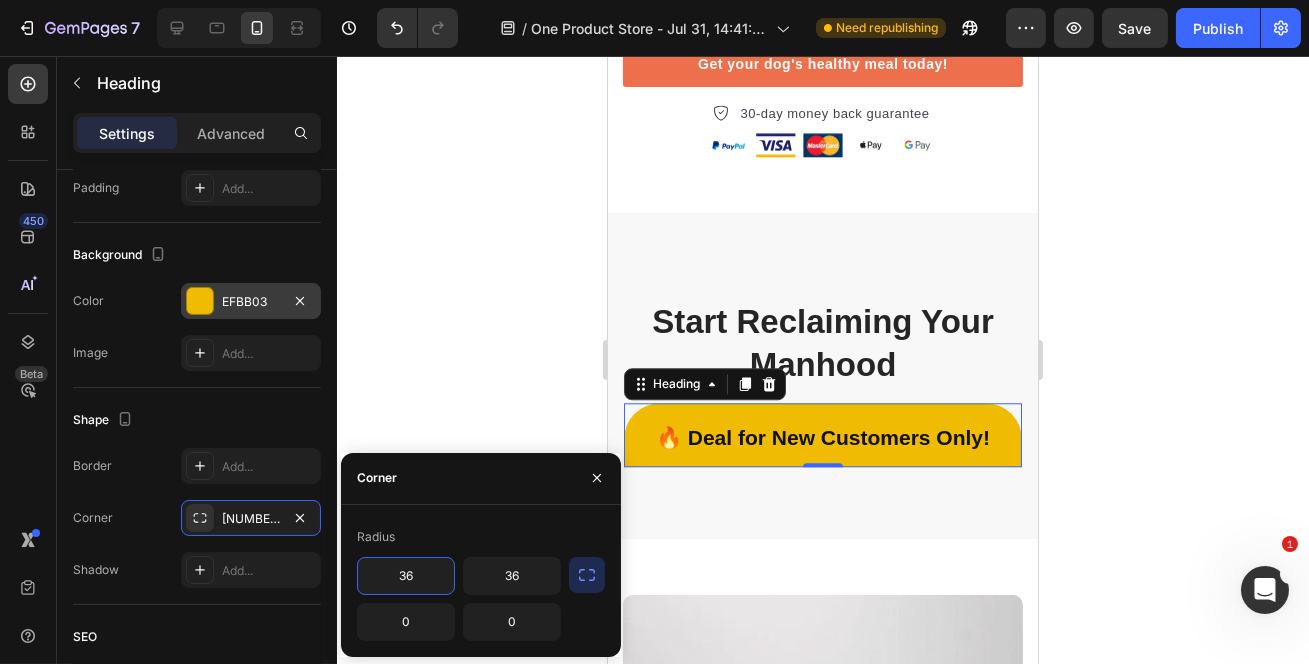 type on "36" 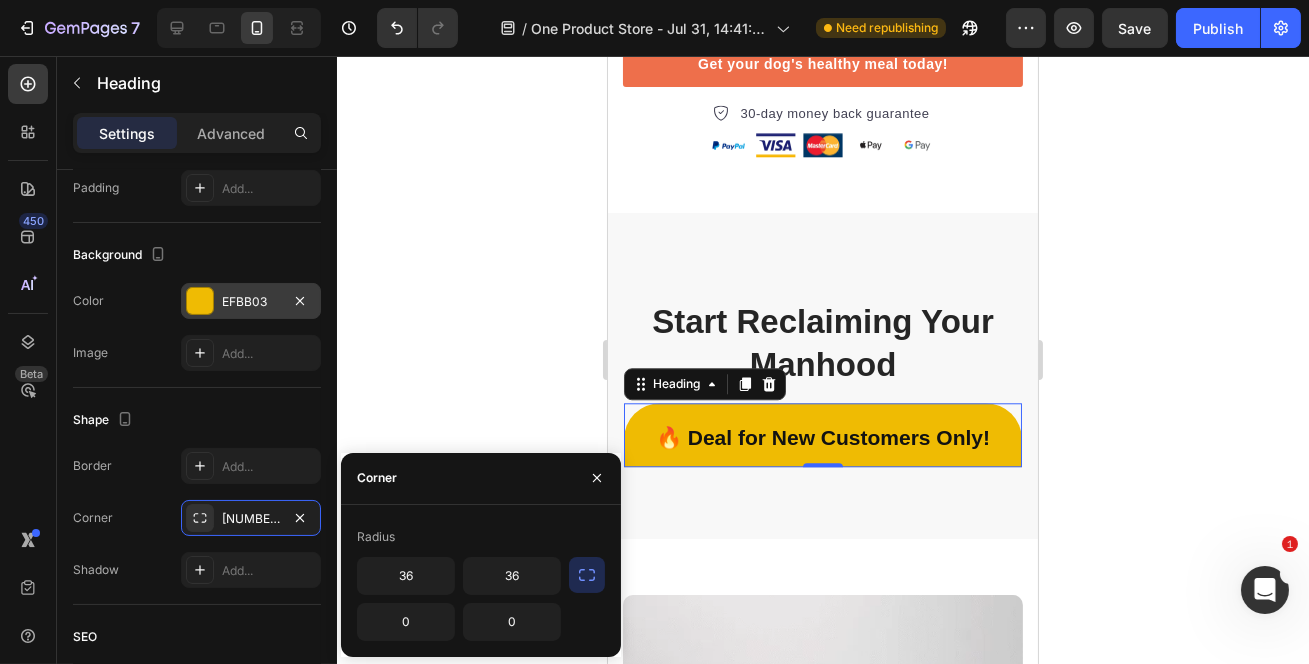 click 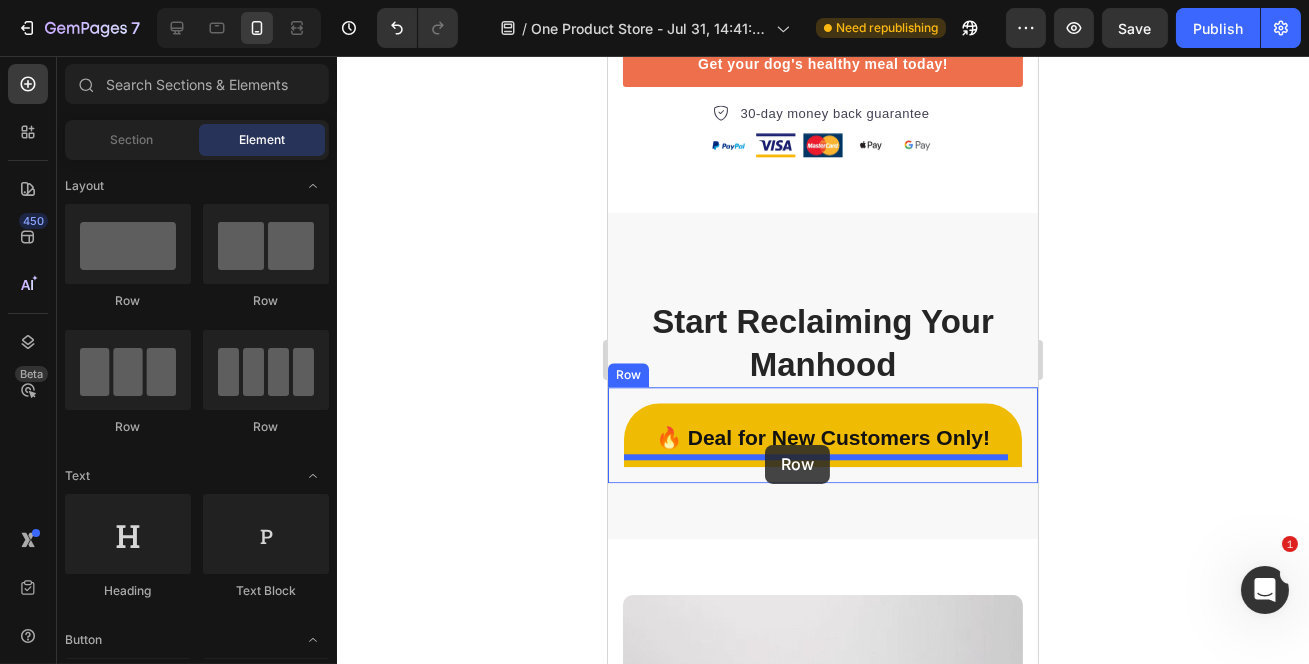 drag, startPoint x: 709, startPoint y: 310, endPoint x: 764, endPoint y: 445, distance: 145.7738 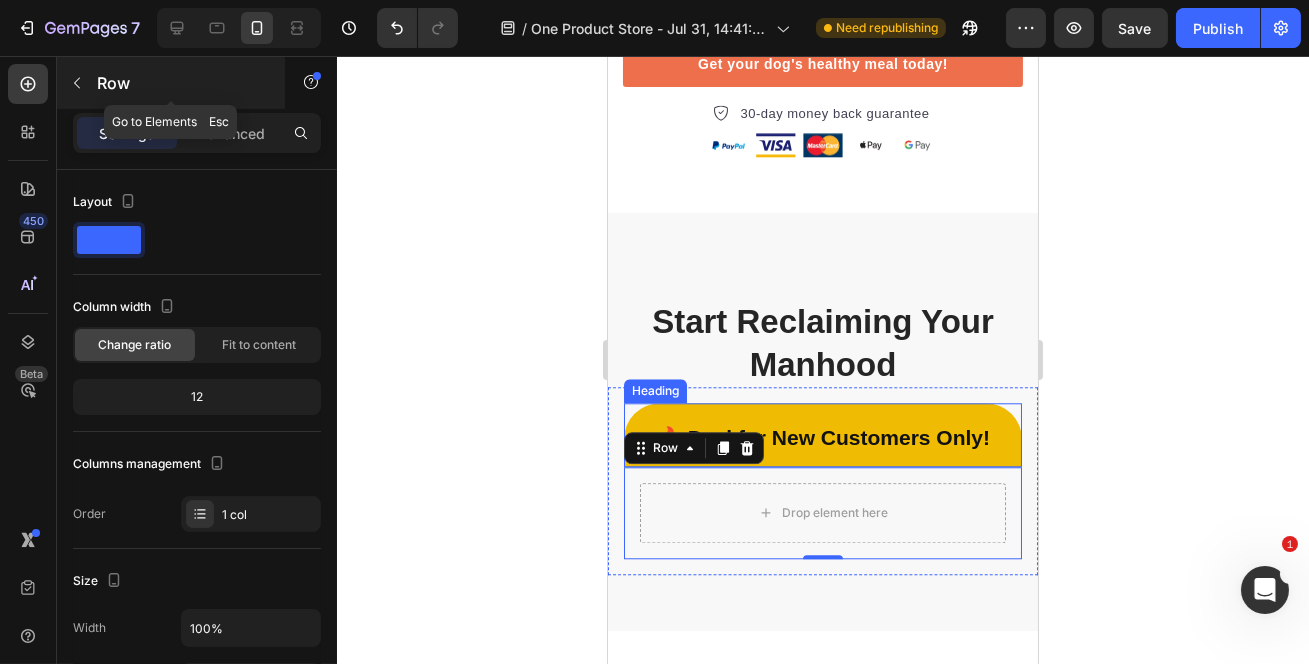 click 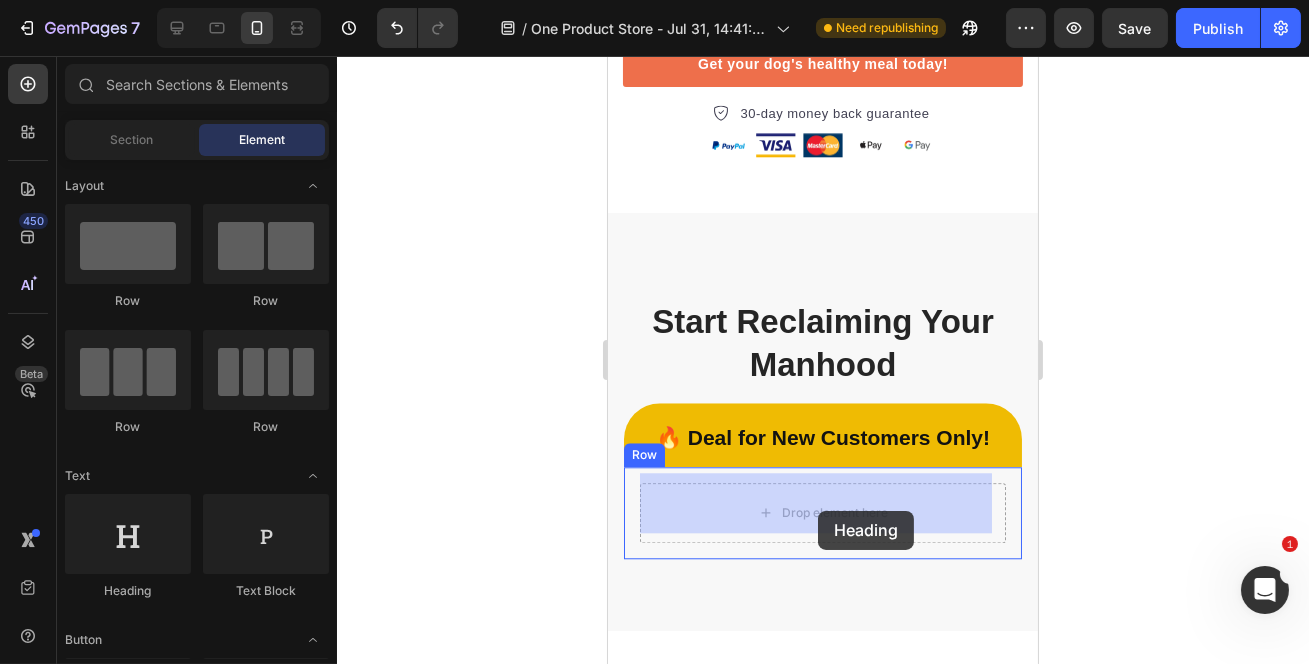 drag, startPoint x: 1397, startPoint y: 648, endPoint x: 817, endPoint y: 508, distance: 596.65735 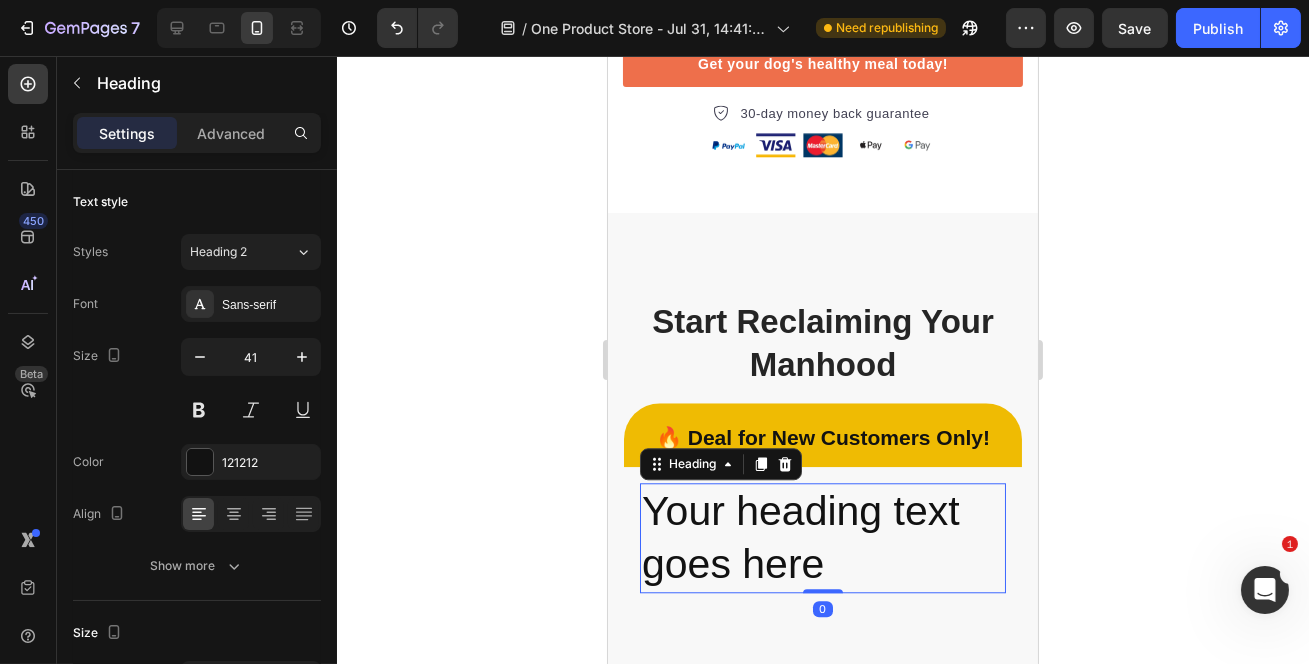 click on "Your heading text goes here" at bounding box center (822, 538) 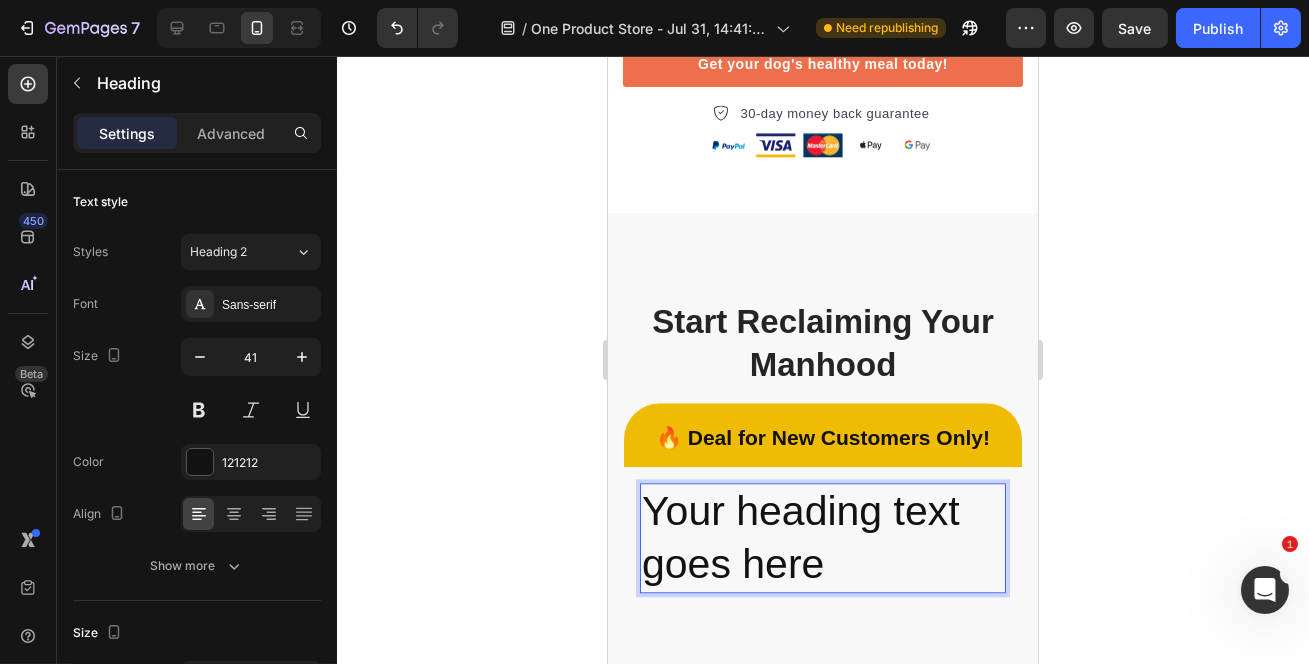click on "Your heading text goes here" at bounding box center [822, 538] 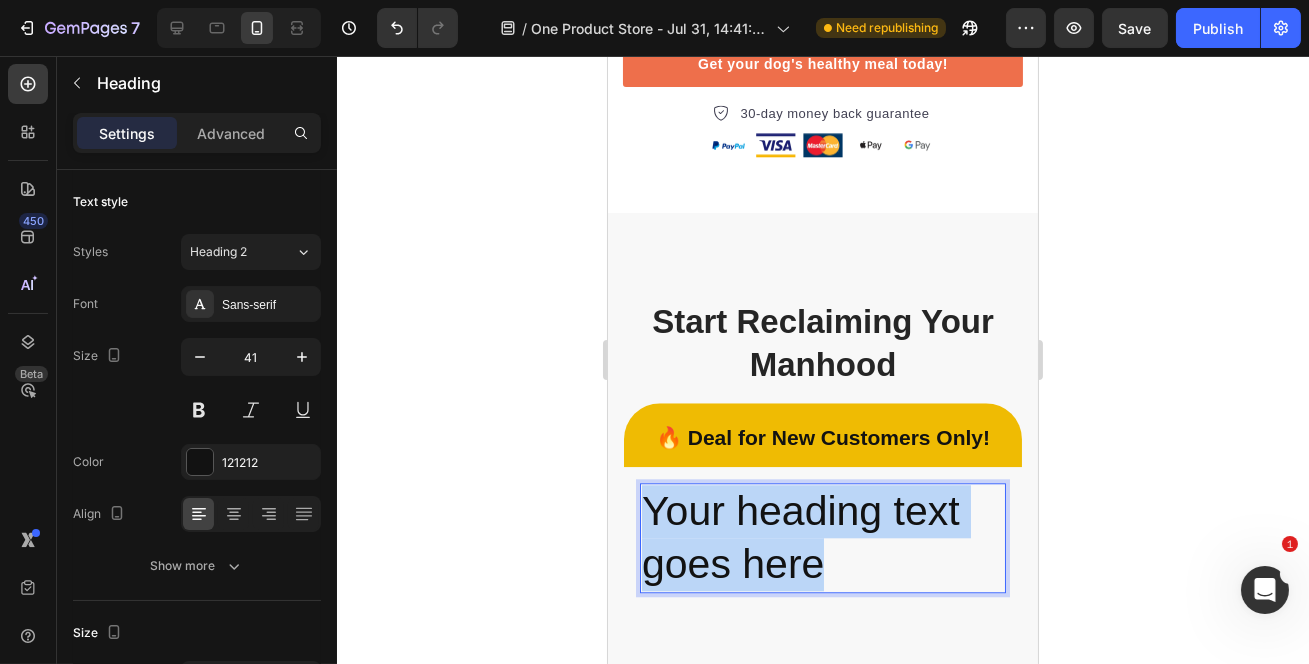 click on "Your heading text goes here" at bounding box center [822, 538] 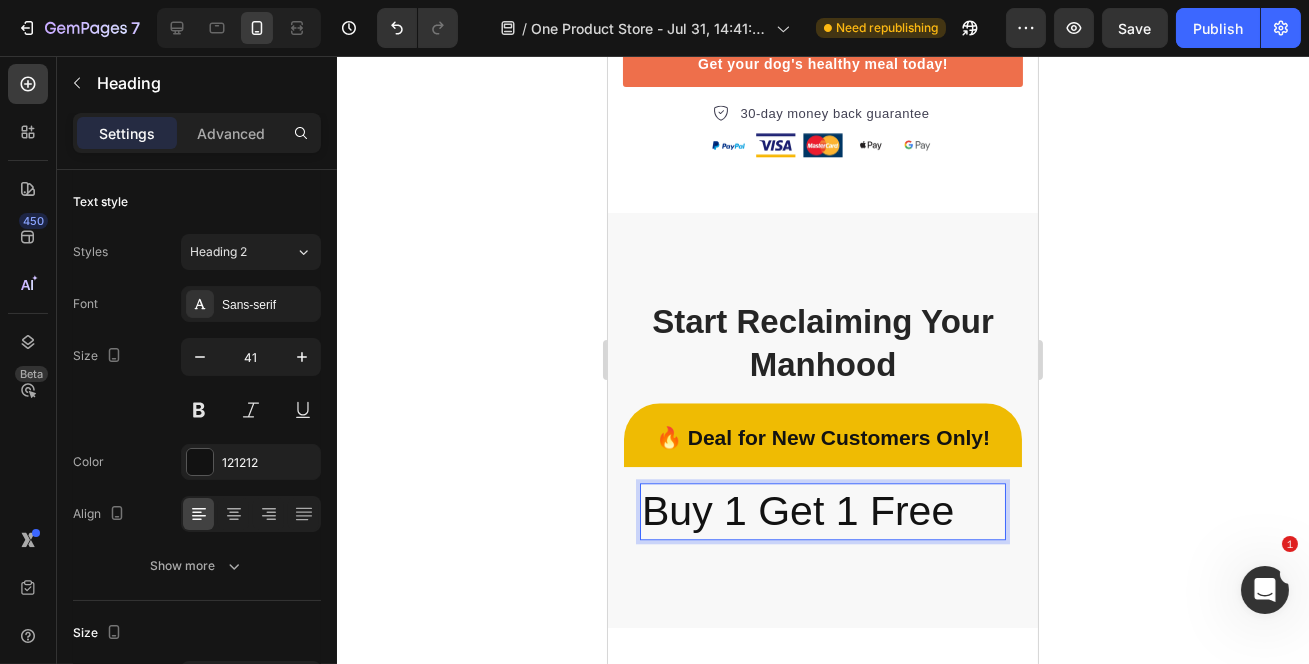click on "Buy 1 Get 1 Free" at bounding box center (822, 511) 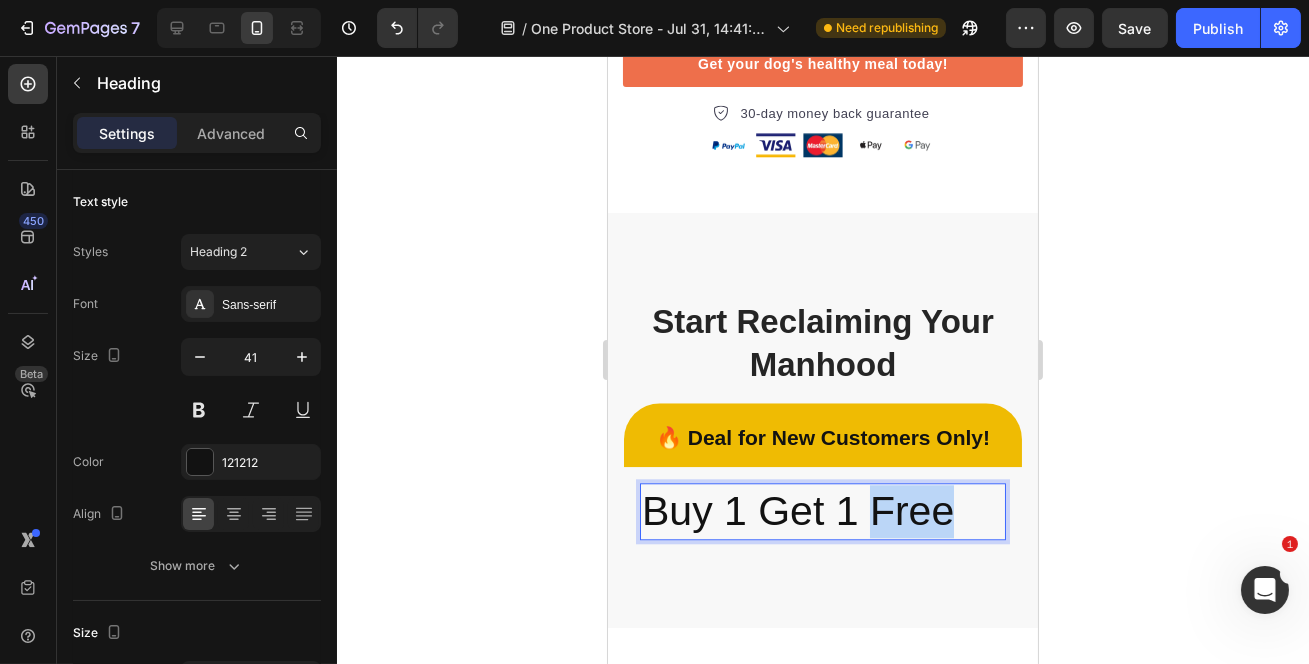 click on "Buy 1 Get 1 Free" at bounding box center [822, 511] 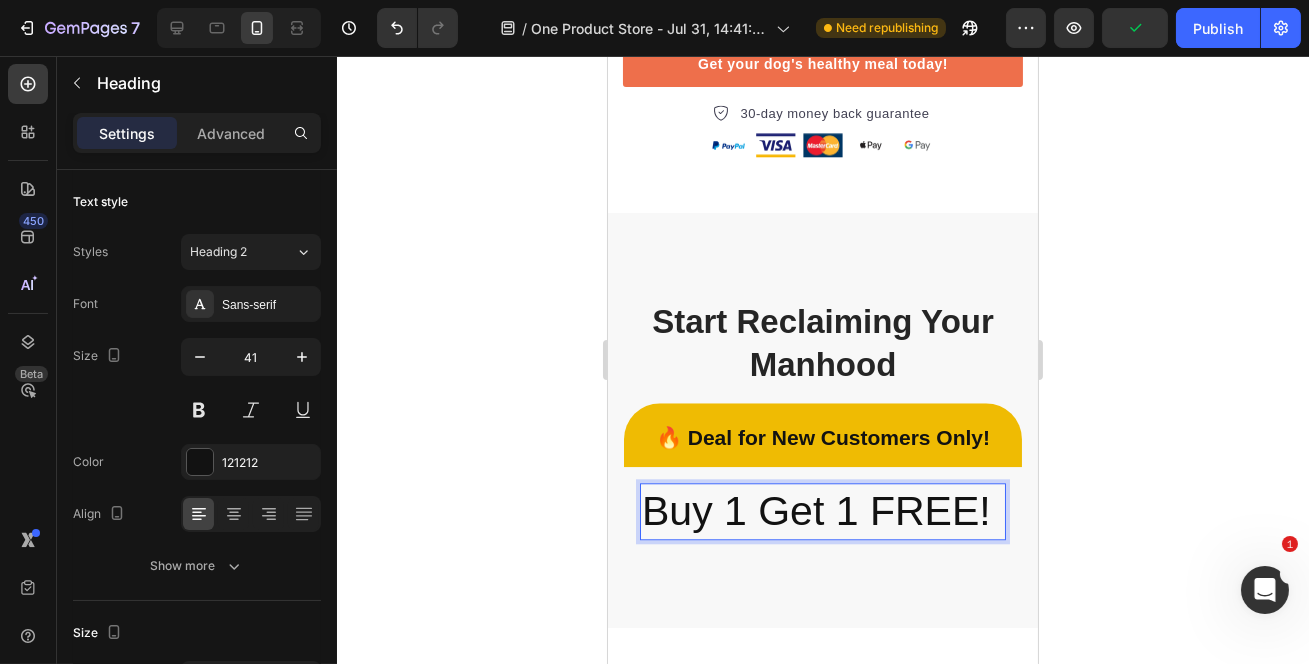 click on "Buy 1 Get 1 FREE!" at bounding box center [822, 511] 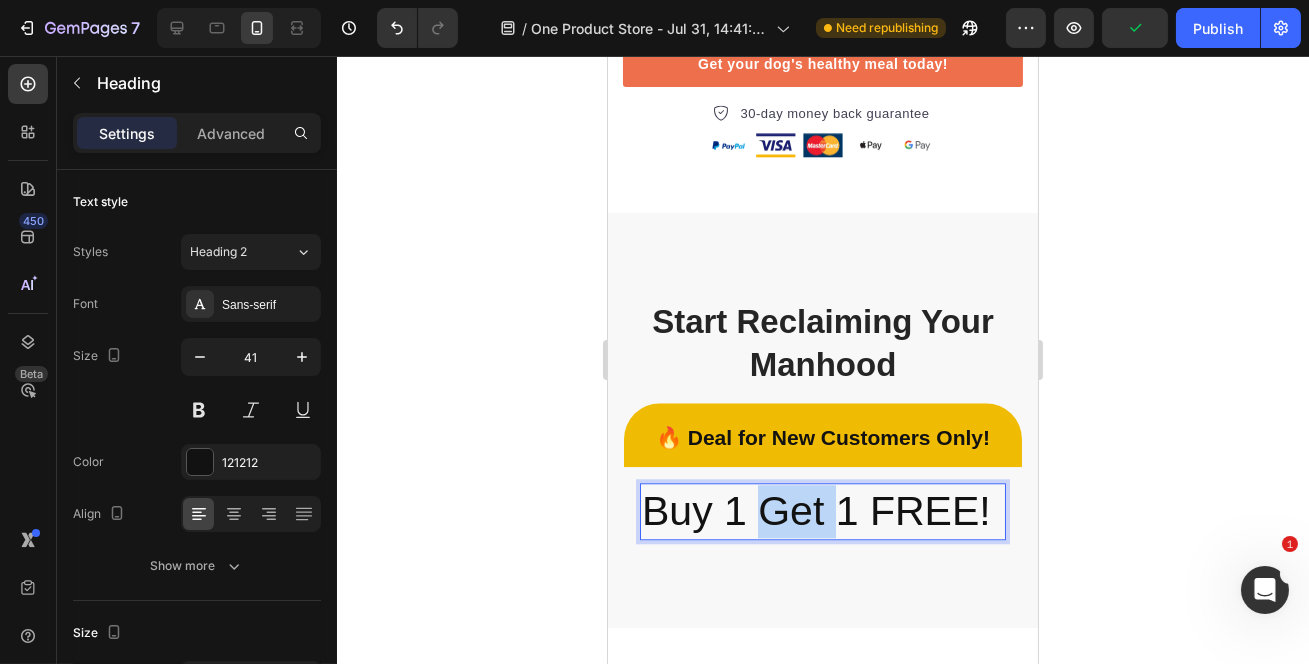 click on "Buy 1 Get 1 FREE!" at bounding box center [822, 511] 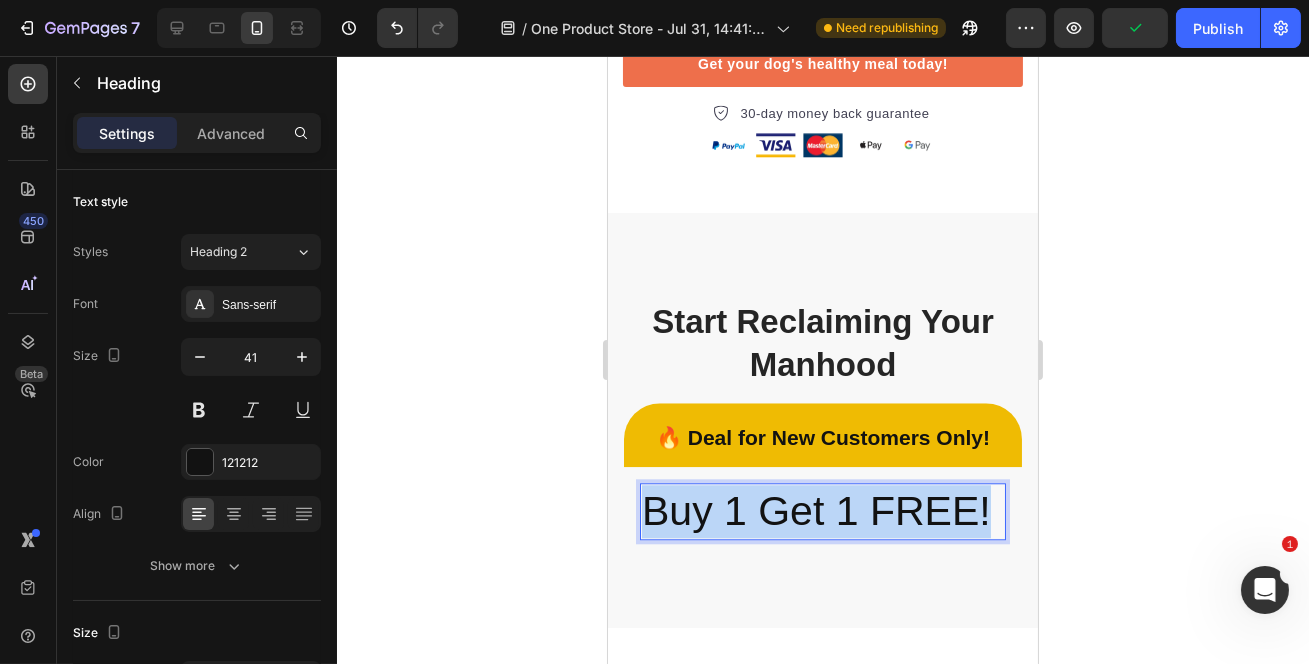 click on "Buy 1 Get 1 FREE!" at bounding box center [822, 511] 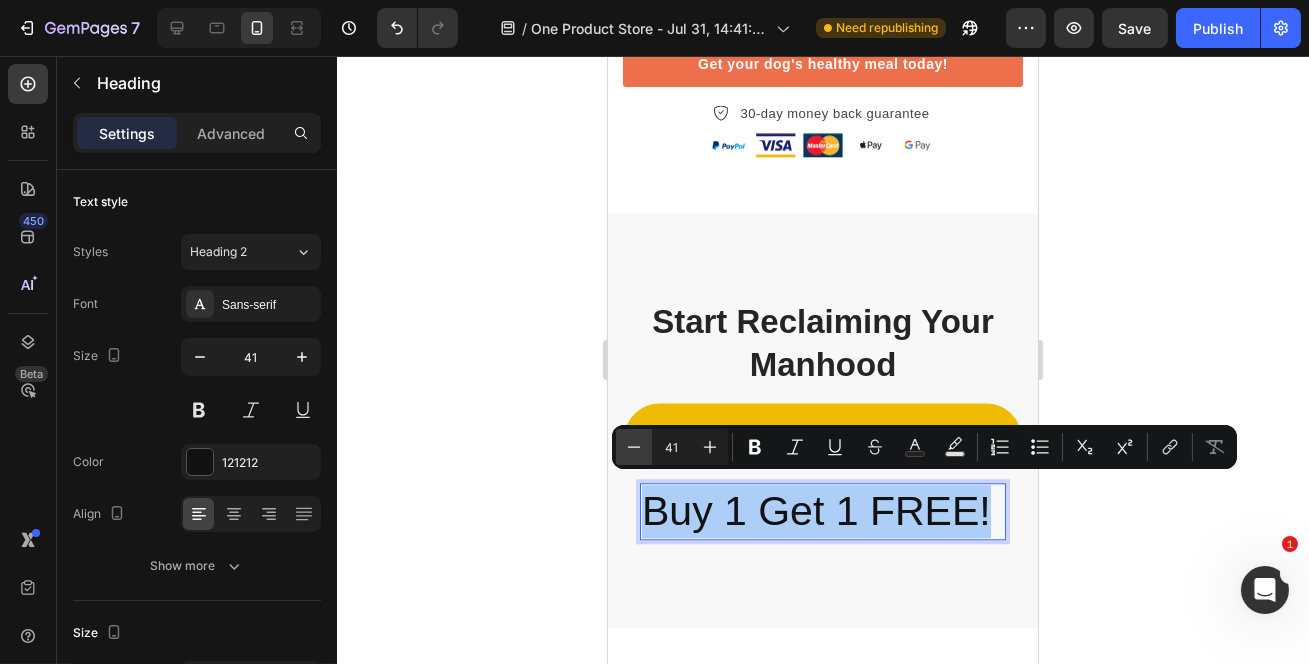 click 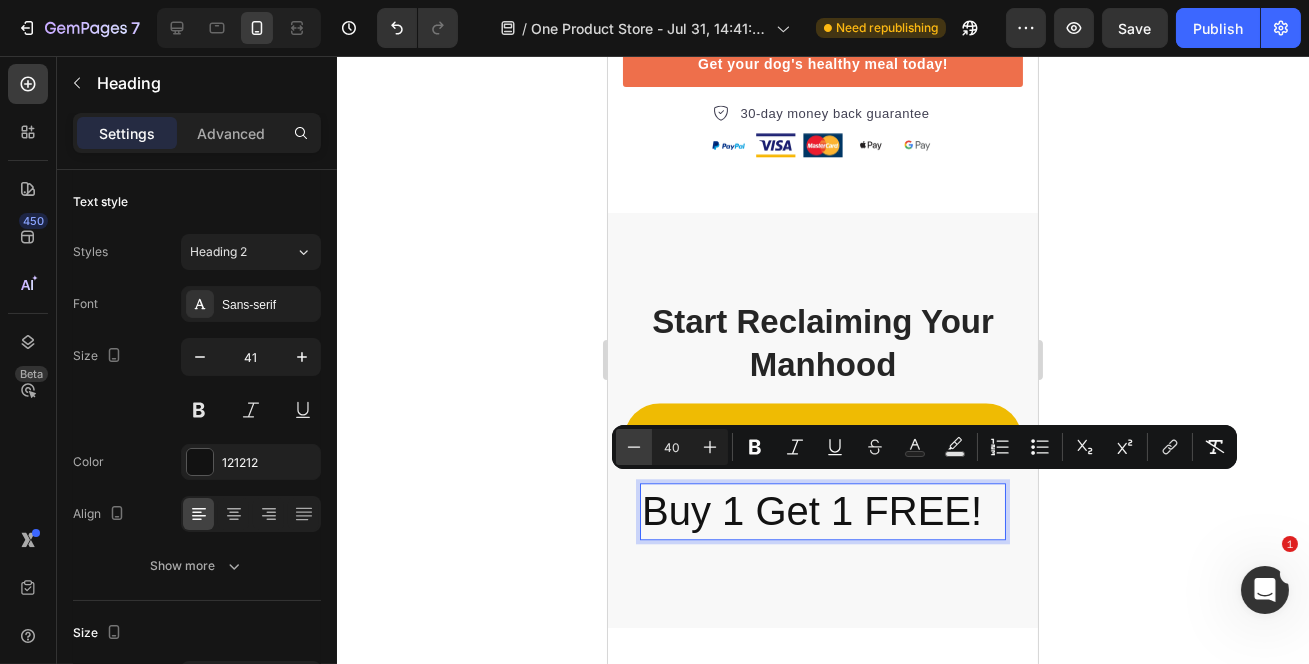 click 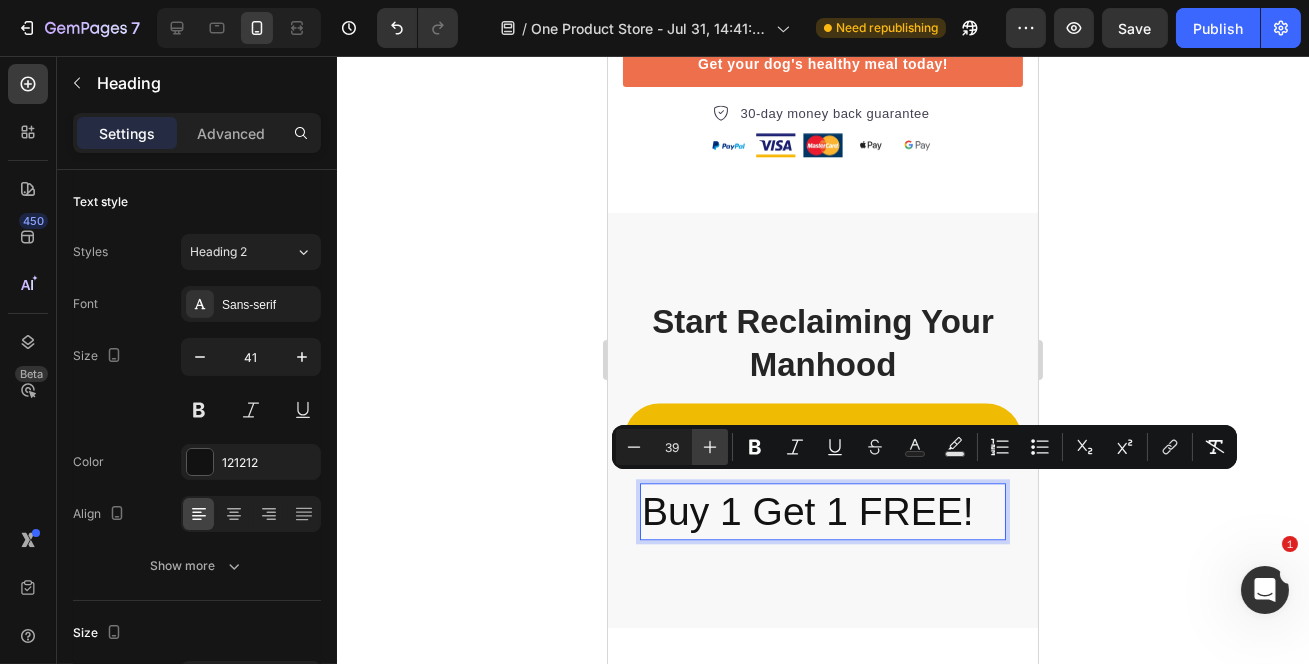 click 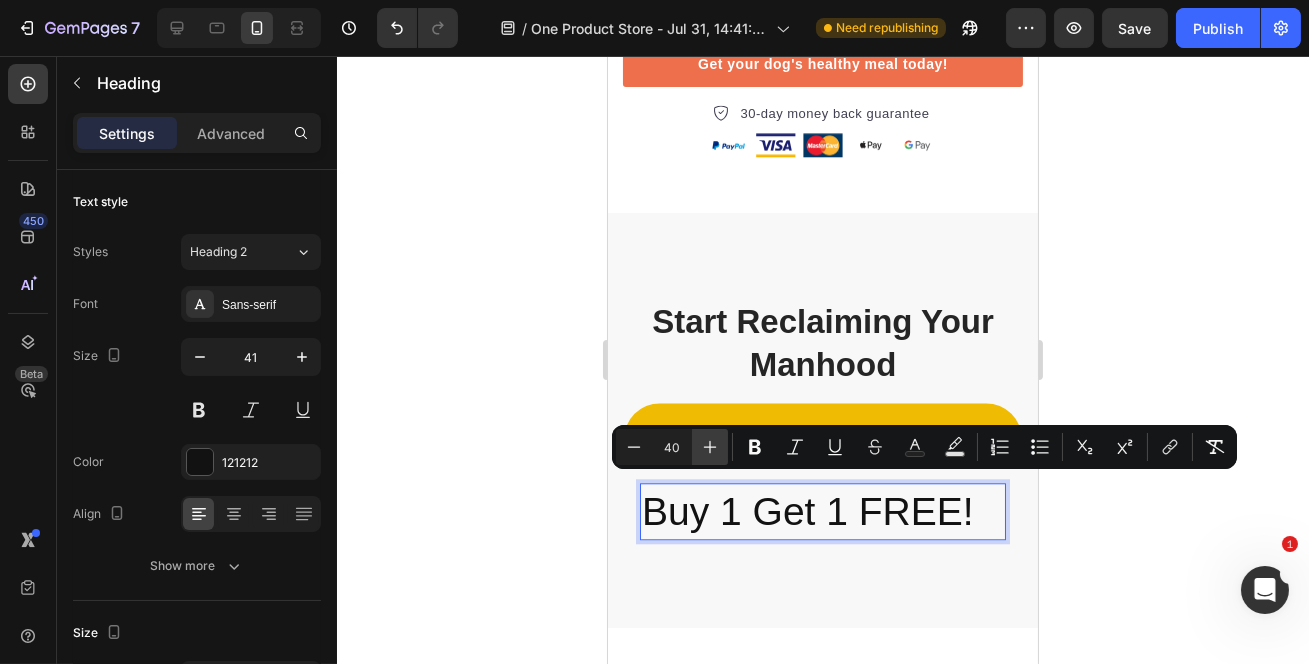 click 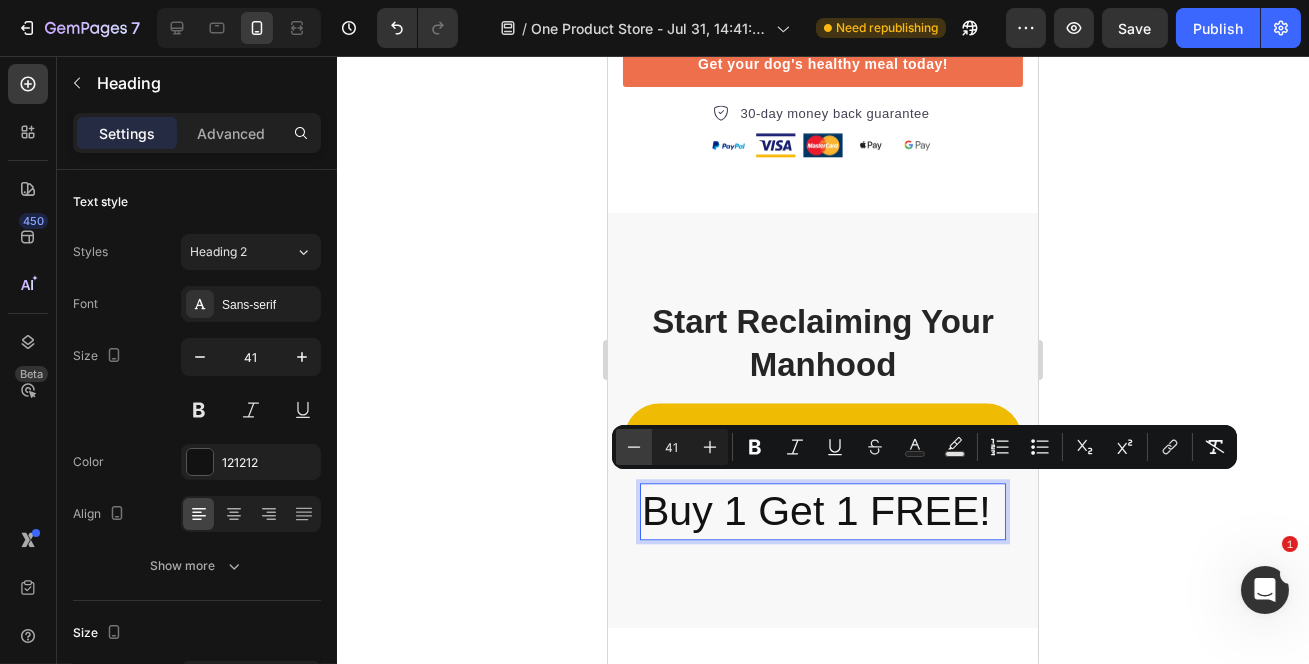 click on "Minus" at bounding box center (634, 447) 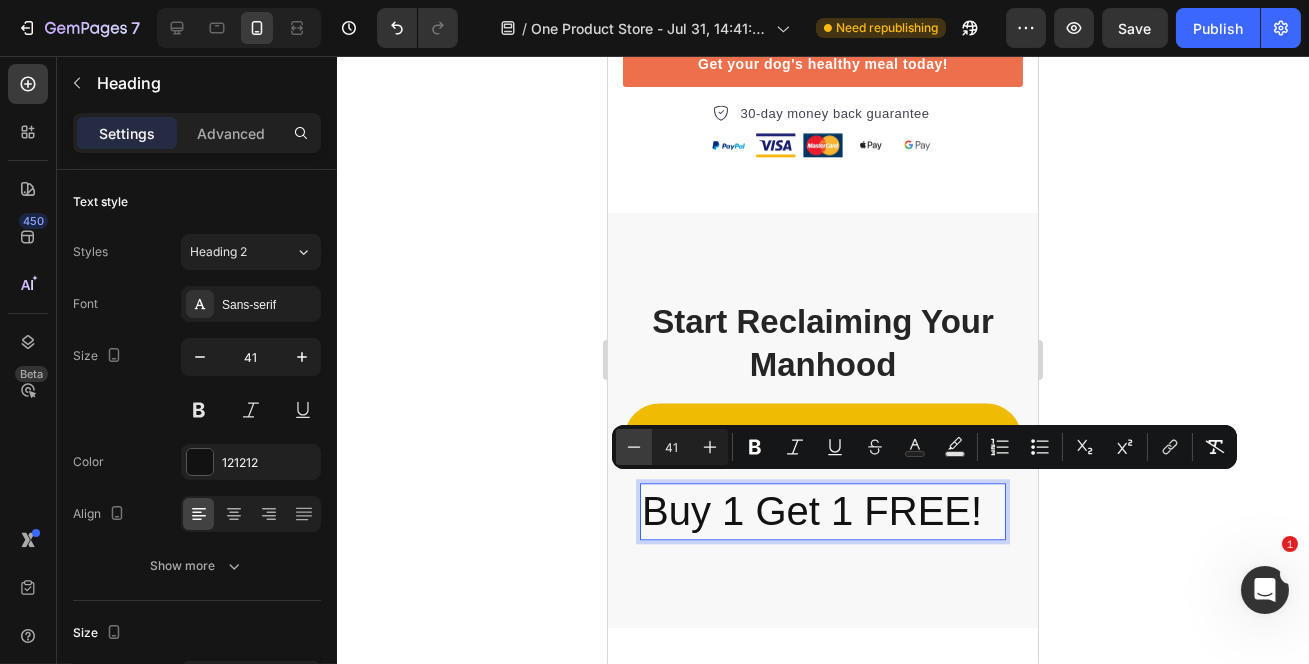 type on "40" 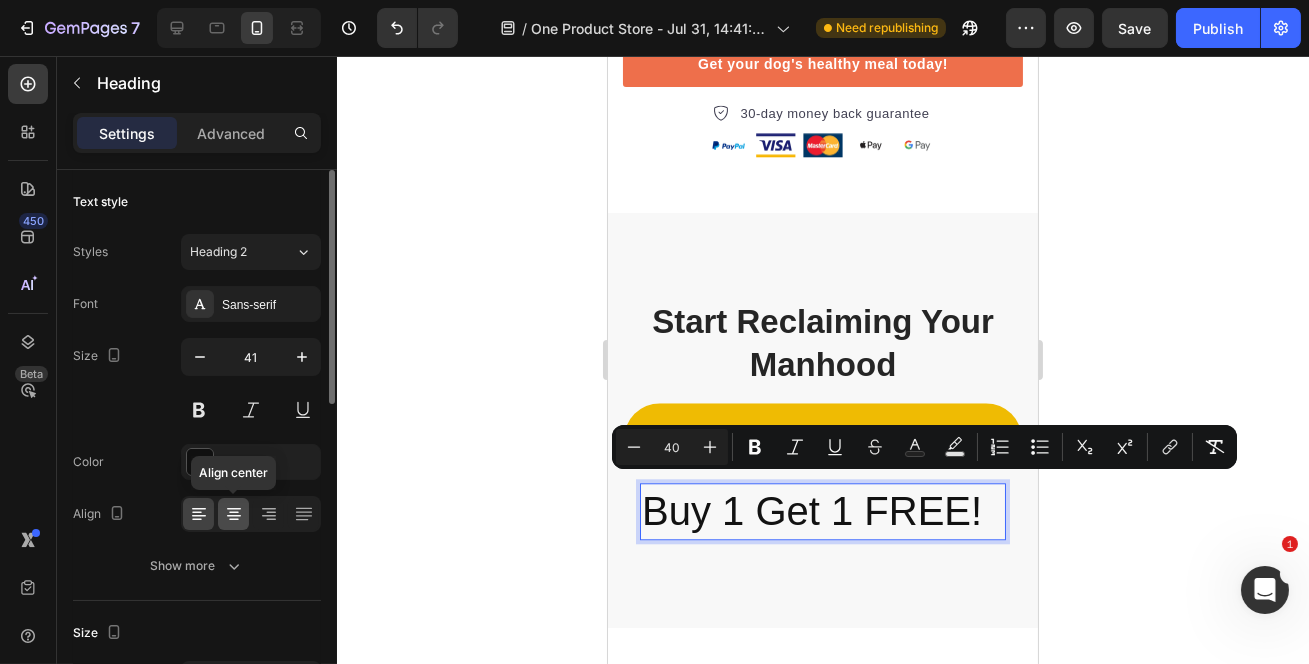 click 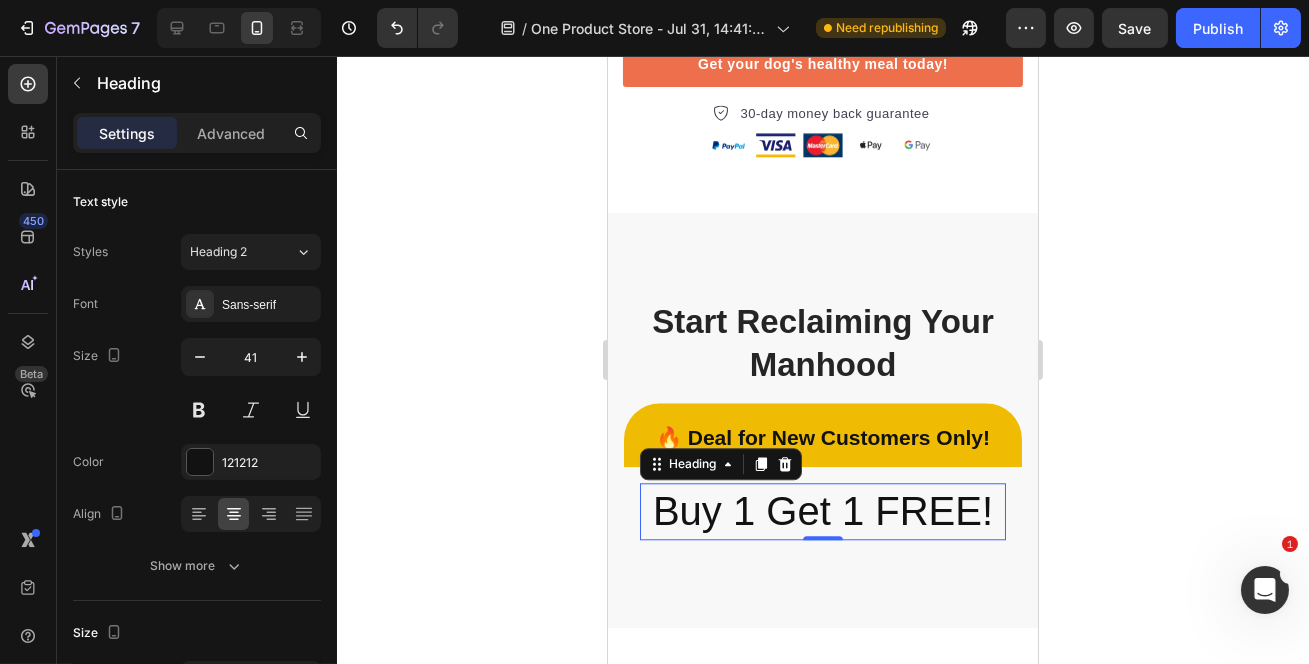 click on "Buy 1 Get 1 FREE!" at bounding box center [822, 511] 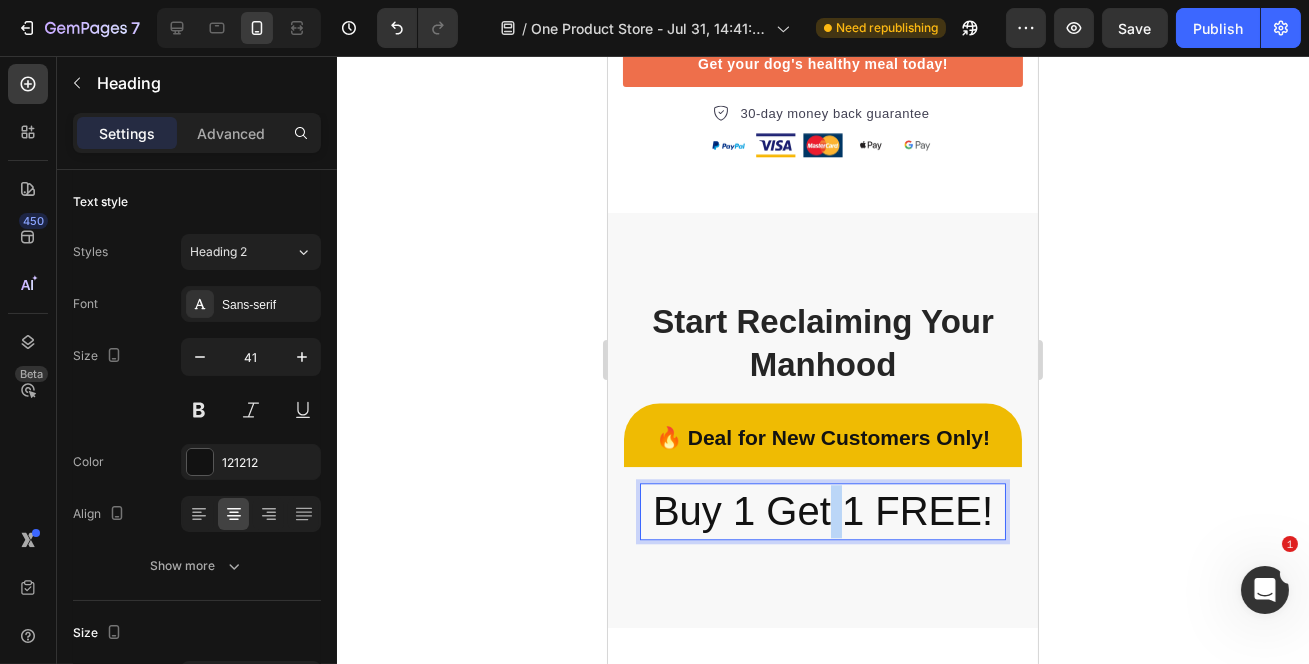 click on "Buy 1 Get 1 FREE!" at bounding box center [822, 511] 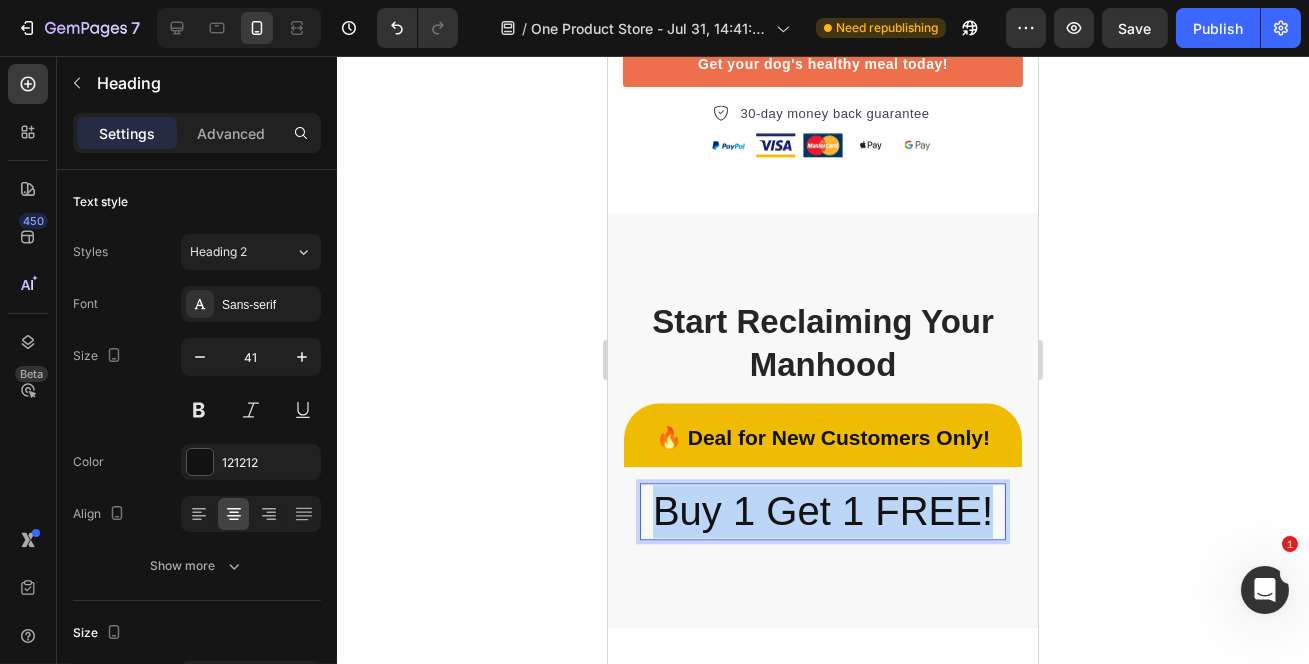 click on "Buy 1 Get 1 FREE!" at bounding box center [822, 511] 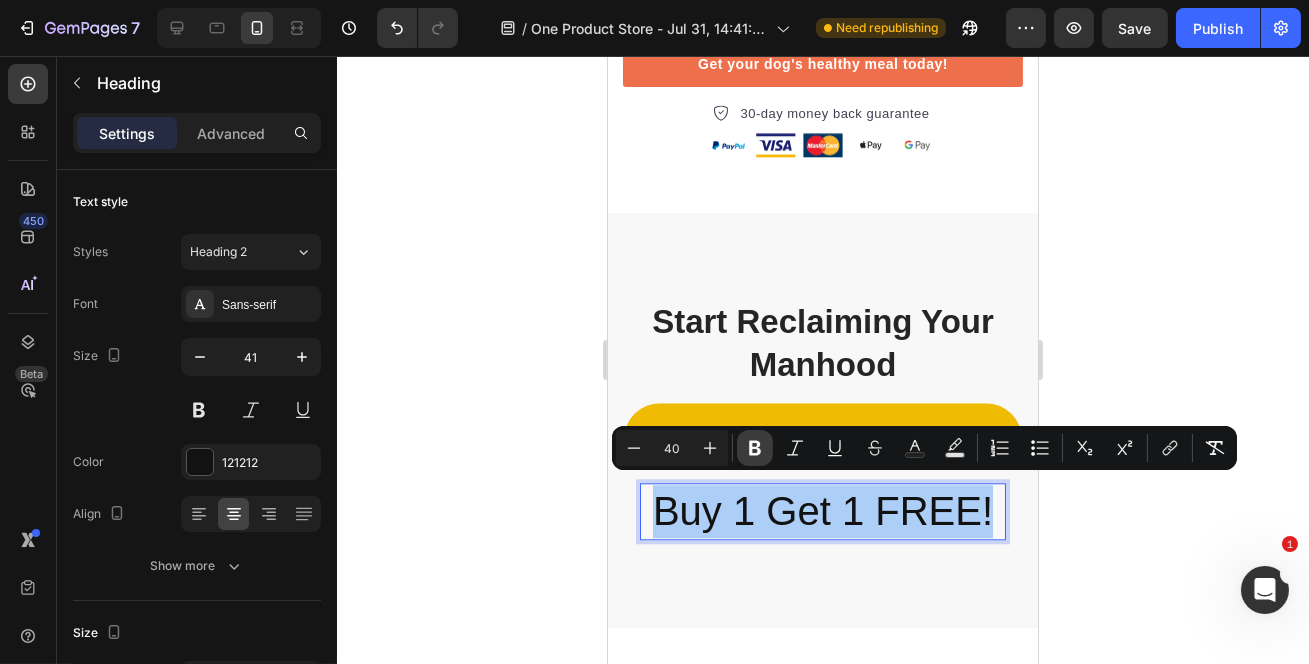 click 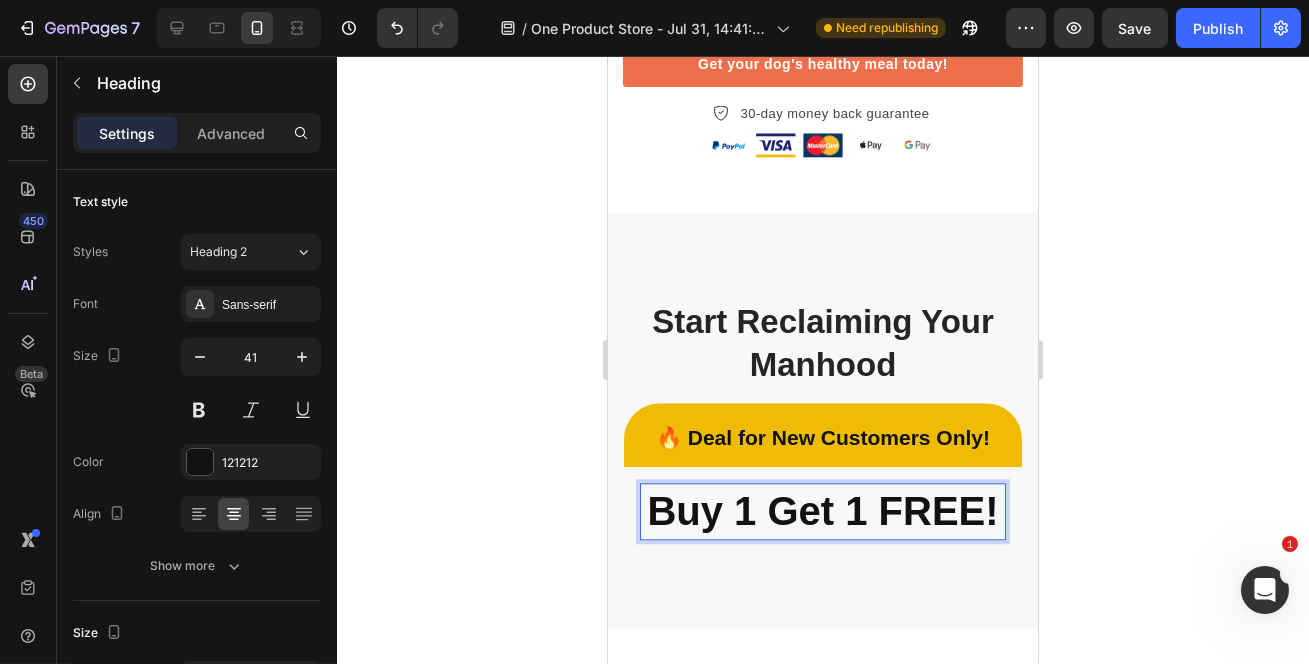 click on "Buy 1 Get 1 FREE!" at bounding box center (821, 511) 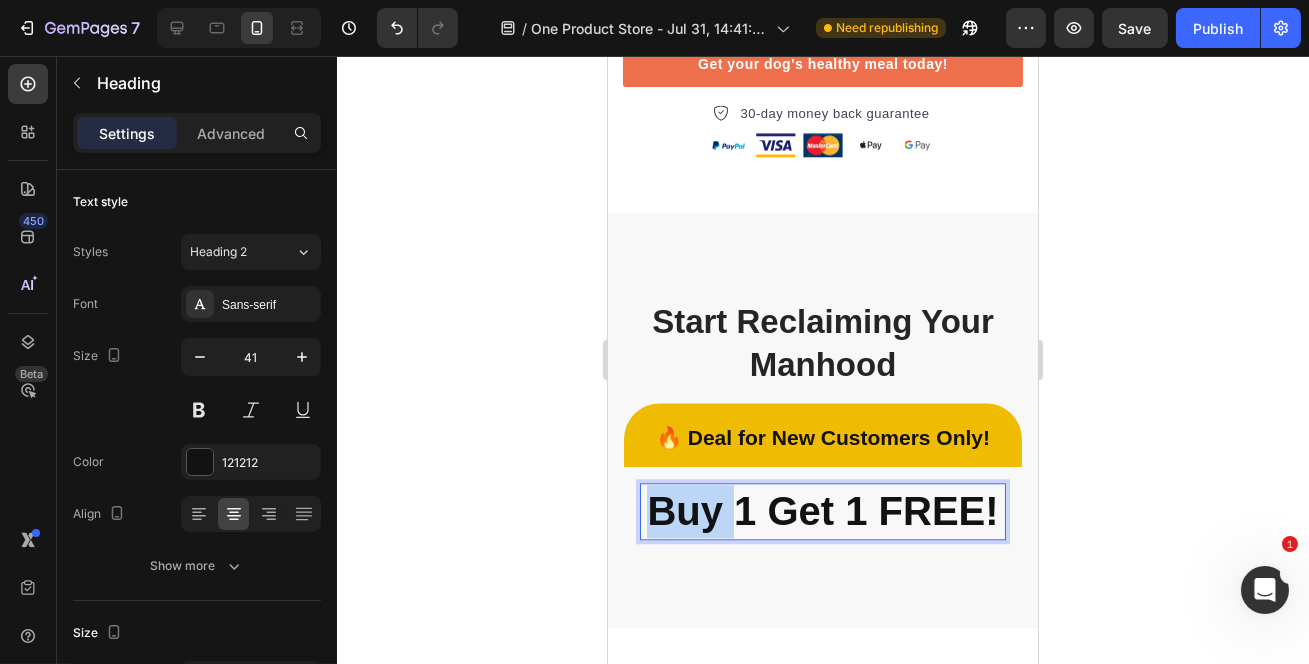 click on "Buy 1 Get 1 FREE!" at bounding box center [821, 511] 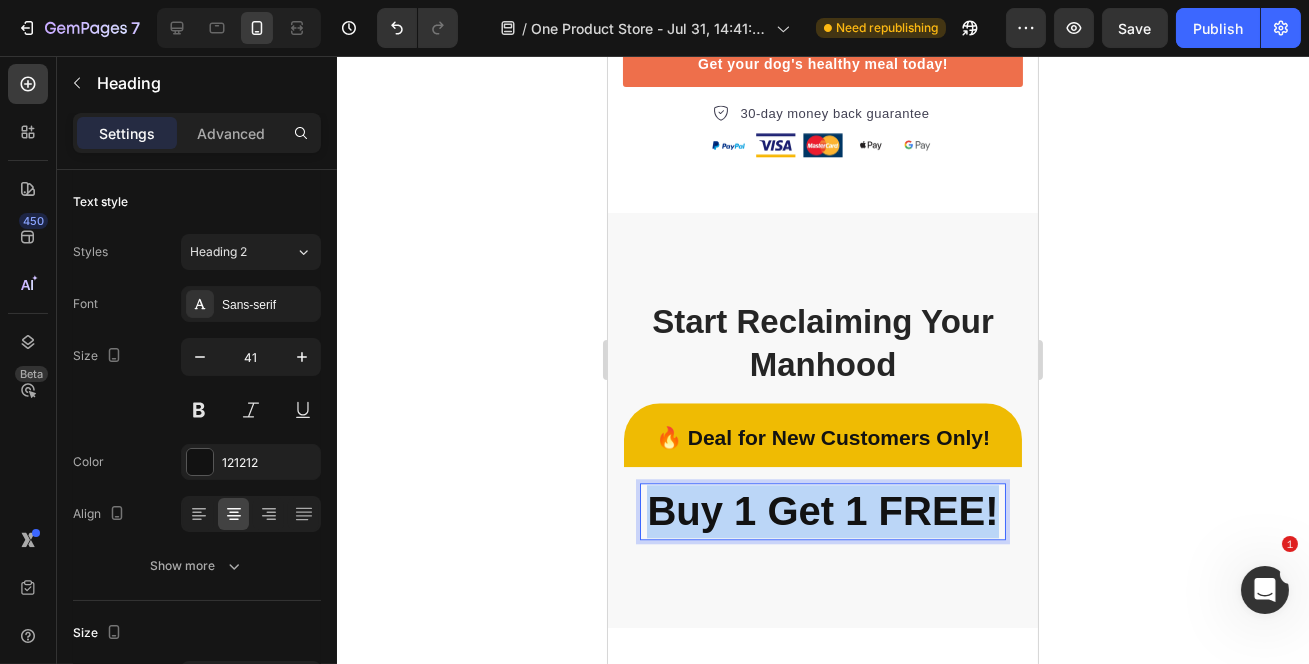 click on "Buy 1 Get 1 FREE!" at bounding box center (821, 511) 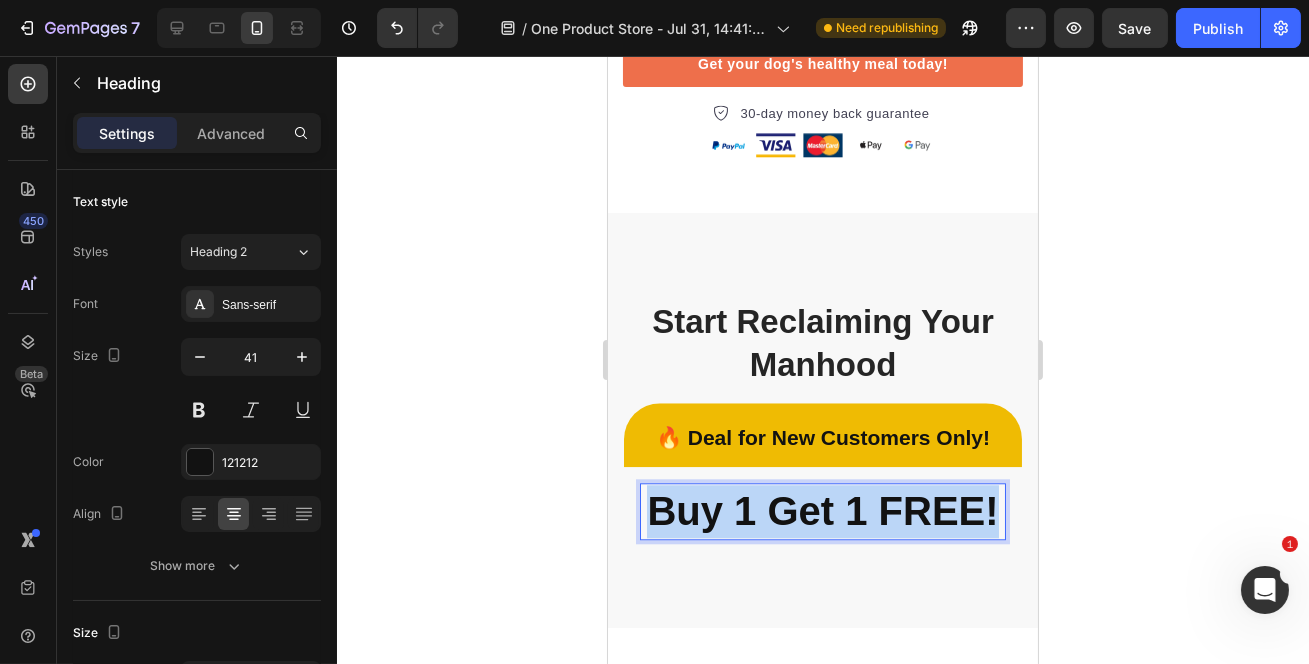 click on "Buy 1 Get 1 FREE!" at bounding box center [822, 511] 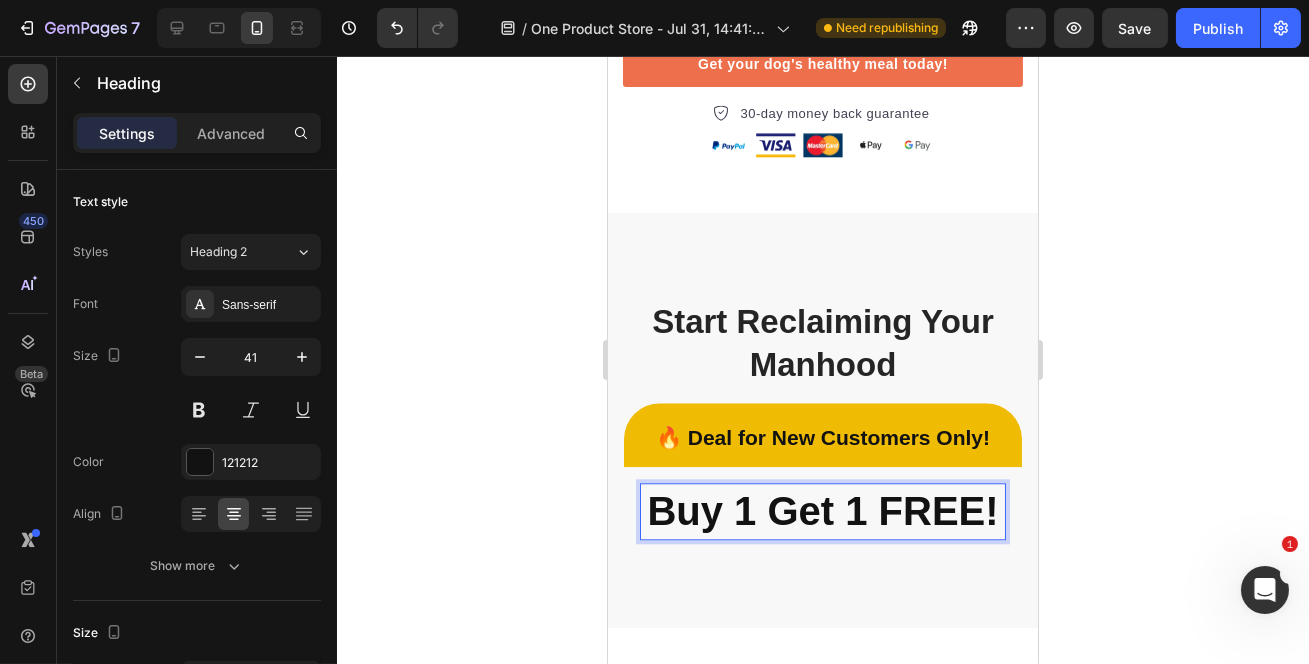 click on "Buy 1 Get 1 FREE!" at bounding box center [821, 511] 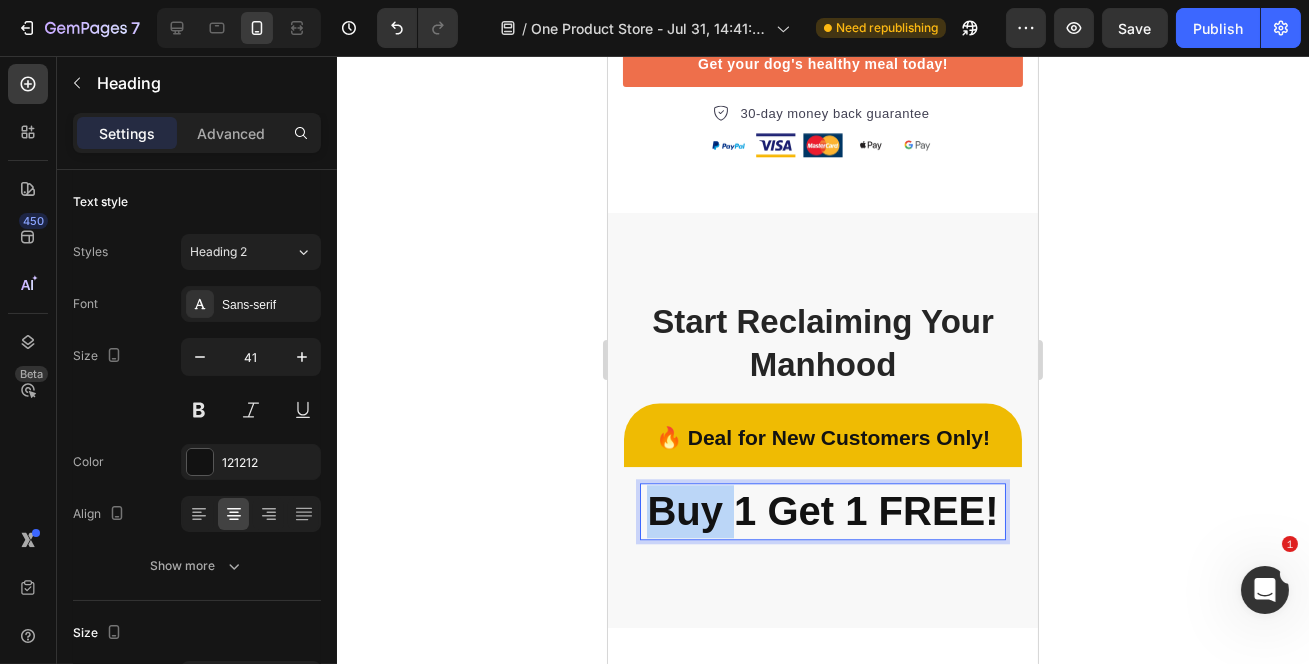 click on "Buy 1 Get 1 FREE!" at bounding box center [821, 511] 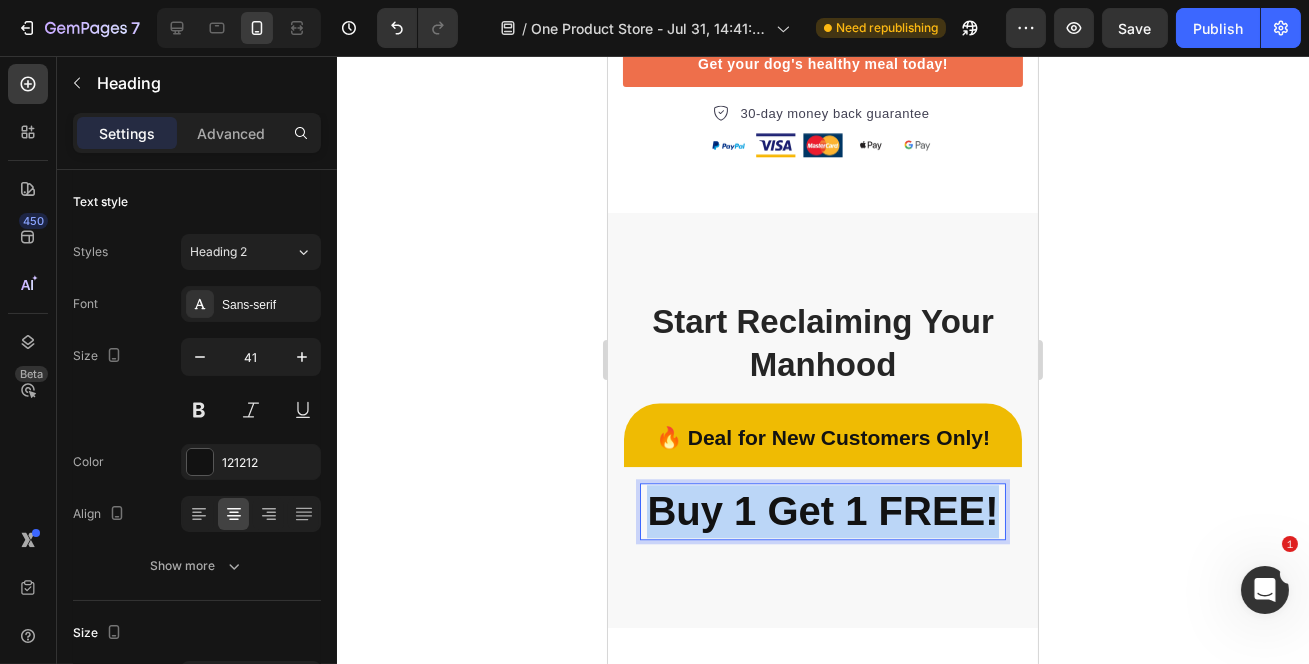 click on "Buy 1 Get 1 FREE!" at bounding box center (821, 511) 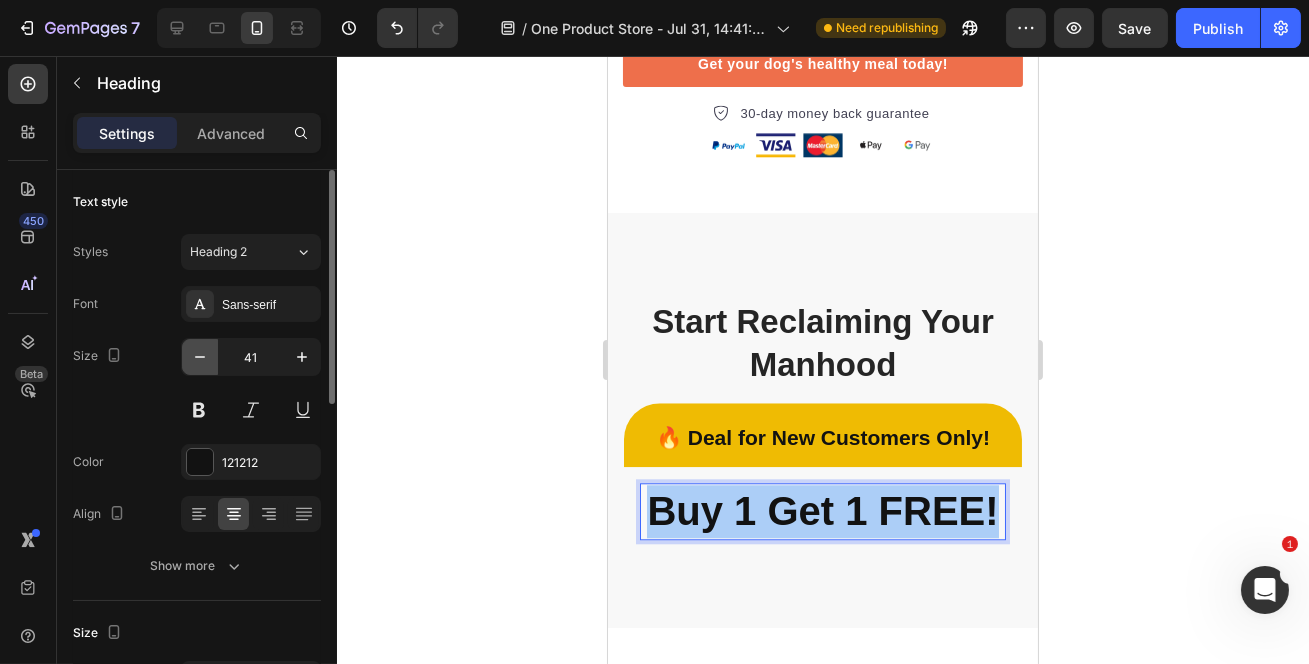 click at bounding box center [200, 357] 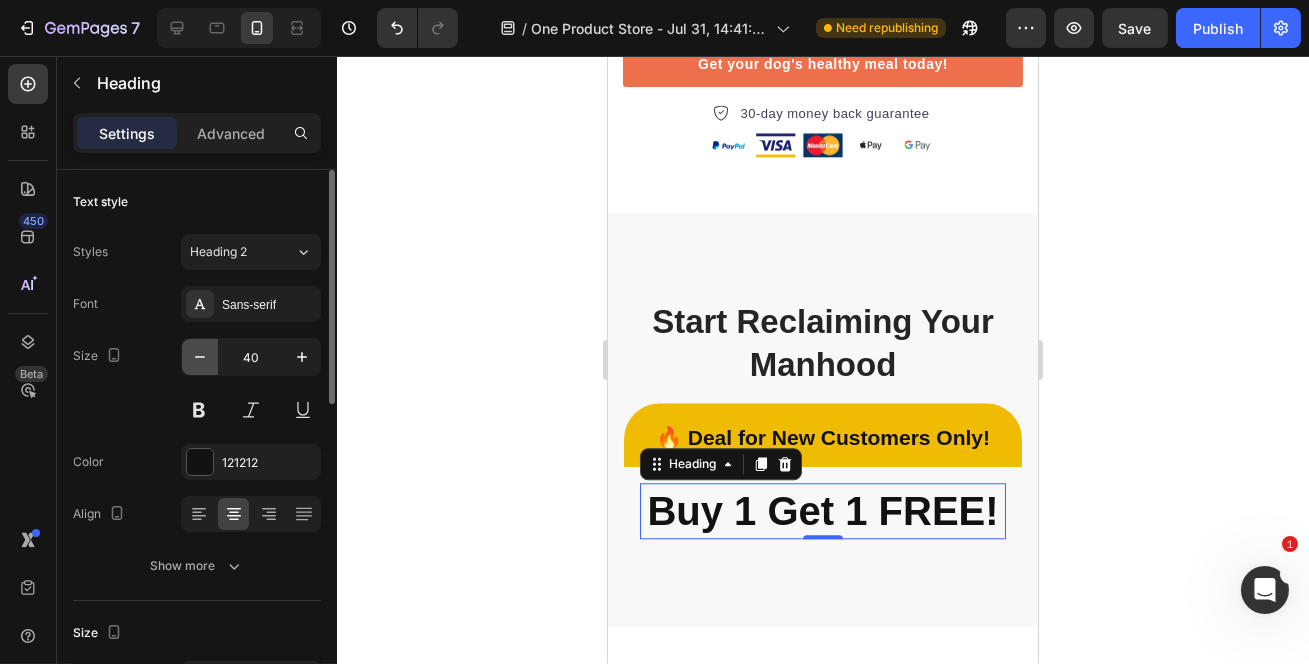 click at bounding box center [200, 357] 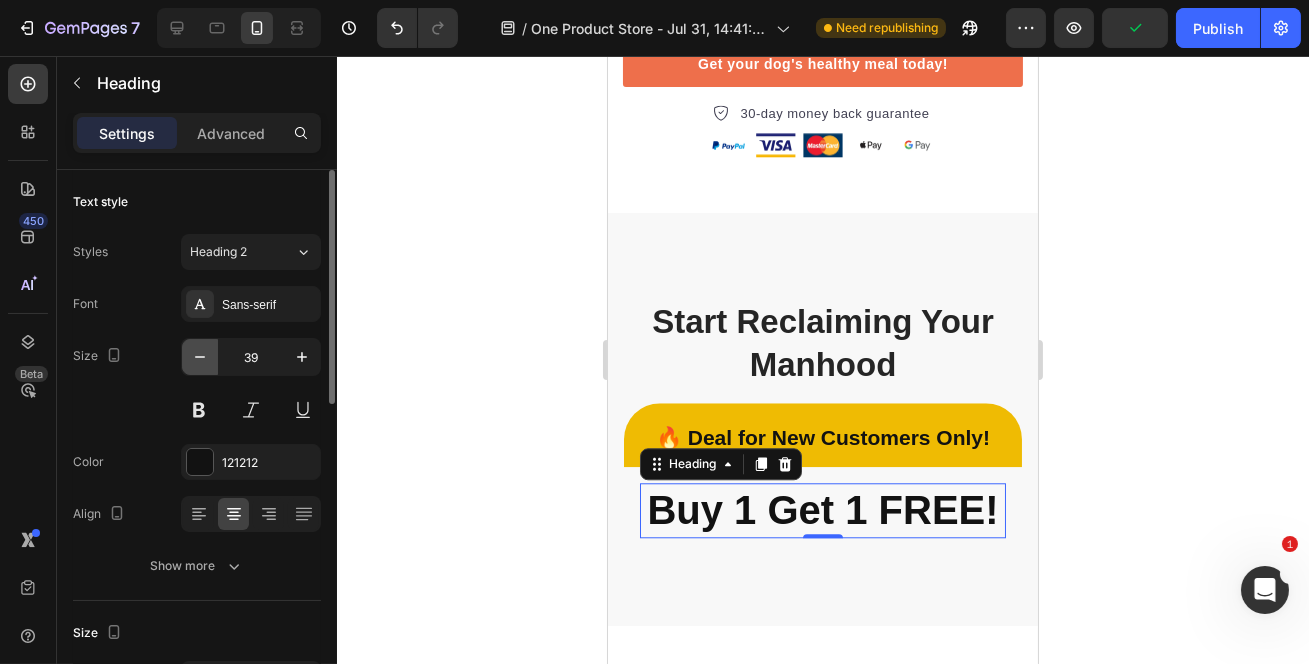 click at bounding box center (200, 357) 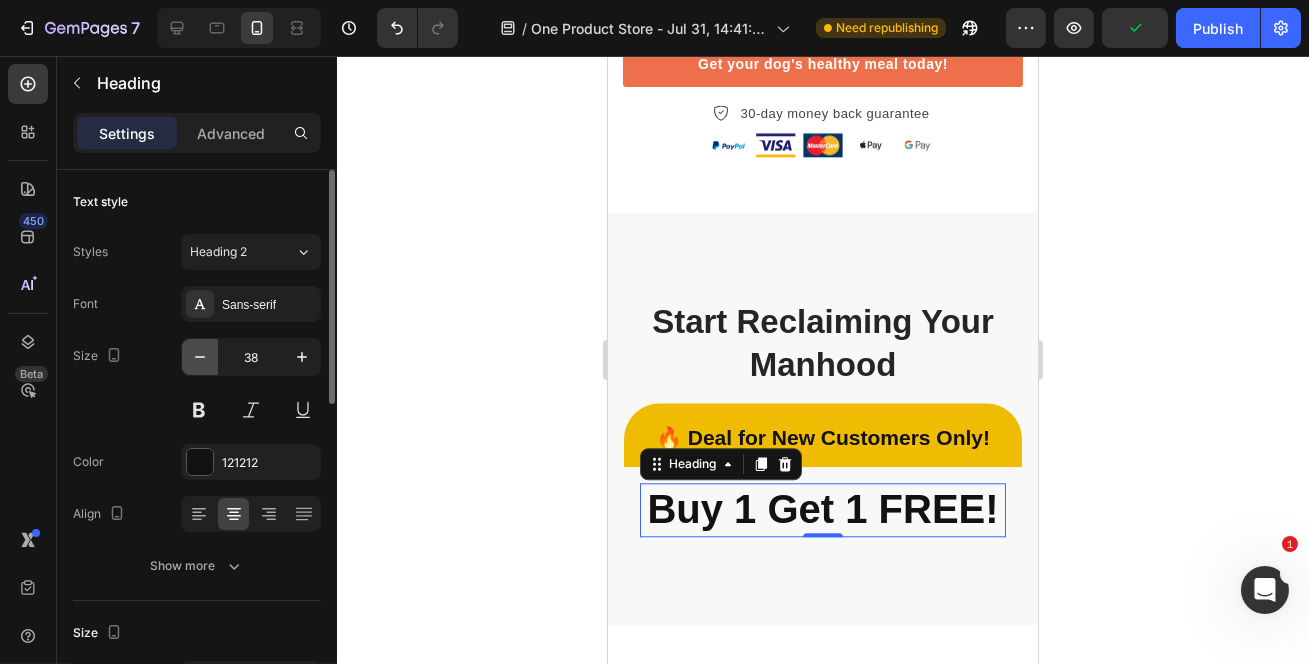 click at bounding box center [200, 357] 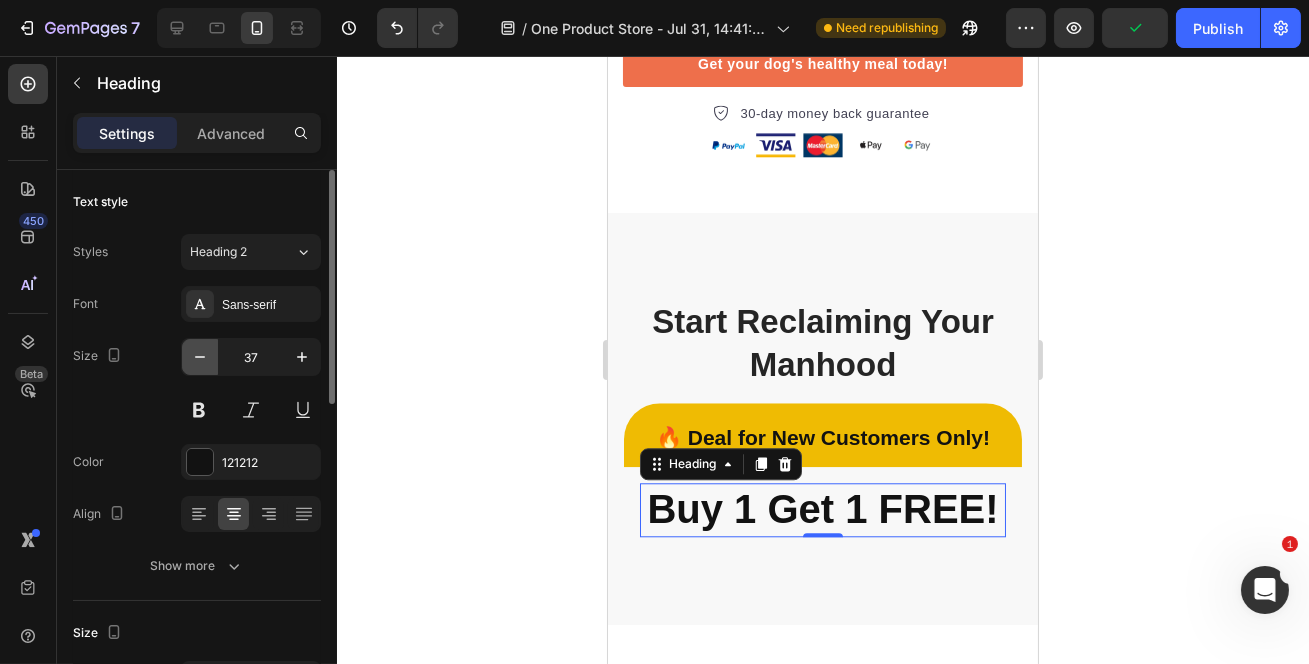 click at bounding box center [200, 357] 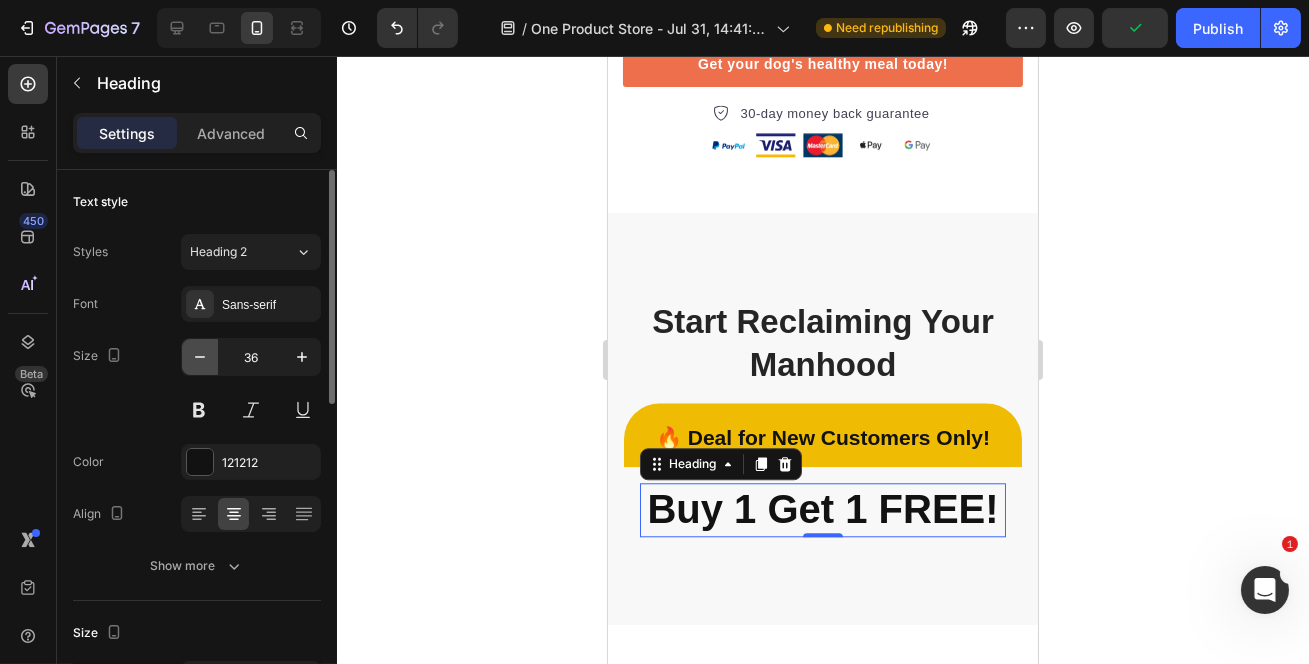 click at bounding box center (200, 357) 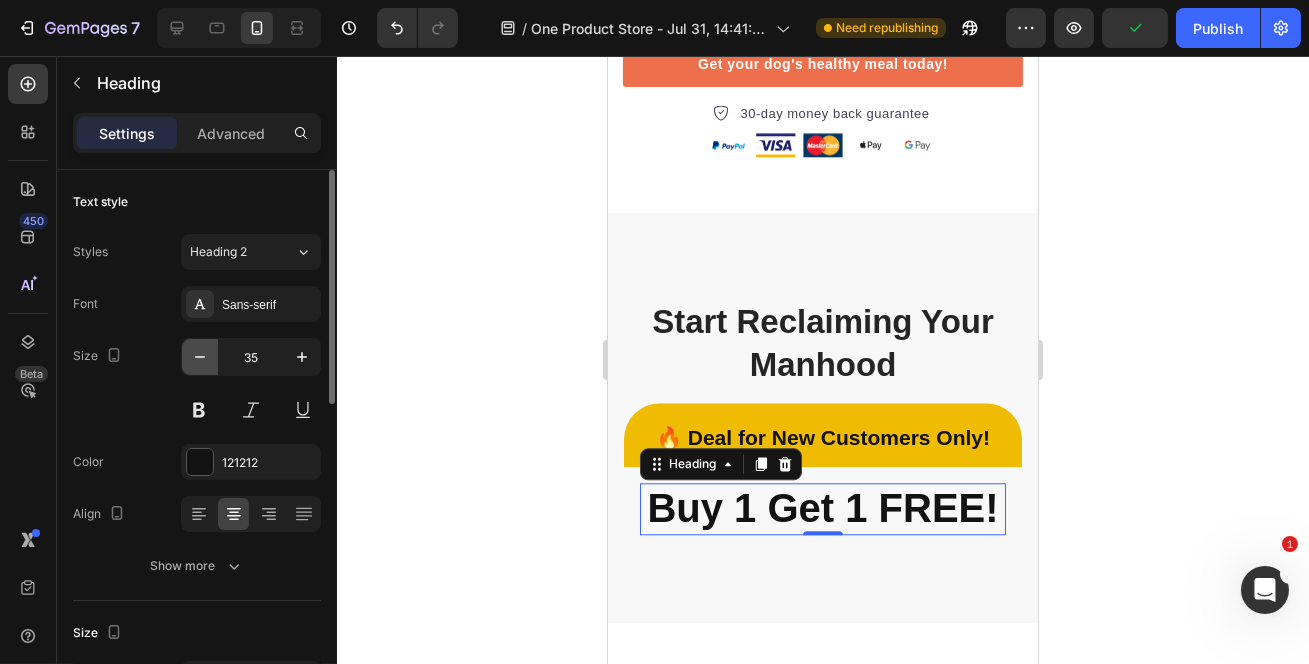 click at bounding box center [200, 357] 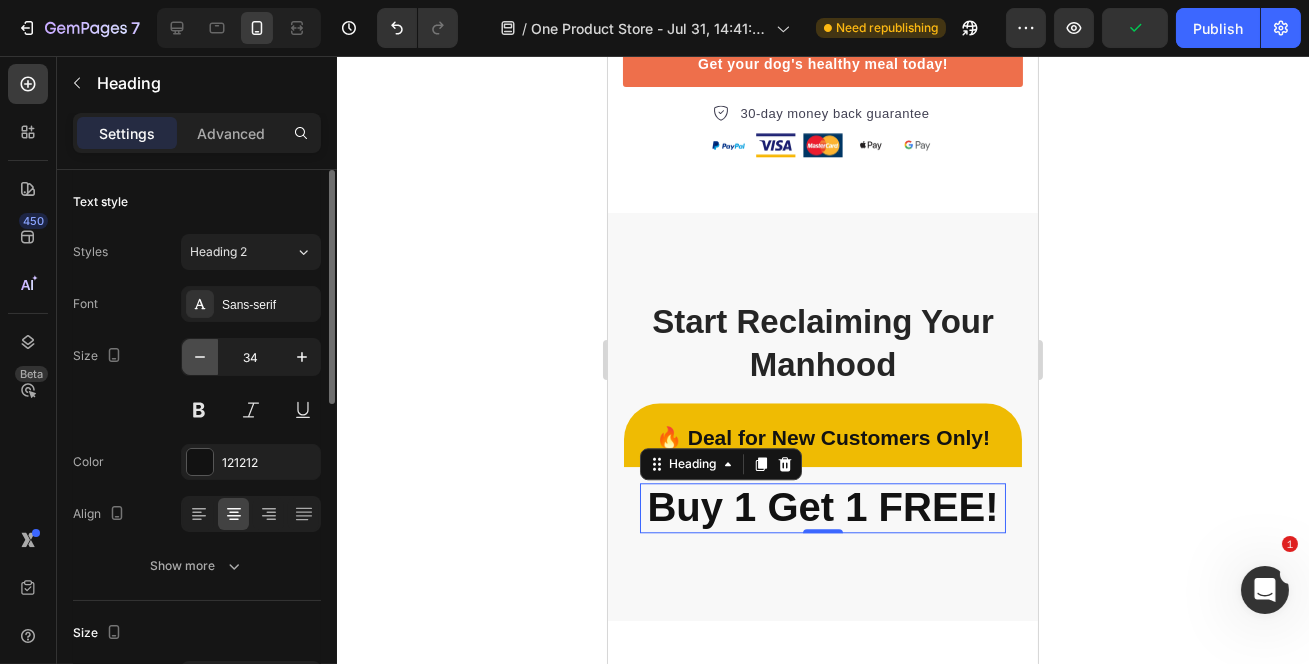 click at bounding box center [200, 357] 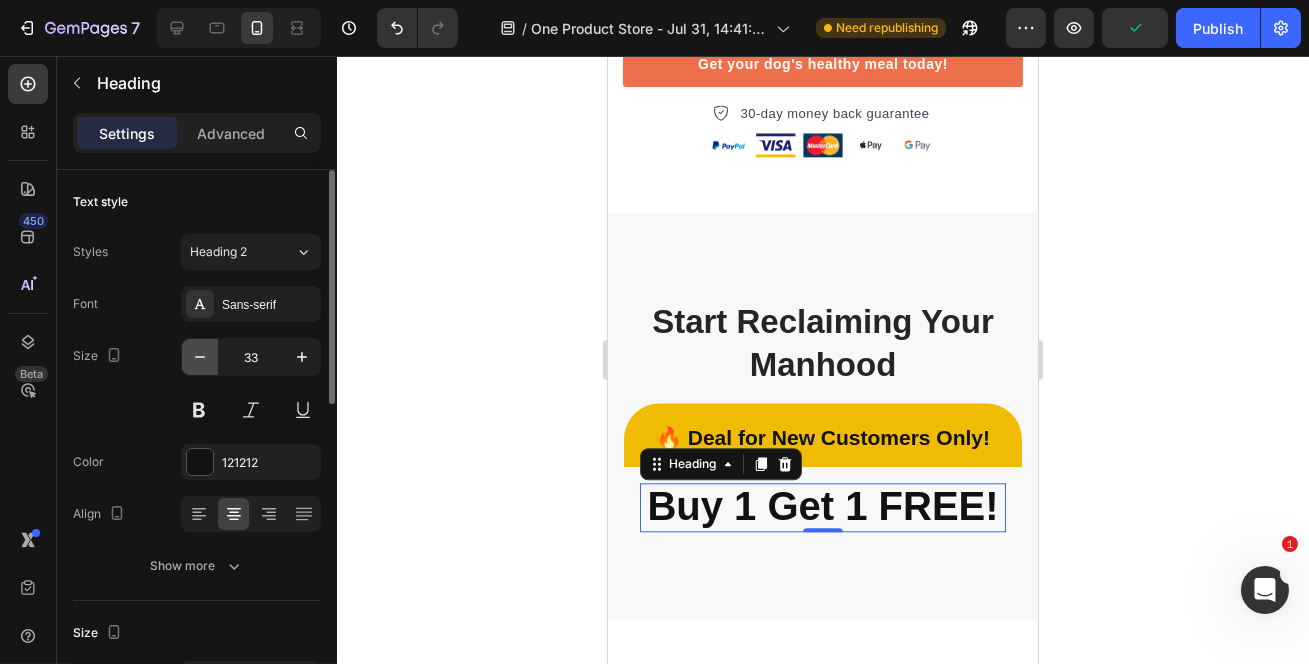 click at bounding box center (200, 357) 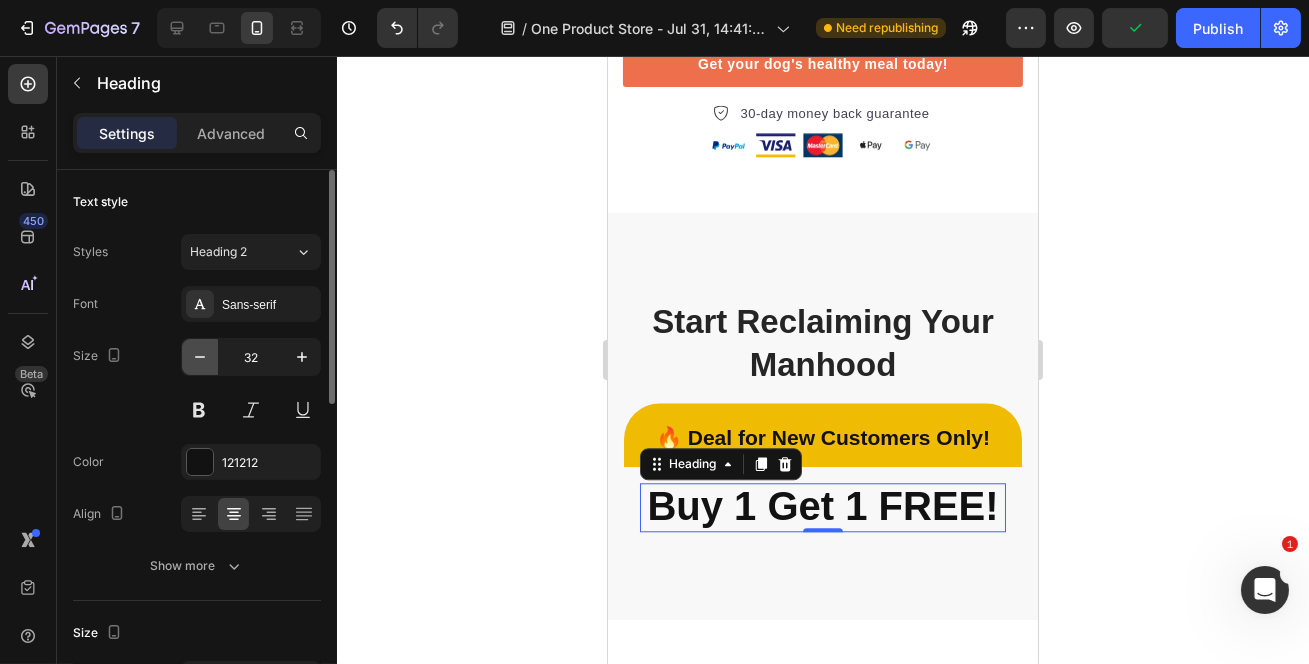 click at bounding box center [200, 357] 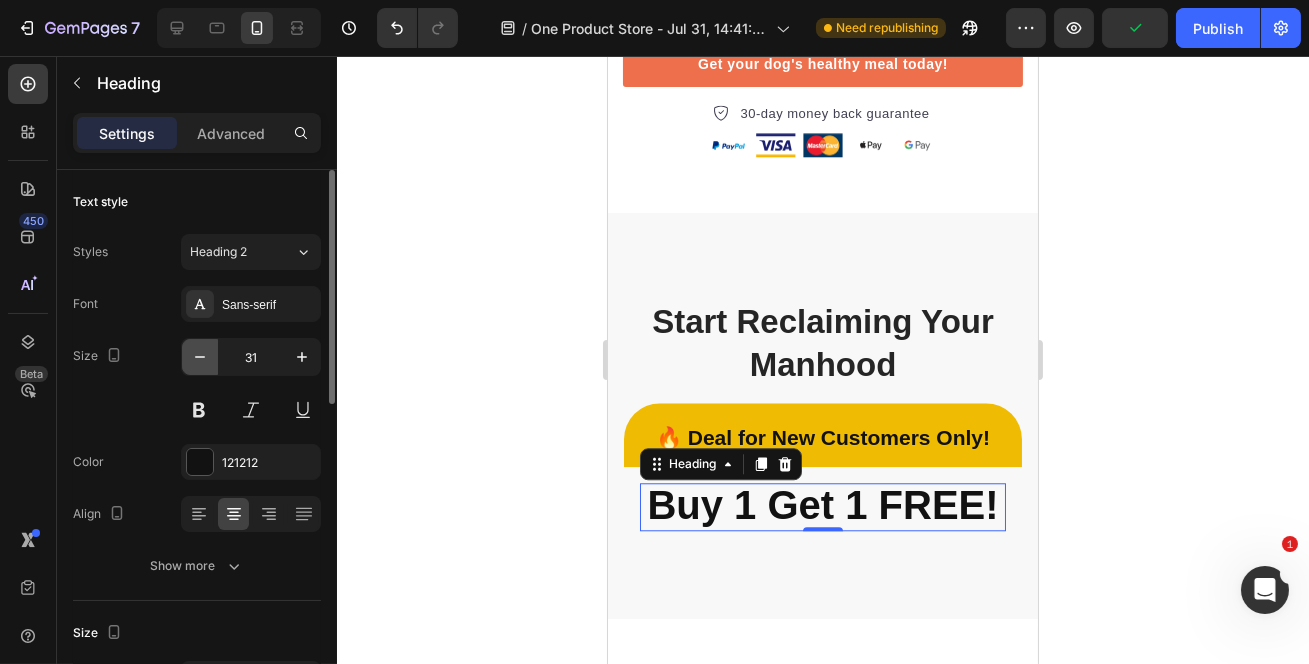 click at bounding box center (200, 357) 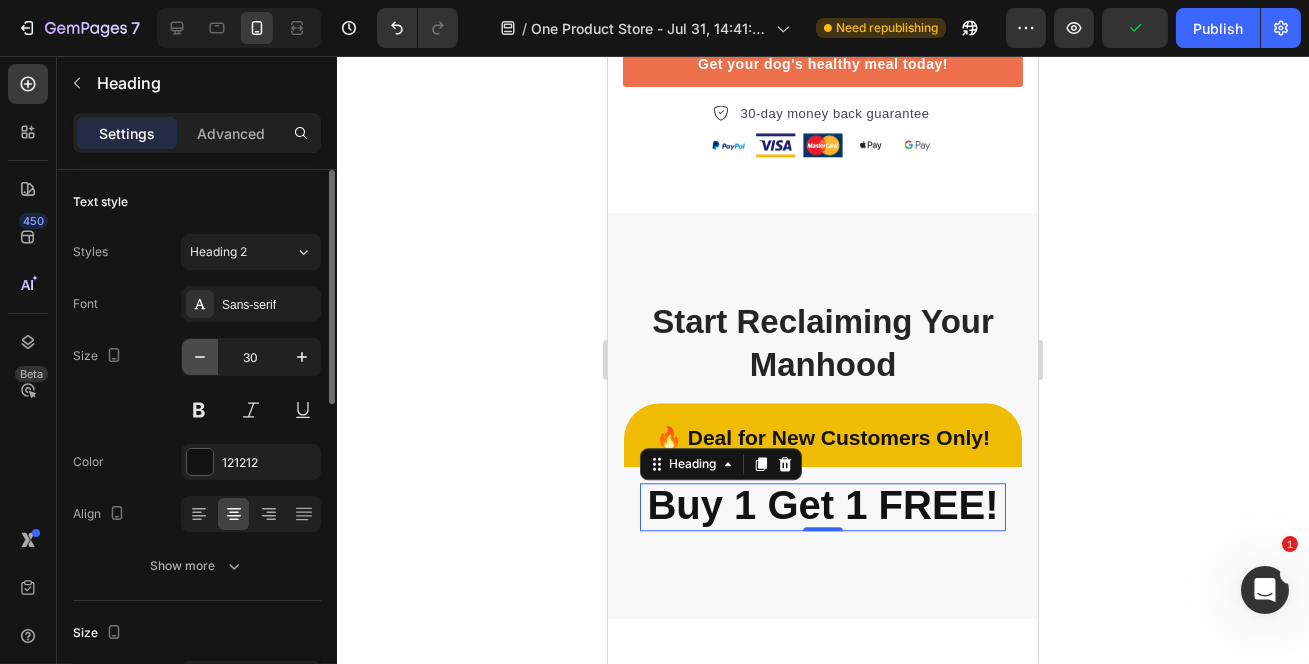 click at bounding box center (200, 357) 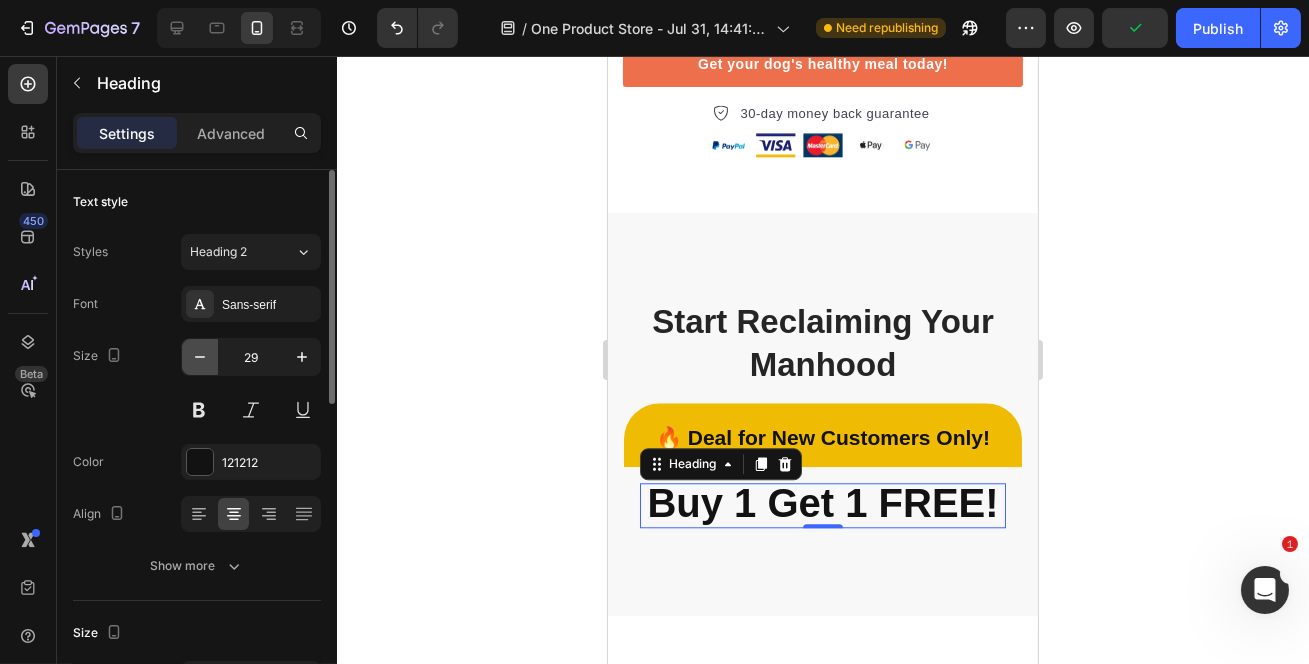 click at bounding box center [200, 357] 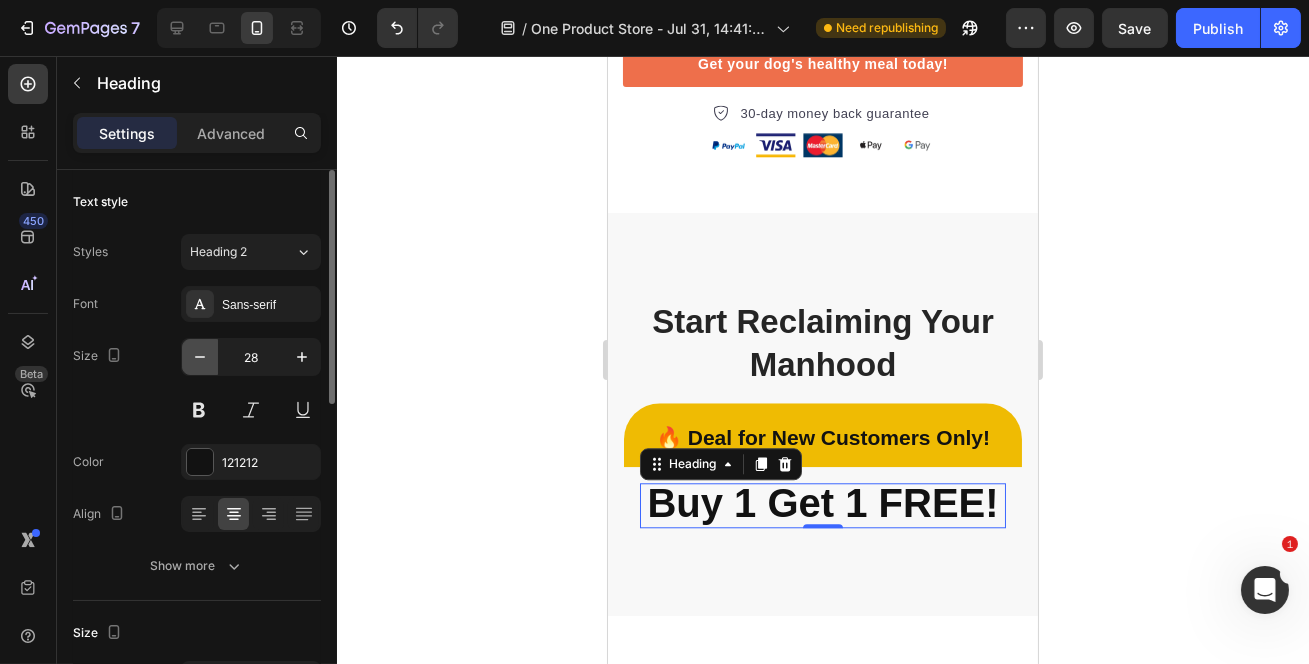 click at bounding box center (200, 357) 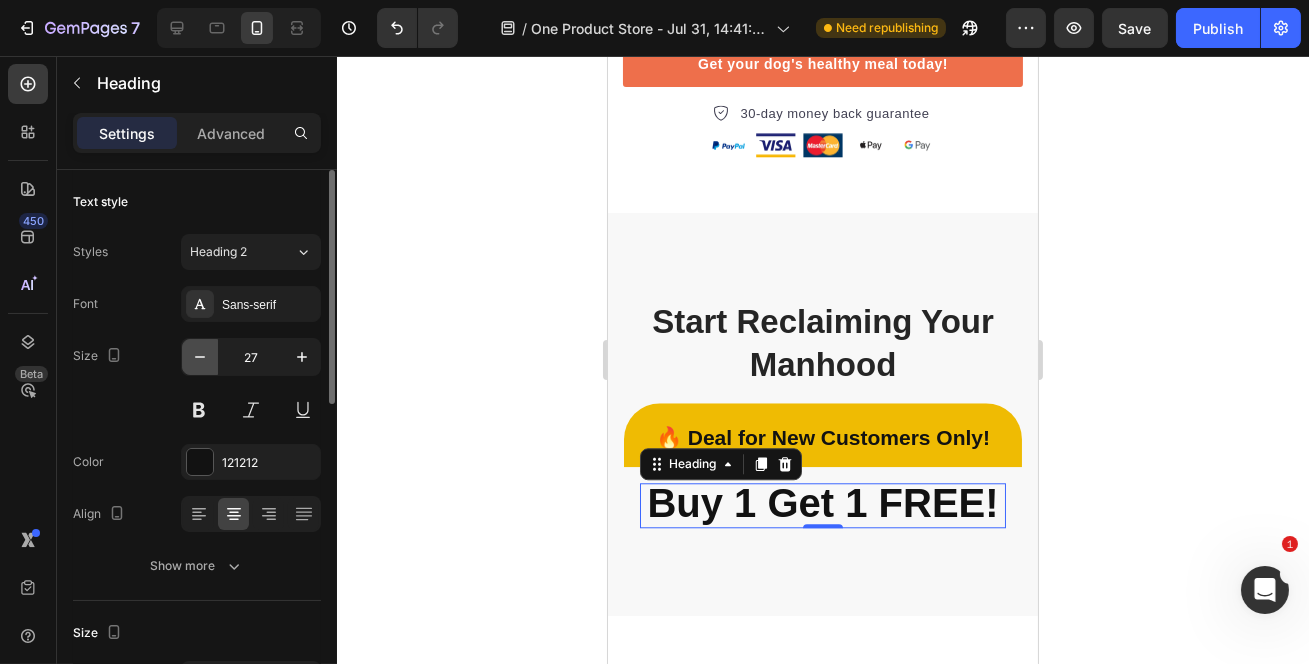 click at bounding box center (200, 357) 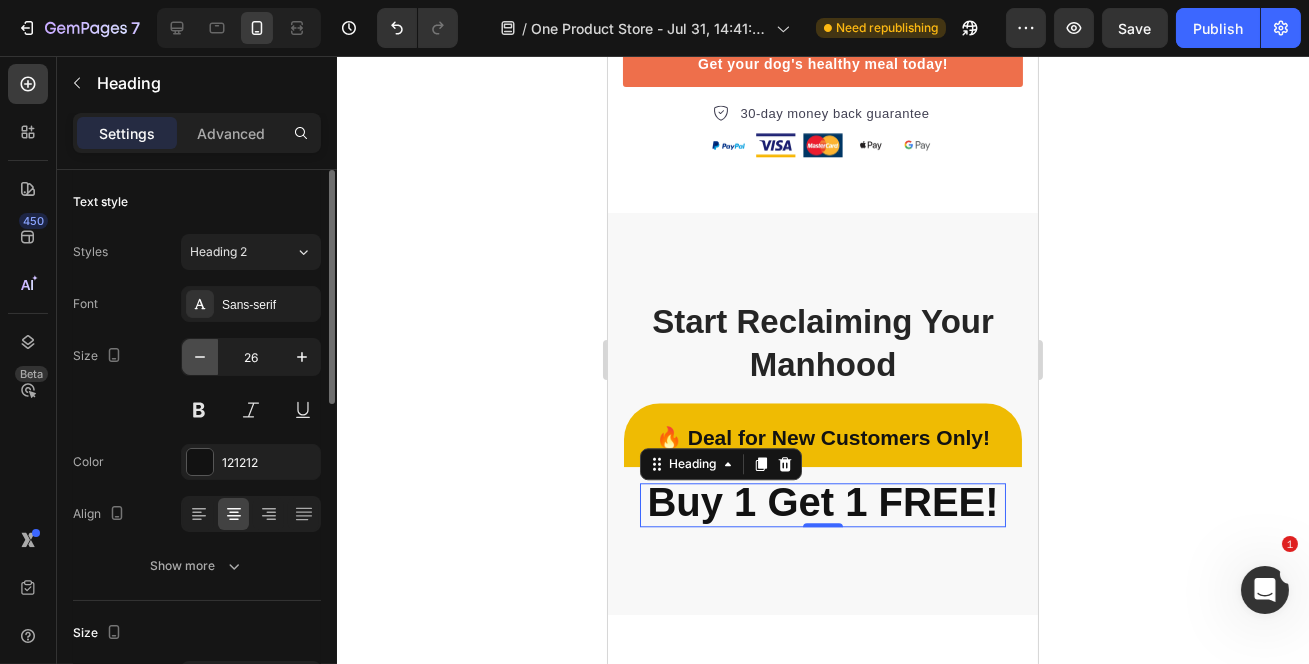 click at bounding box center [200, 357] 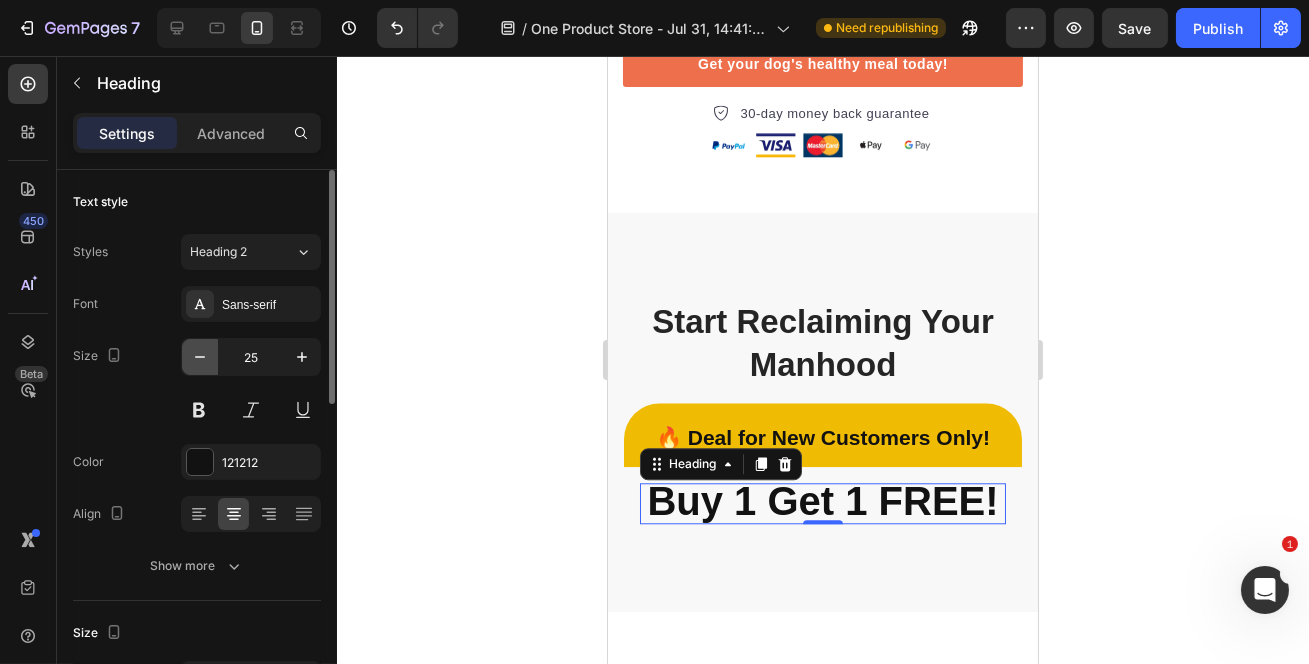 click at bounding box center (200, 357) 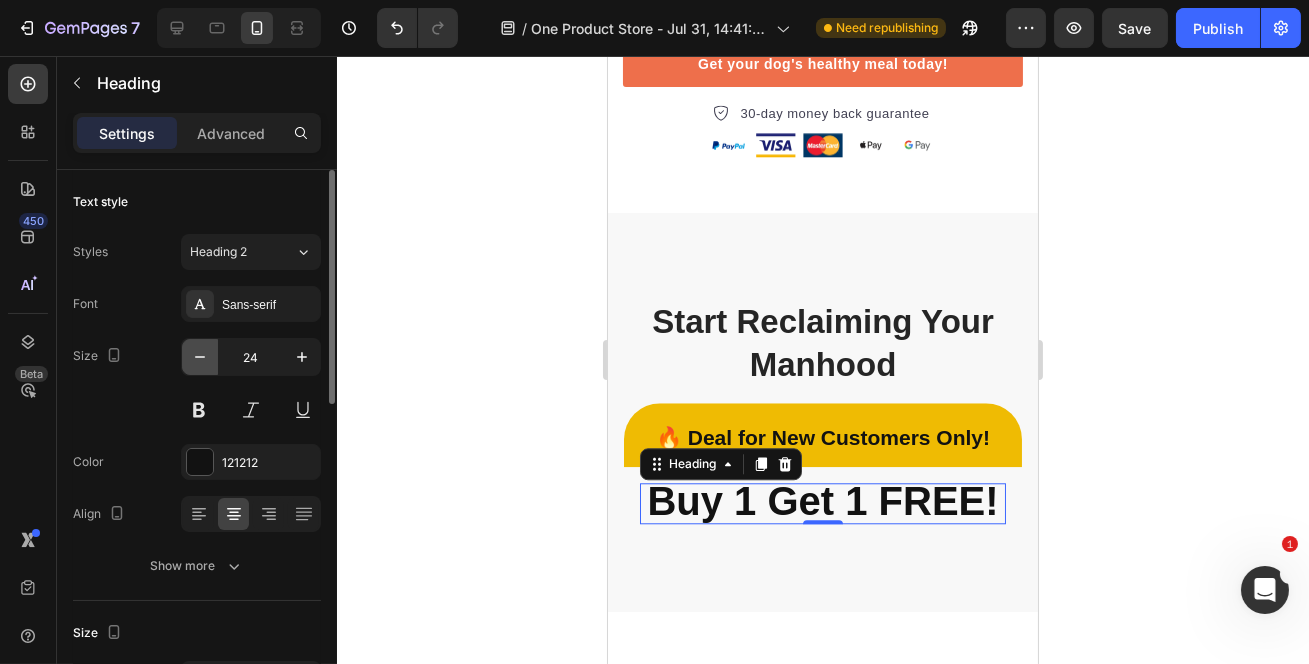 click at bounding box center [200, 357] 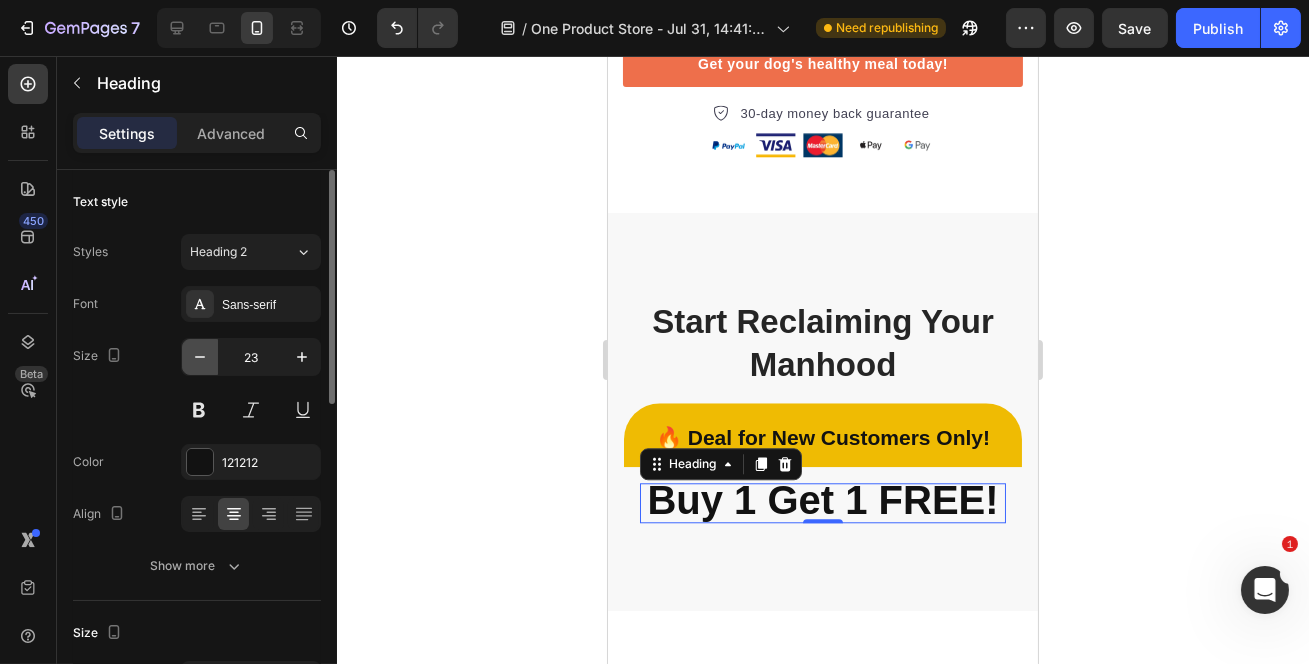 click at bounding box center [200, 357] 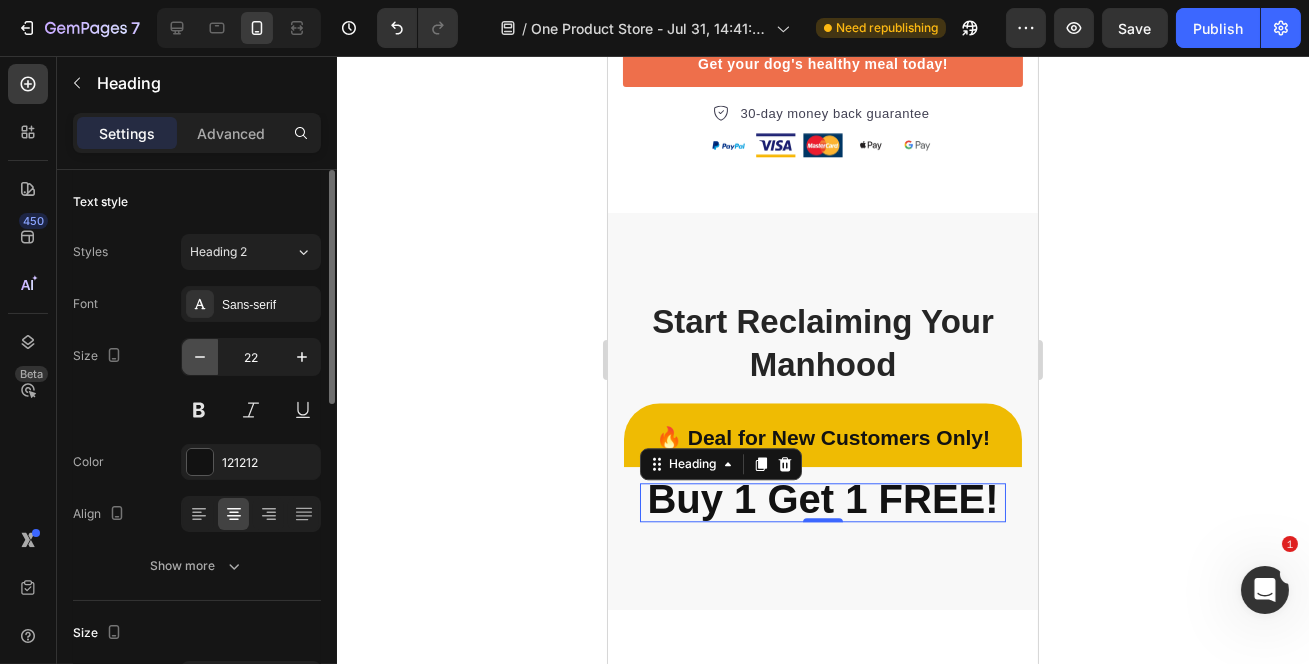 click at bounding box center [200, 357] 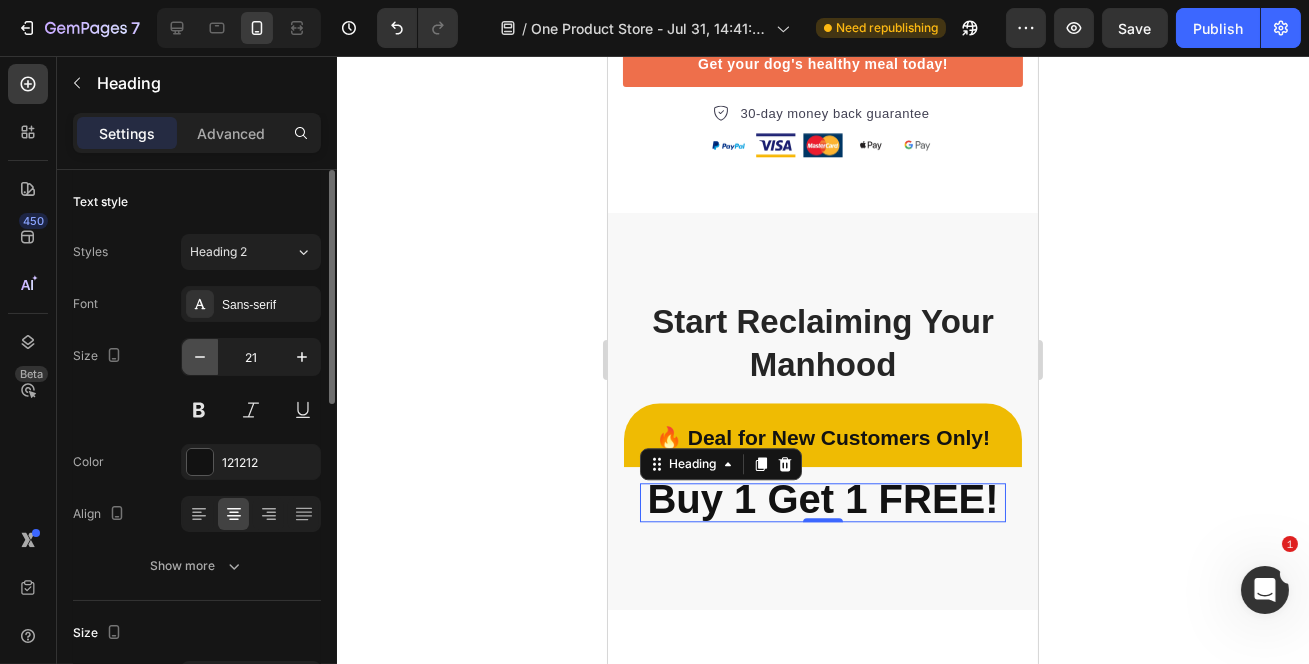 click at bounding box center [200, 357] 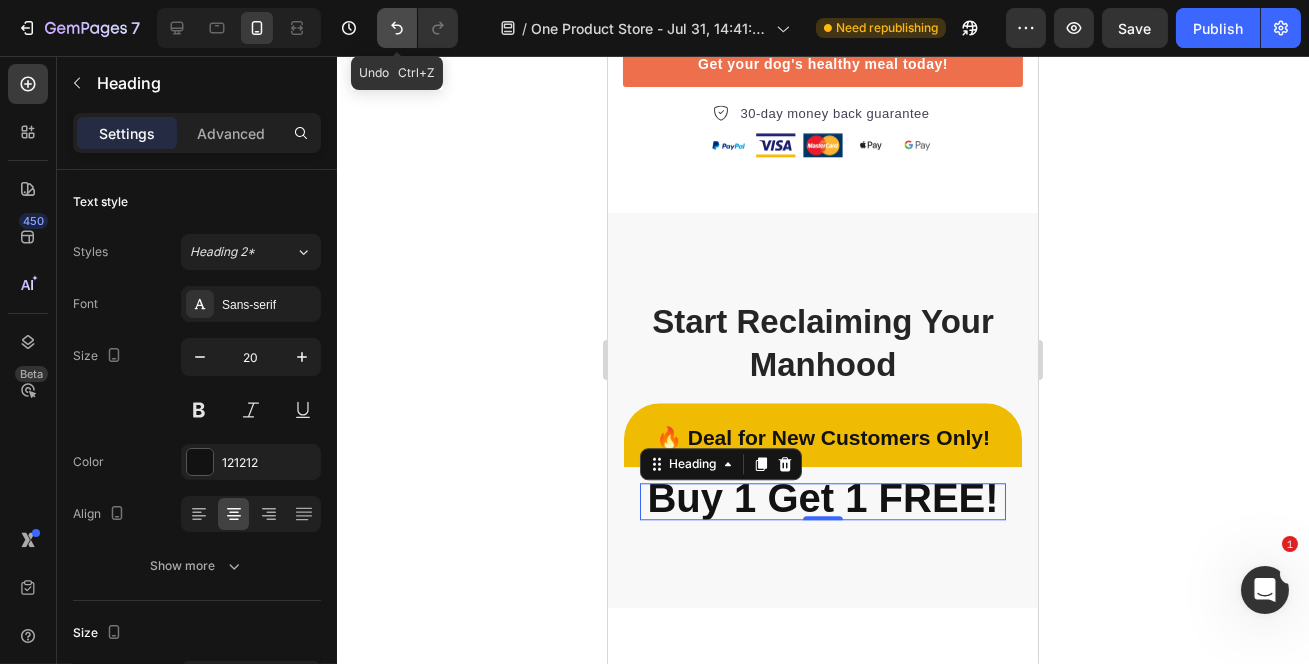 click 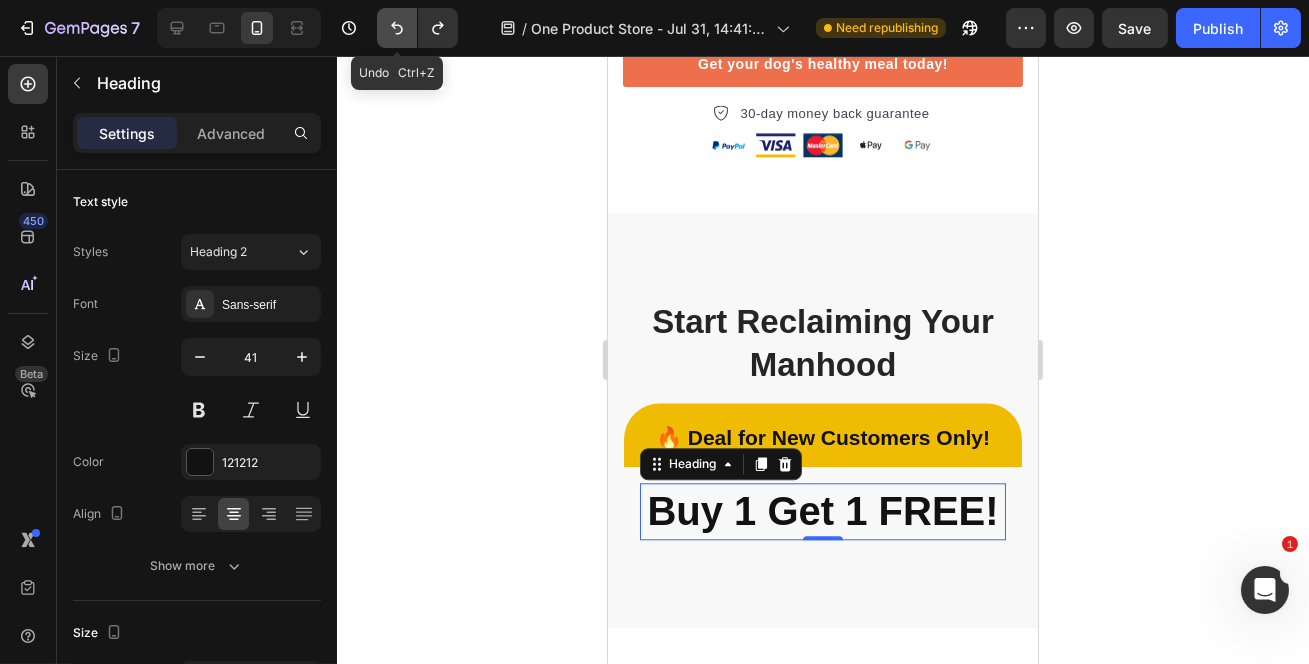 click 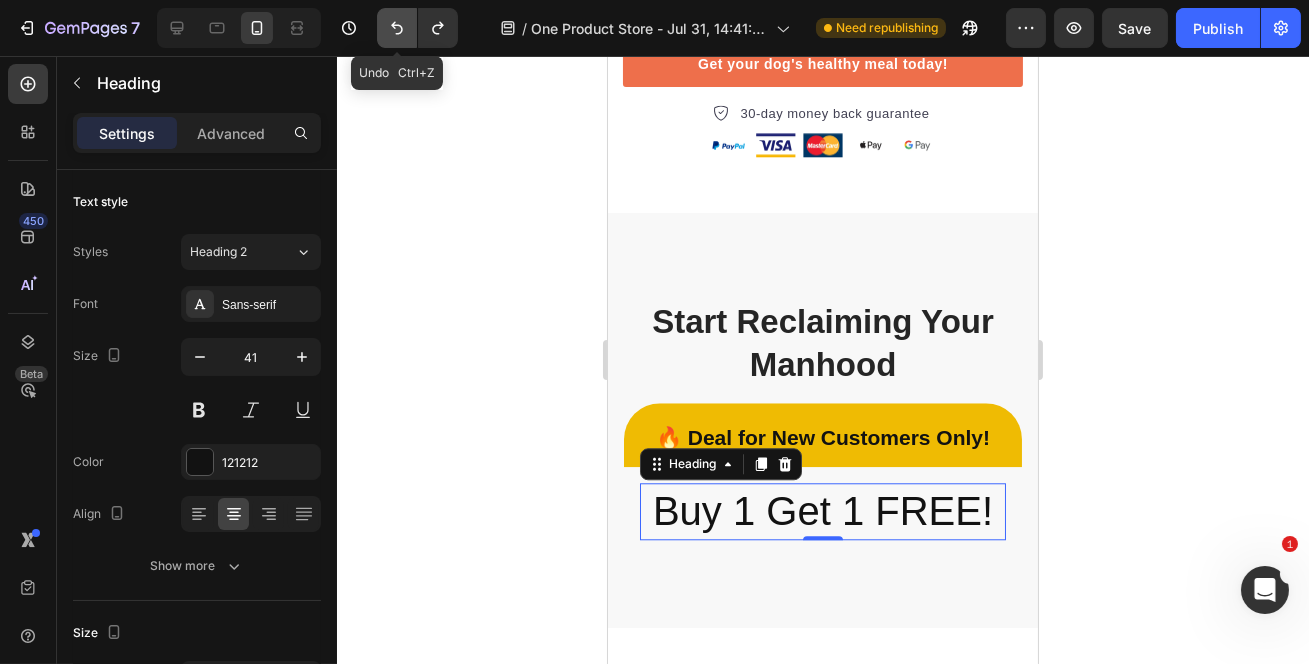 click 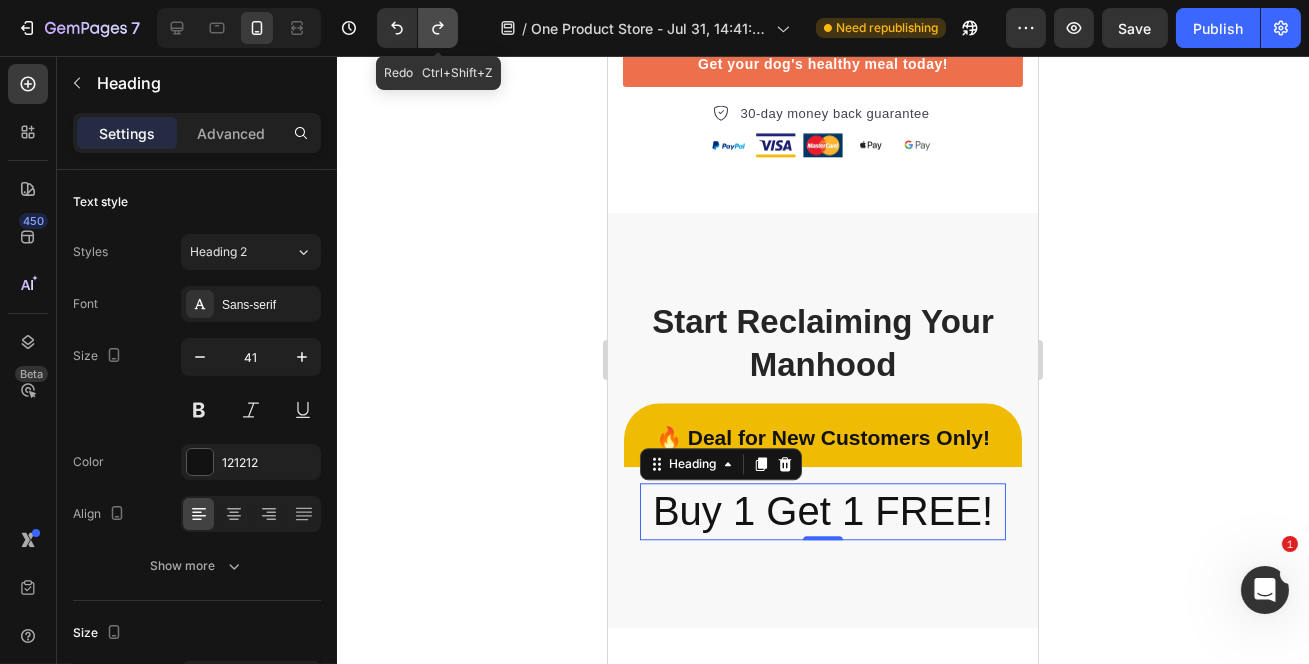click 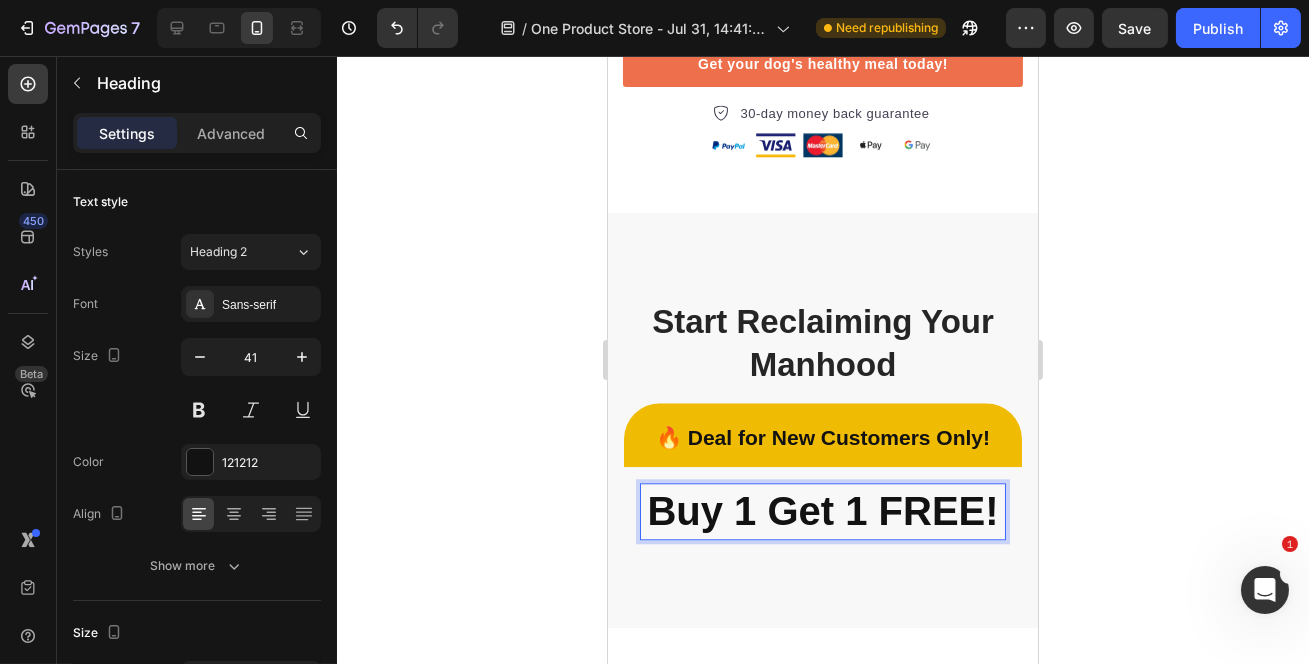 click 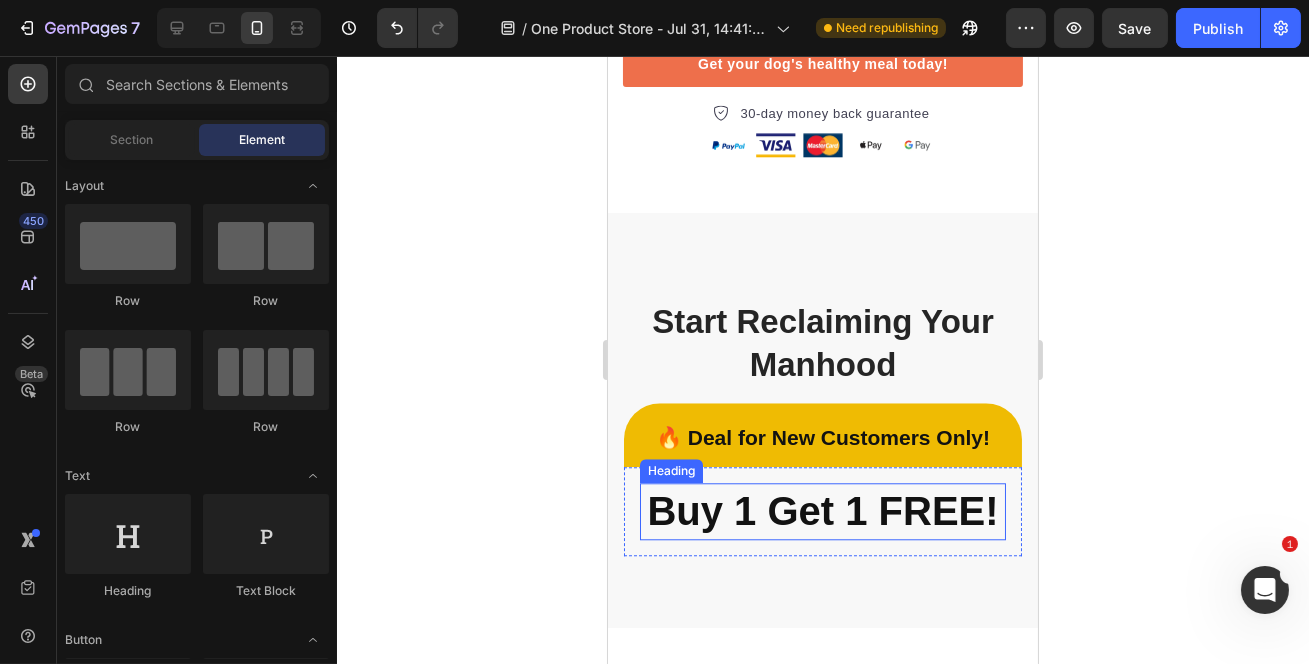 click on "Buy 1 Get 1 FREE!" at bounding box center [821, 511] 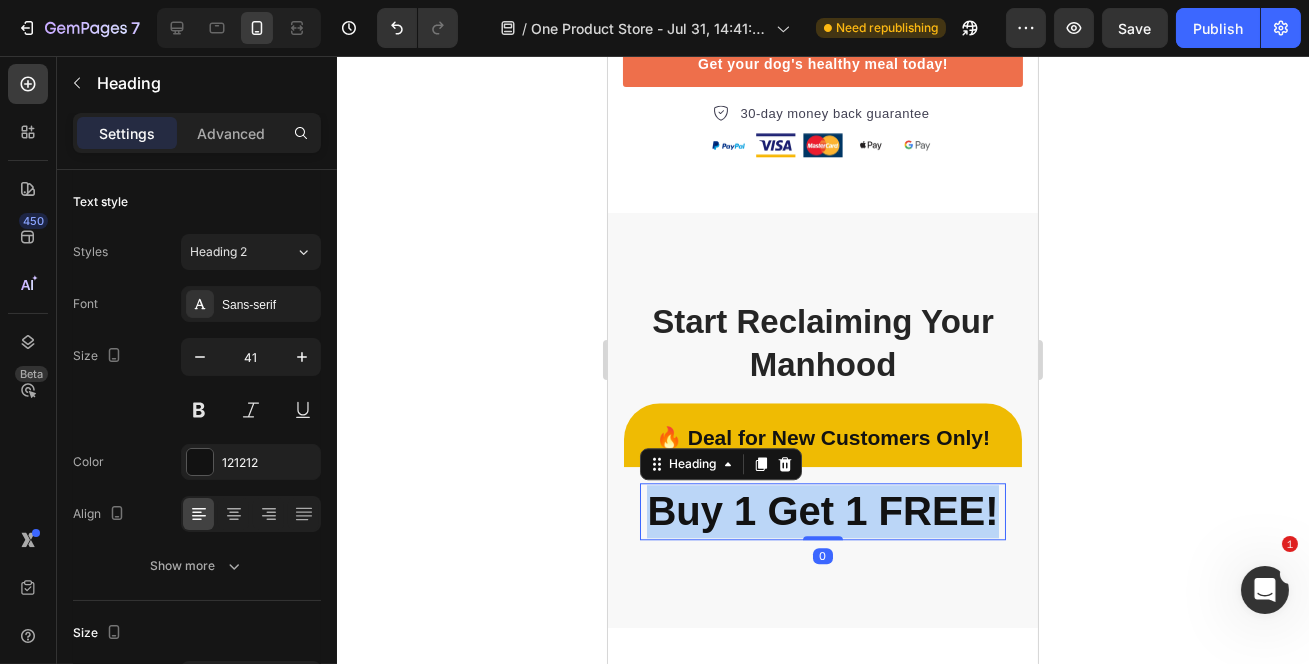 click on "Buy 1 Get 1 FREE!" at bounding box center (821, 511) 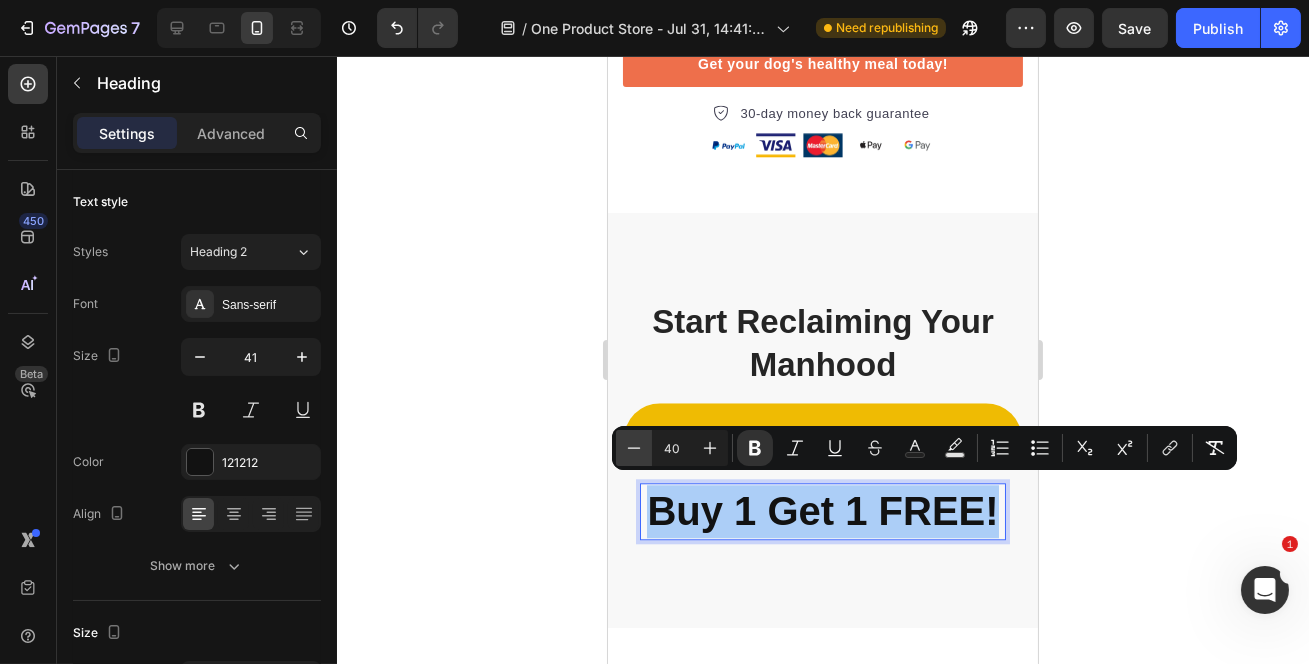 click 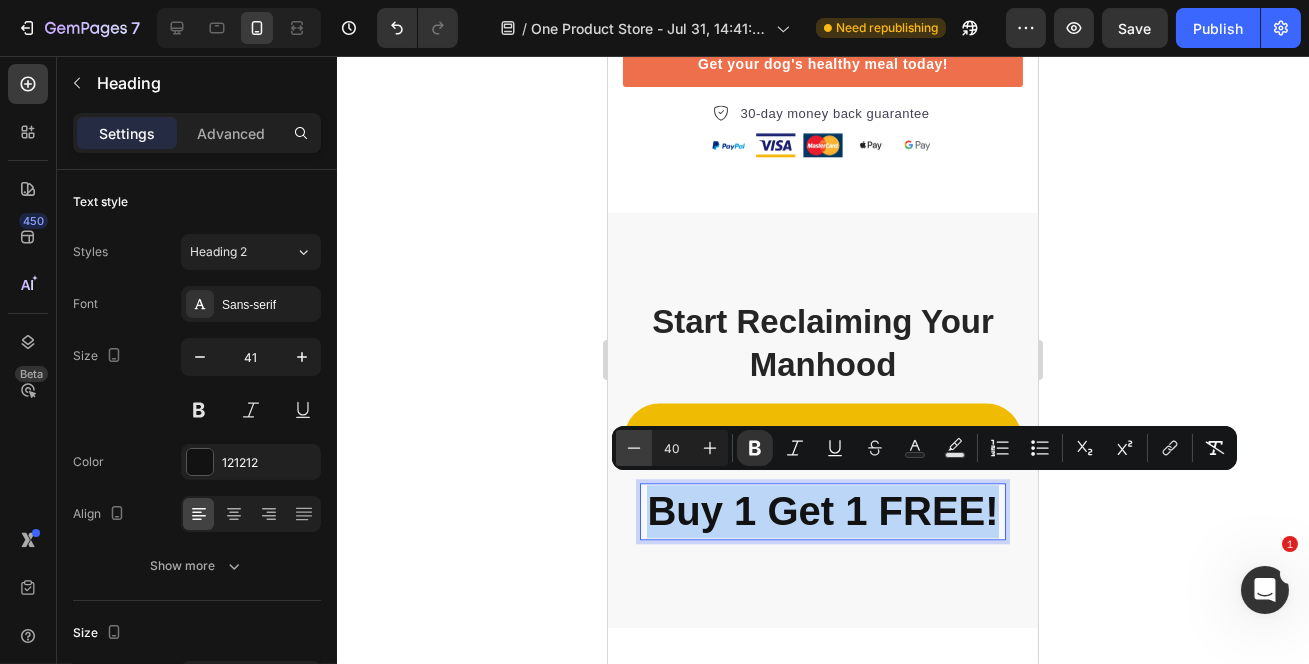 type on "39" 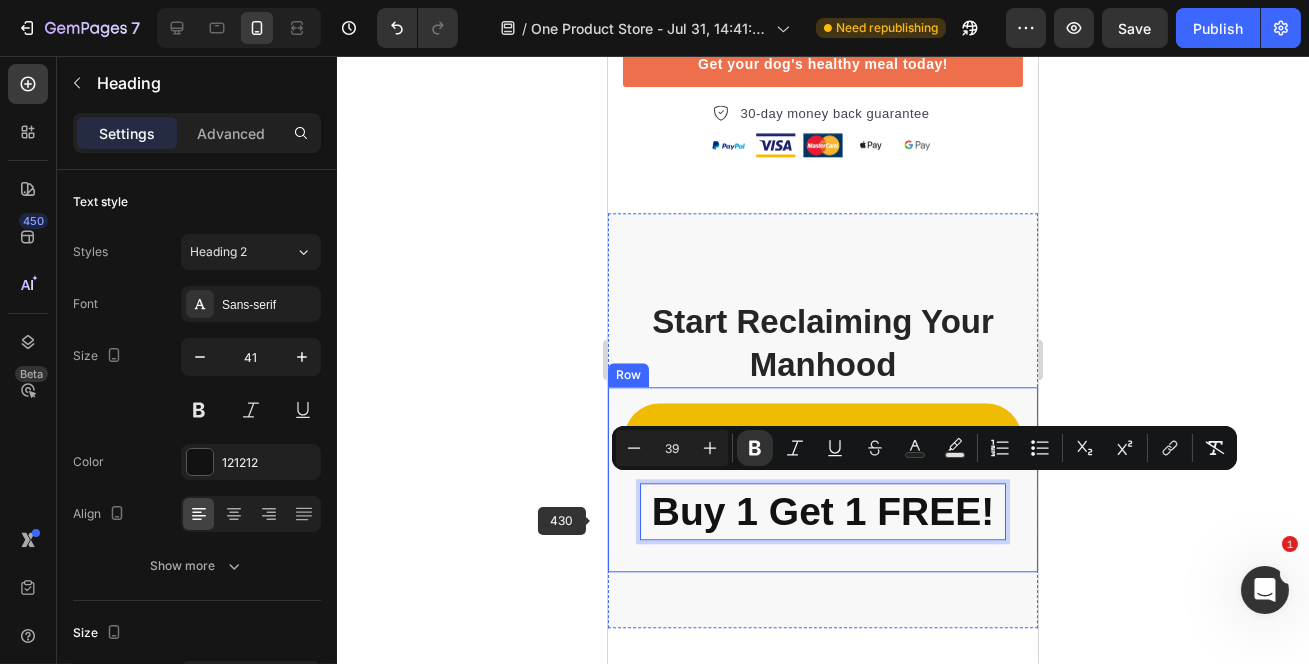 click 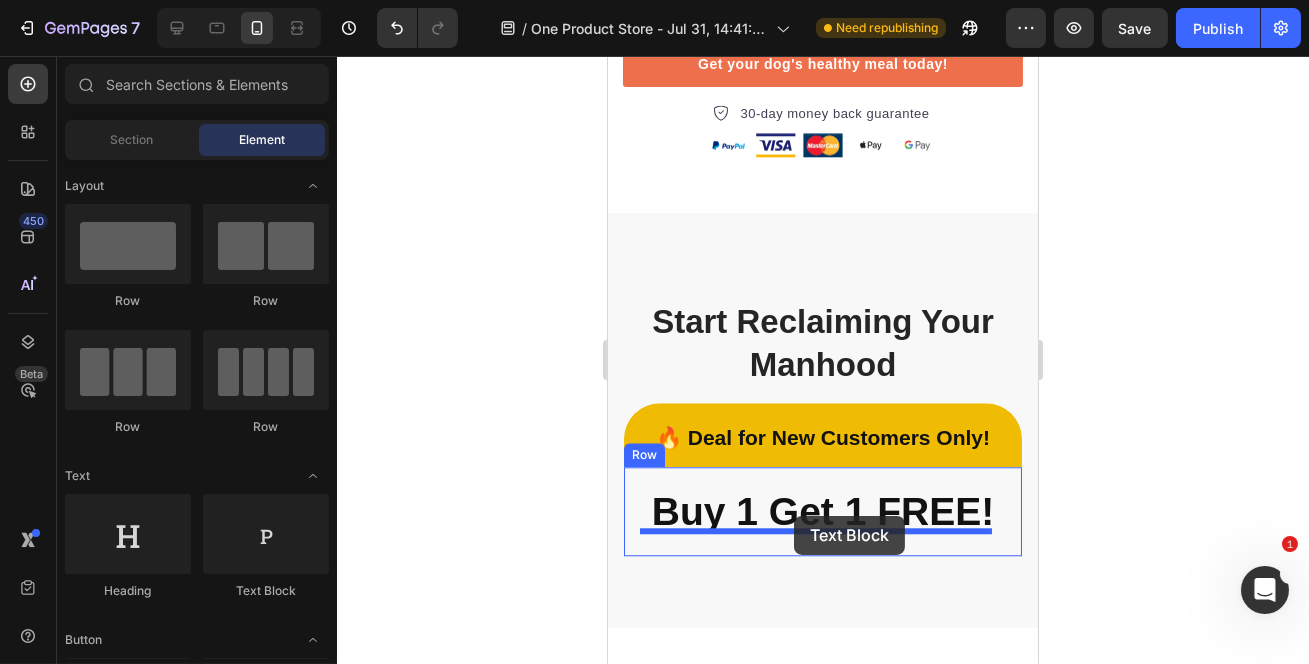 drag, startPoint x: 917, startPoint y: 600, endPoint x: 793, endPoint y: 516, distance: 149.77316 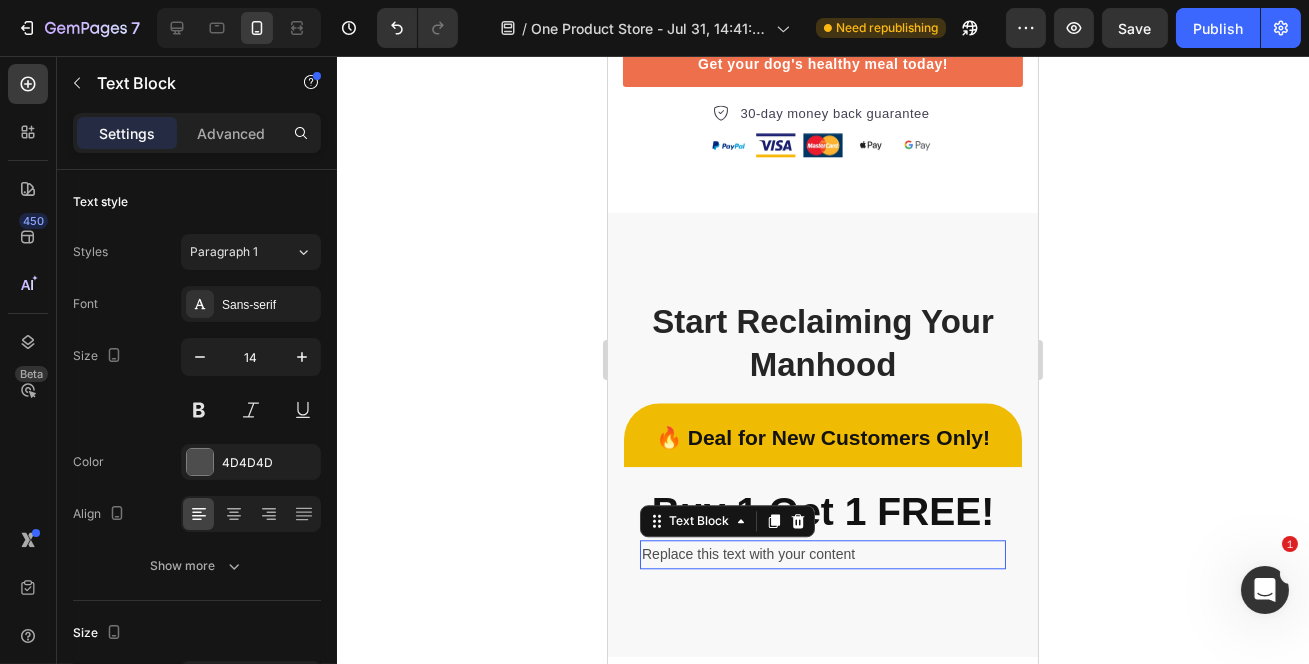 click on "Replace this text with your content" at bounding box center [822, 554] 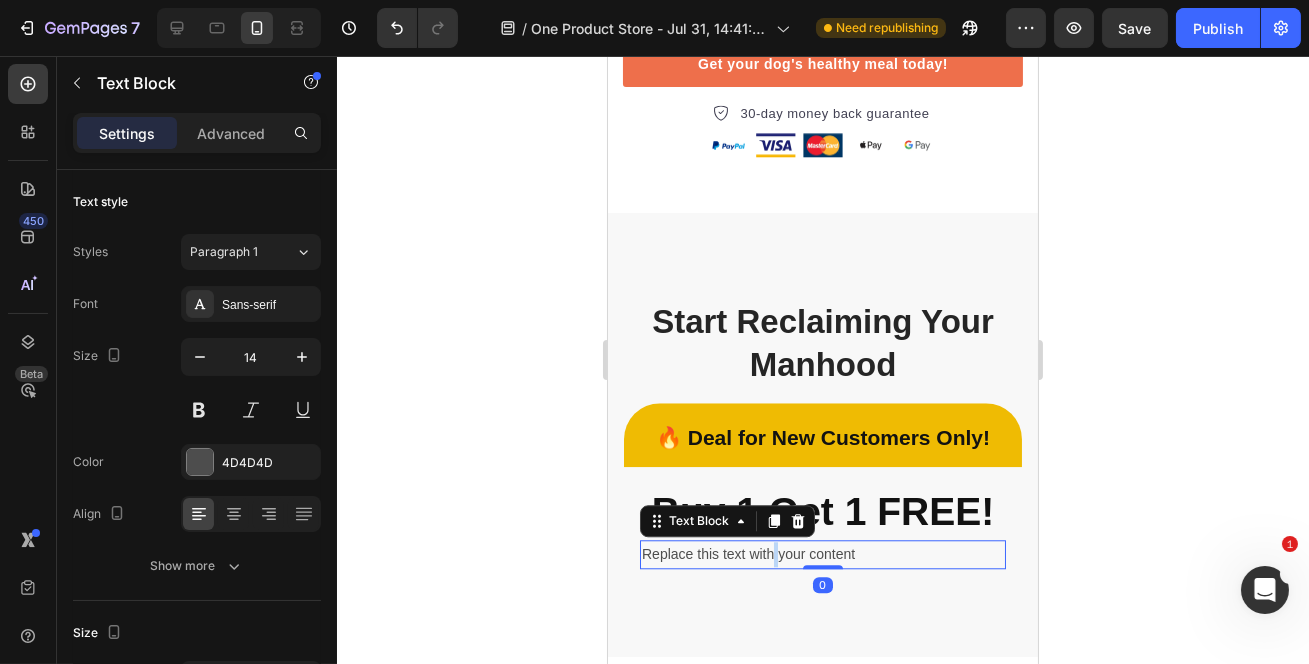 click on "Replace this text with your content" at bounding box center [822, 554] 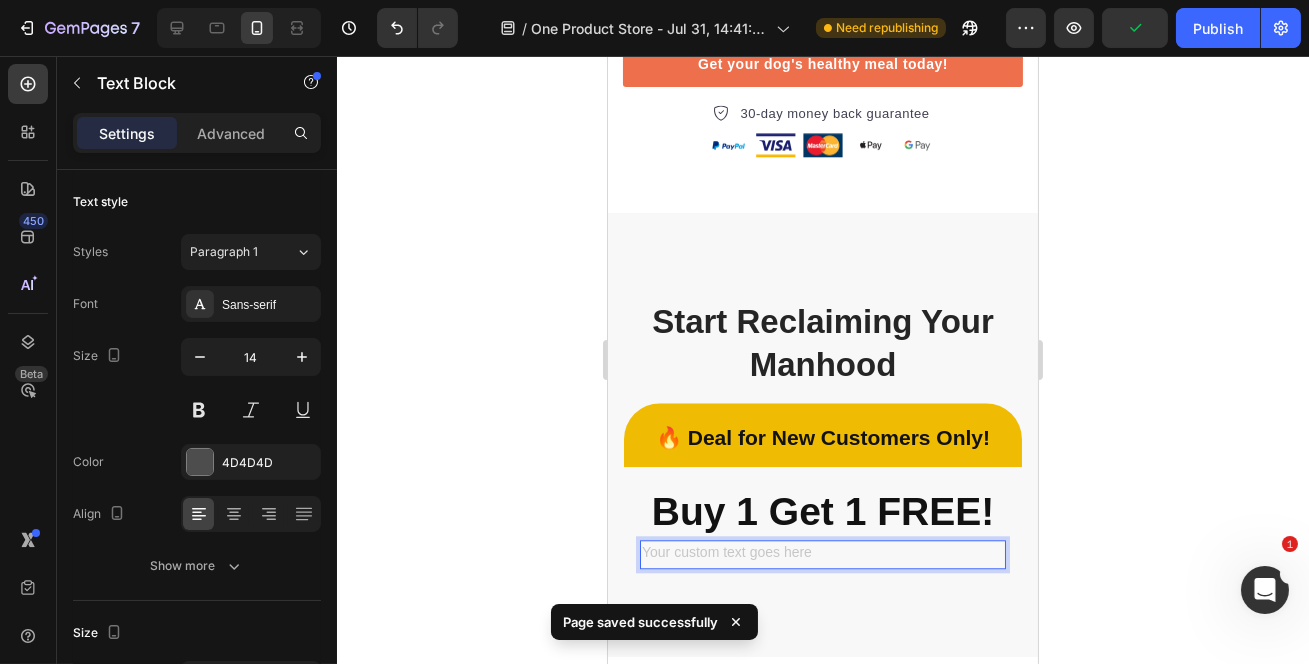 drag, startPoint x: 759, startPoint y: 532, endPoint x: 748, endPoint y: 539, distance: 13.038404 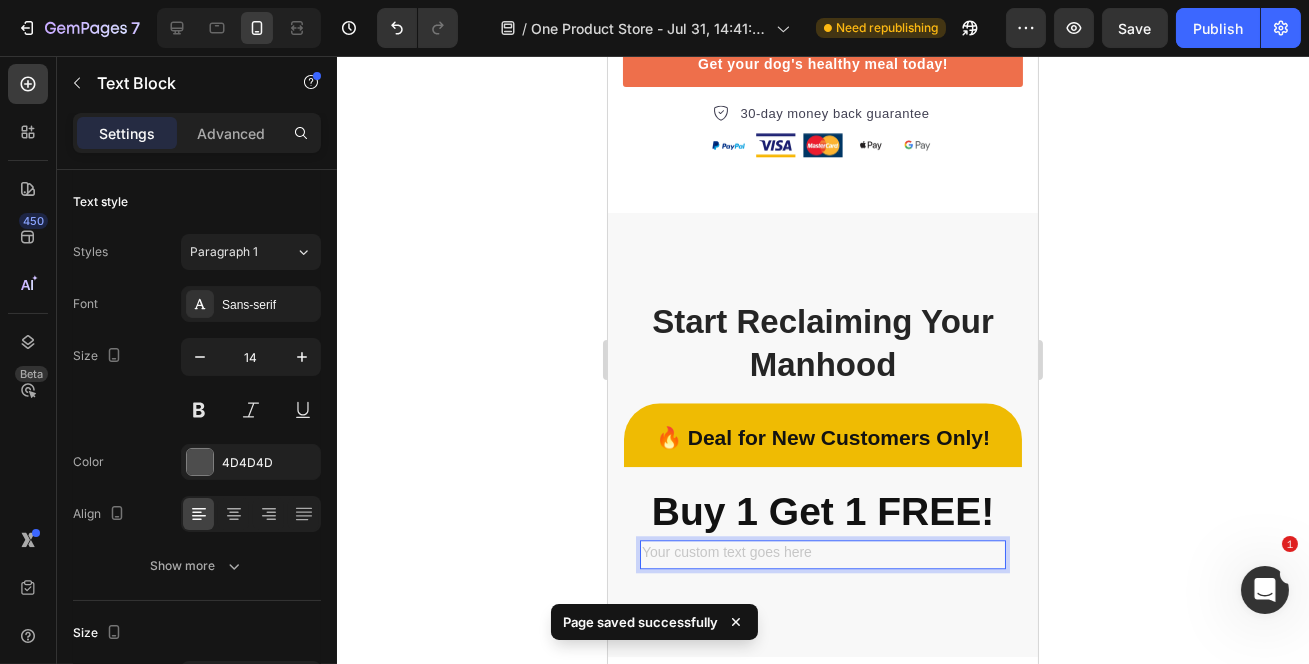 click at bounding box center [822, 554] 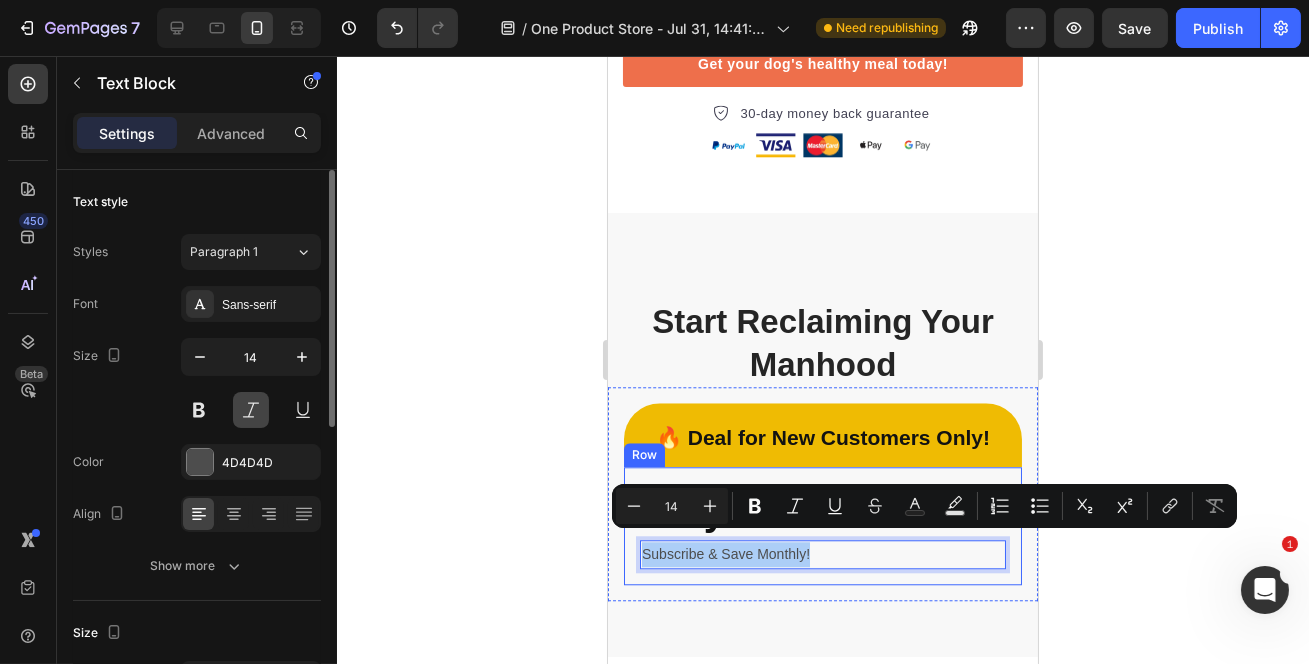 click at bounding box center [251, 410] 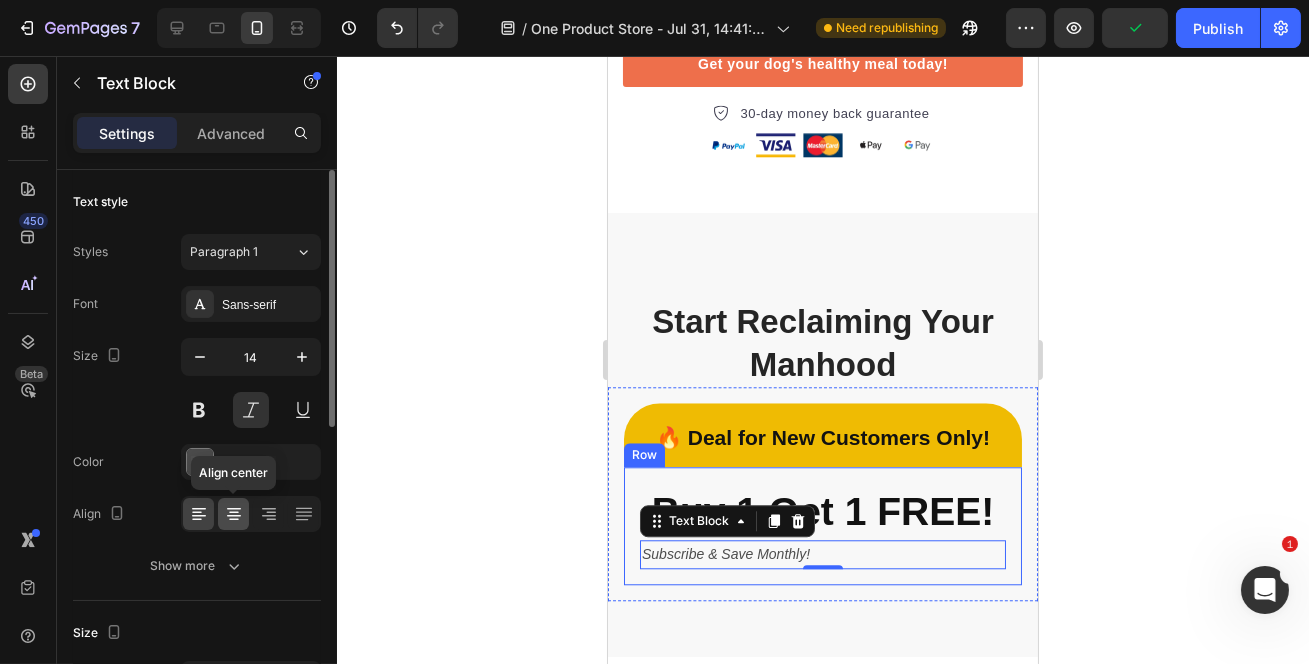 click 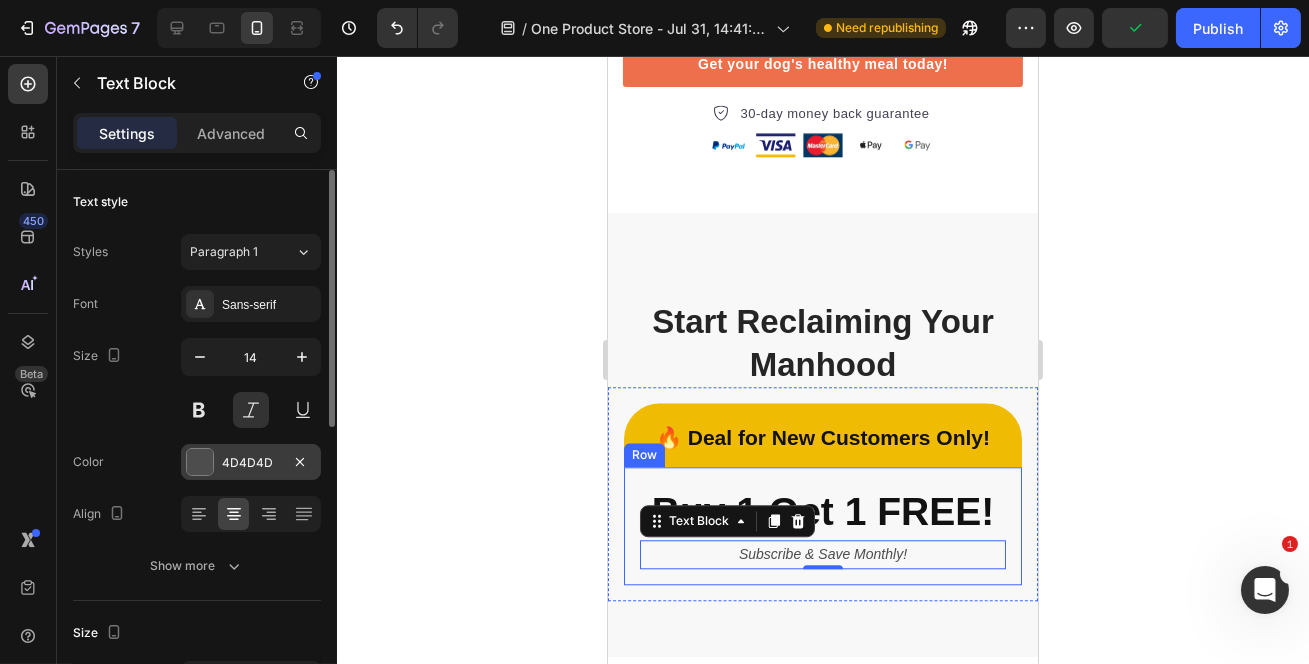 click on "4D4D4D" at bounding box center [251, 463] 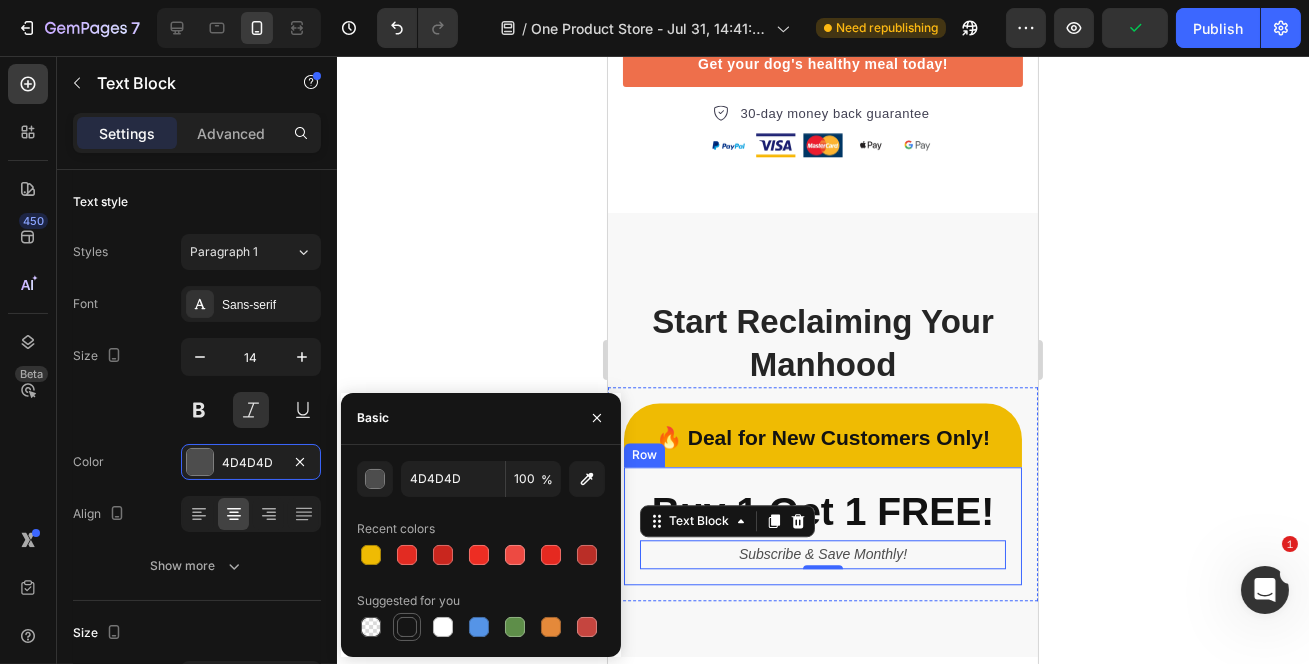 click at bounding box center [407, 627] 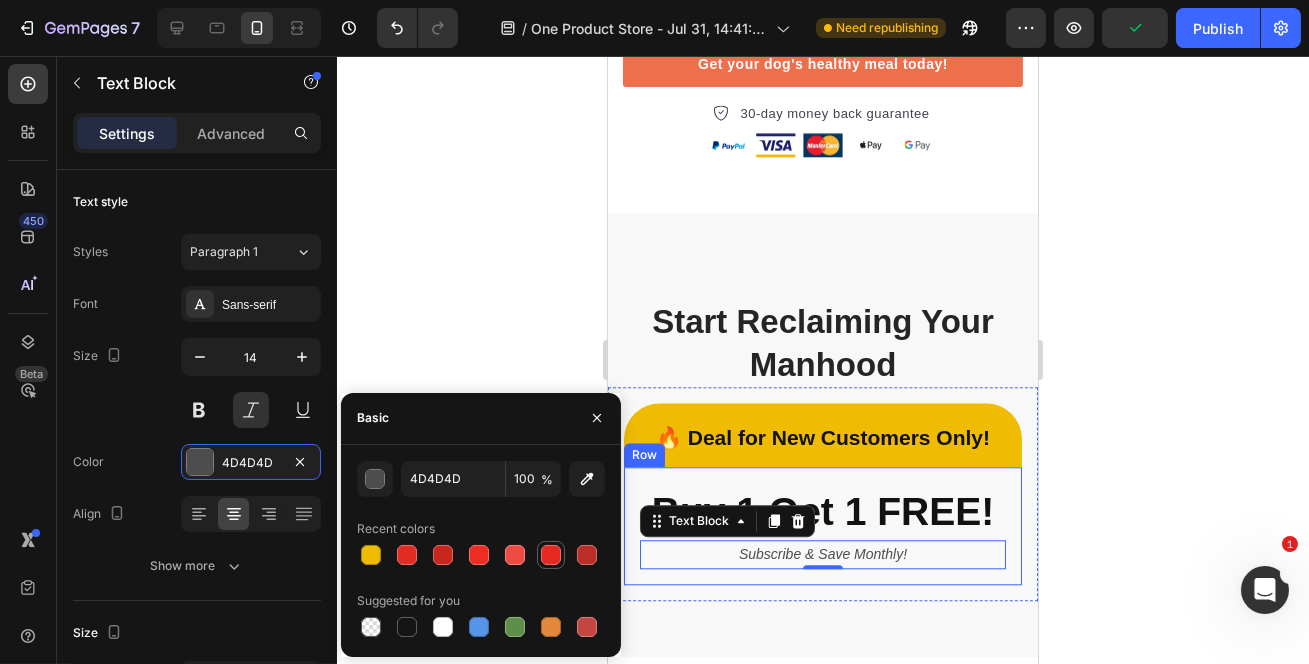 type on "151515" 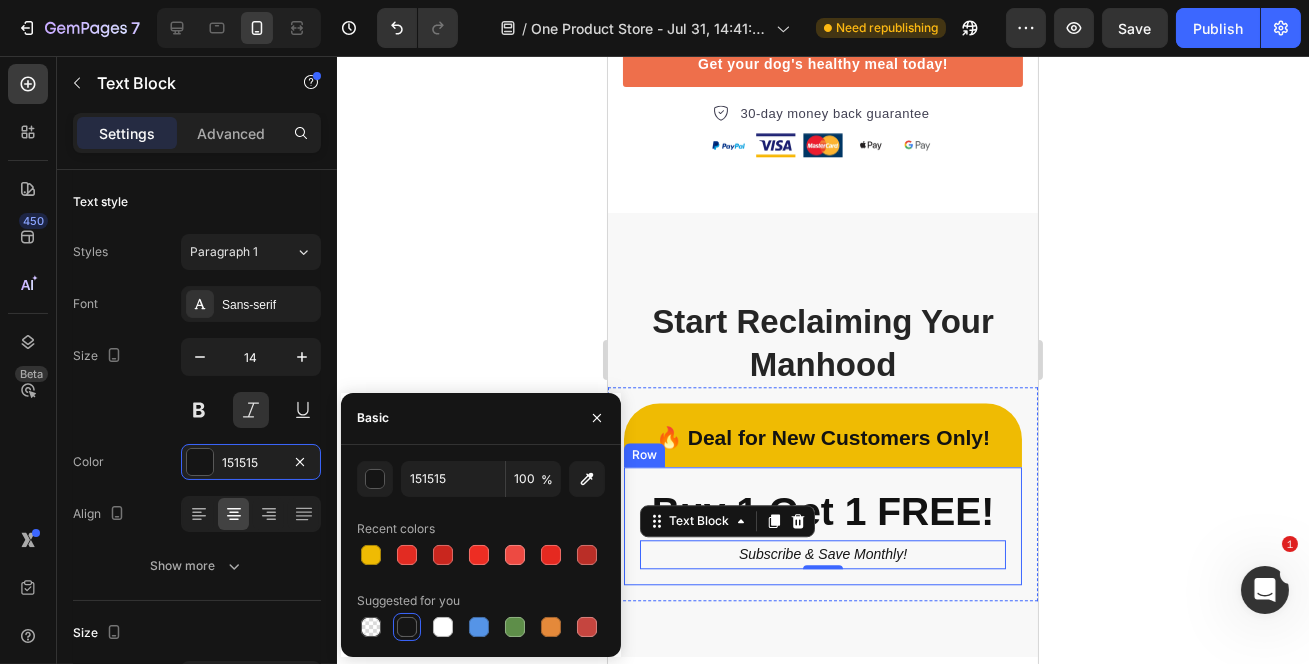 click on "%" at bounding box center [547, 480] 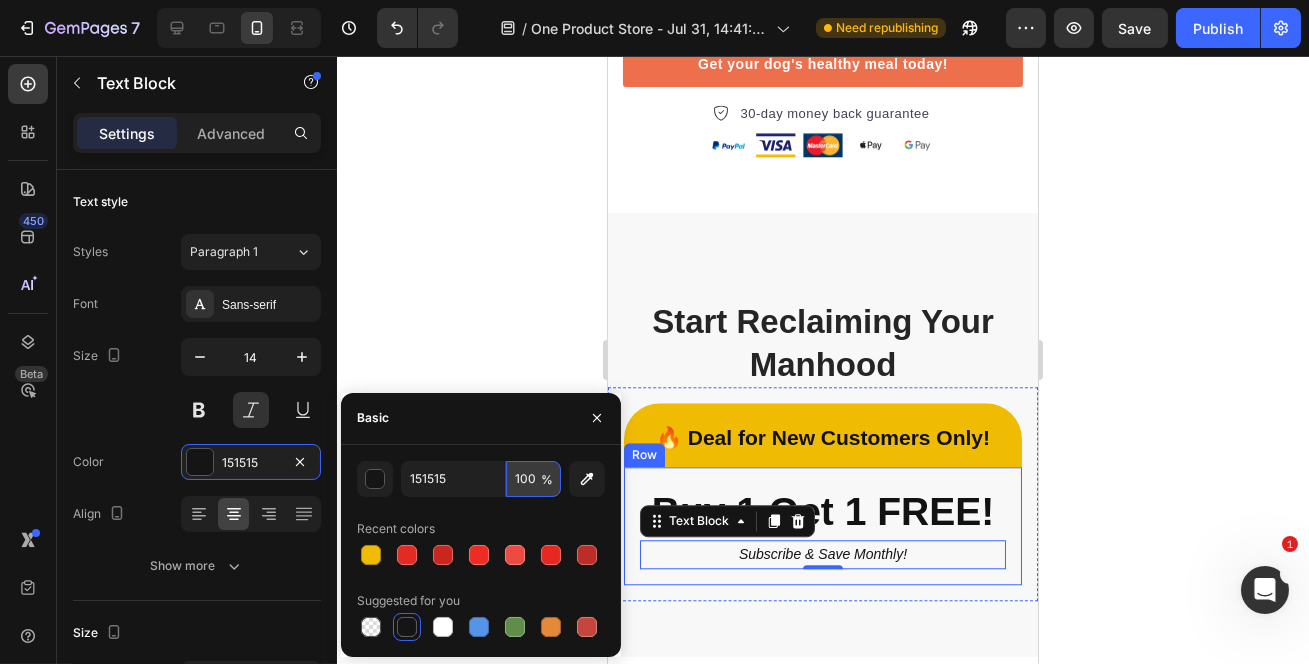 click on "100" at bounding box center (533, 479) 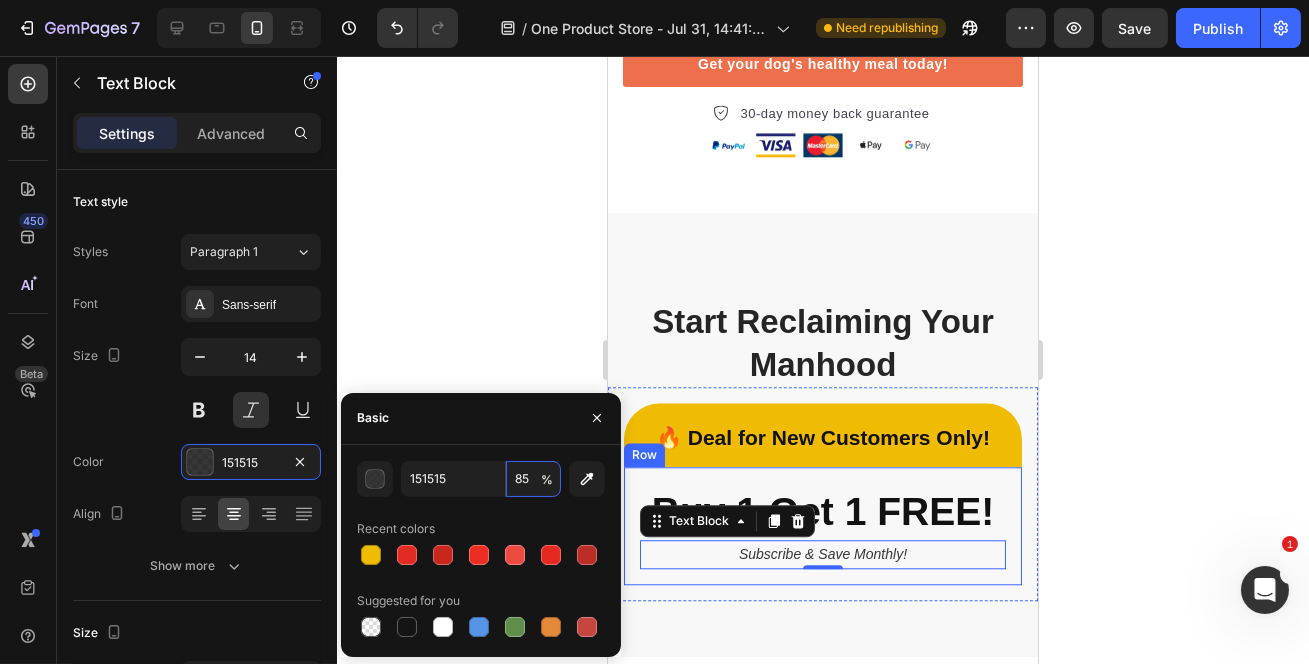 type on "85" 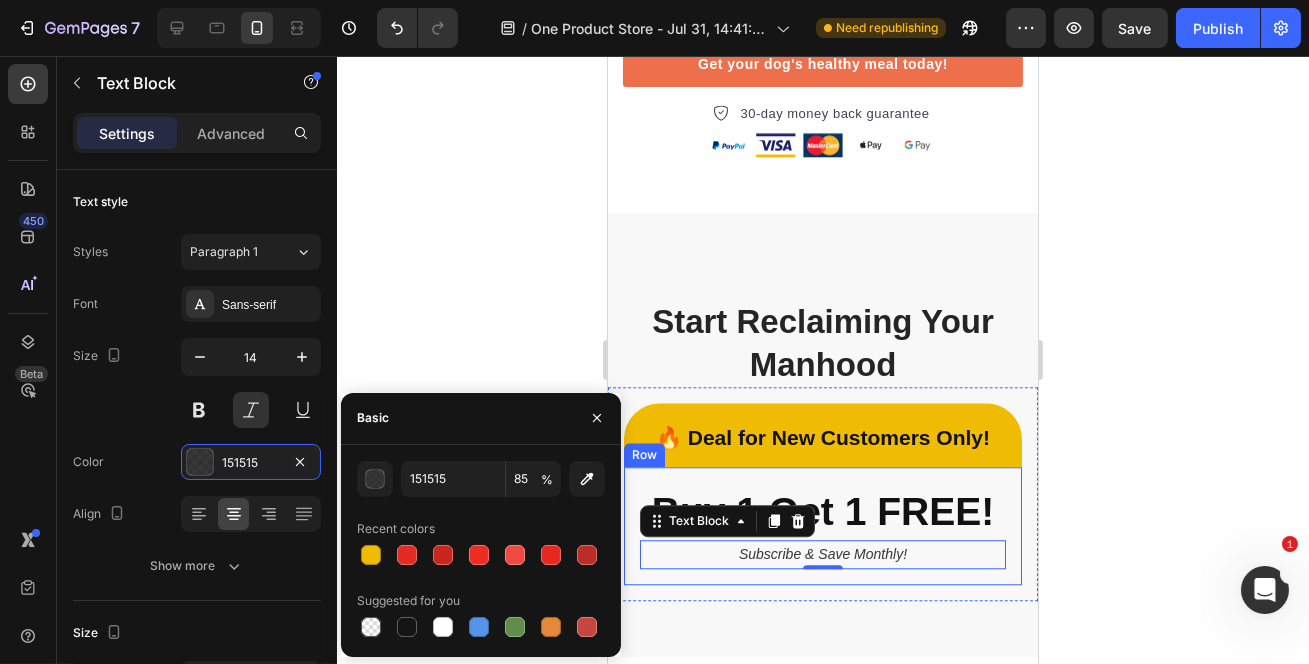 click on "[NUMBER] [PERCENTAGE] Recent colors Suggested for you" at bounding box center (481, 551) 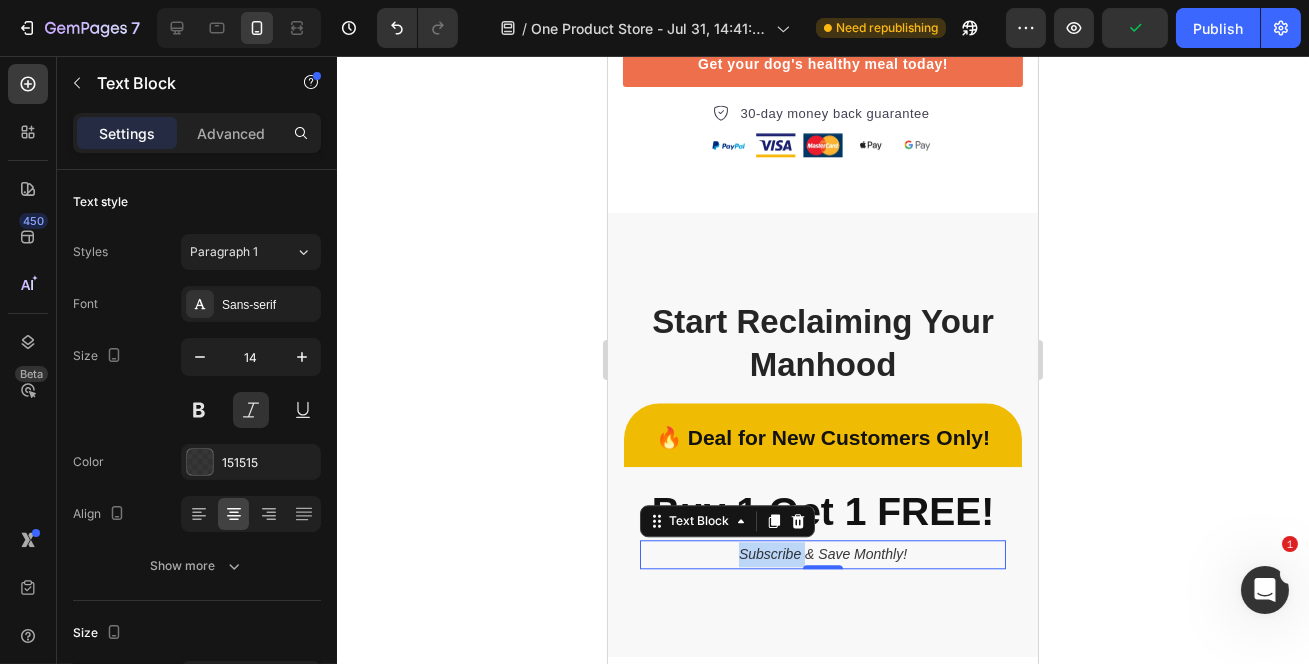 click on "Subscribe & Save Monthly!" at bounding box center (822, 554) 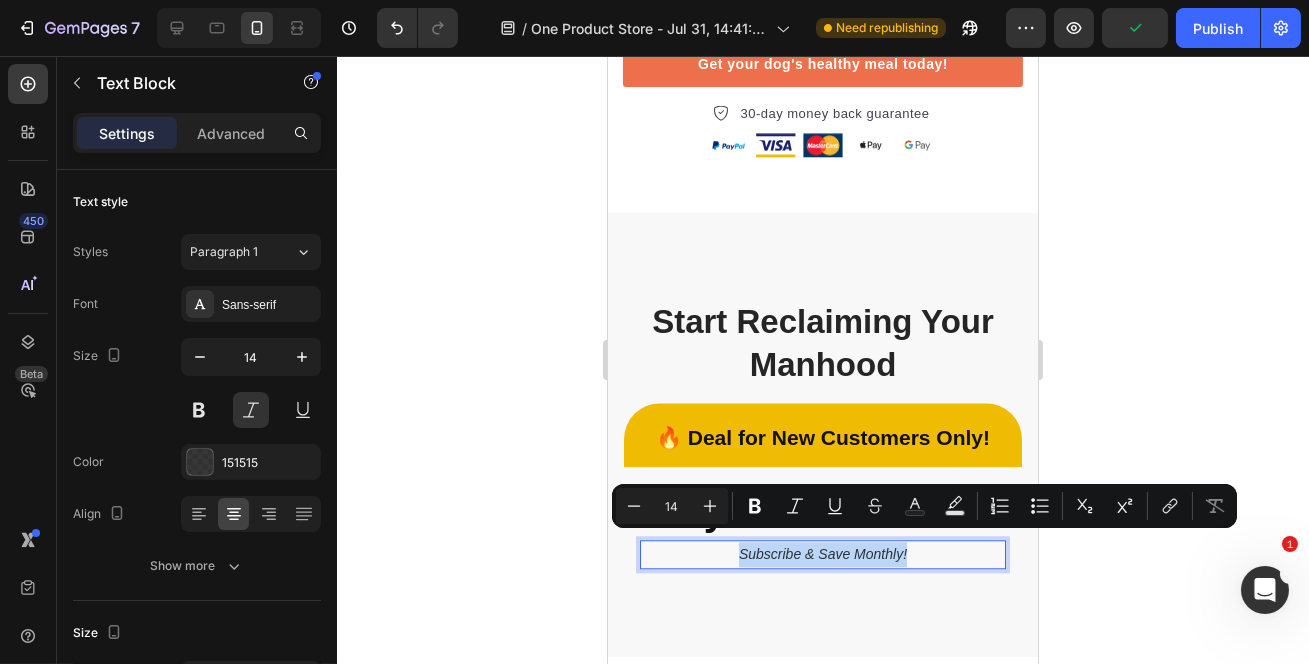 click on "Subscribe & Save Monthly!" at bounding box center (822, 554) 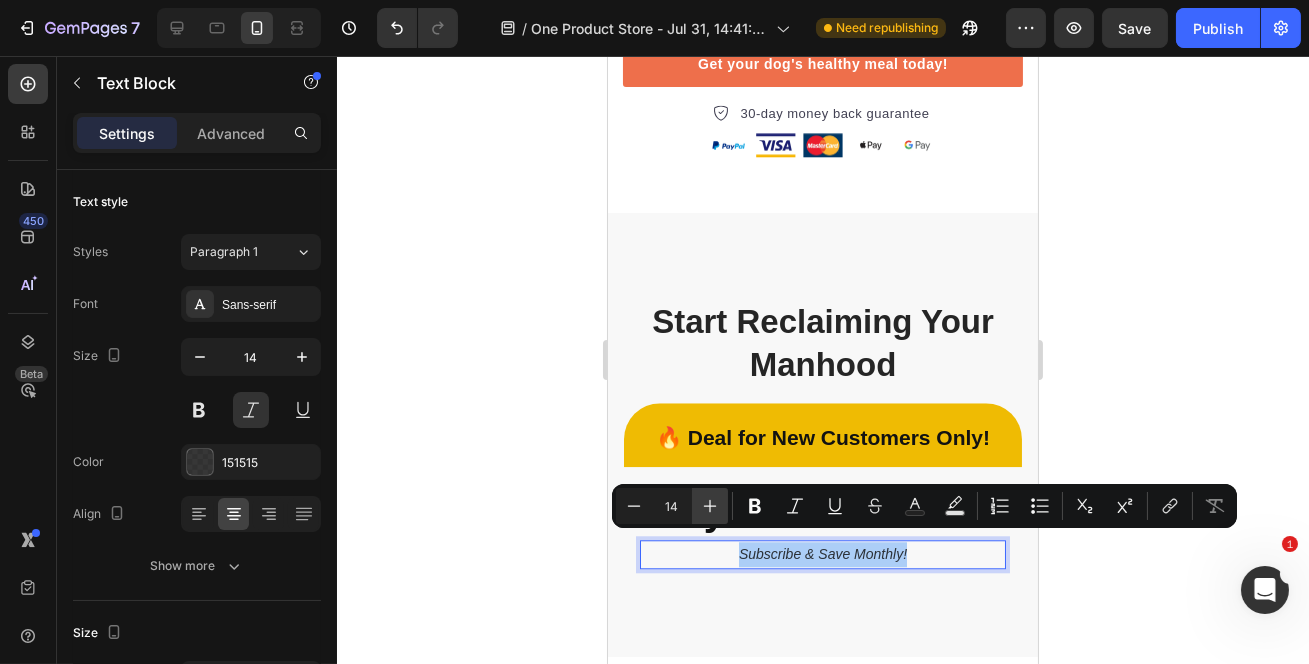 click on "Plus" at bounding box center [710, 506] 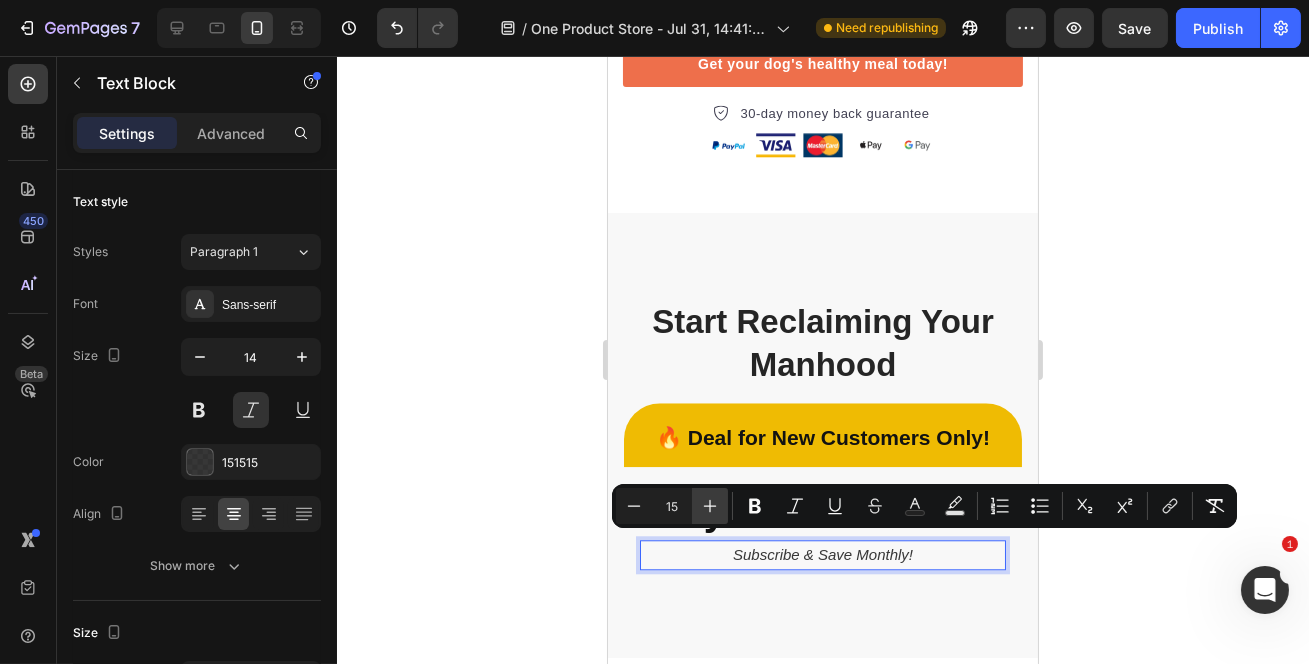 click on "Plus" at bounding box center (710, 506) 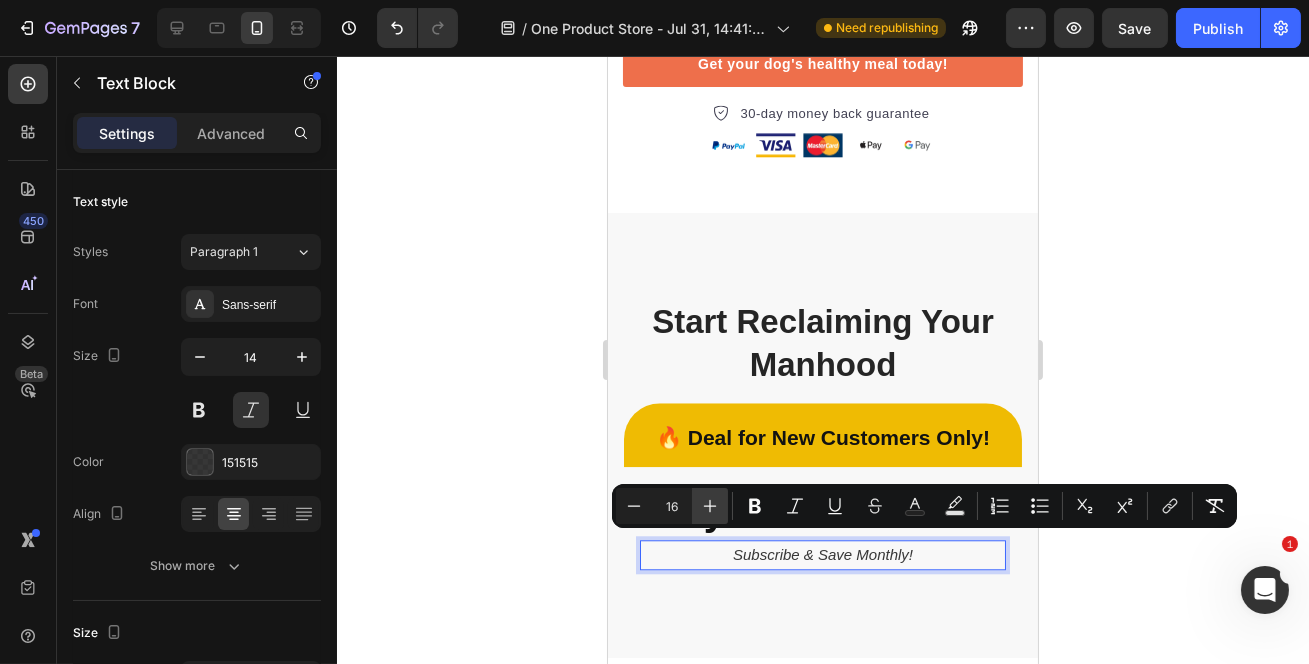 click on "Plus" at bounding box center [710, 506] 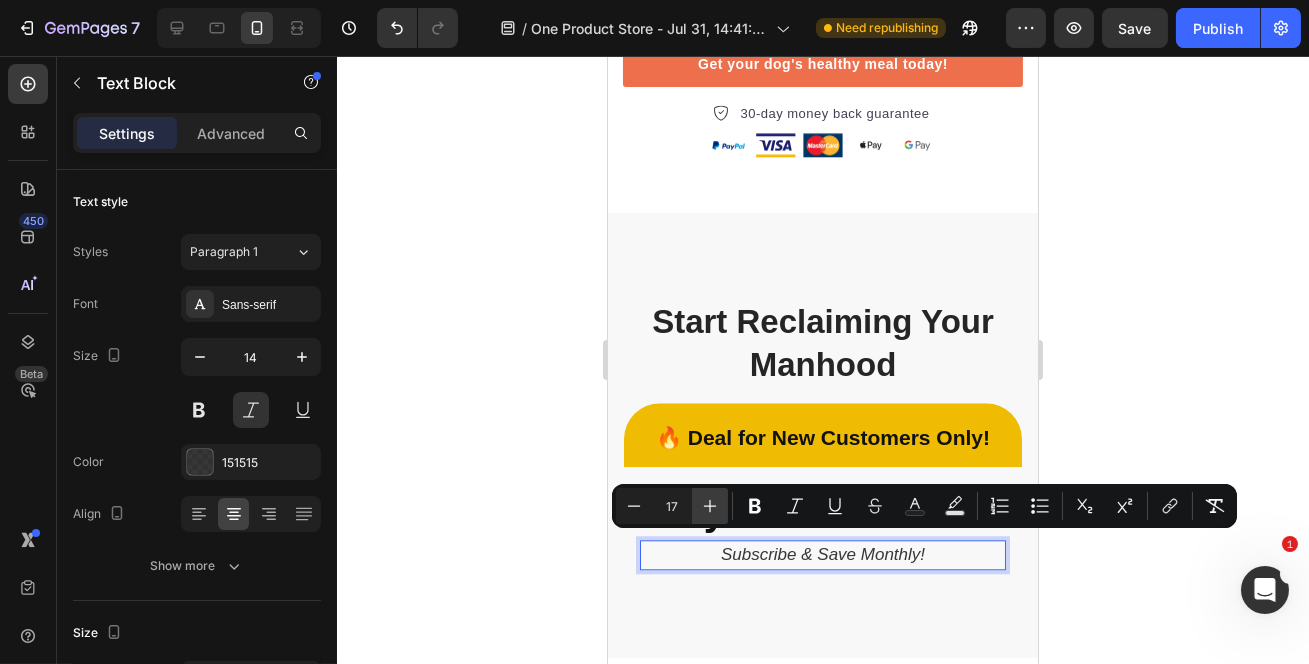 click on "Plus" at bounding box center (710, 506) 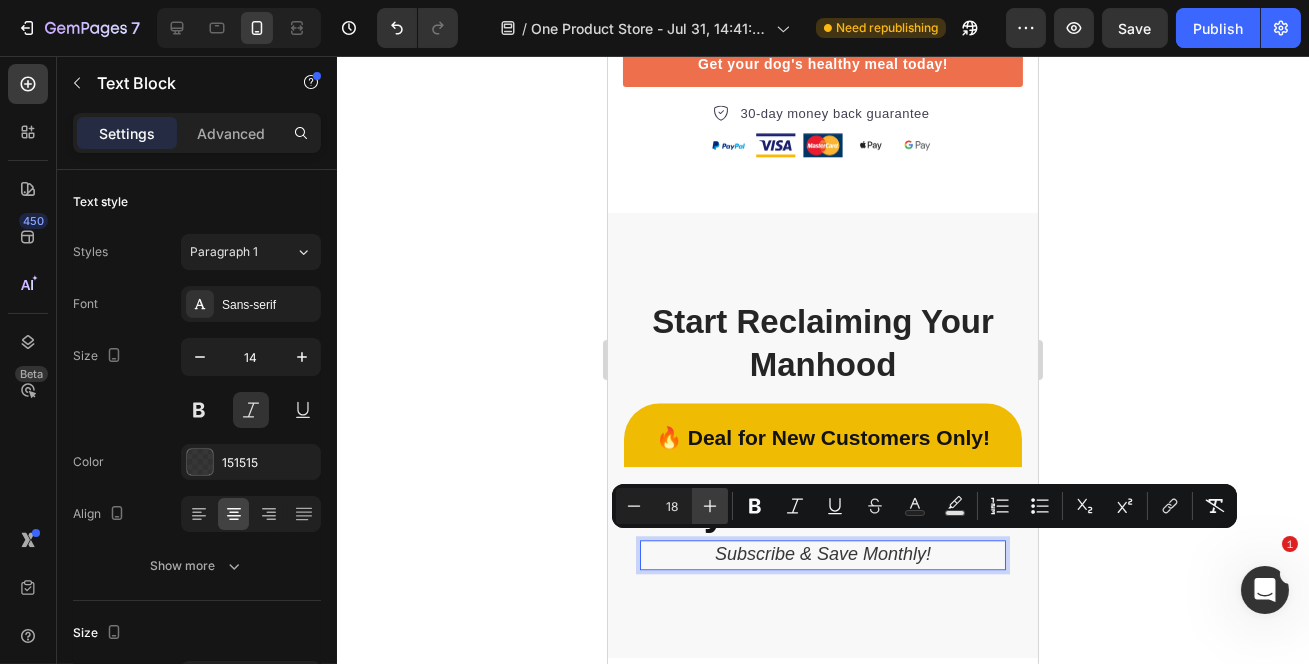 click on "Plus" at bounding box center [710, 506] 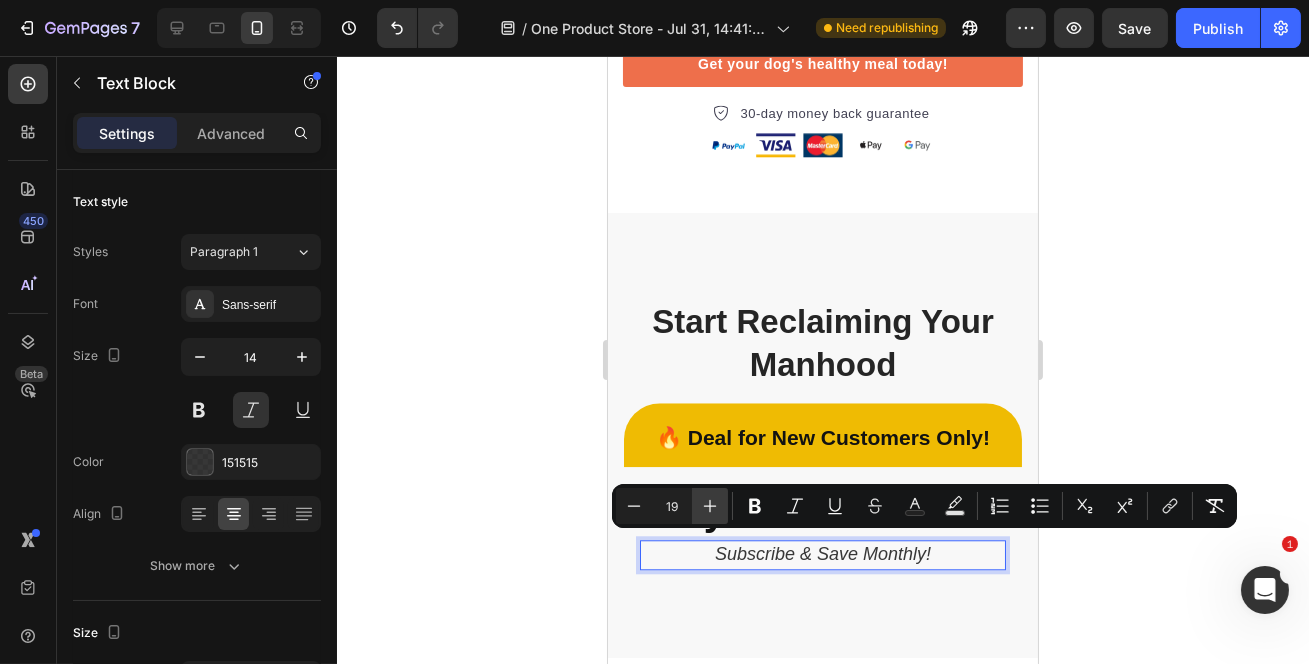 click on "Plus" at bounding box center [710, 506] 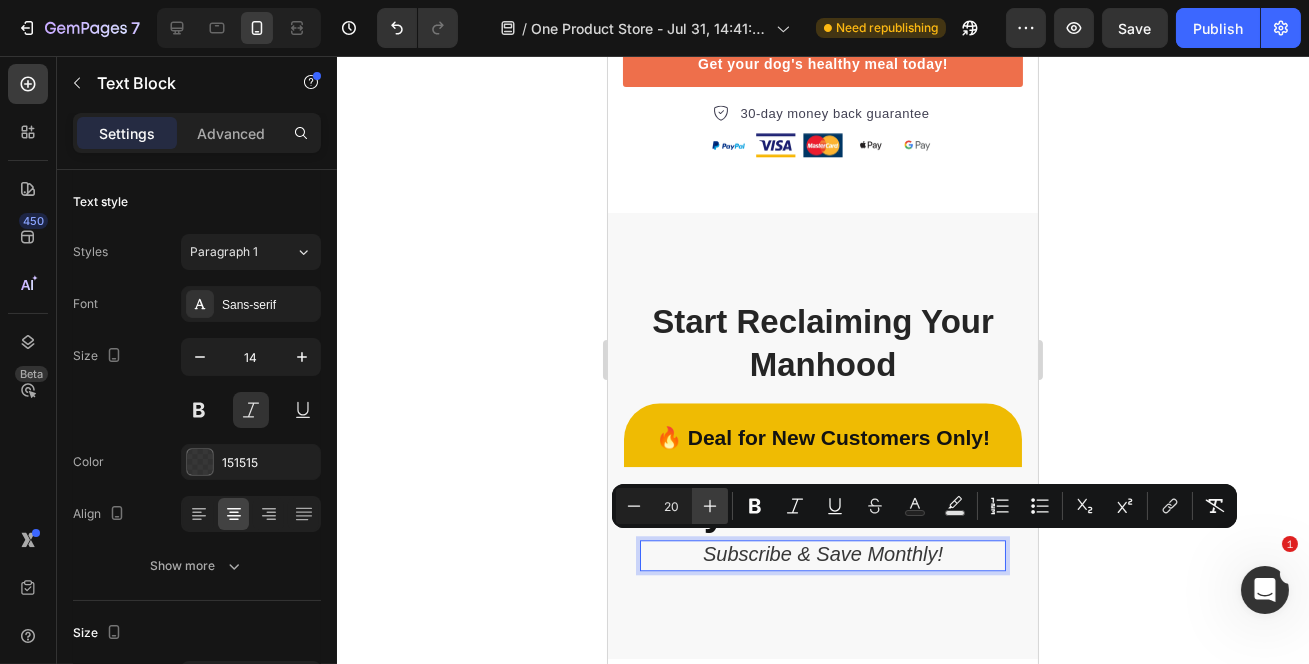 click on "Plus" at bounding box center (710, 506) 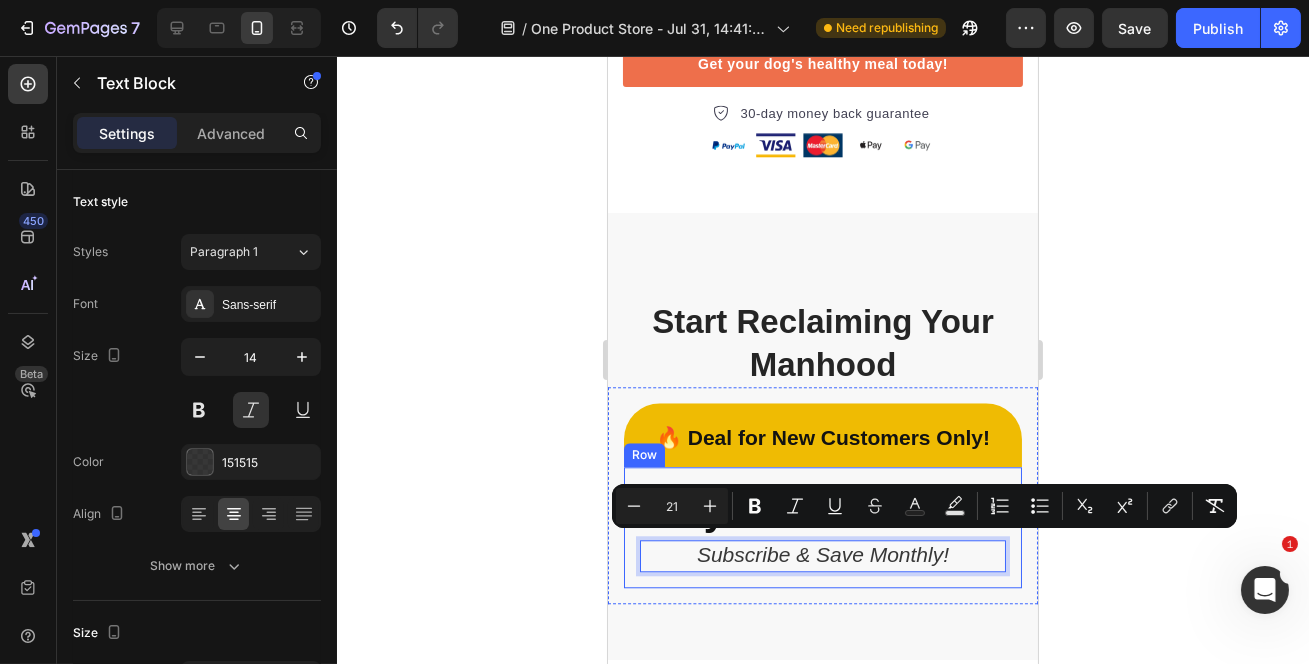 click on "Buy 1 Get 1 FREE! Heading Subscribe & Save Monthly! Text Block 0 Row" at bounding box center (822, 528) 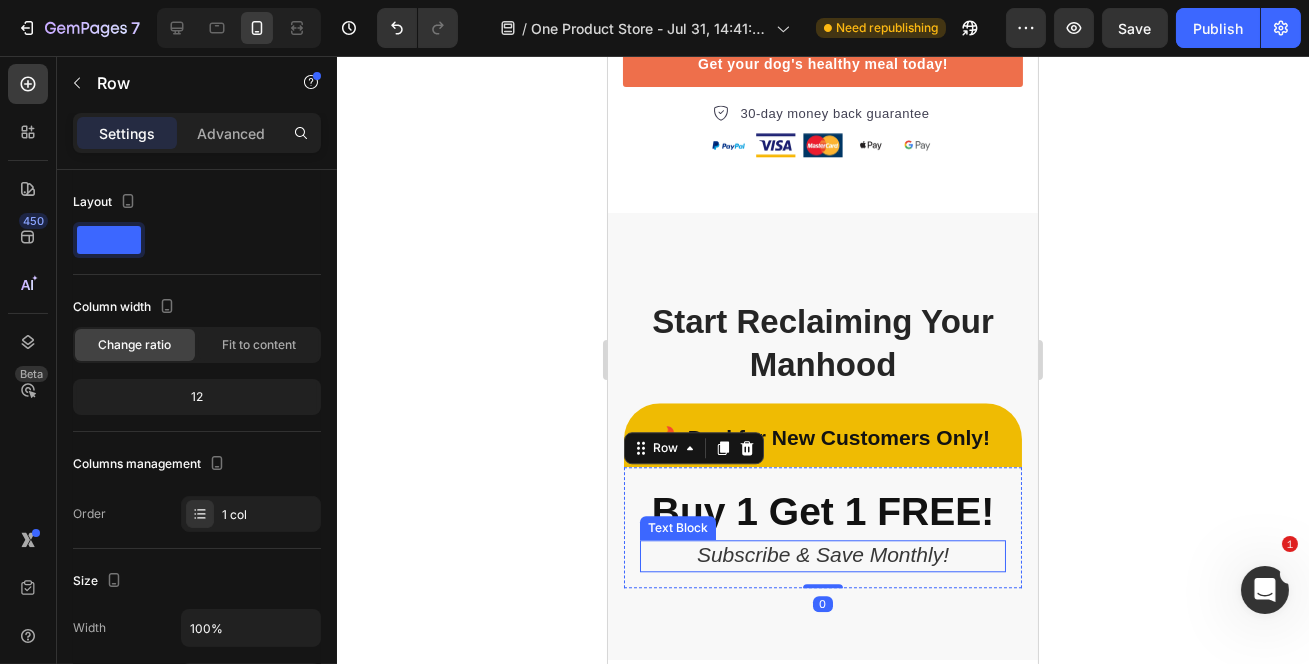 click on "Subscribe & Save Monthly!" at bounding box center [822, 554] 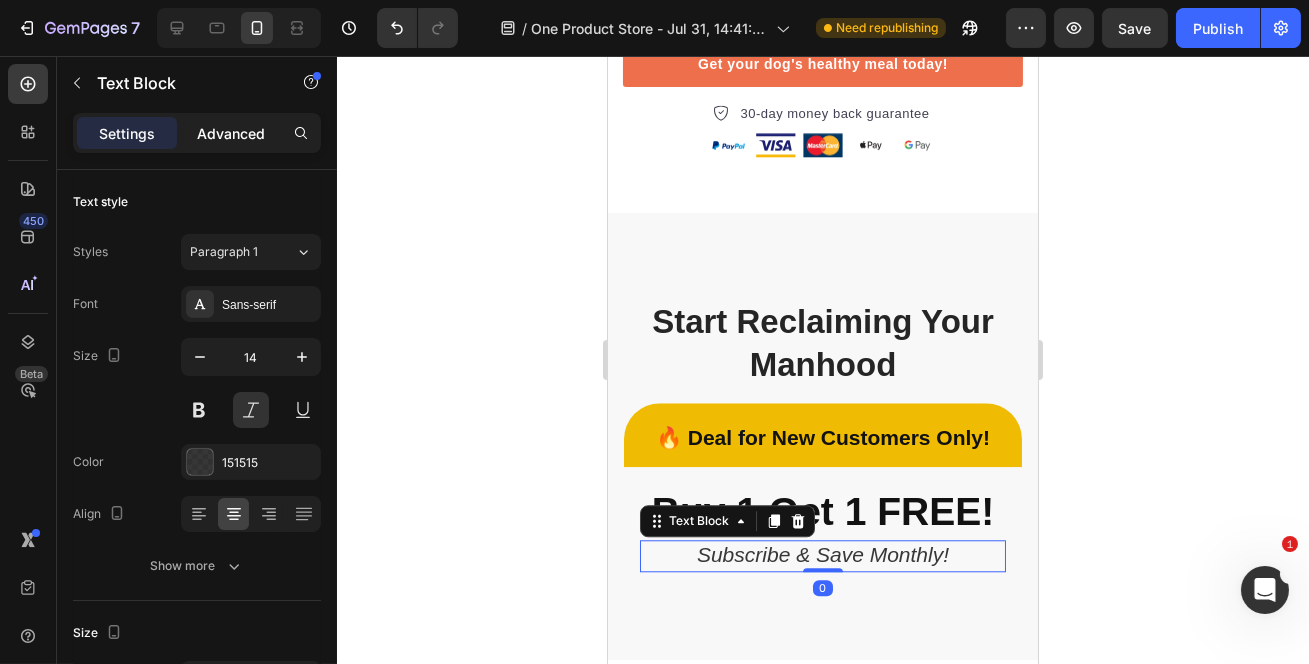 click on "Advanced" at bounding box center (231, 133) 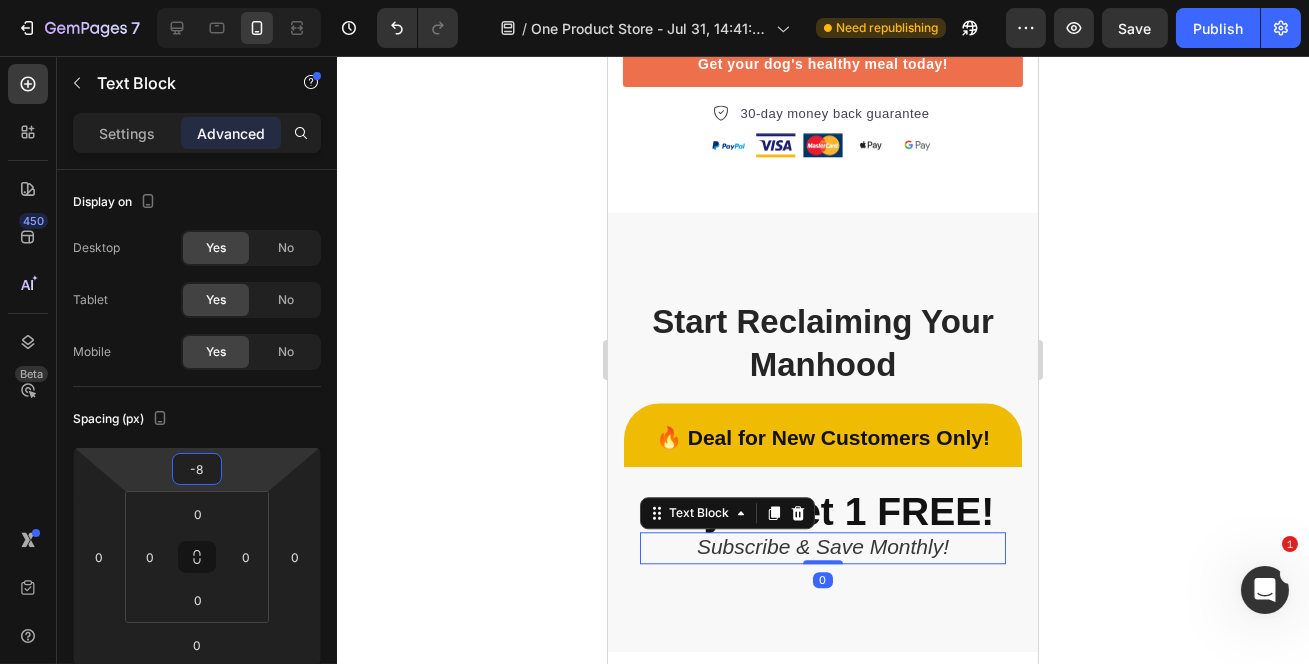 type on "-6" 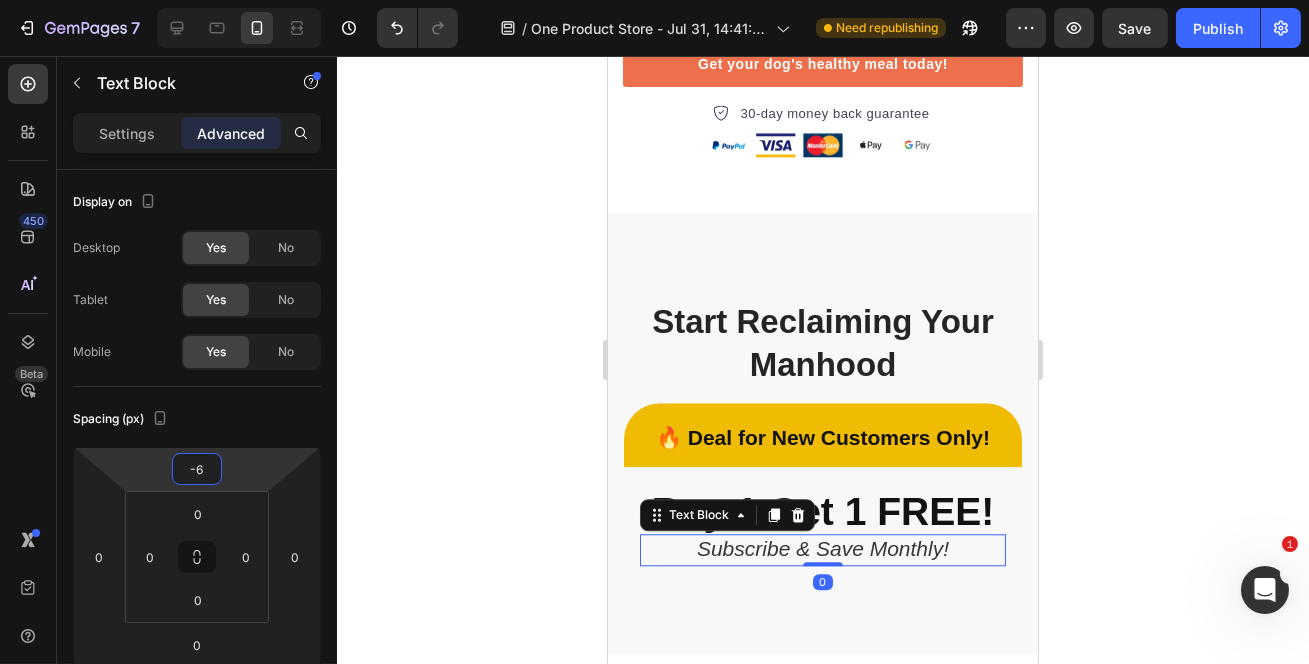 click on "7  Version history  /  One Product Store - Jul 31, 14:41:00 Need republishing Preview  Save   Publish  450 Beta Sections(18) Elements(83) Section Element Hero Section Product Detail Brands Trusted Badges Guarantee Product Breakdown How to use Testimonials Compare Bundle FAQs Social Proof Brand Story Product List Collection Blog List Contact Sticky Add to Cart Custom Footer Browse Library 450 Layout
Row
Row
Row
Row Text
Heading
Text Block Button
Button
Button Media
Image
Image" at bounding box center (654, 0) 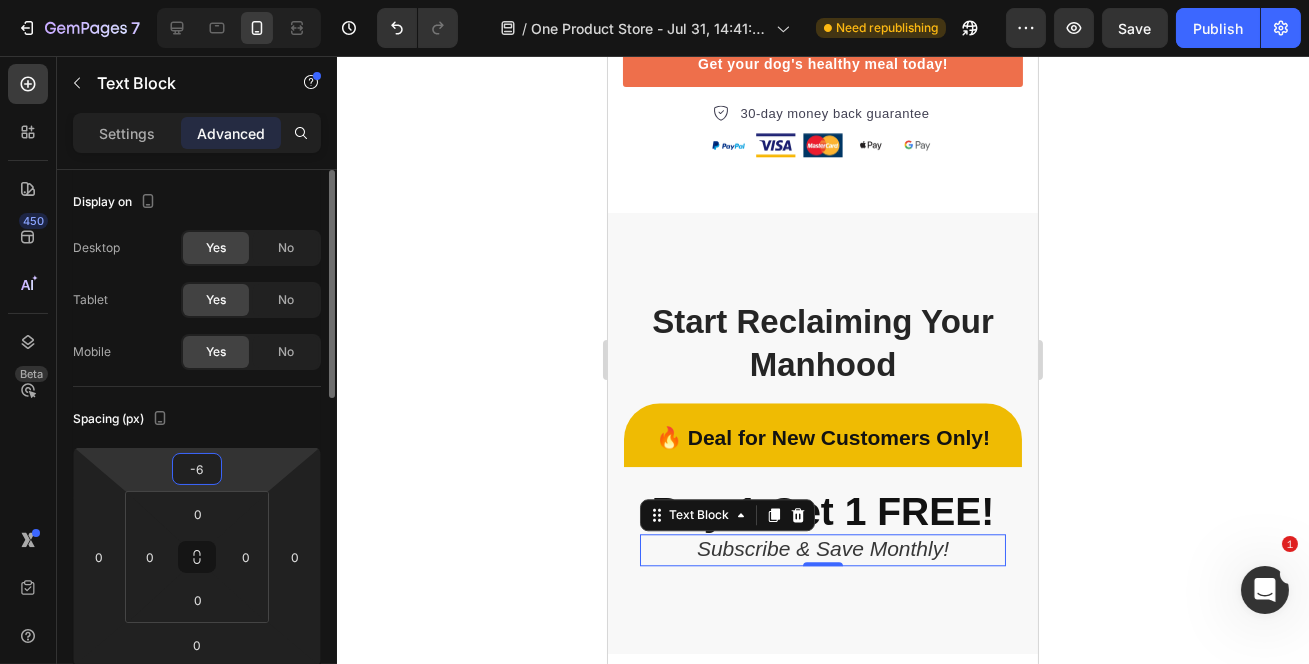 click on "-6" at bounding box center [197, 469] 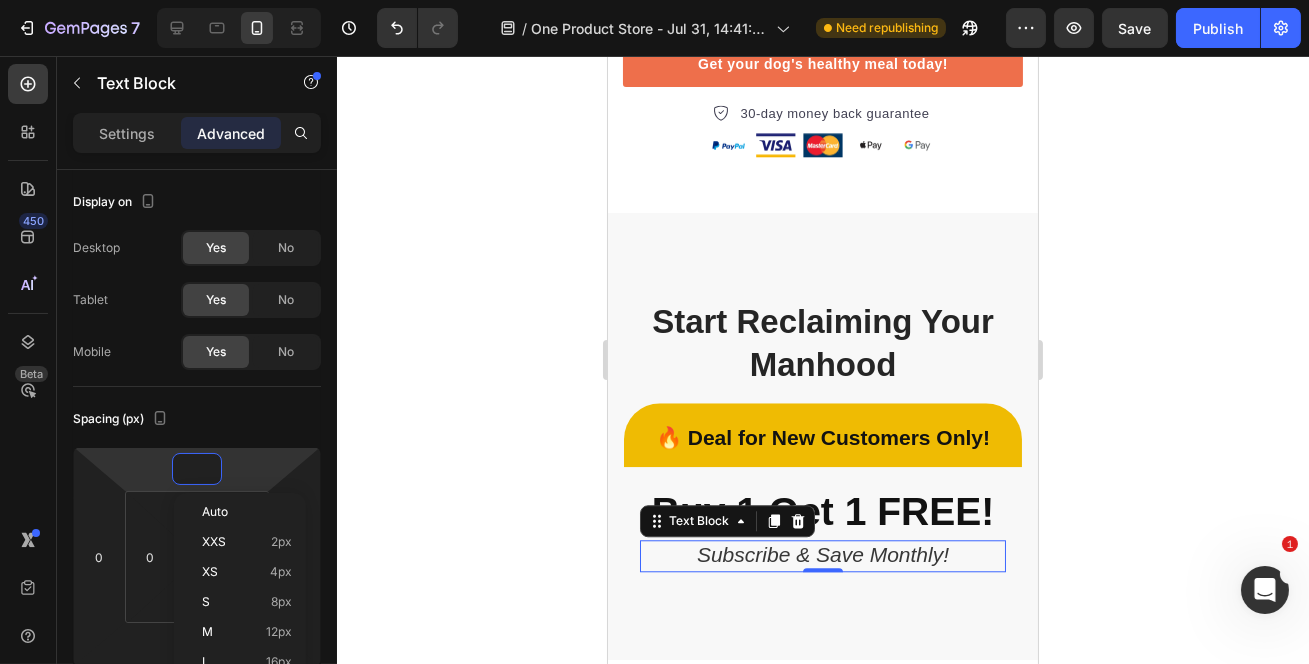 type on "-5" 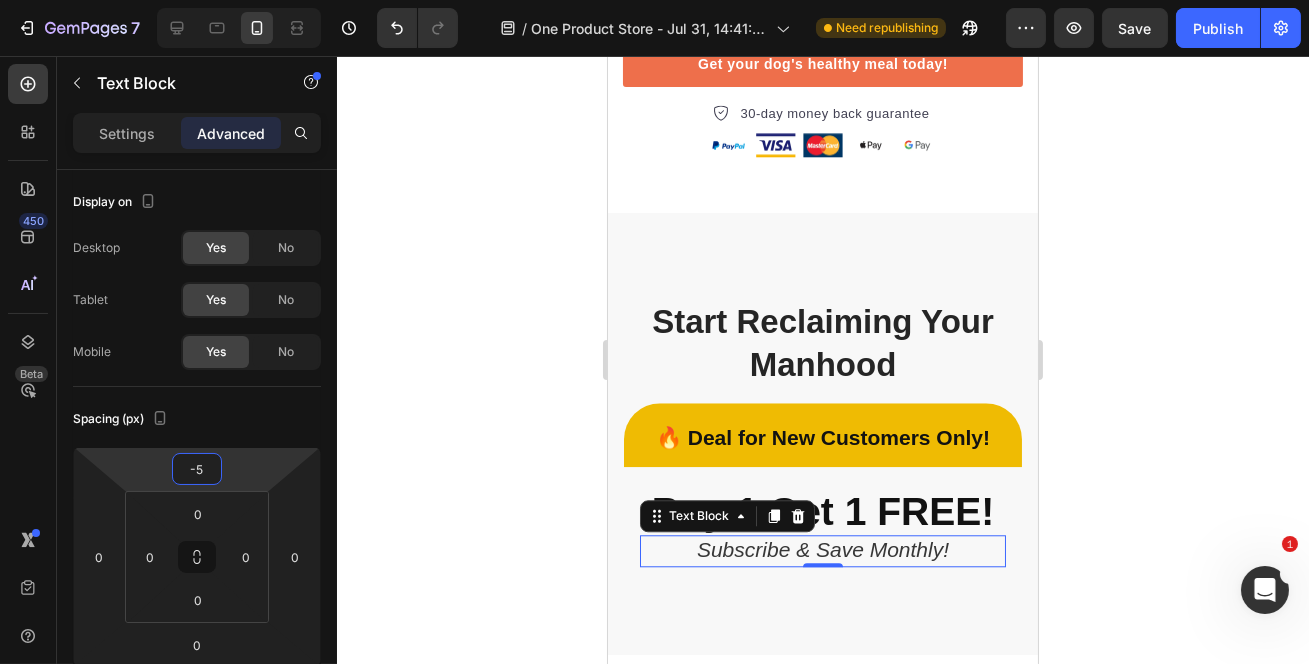 click 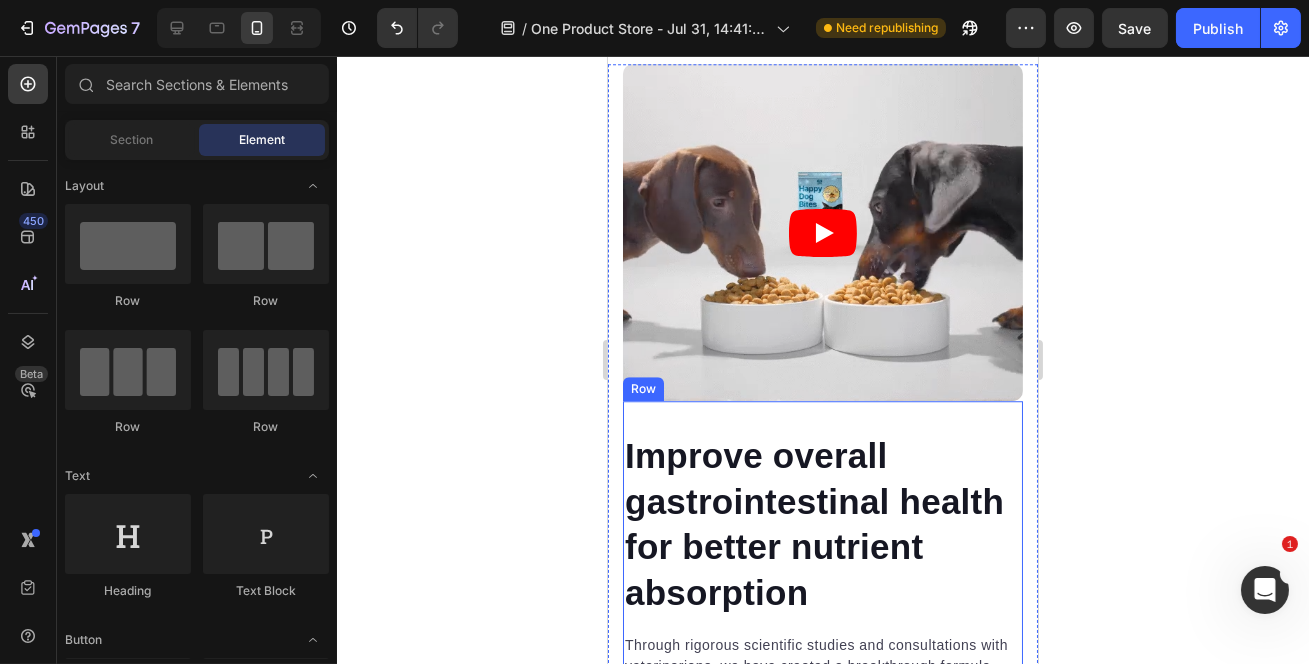 scroll, scrollTop: 10247, scrollLeft: 0, axis: vertical 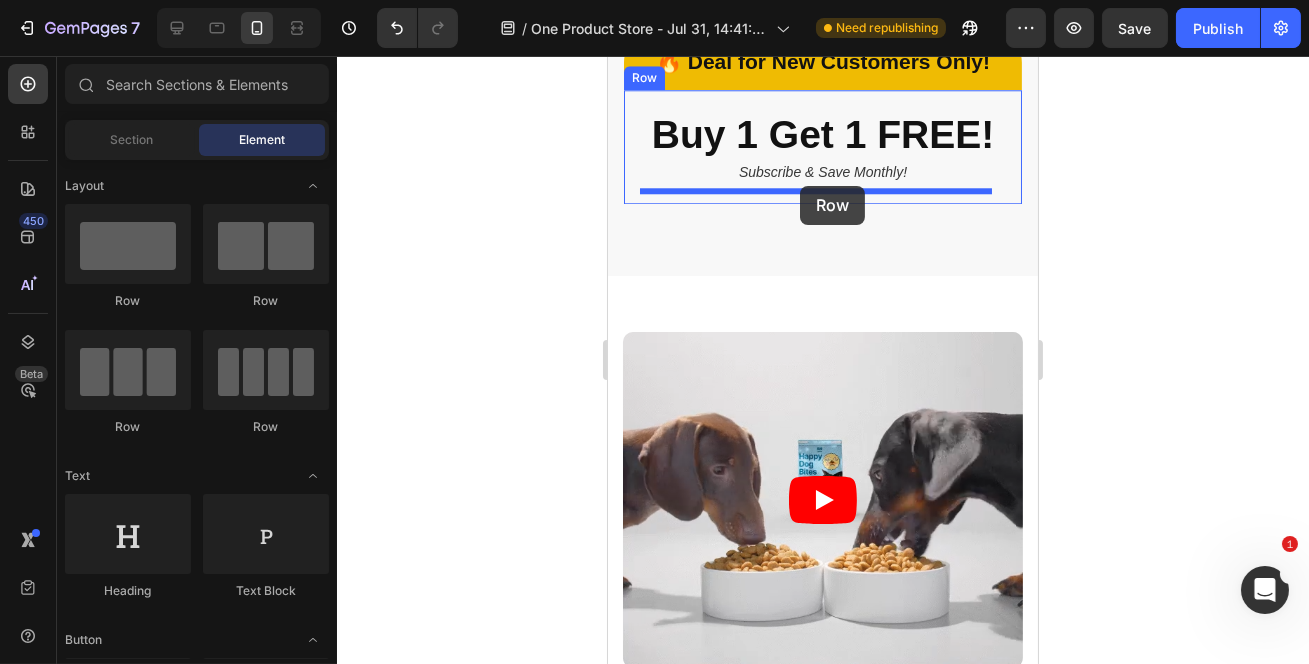 drag, startPoint x: 923, startPoint y: 298, endPoint x: 799, endPoint y: 186, distance: 167.09279 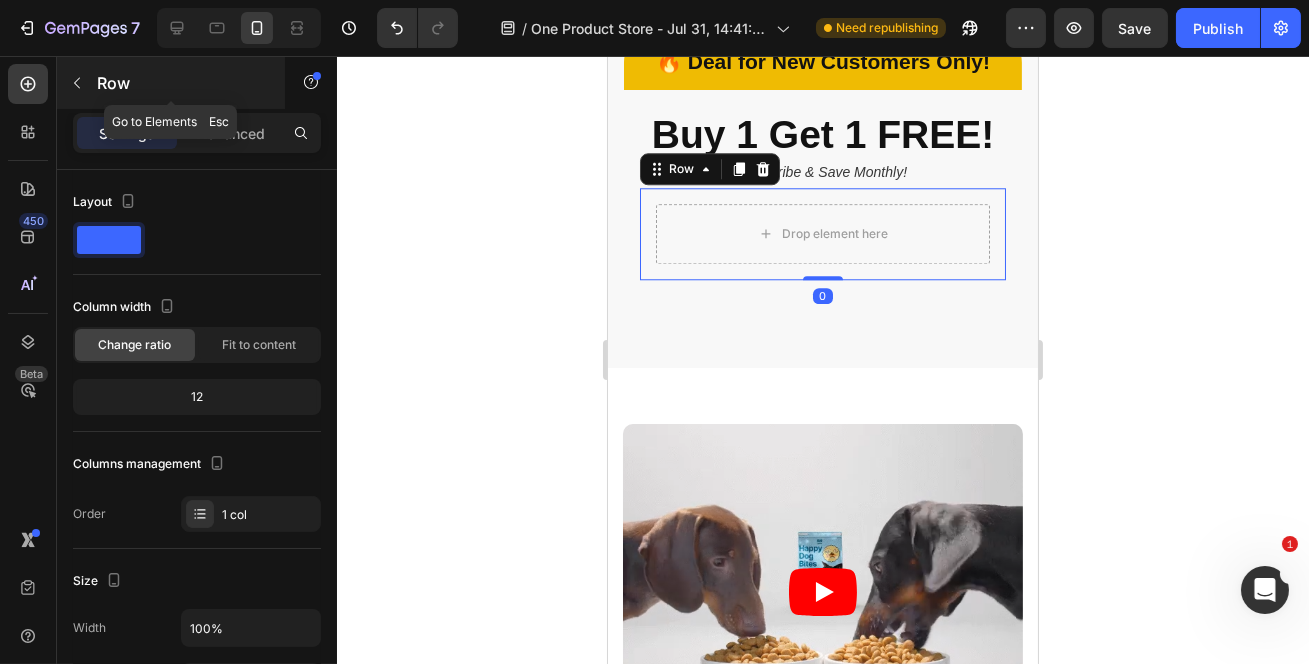 click at bounding box center [77, 83] 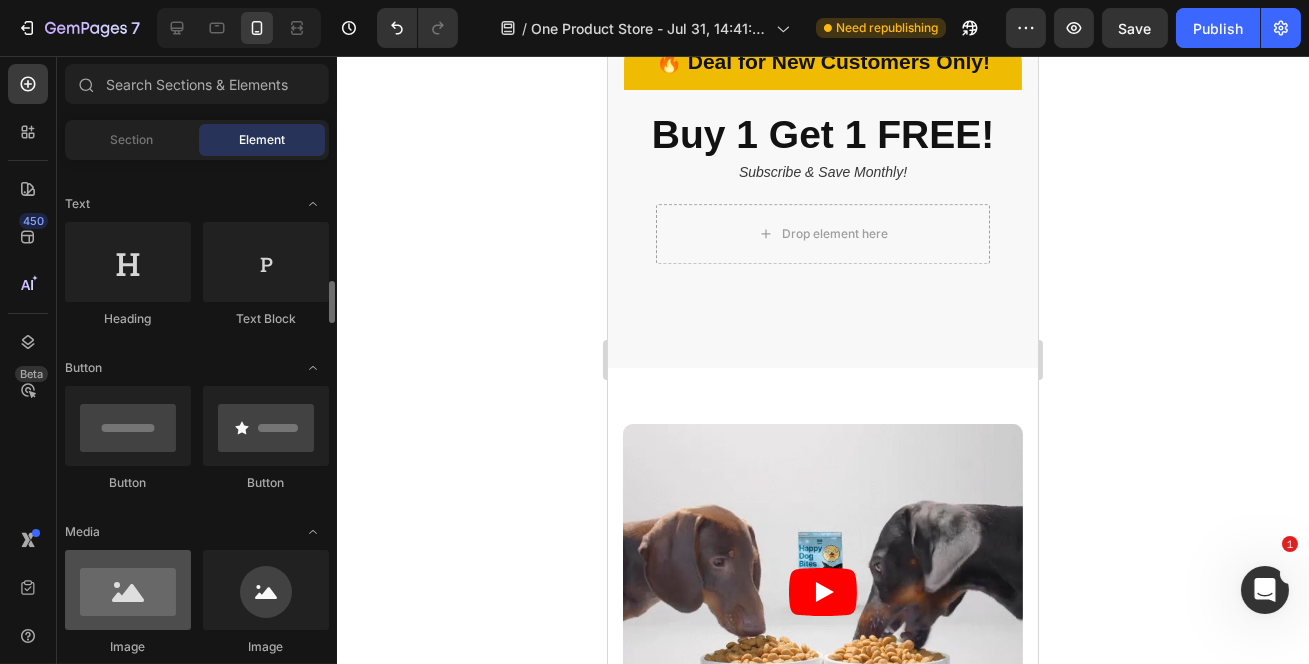 scroll, scrollTop: 363, scrollLeft: 0, axis: vertical 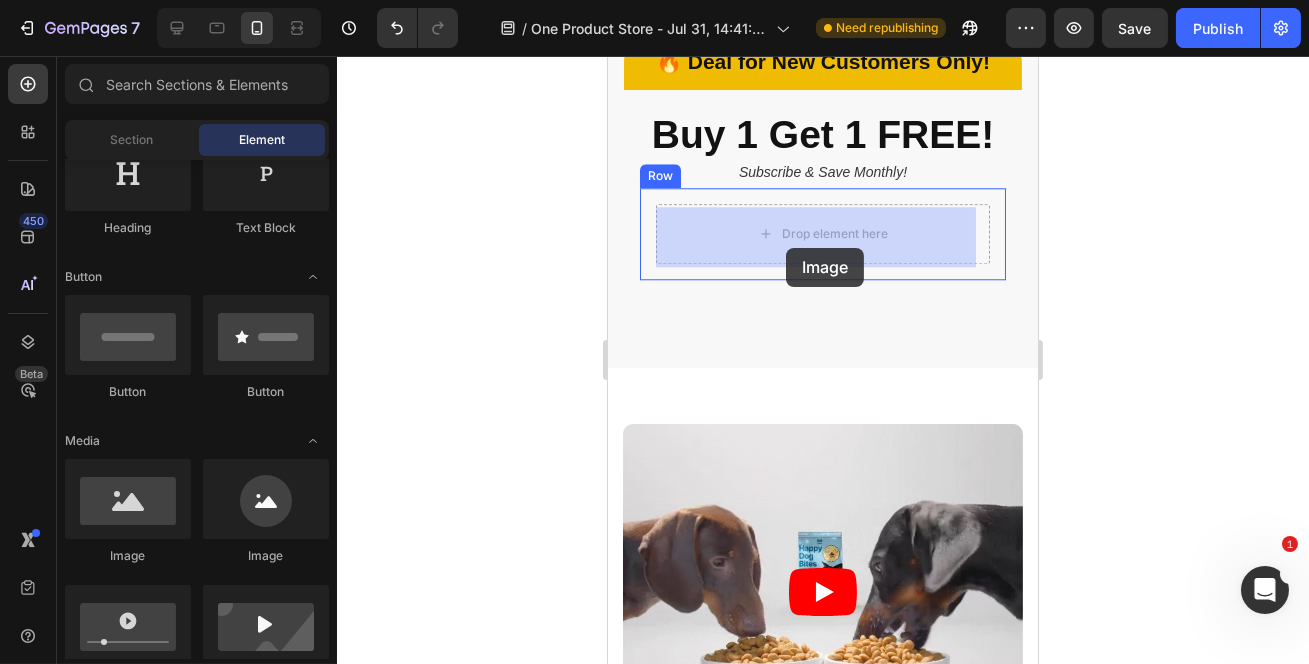 drag, startPoint x: 756, startPoint y: 577, endPoint x: 785, endPoint y: 248, distance: 330.27563 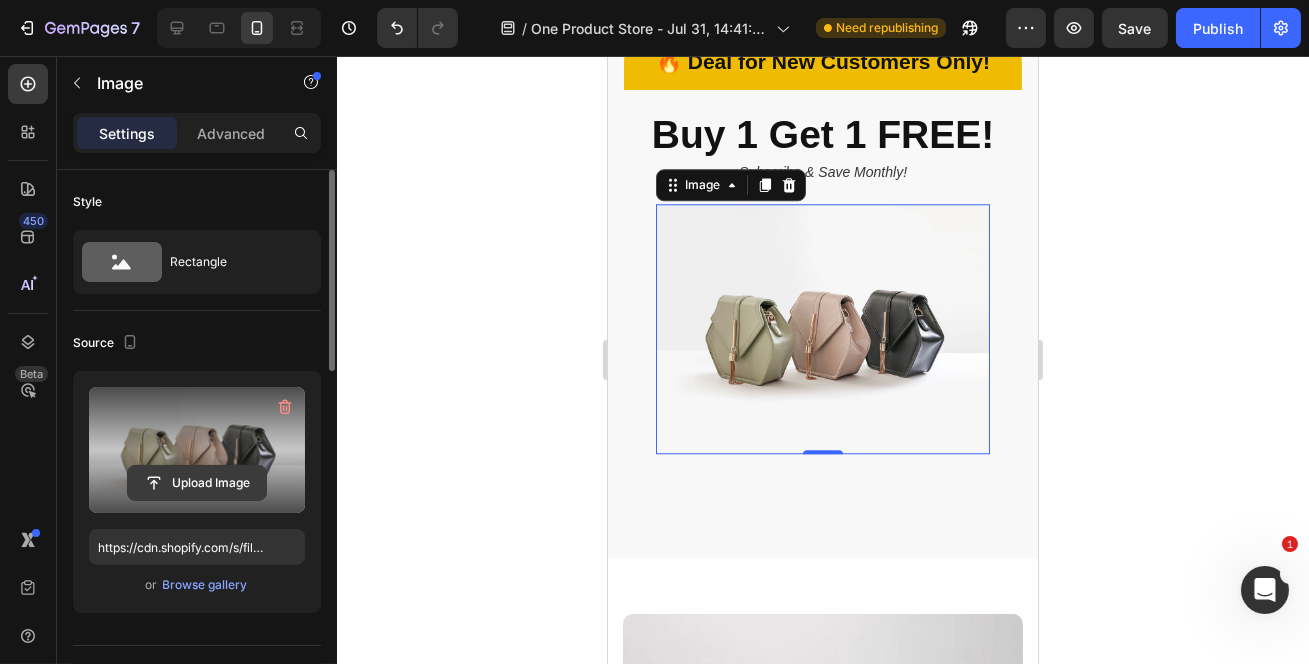 click 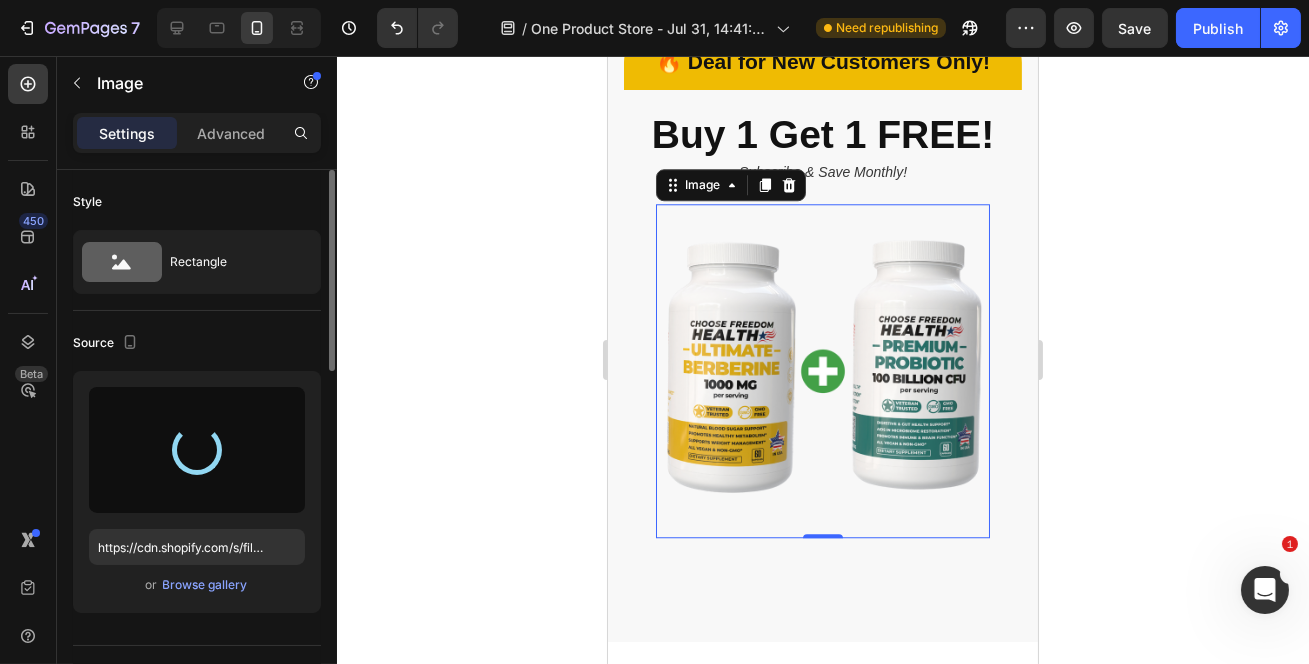 type on "https://cdn.shopify.com/s/files/1/0707/5843/2825/files/gempages_551811319704060778-3498b1b0-9627-43dc-9a87-ad701939f4ee.png" 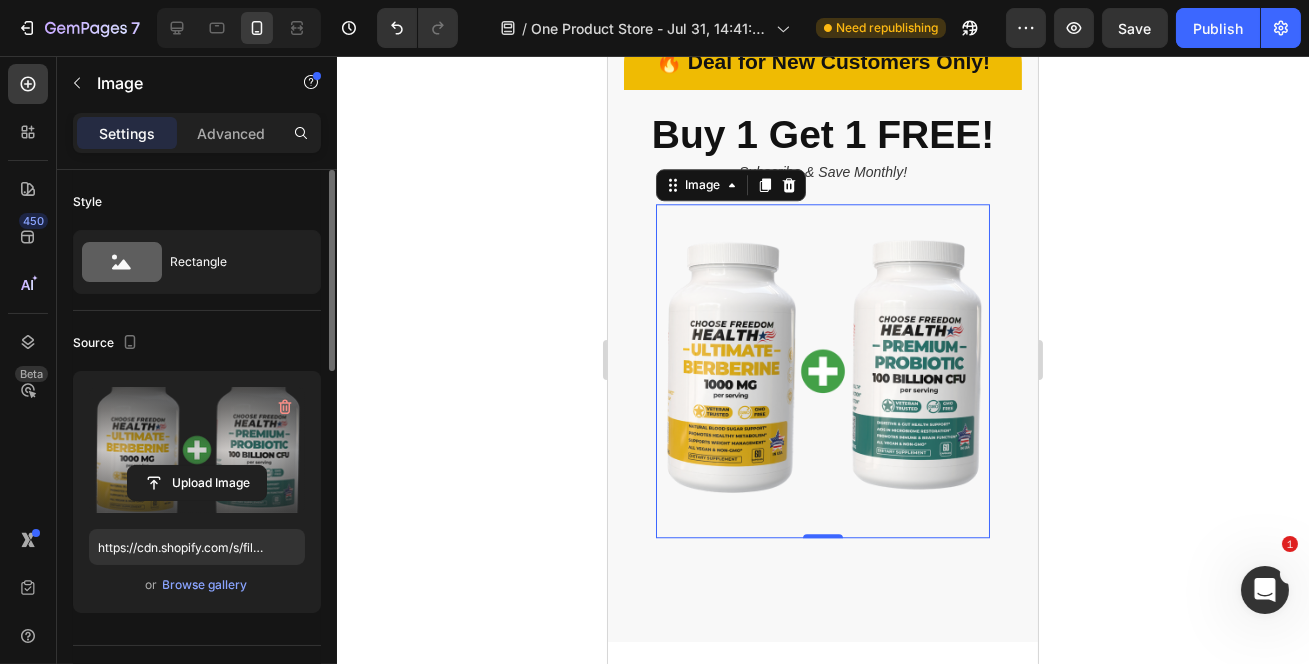 click 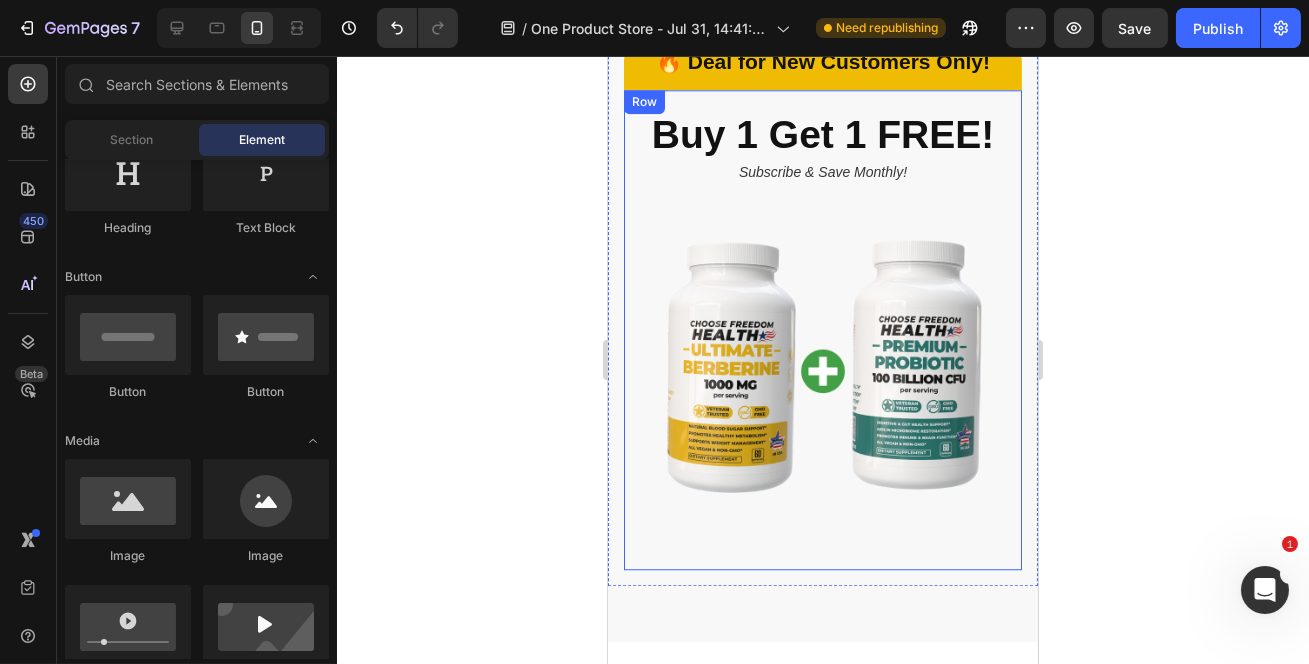 click on "Buy 1 Get 1 FREE! Heading Subscribe & Save Monthly! Text Block Image Row Row" at bounding box center (822, 330) 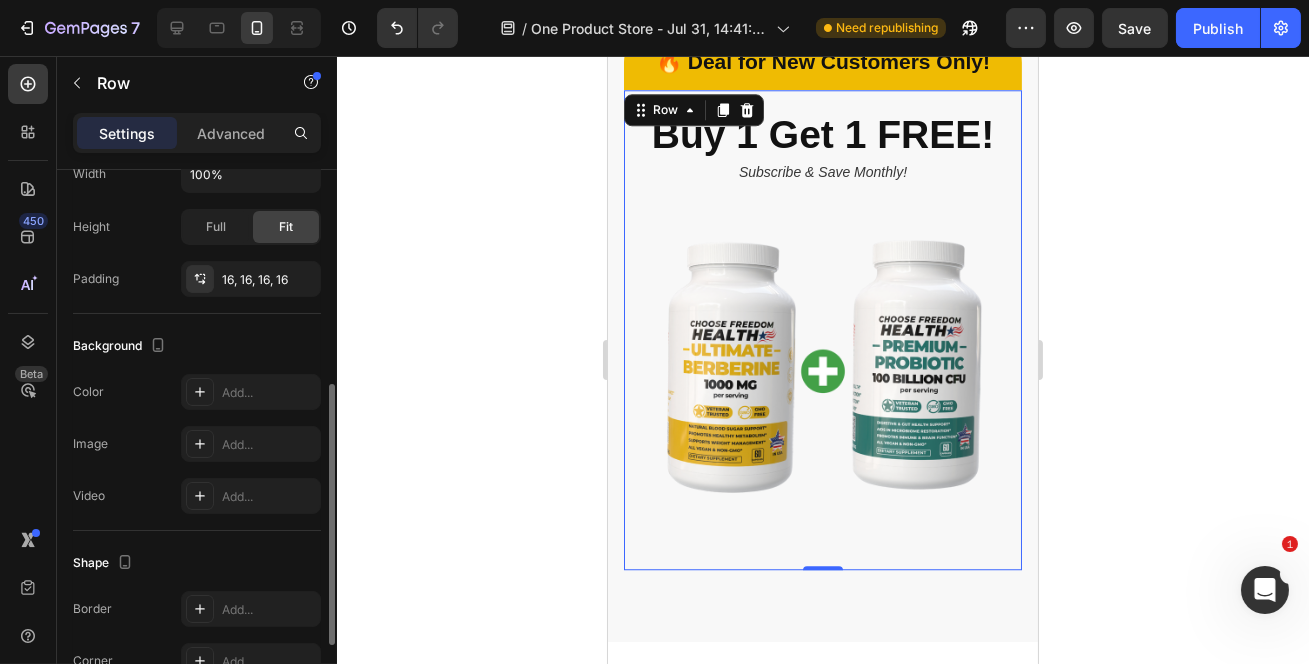 scroll, scrollTop: 545, scrollLeft: 0, axis: vertical 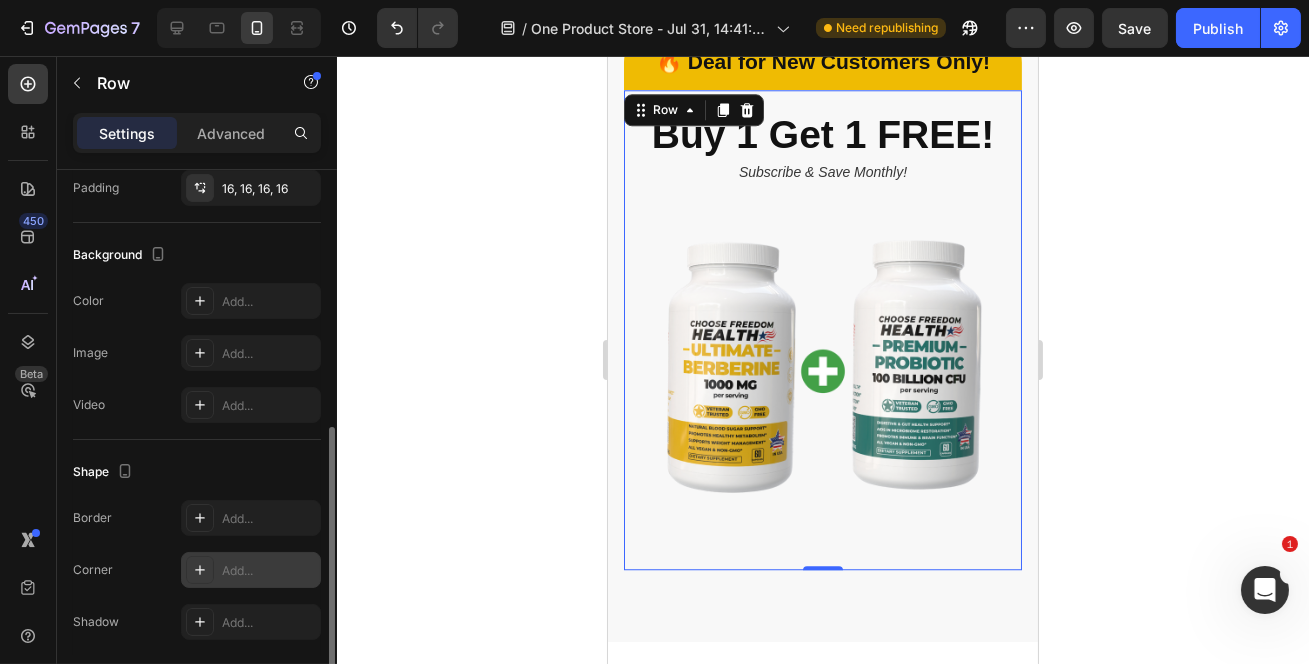 click on "Add..." at bounding box center (269, 571) 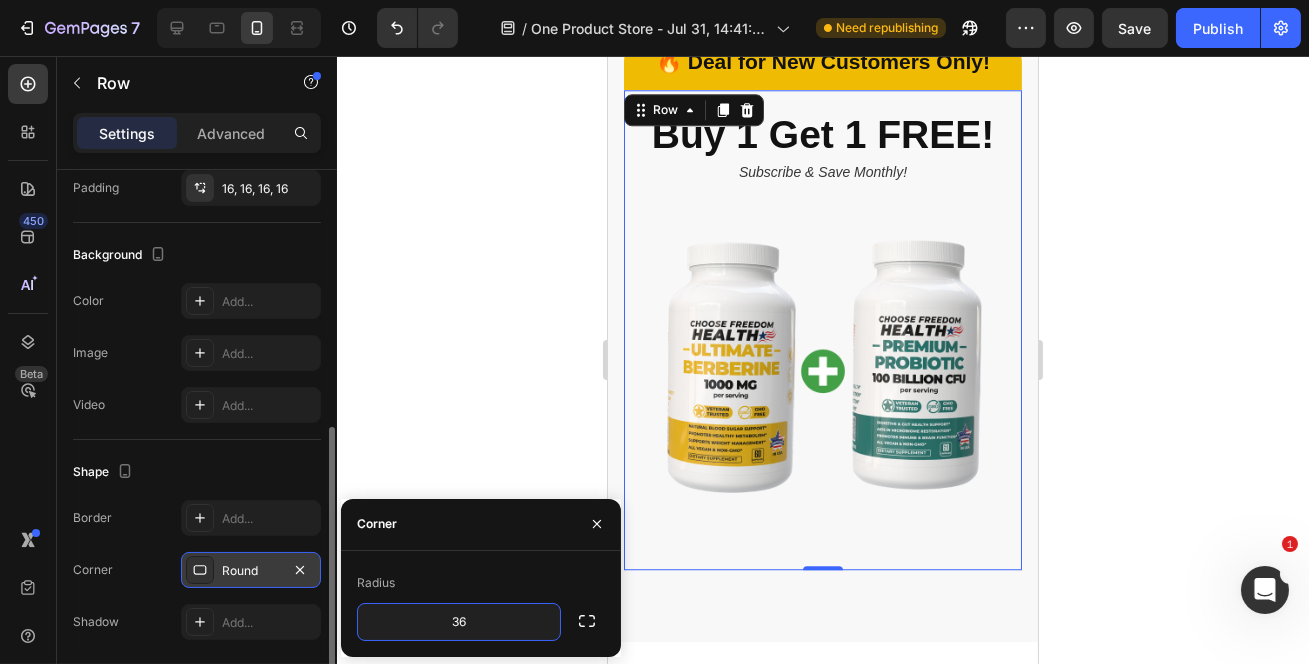type on "36" 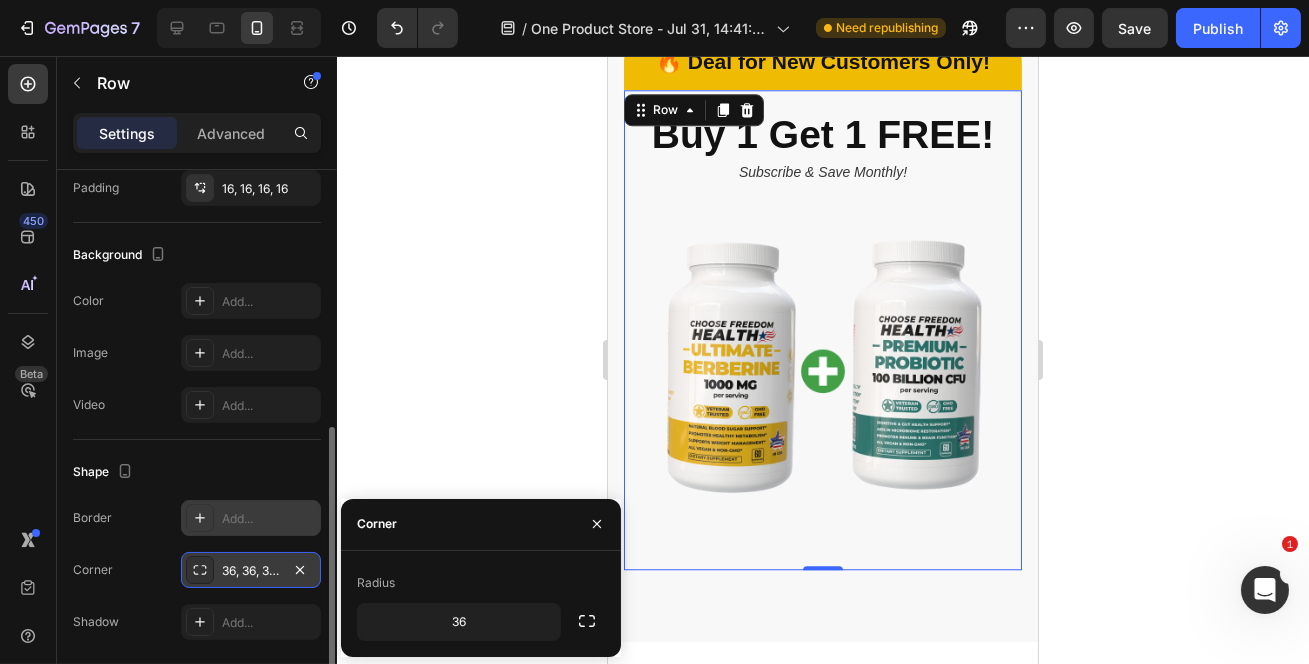 click on "Add..." at bounding box center [269, 519] 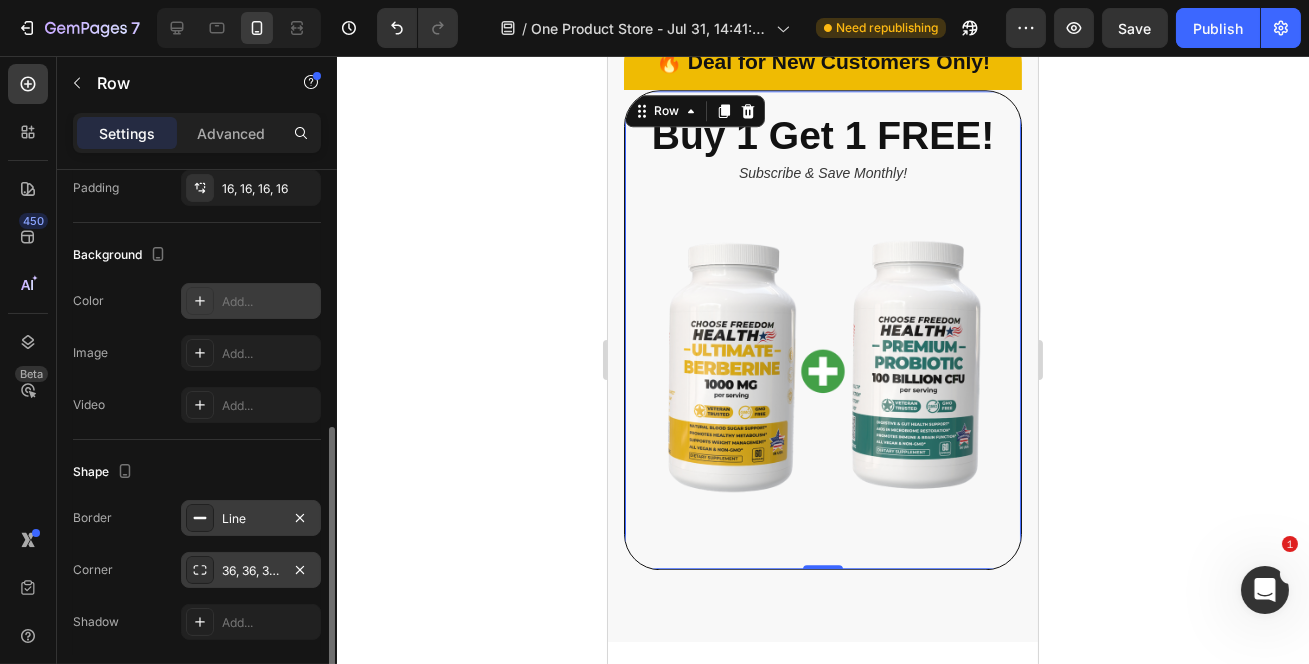 click at bounding box center [200, 301] 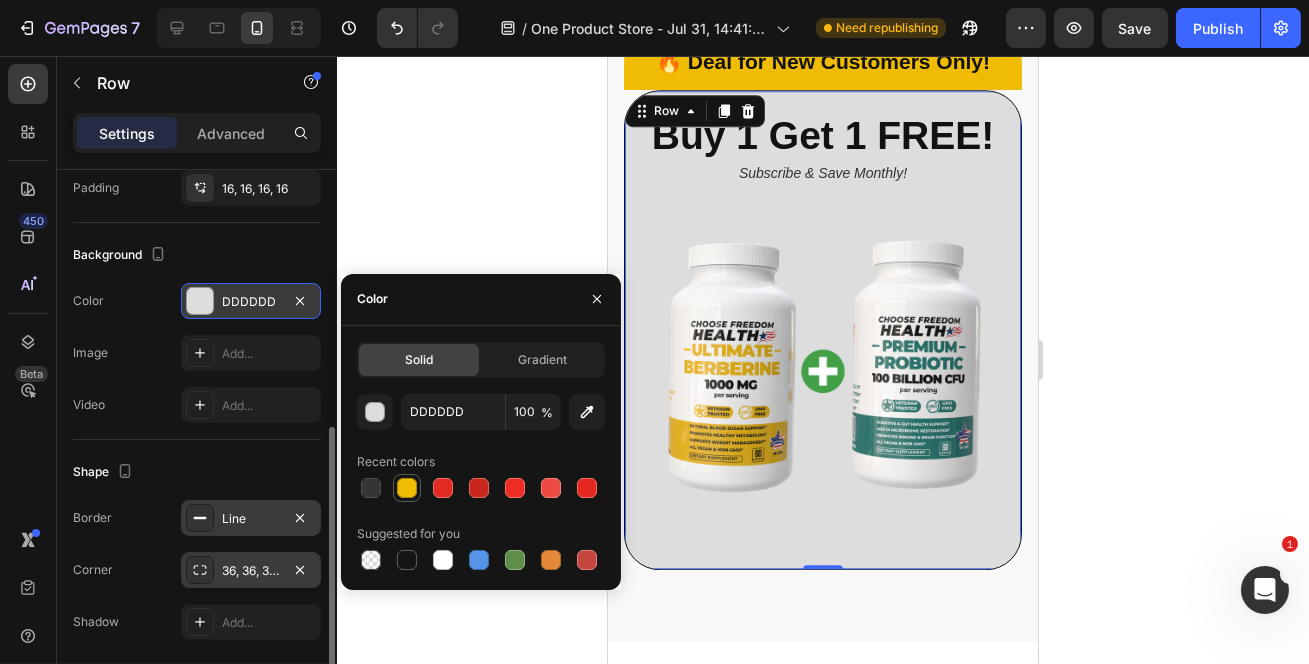 click at bounding box center (407, 488) 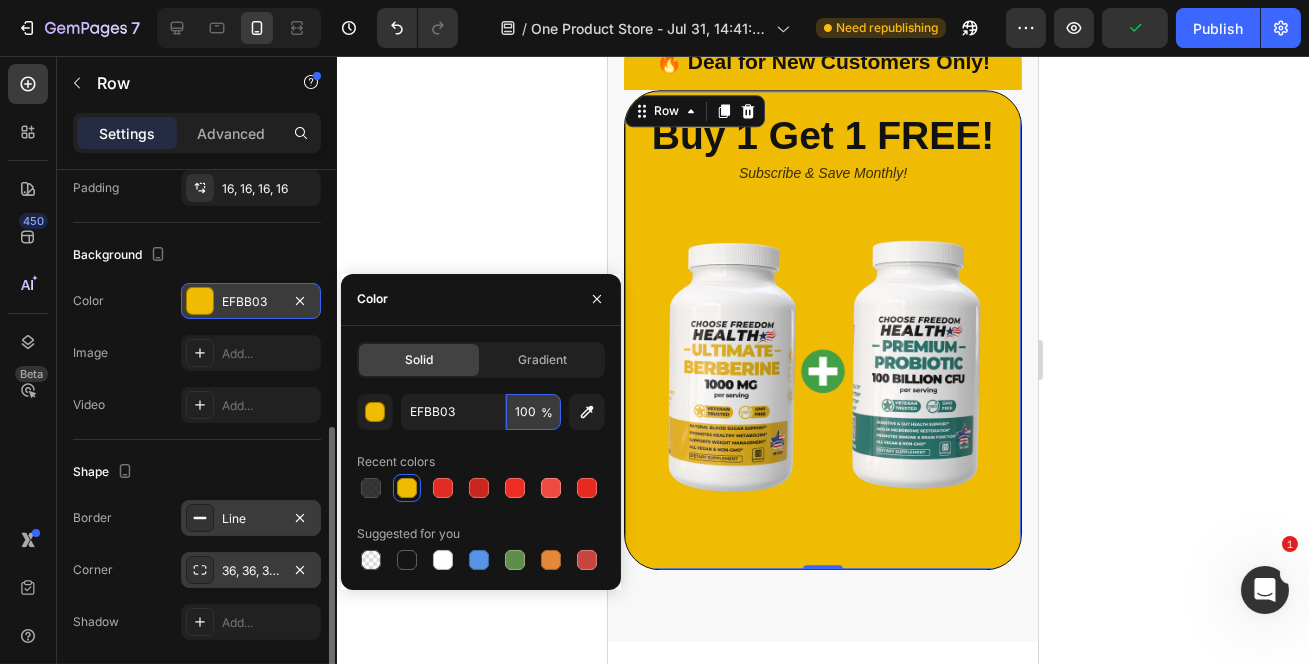 click on "100" at bounding box center [533, 412] 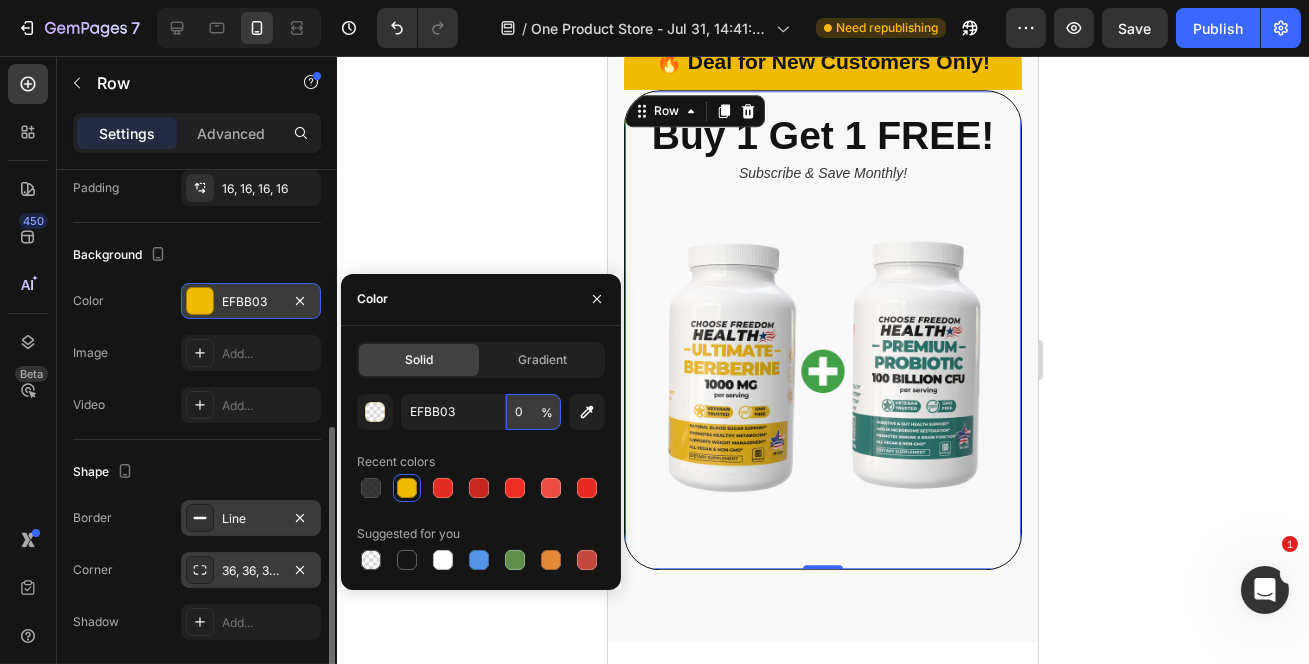 click on "0" at bounding box center [533, 412] 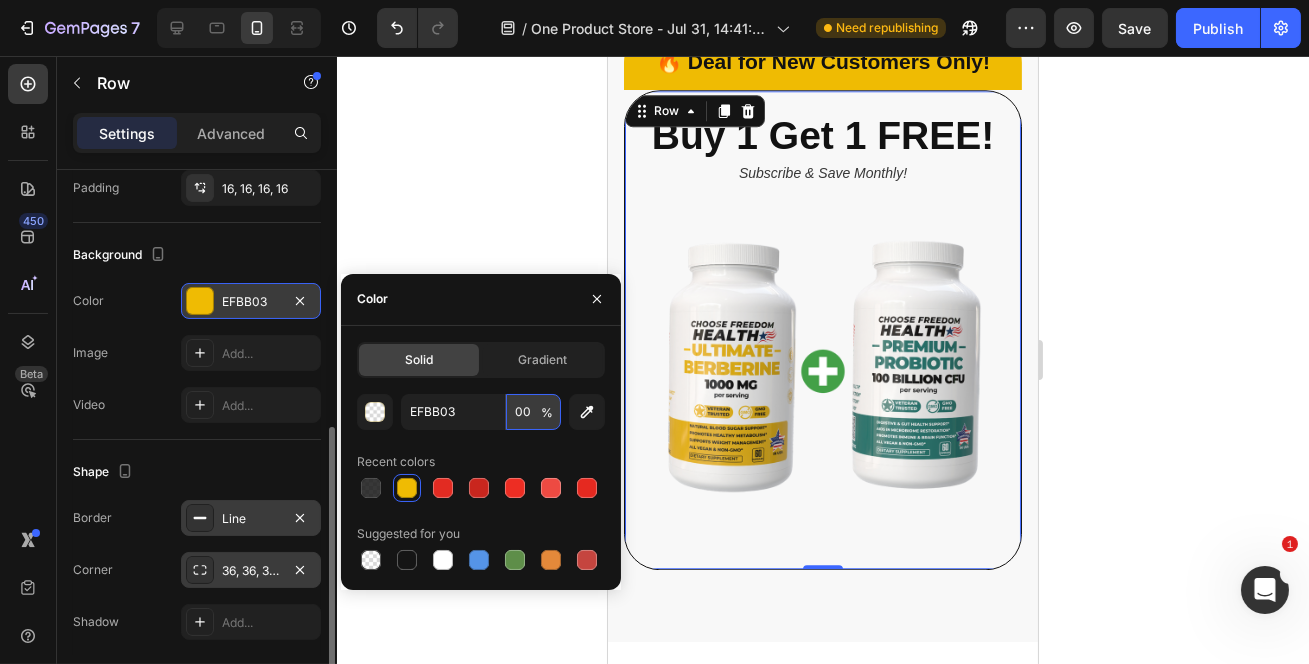 click on "00" at bounding box center [533, 412] 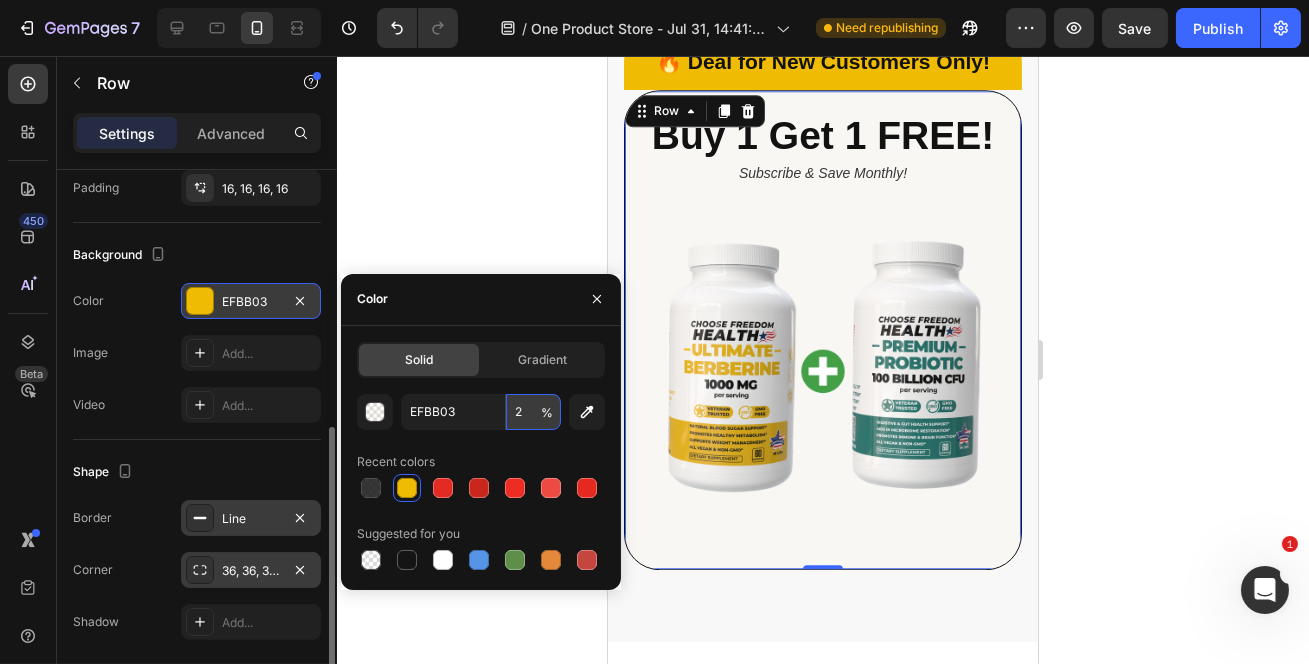 type on "20" 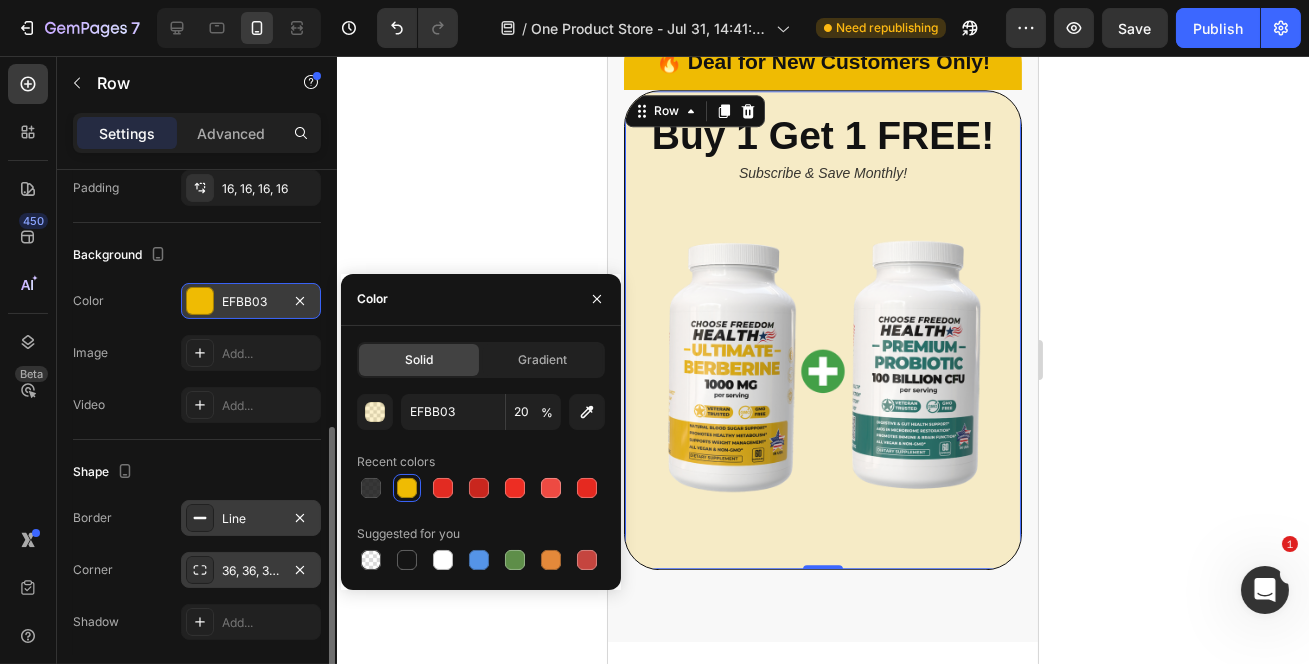click on "36, 36, 36, 36" at bounding box center [251, 570] 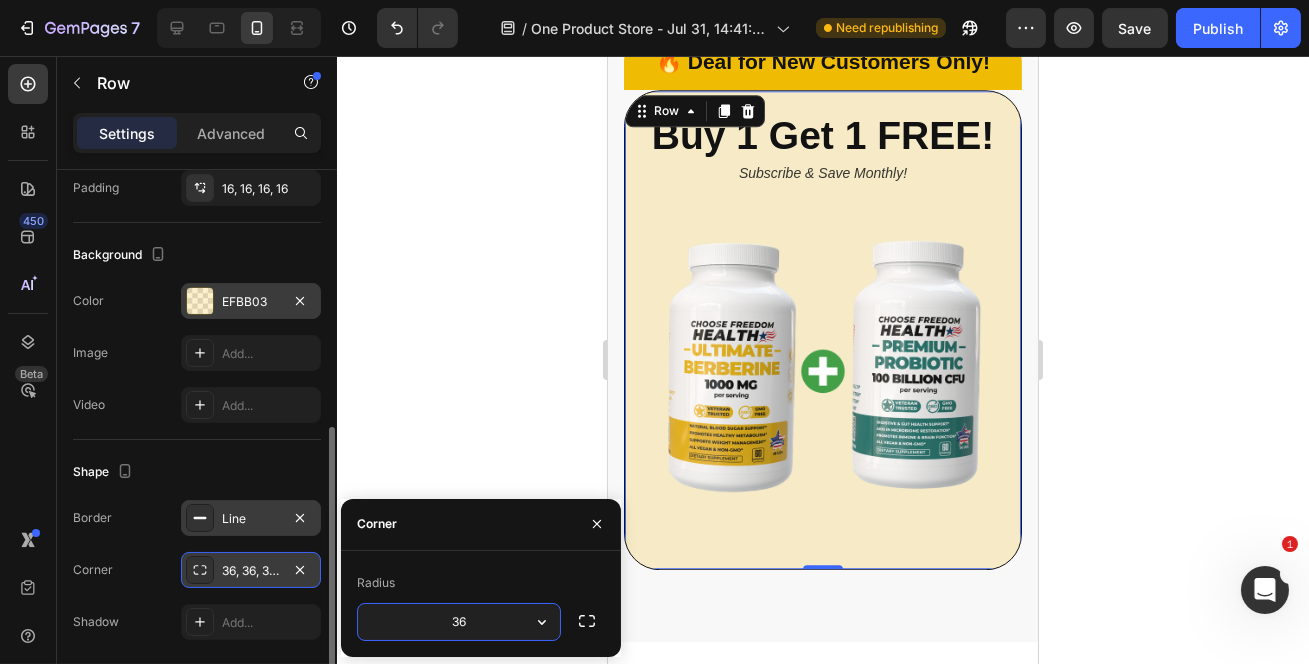 click at bounding box center (200, 570) 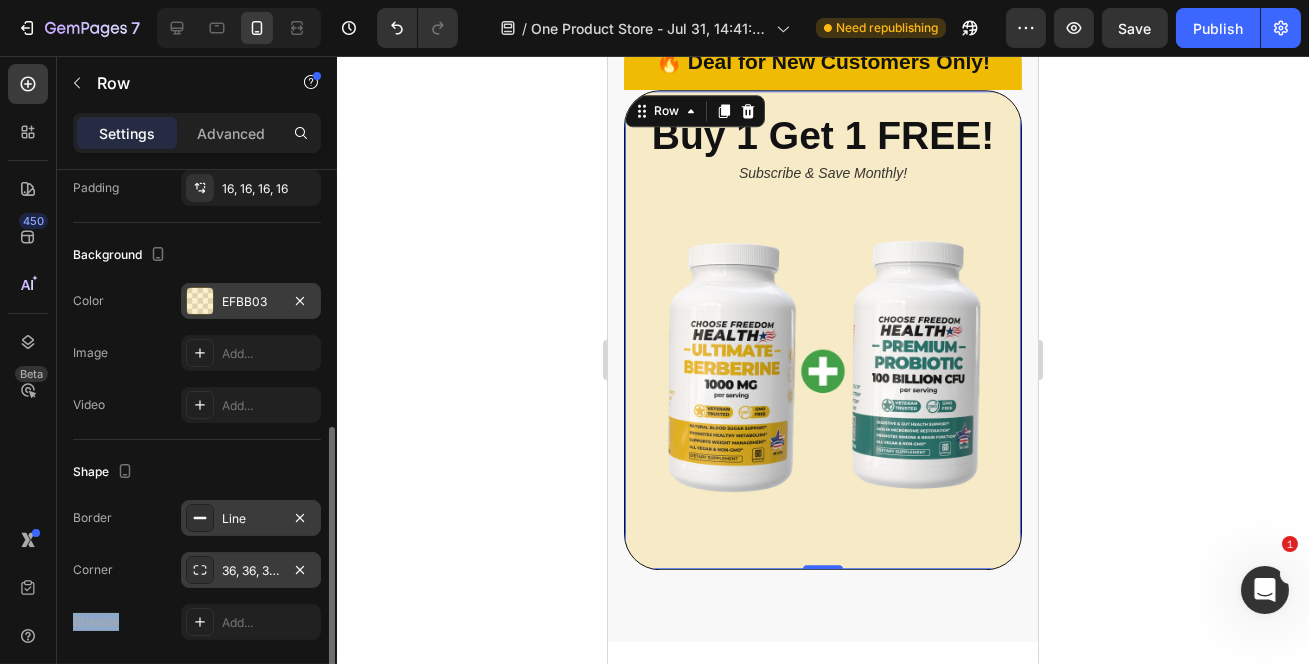 click at bounding box center (200, 570) 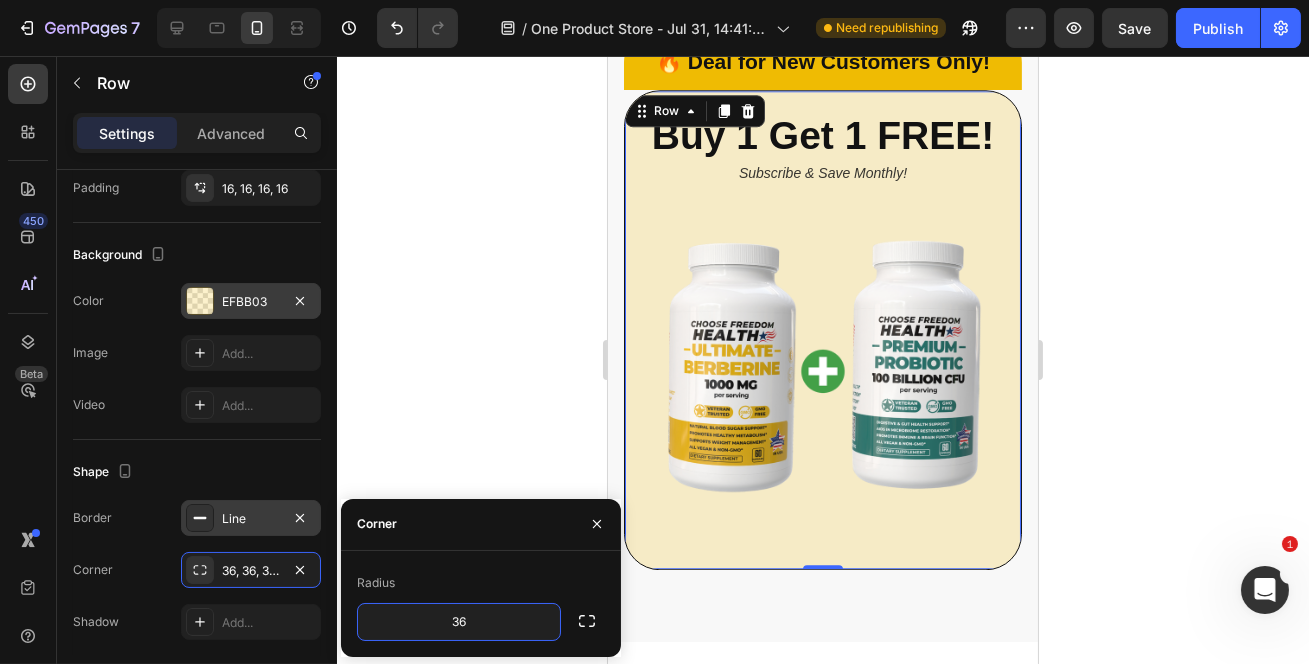 click on "36" 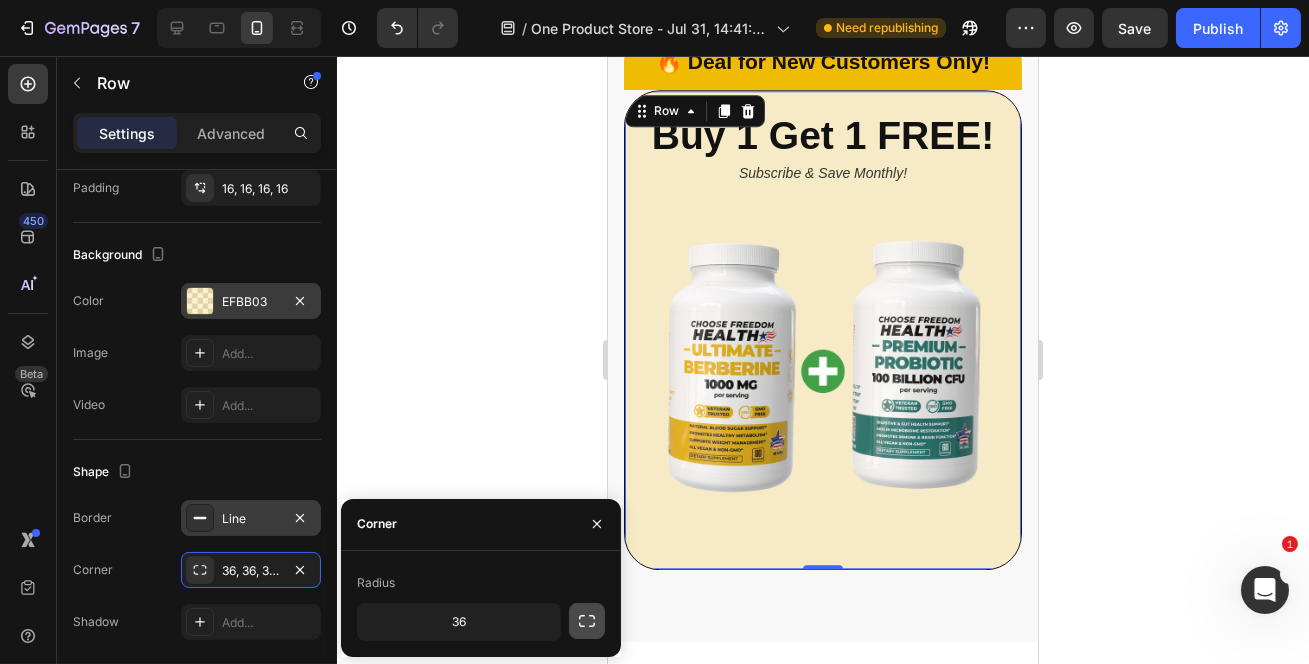 click at bounding box center (587, 621) 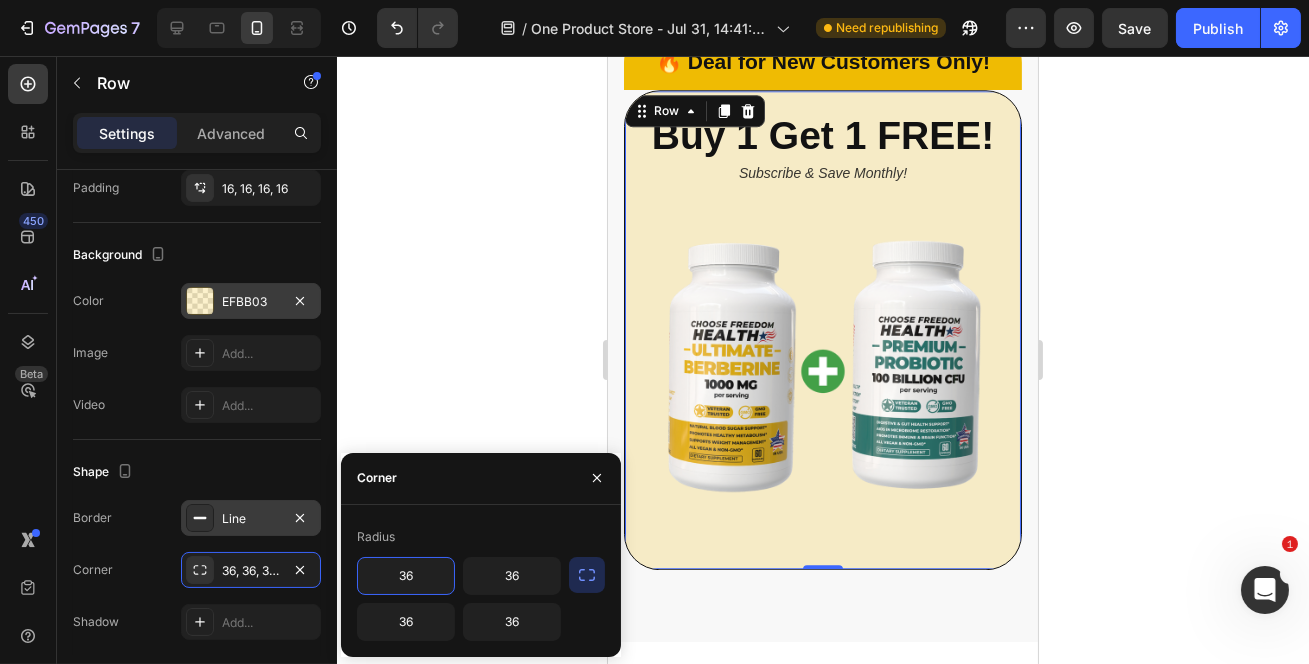 click on "36" at bounding box center (406, 576) 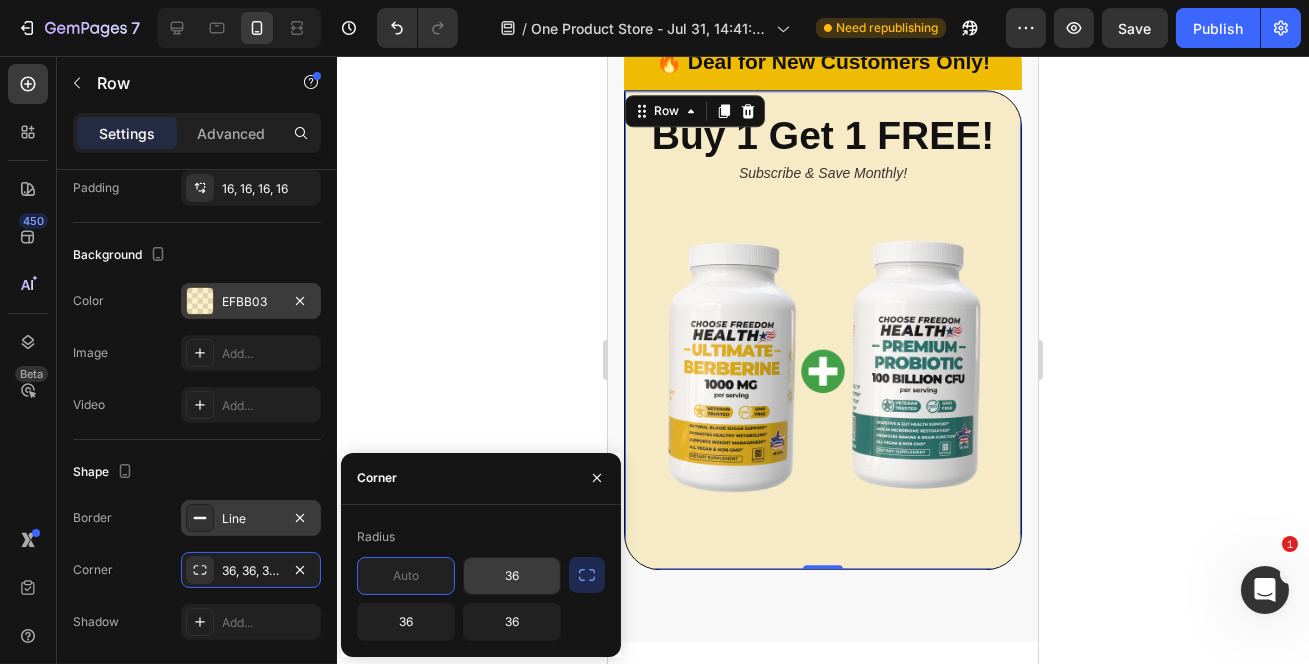 type 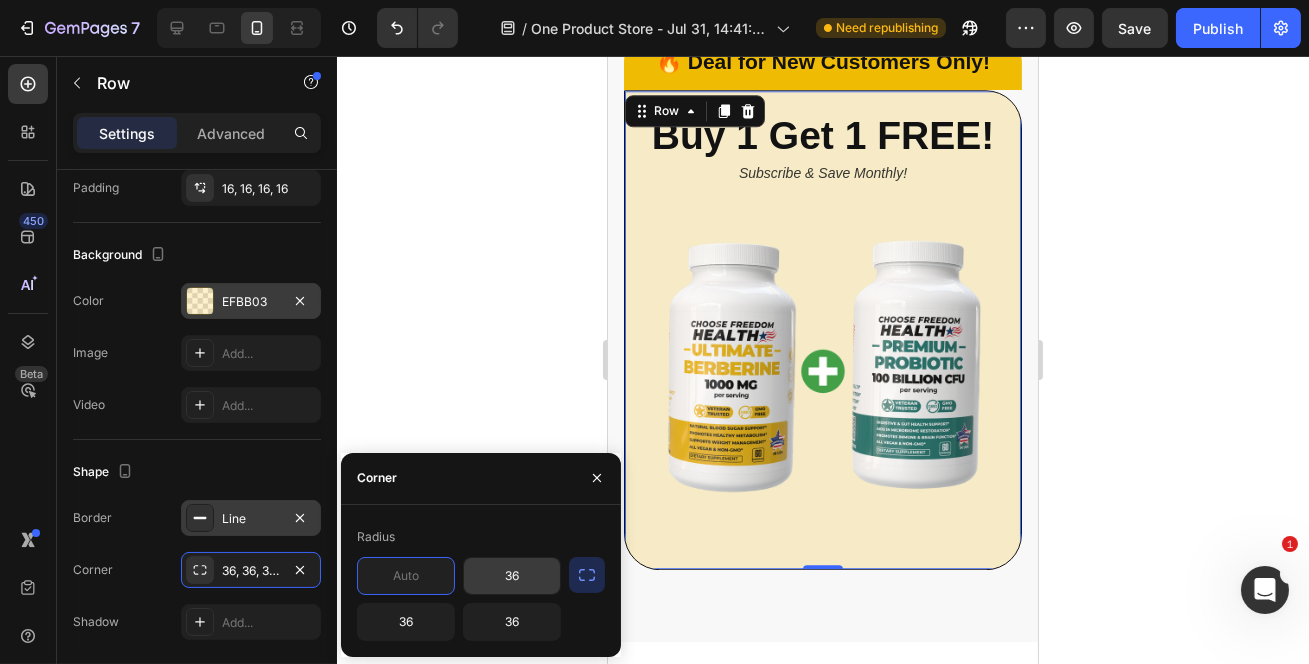 click on "36" at bounding box center [512, 576] 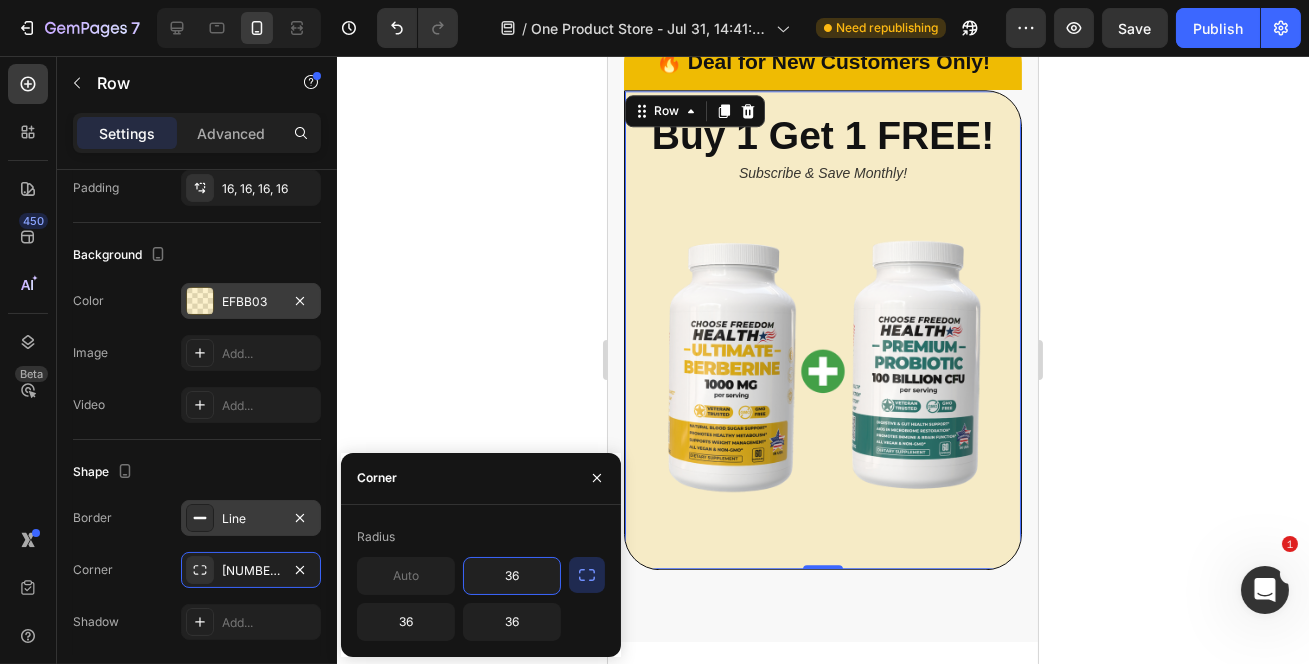 click on "36" at bounding box center (512, 576) 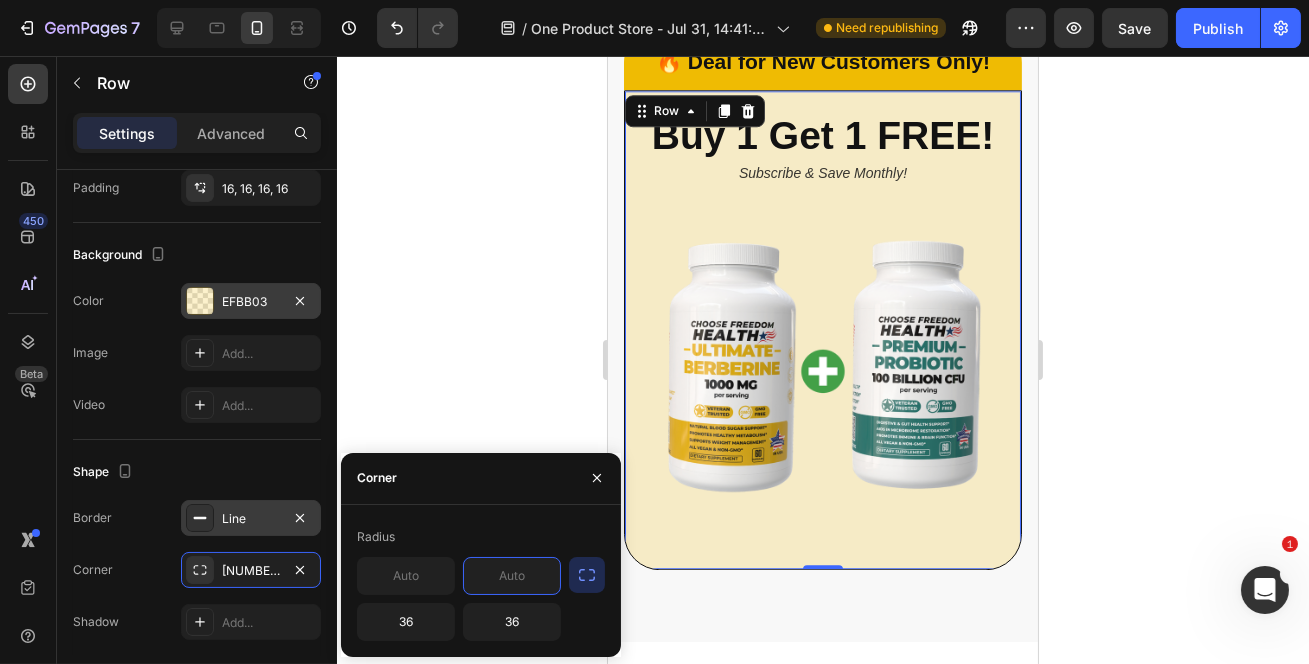 type 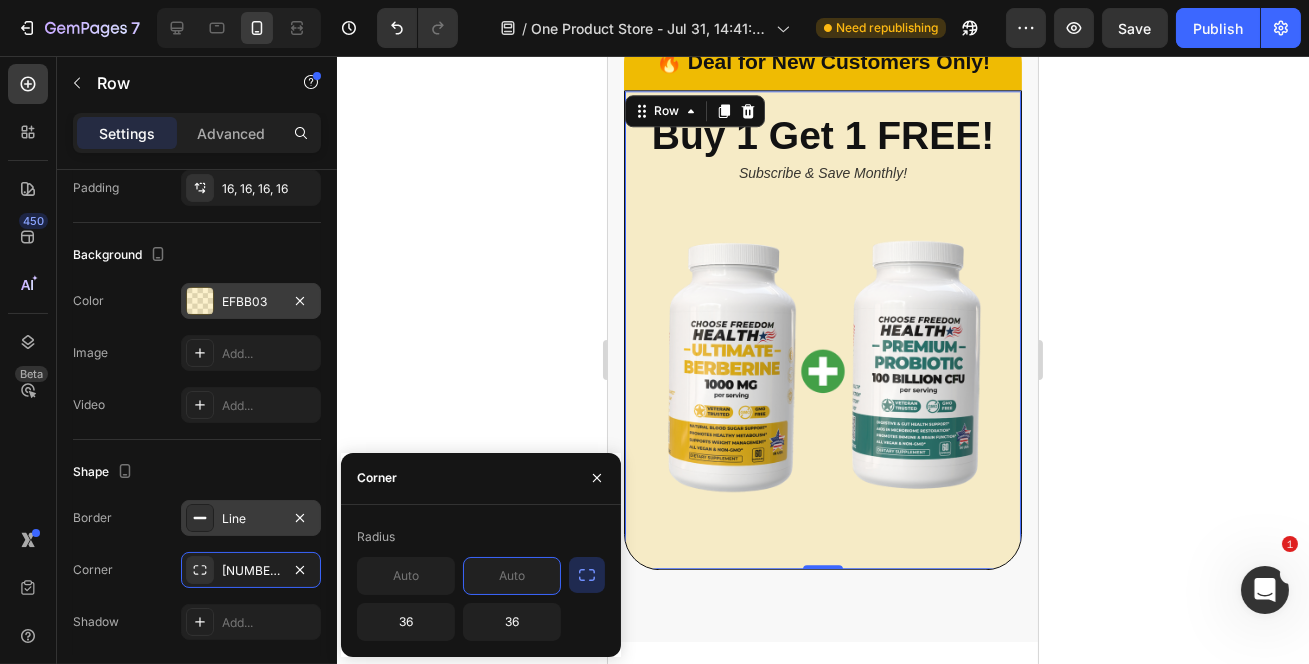 click on "Radius" at bounding box center (481, 537) 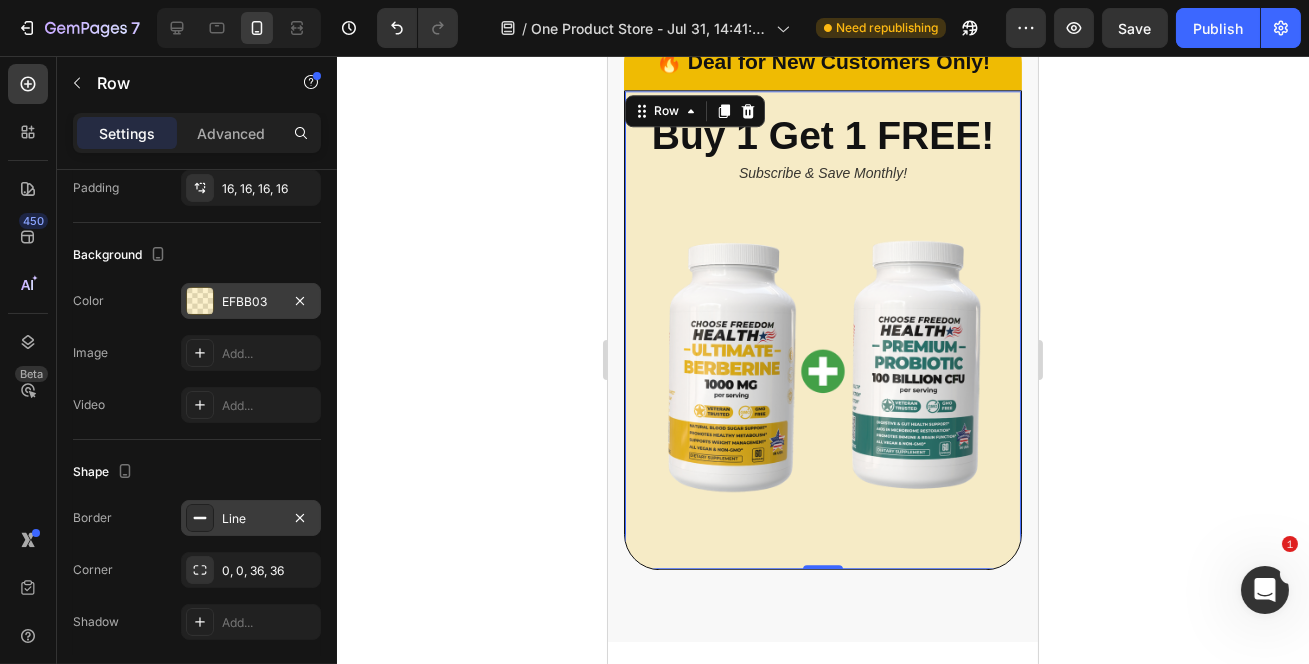 click 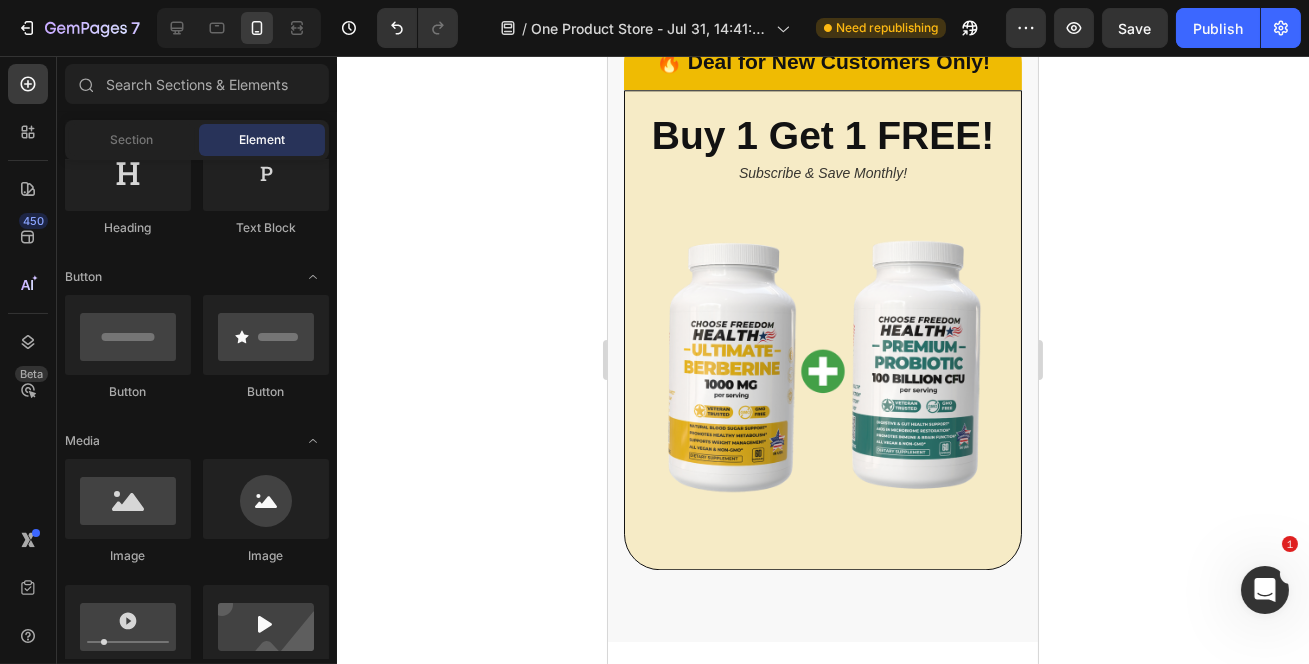 click 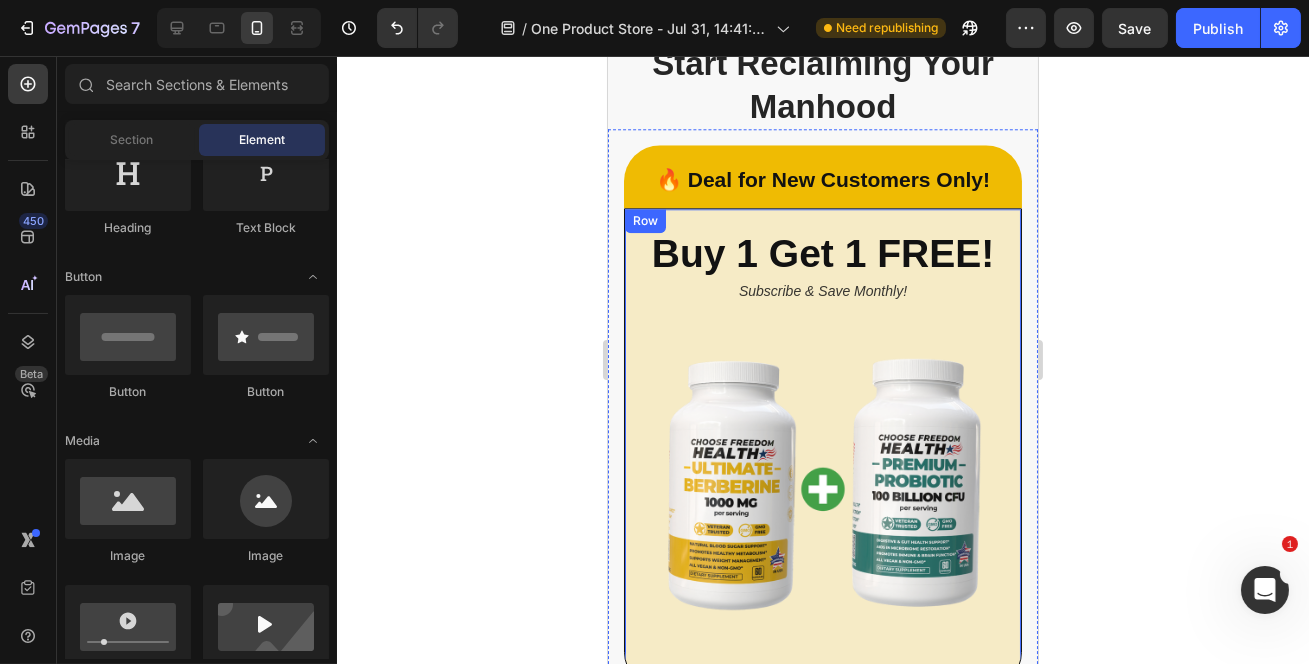 scroll, scrollTop: 10065, scrollLeft: 0, axis: vertical 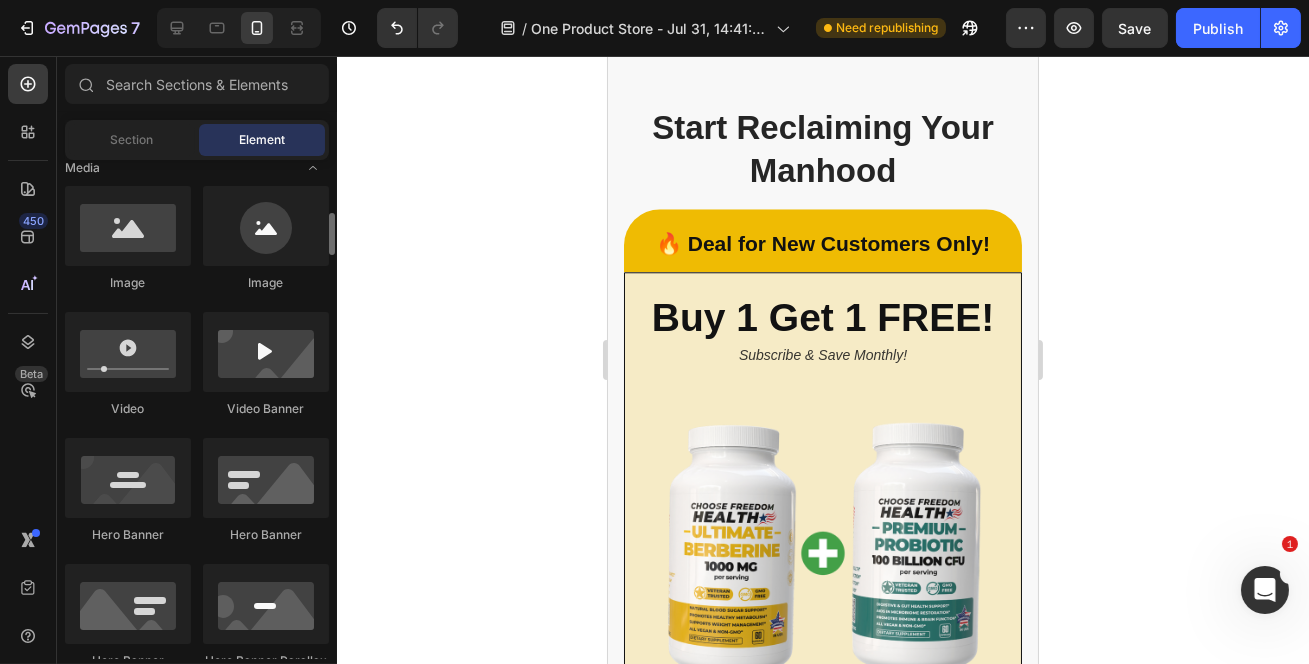 click on "Image Row" at bounding box center [822, 553] 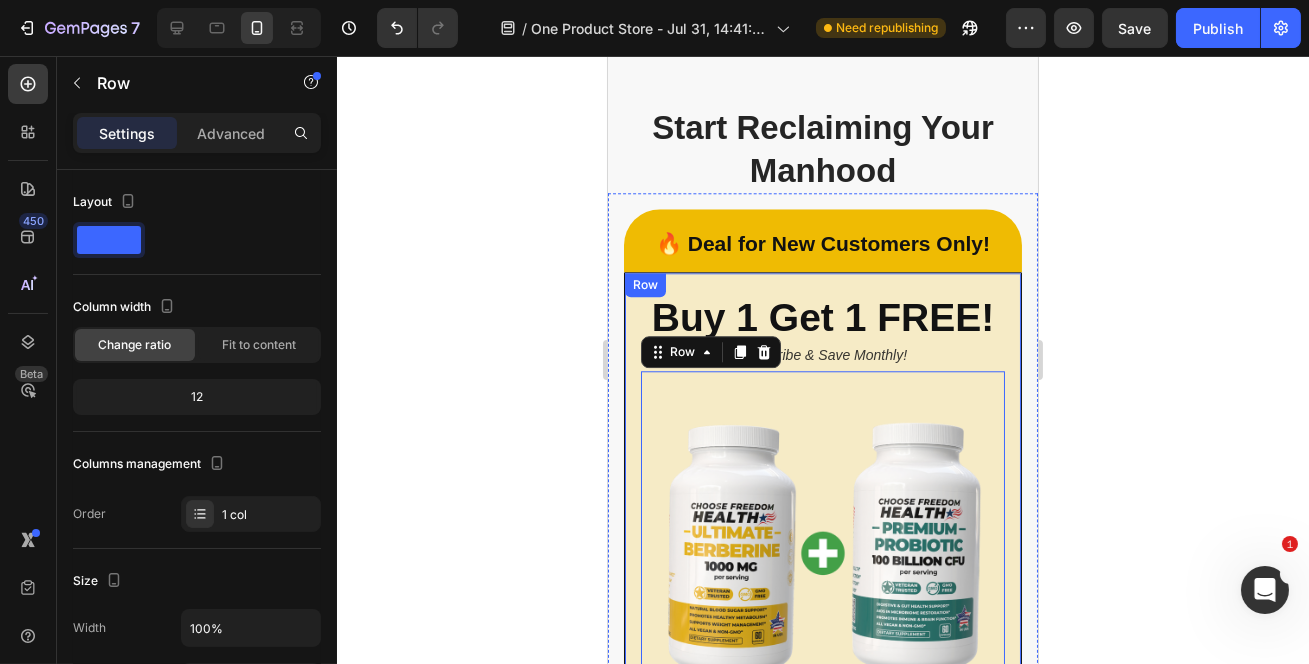 click on "Buy 1 Get 1 FREE! Heading Subscribe & Save Monthly! Text Block Image Row 0 Row" at bounding box center [822, 512] 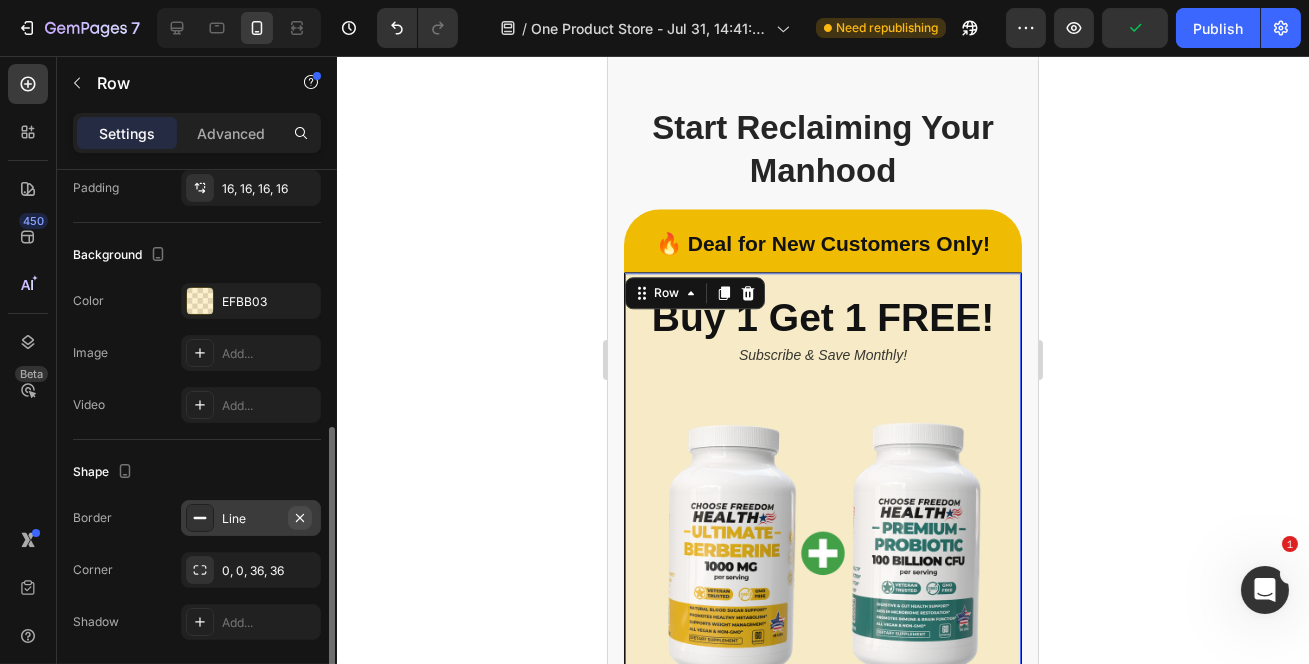 click 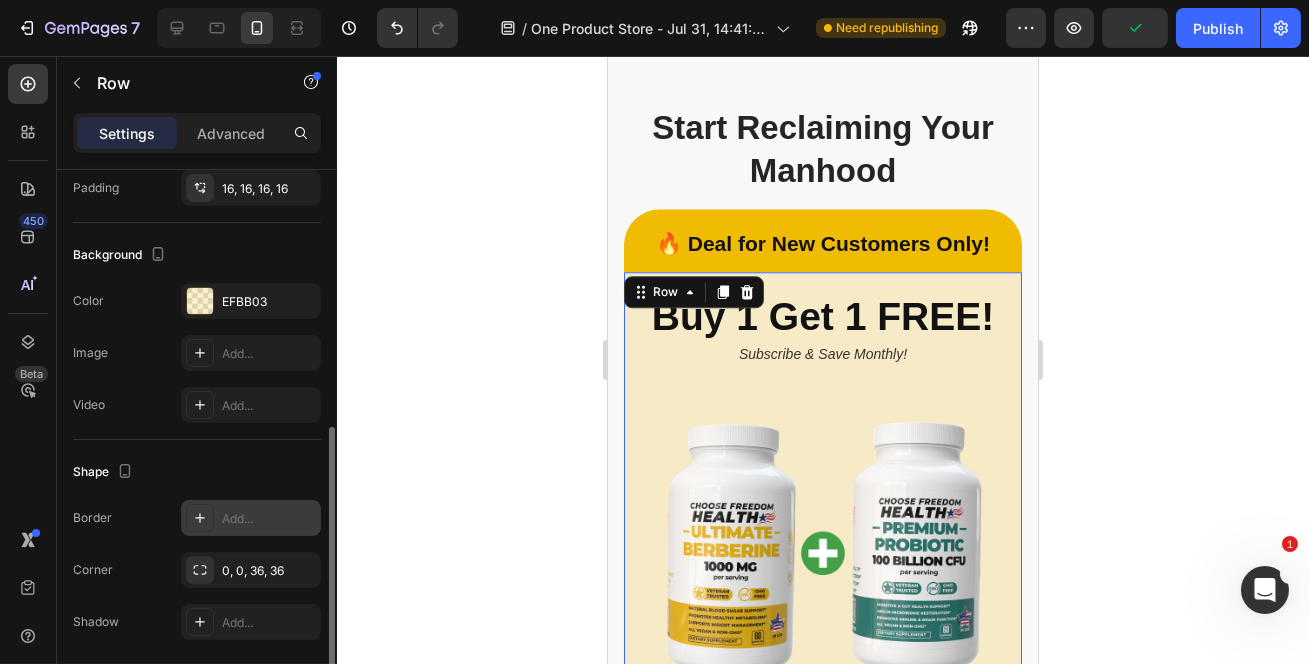 click 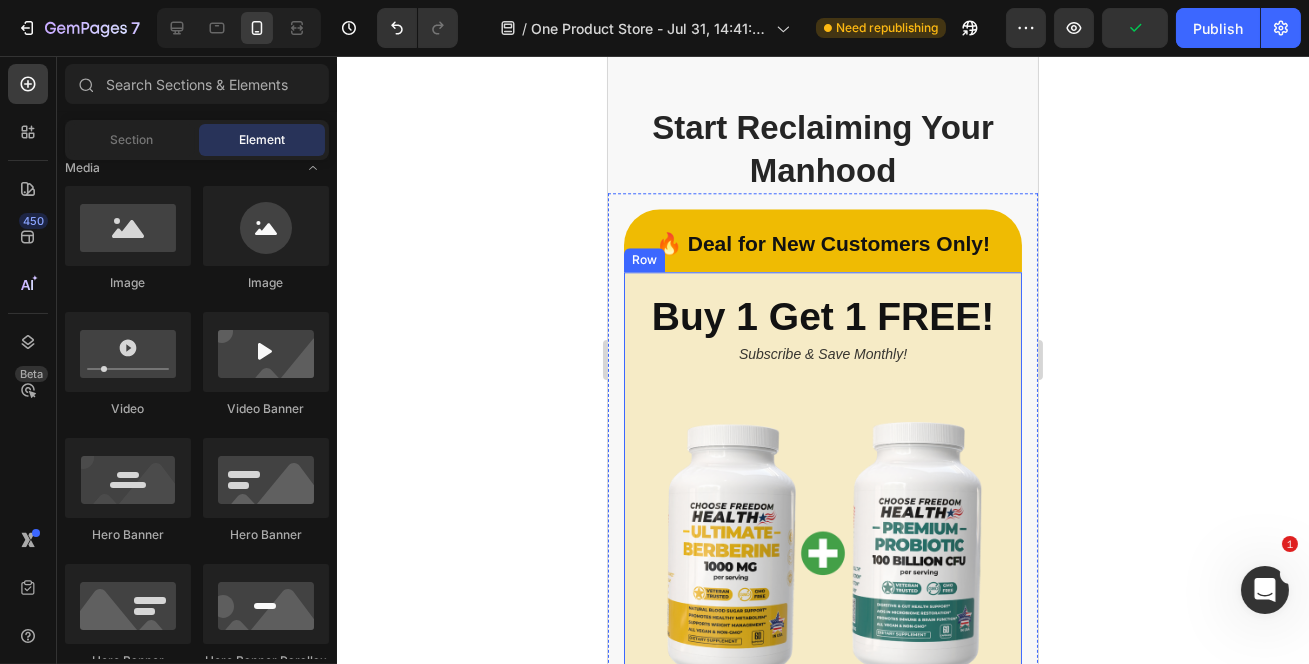 click on "Buy 1 Get 1 FREE! Heading Subscribe & Save Monthly! Text Block Image Row Row" at bounding box center (822, 512) 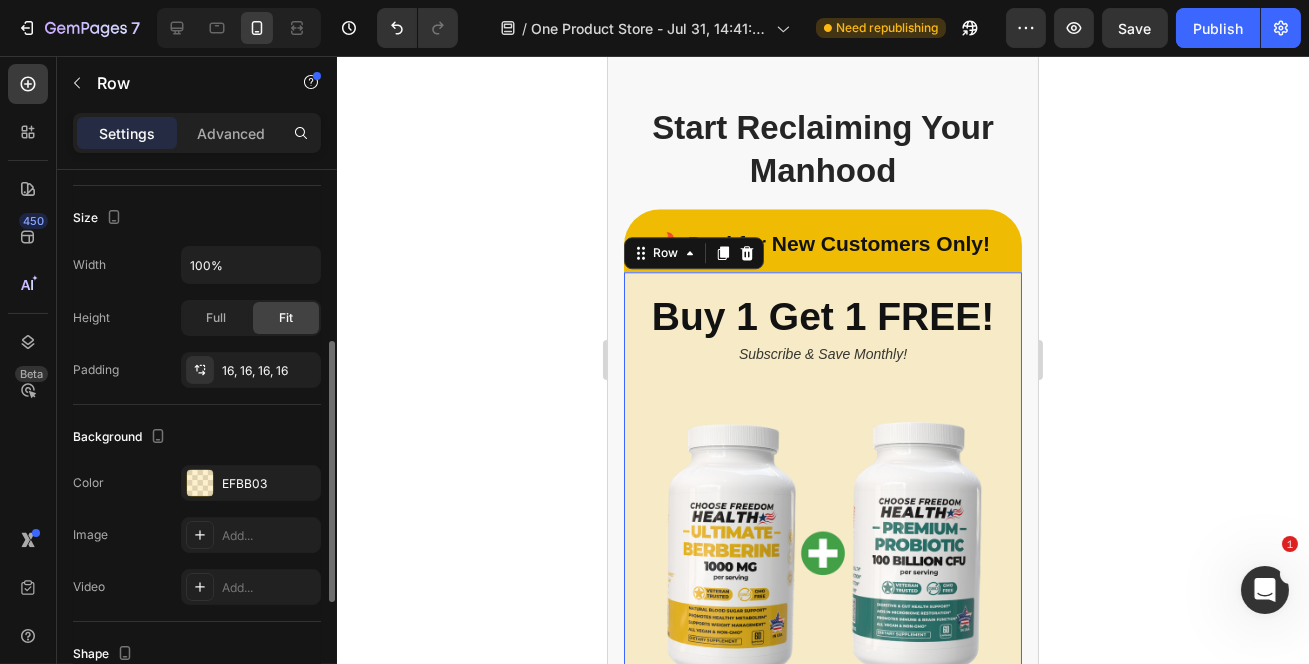 scroll, scrollTop: 545, scrollLeft: 0, axis: vertical 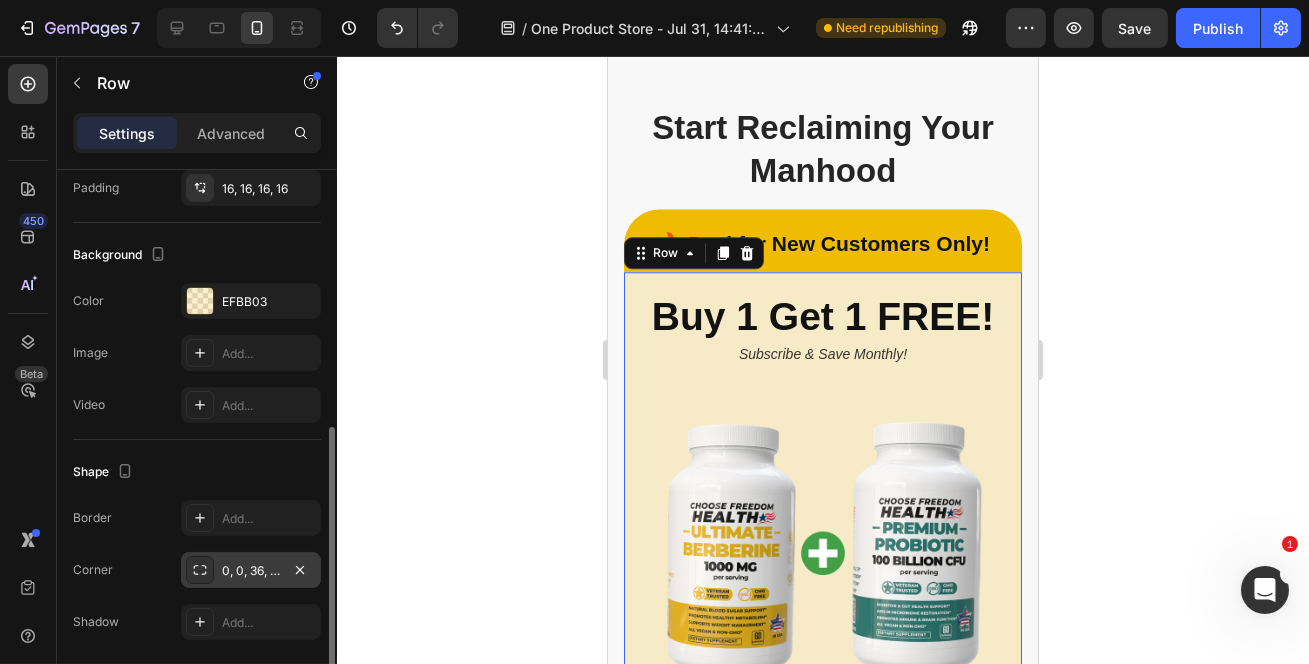 click on "0, 0, 36, 36" at bounding box center (251, 570) 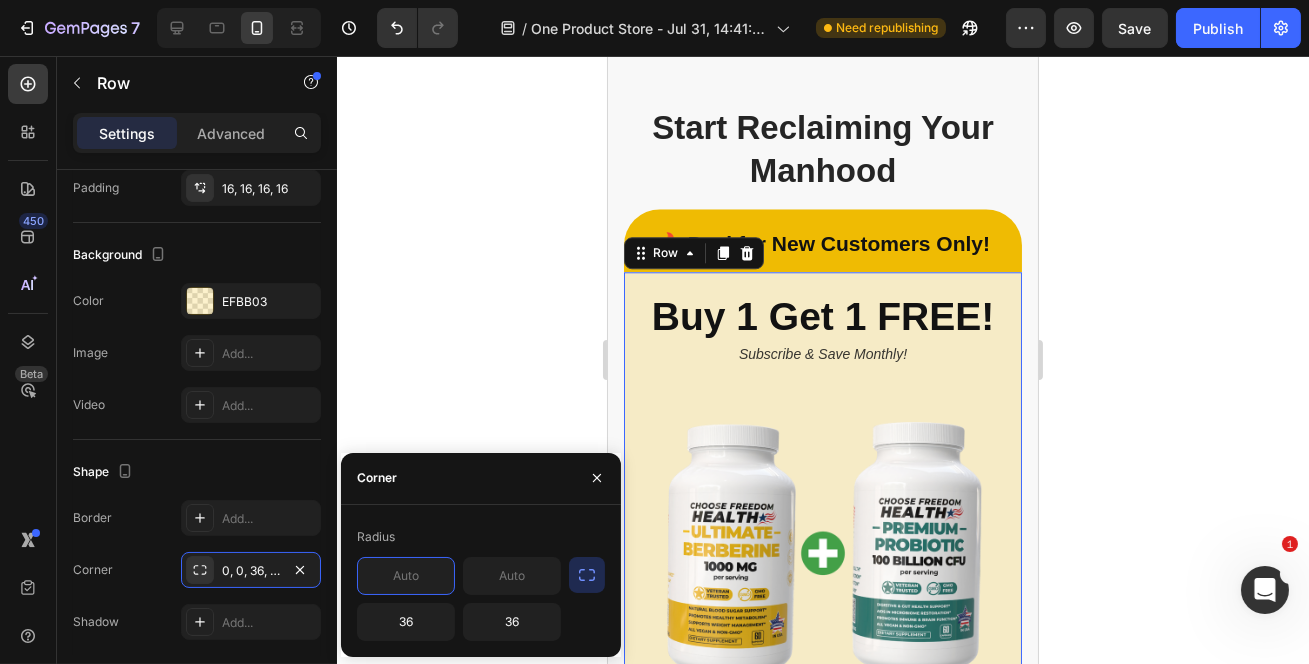 click at bounding box center (406, 576) 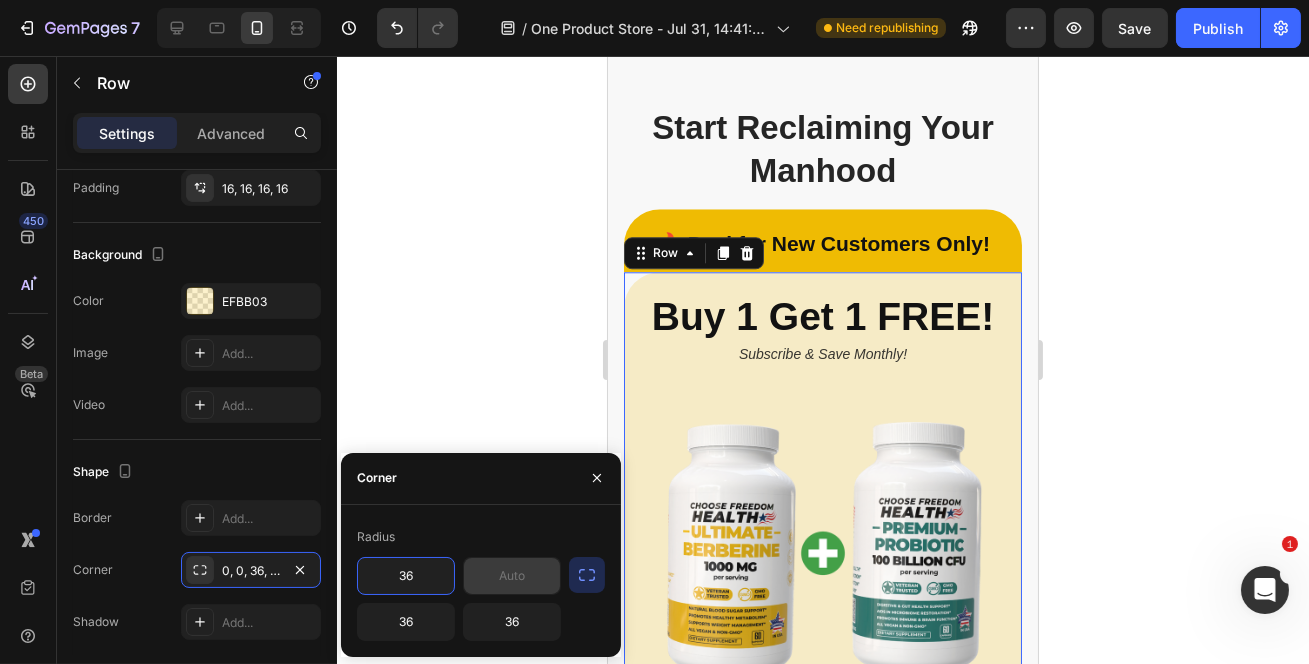 type on "36" 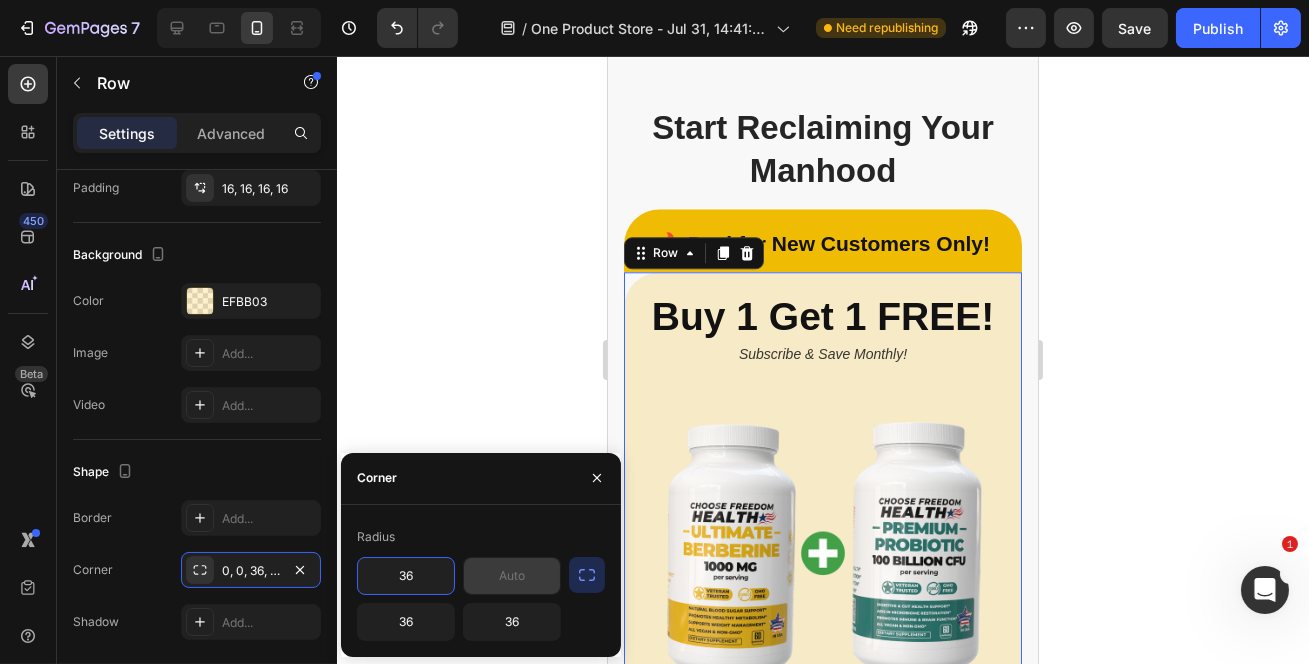 click at bounding box center [512, 576] 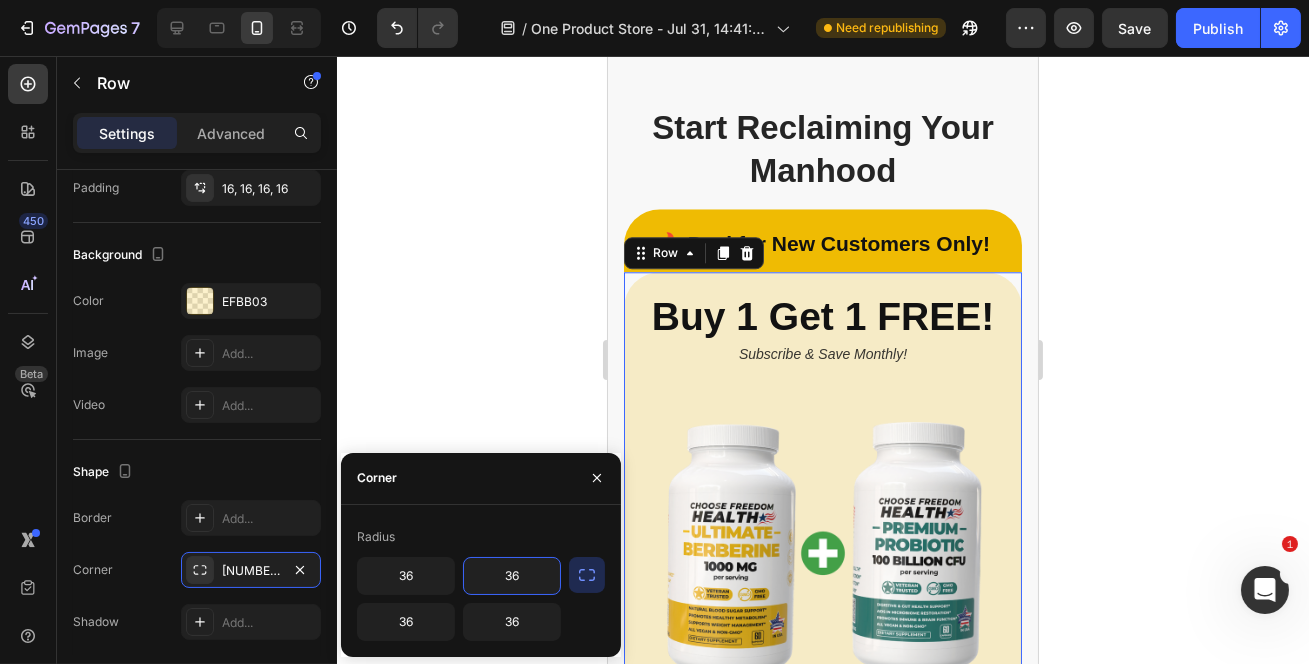 type on "36" 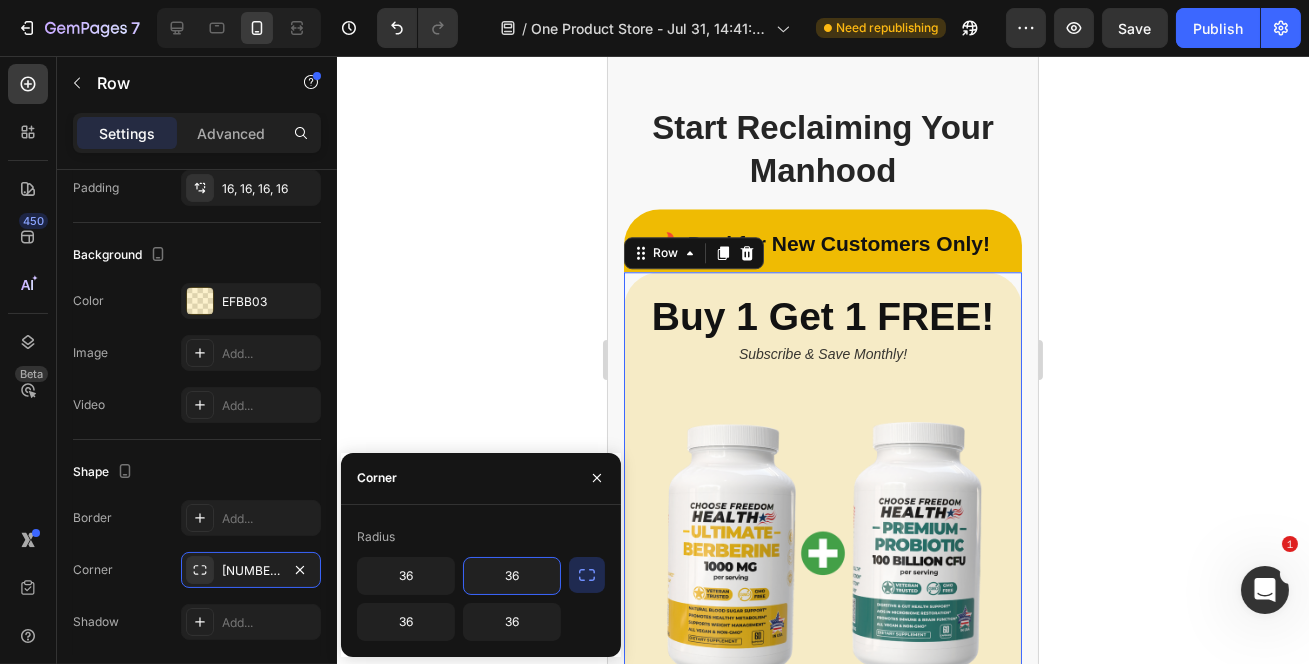 click on "Radius" at bounding box center [481, 537] 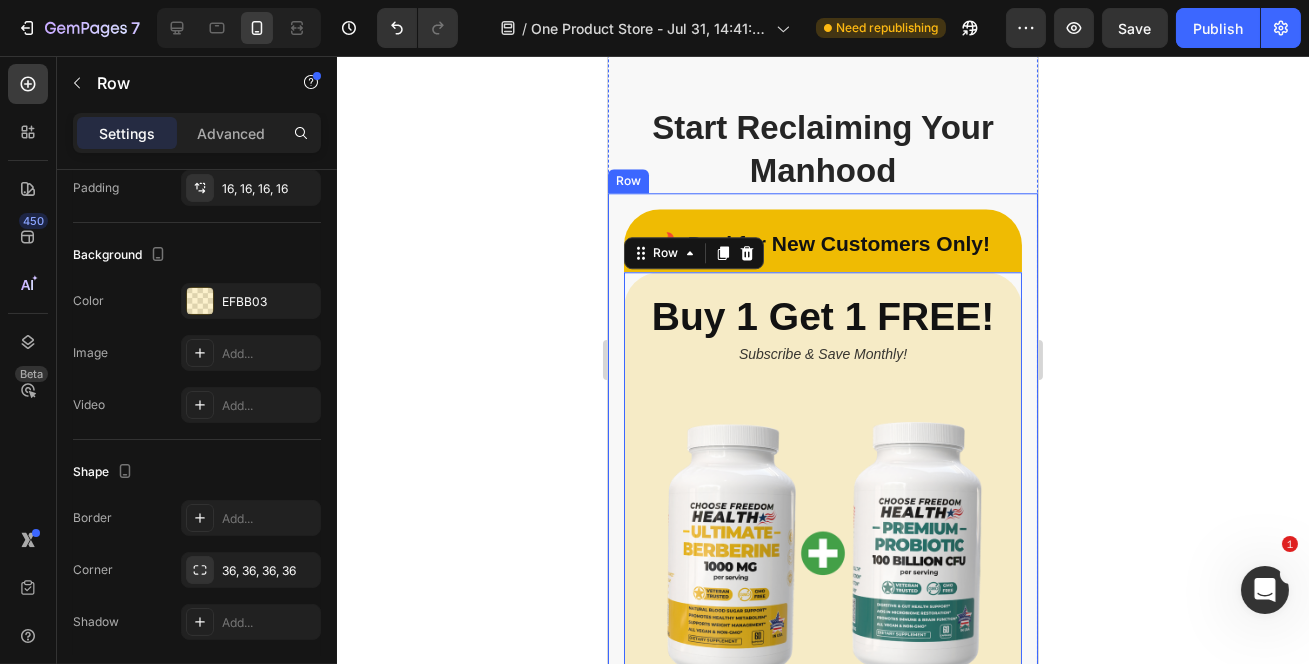 click 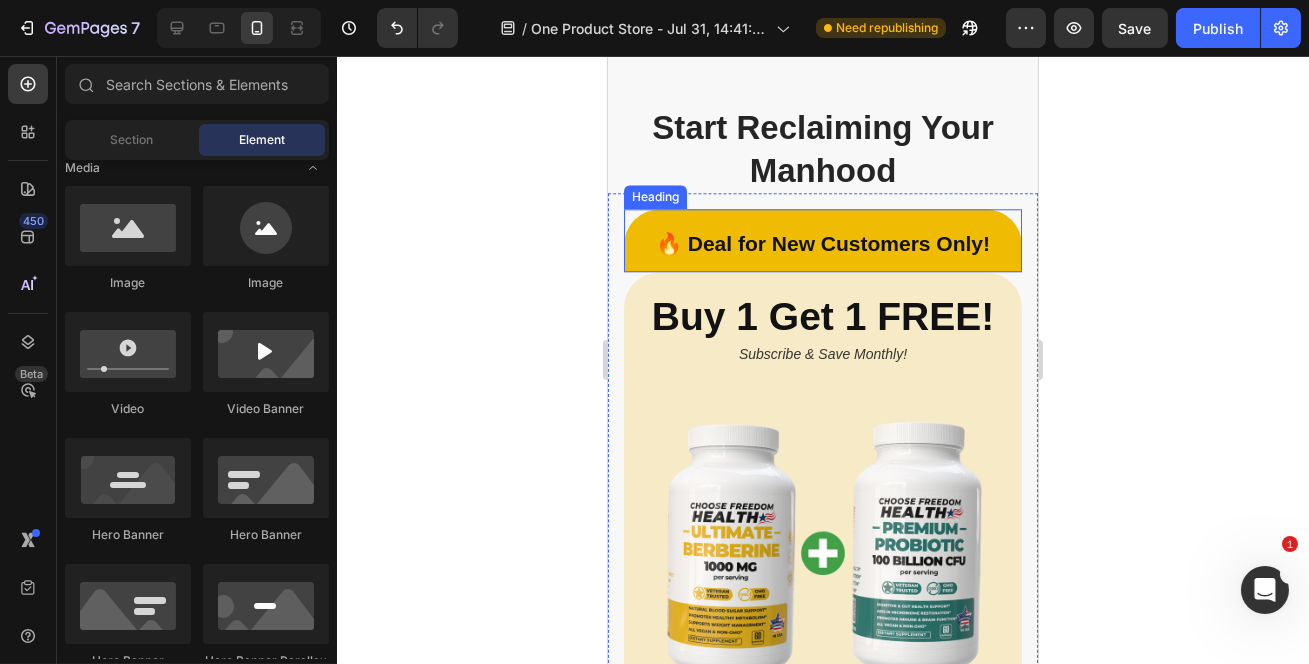 click on "🔥 Deal for New Customers Only!" at bounding box center (822, 243) 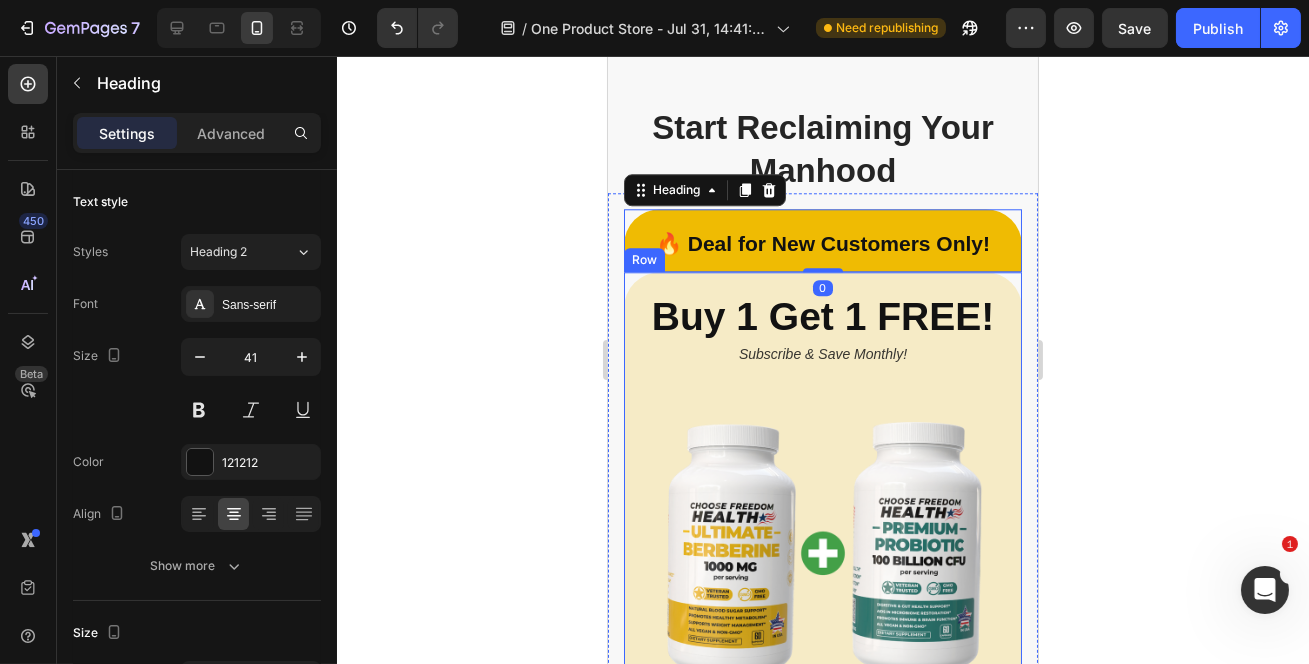 click on "Buy 1 Get 1 FREE! Heading Subscribe & Save Monthly! Text Block Image Row Row" at bounding box center (822, 512) 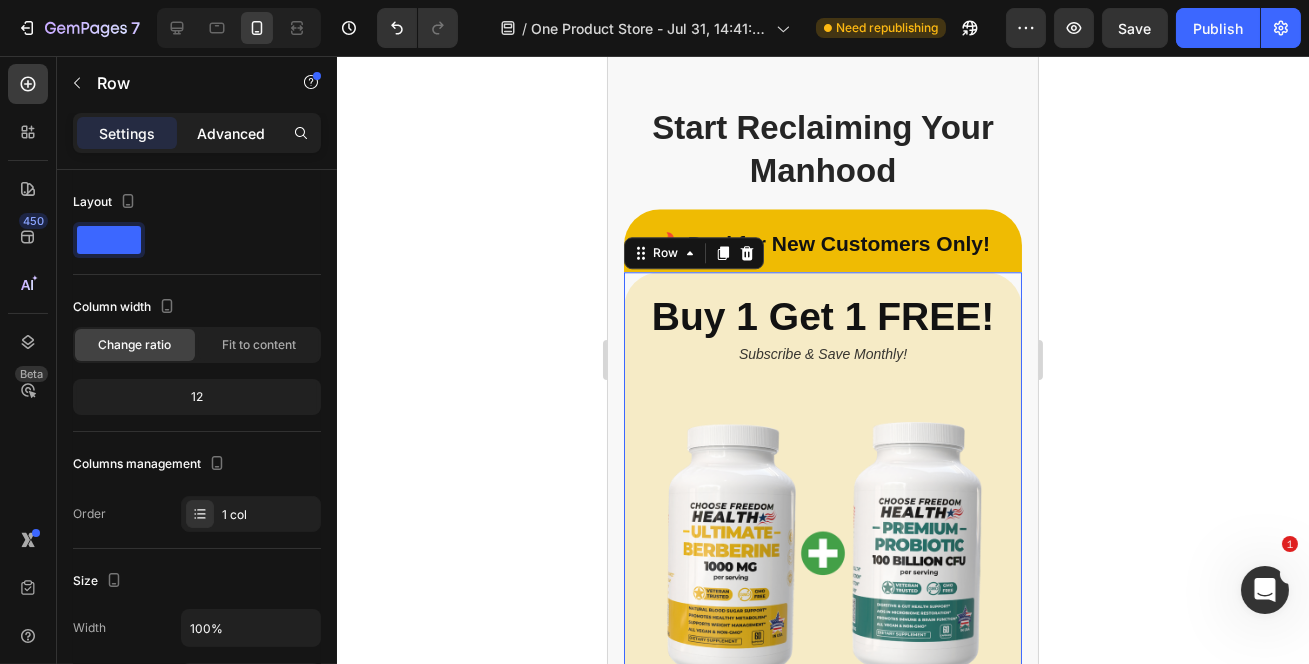 click on "Advanced" at bounding box center [231, 133] 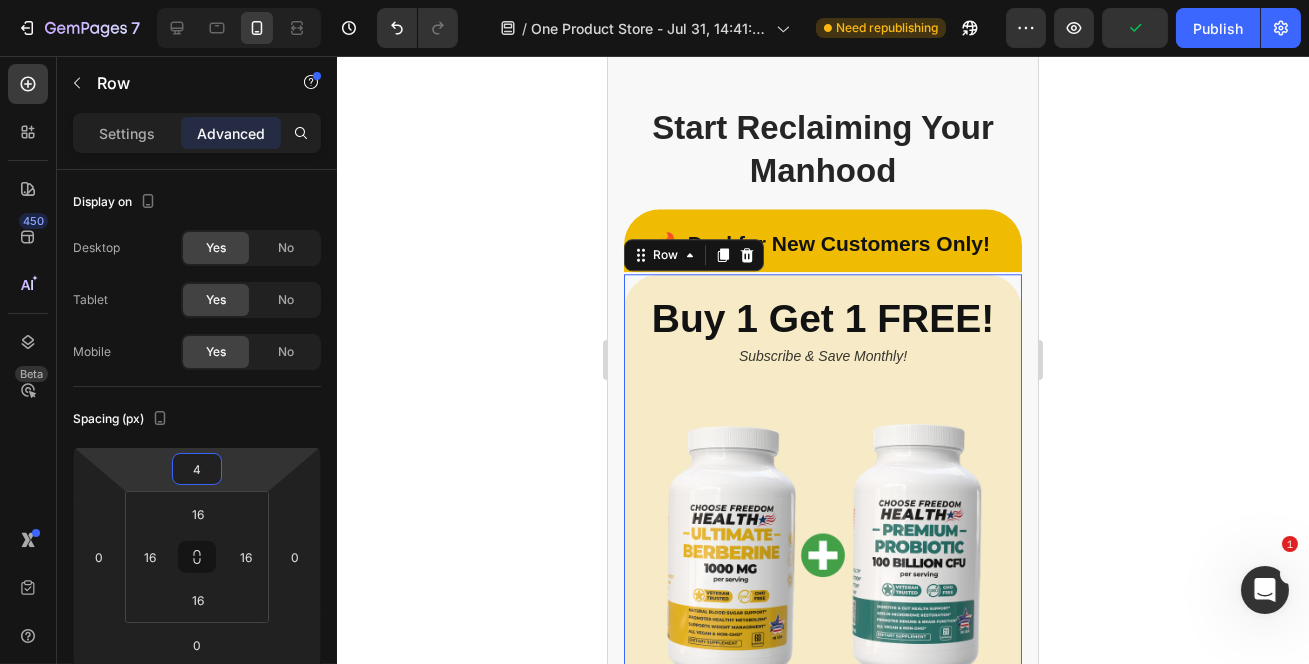 click on "7  Version history  /  One Product Store - Jul 31, 14:41:00 Need republishing Preview  Publish  450 Beta Sections(18) Elements(83) Section Element Hero Section Product Detail Brands Trusted Badges Guarantee Product Breakdown How to use Testimonials Compare Bundle FAQs Social Proof Brand Story Product List Collection Blog List Contact Sticky Add to Cart Custom Footer Browse Library 450 Layout
Row
Row
Row
Row Text
Heading
Text Block Button
Button
Button Media
Image
Image" at bounding box center [654, 0] 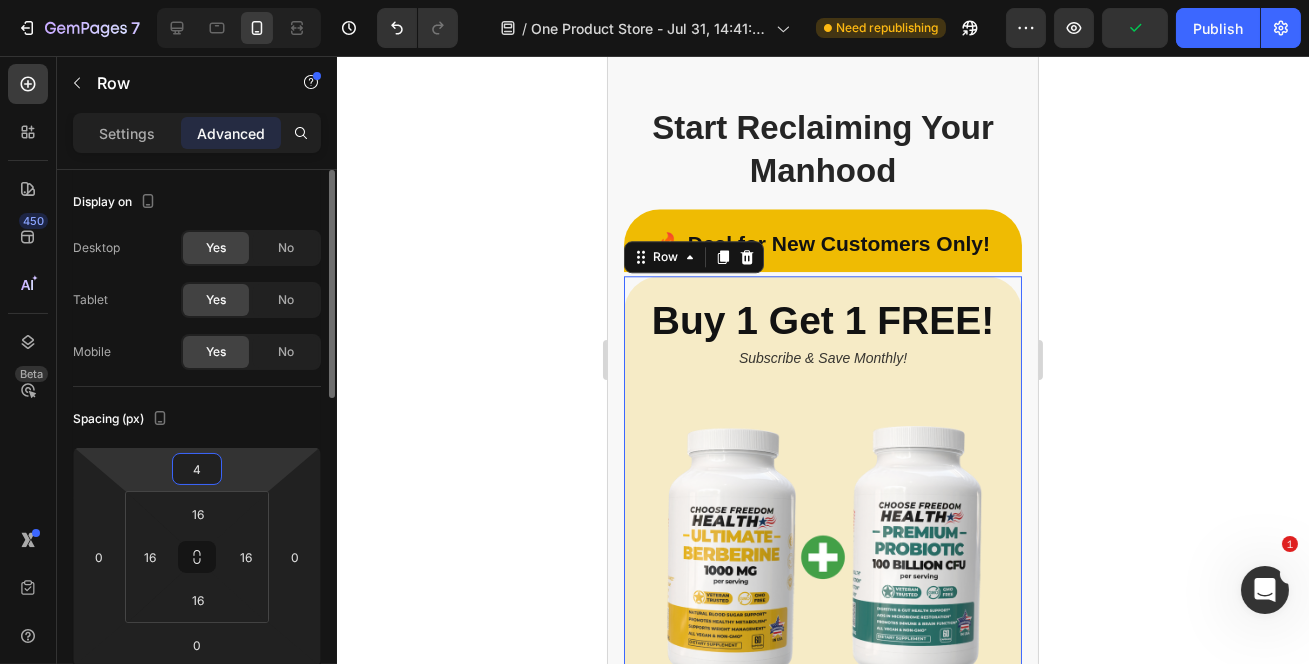 click on "4" at bounding box center [197, 469] 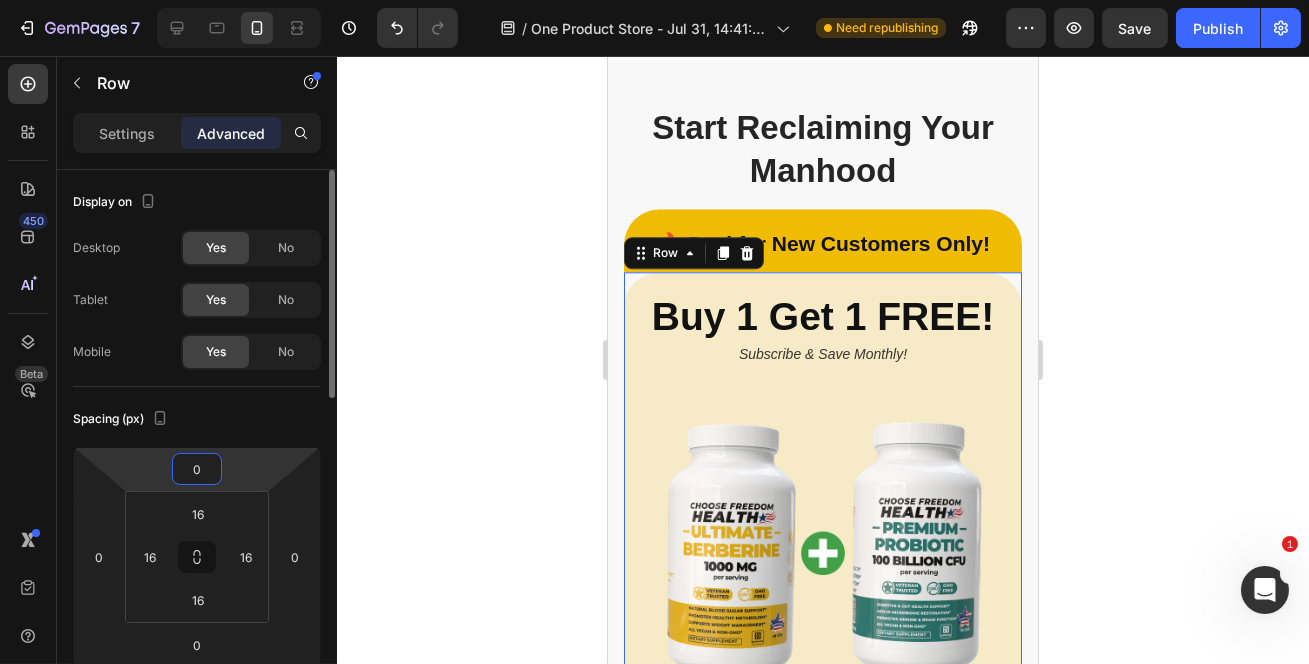 type on "0" 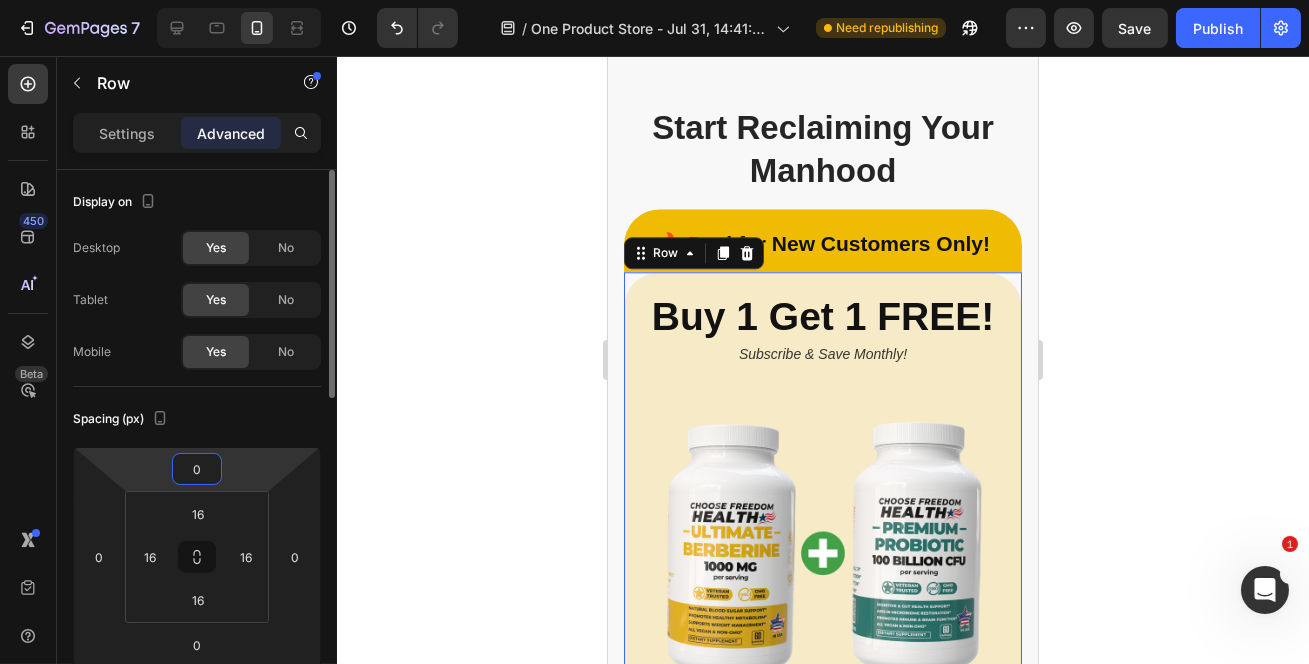 click on "Spacing (px) 0 0 0 0 16 16 16 16" 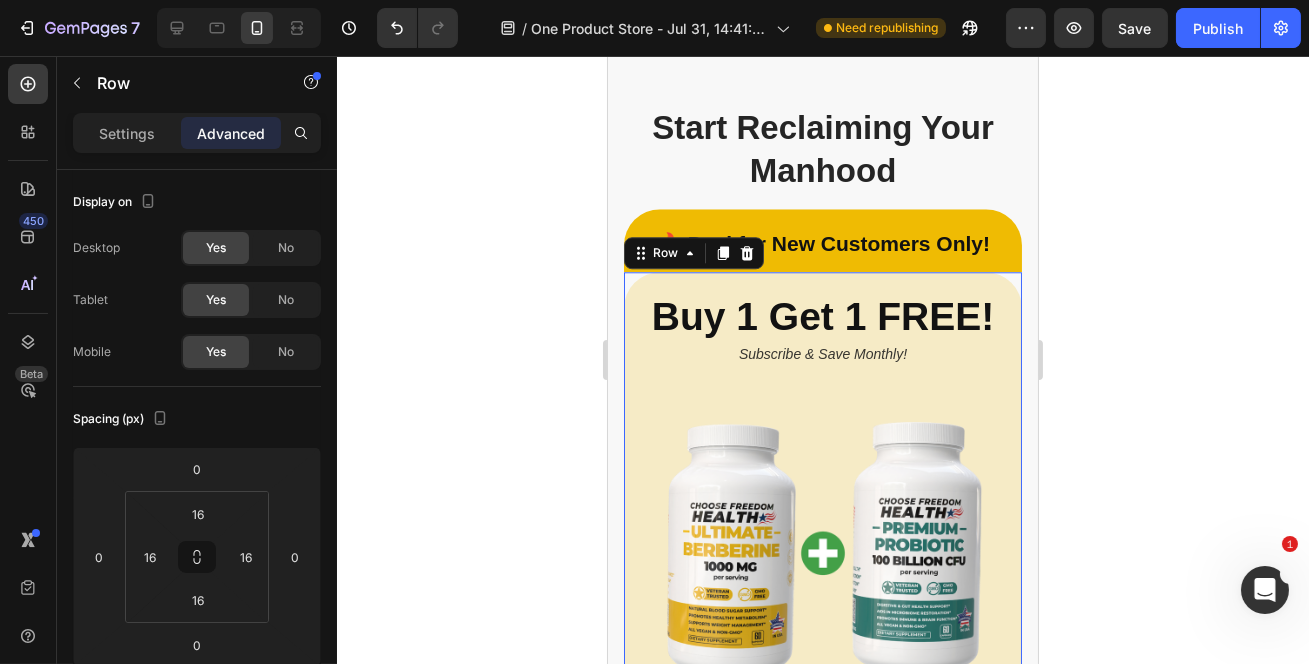 click 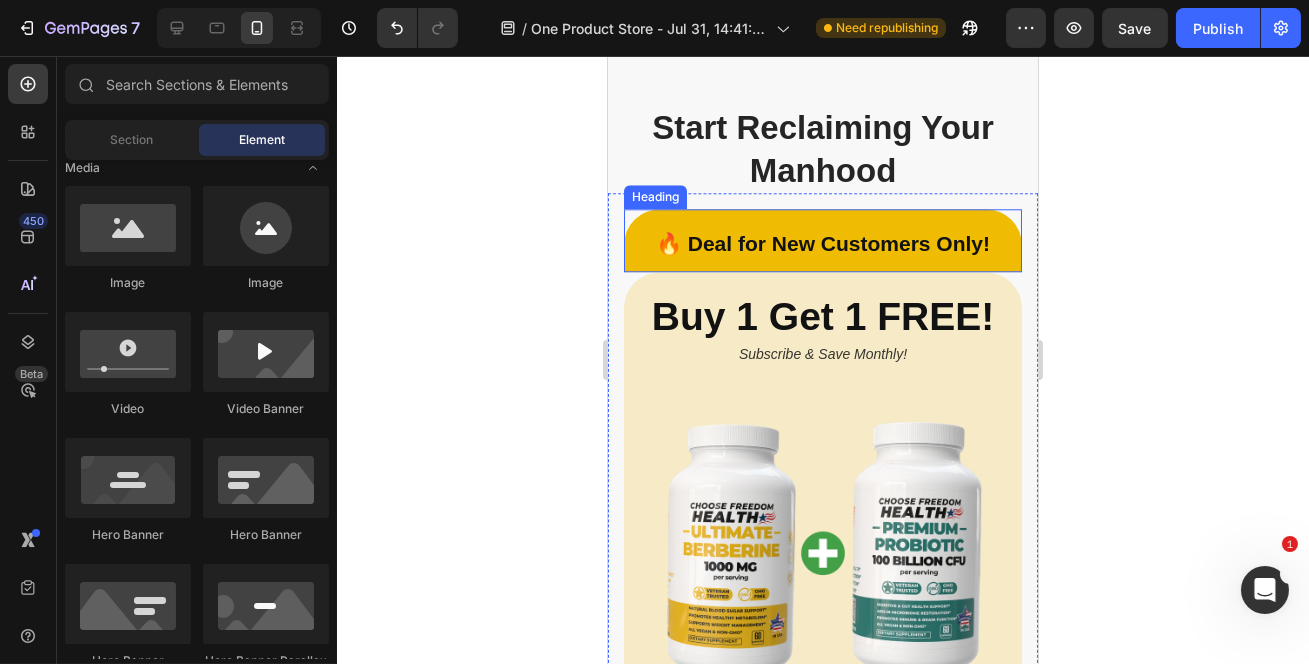 click on "🔥 Deal for New Customers Only!" at bounding box center [822, 240] 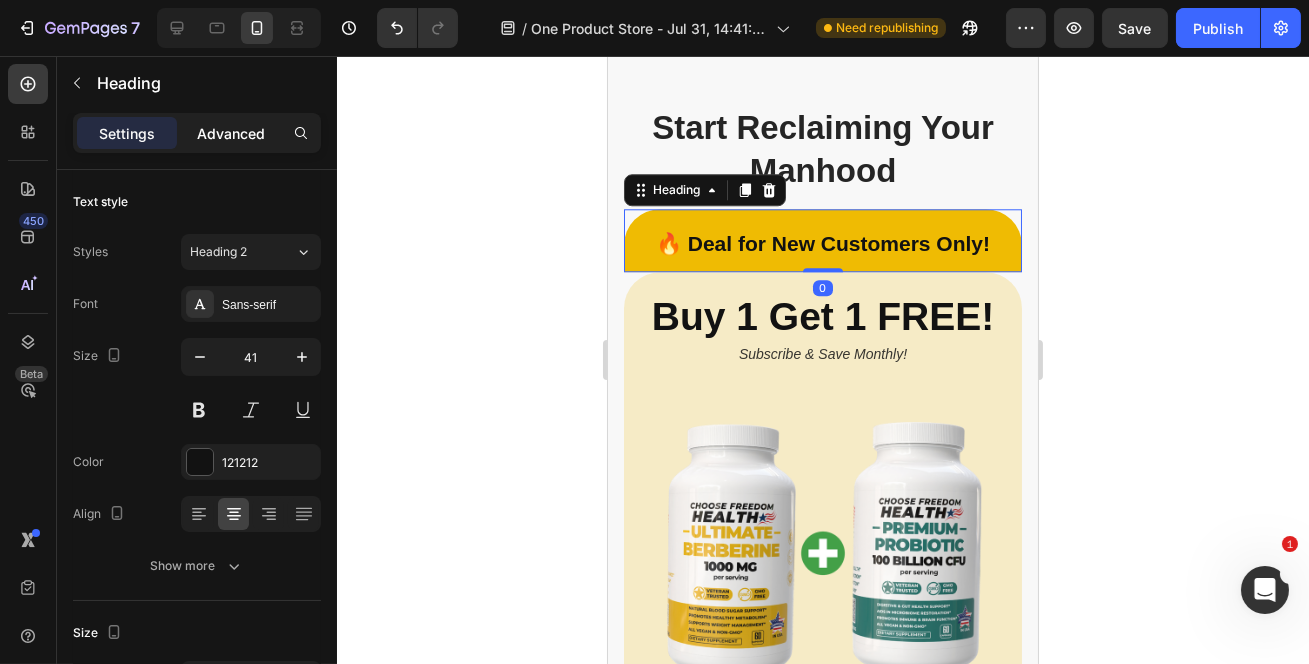 click on "Advanced" at bounding box center (231, 133) 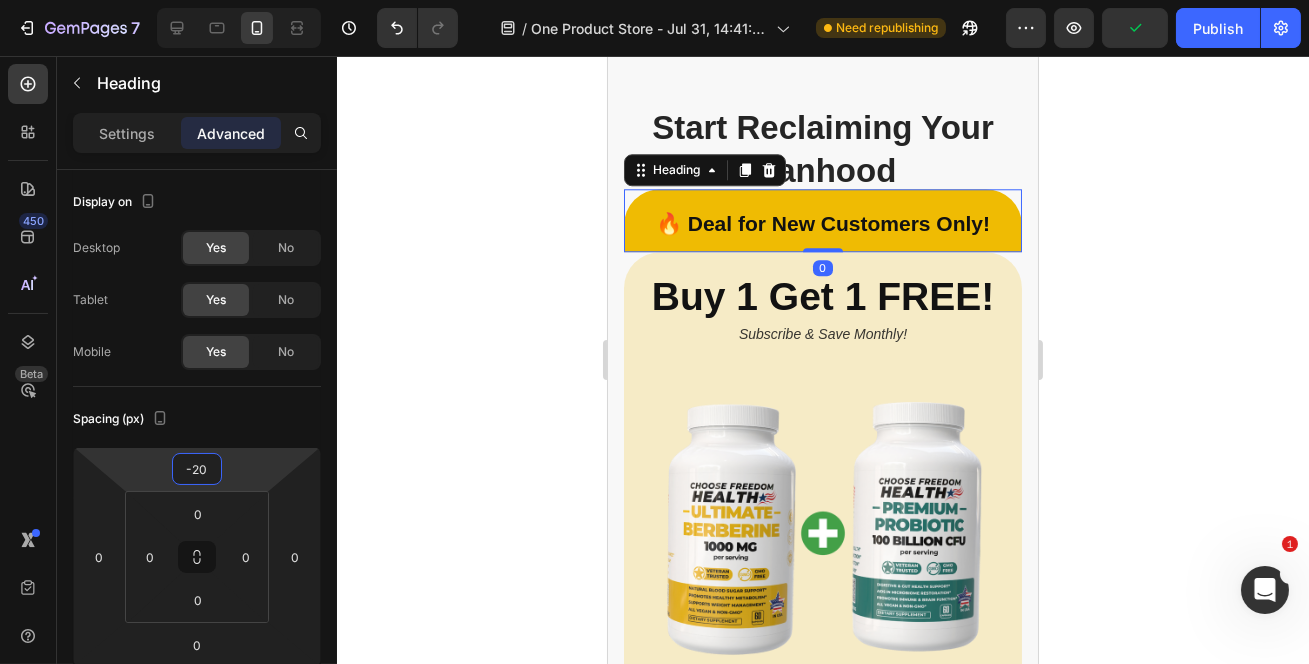 click on "7  Version history  /  One Product Store - Jul 31, 14:41:00 Need republishing Preview  Publish  450 Beta Sections(18) Elements(83) Section Element Hero Section Product Detail Brands Trusted Badges Guarantee Product Breakdown How to use Testimonials Compare Bundle FAQs Social Proof Brand Story Product List Collection Blog List Contact Sticky Add to Cart Custom Footer Browse Library 450 Layout
Row
Row
Row
Row Text
Heading
Text Block Button
Button
Button Media
Image
Image" at bounding box center [654, 0] 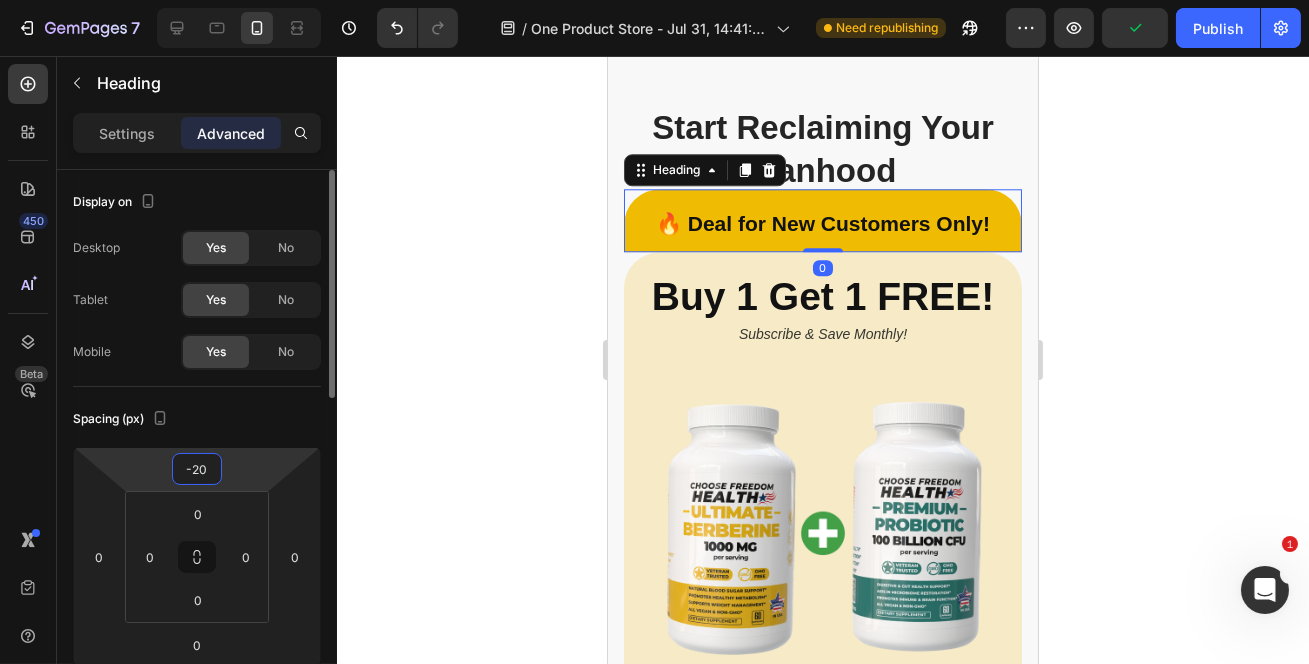 type on "0" 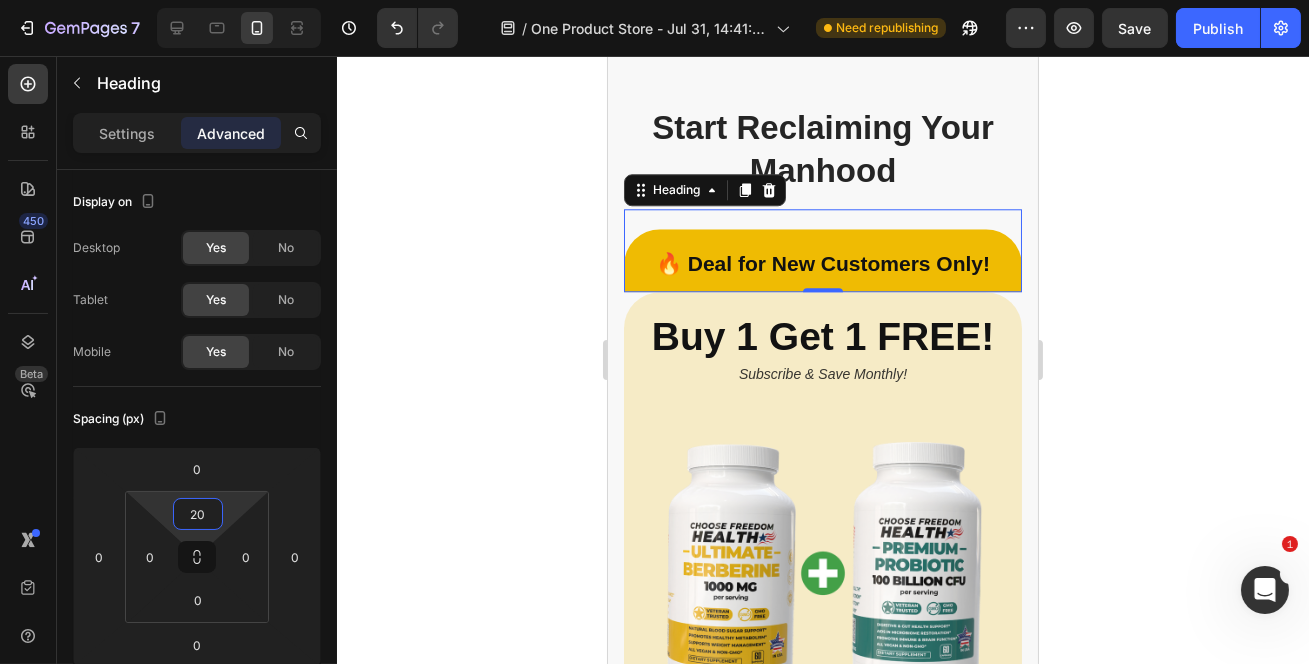 drag, startPoint x: 239, startPoint y: 498, endPoint x: 224, endPoint y: 489, distance: 17.492855 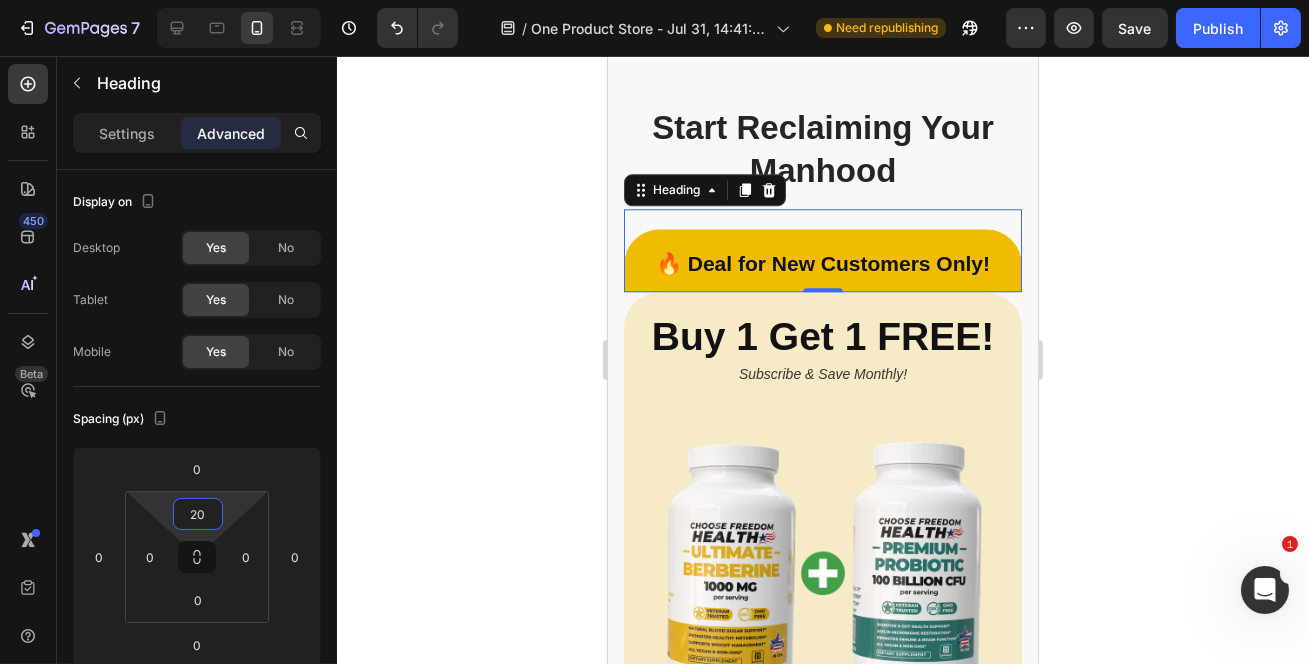 click on "7  Version history  /  One Product Store - Jul 31, 14:41:00 Need republishing Preview  Save   Publish  450 Beta Sections(18) Elements(83) Section Element Hero Section Product Detail Brands Trusted Badges Guarantee Product Breakdown How to use Testimonials Compare Bundle FAQs Social Proof Brand Story Product List Collection Blog List Contact Sticky Add to Cart Custom Footer Browse Library 450 Layout
Row
Row
Row
Row Text
Heading
Text Block Button
Button
Button Media
Image
Image" at bounding box center [654, 0] 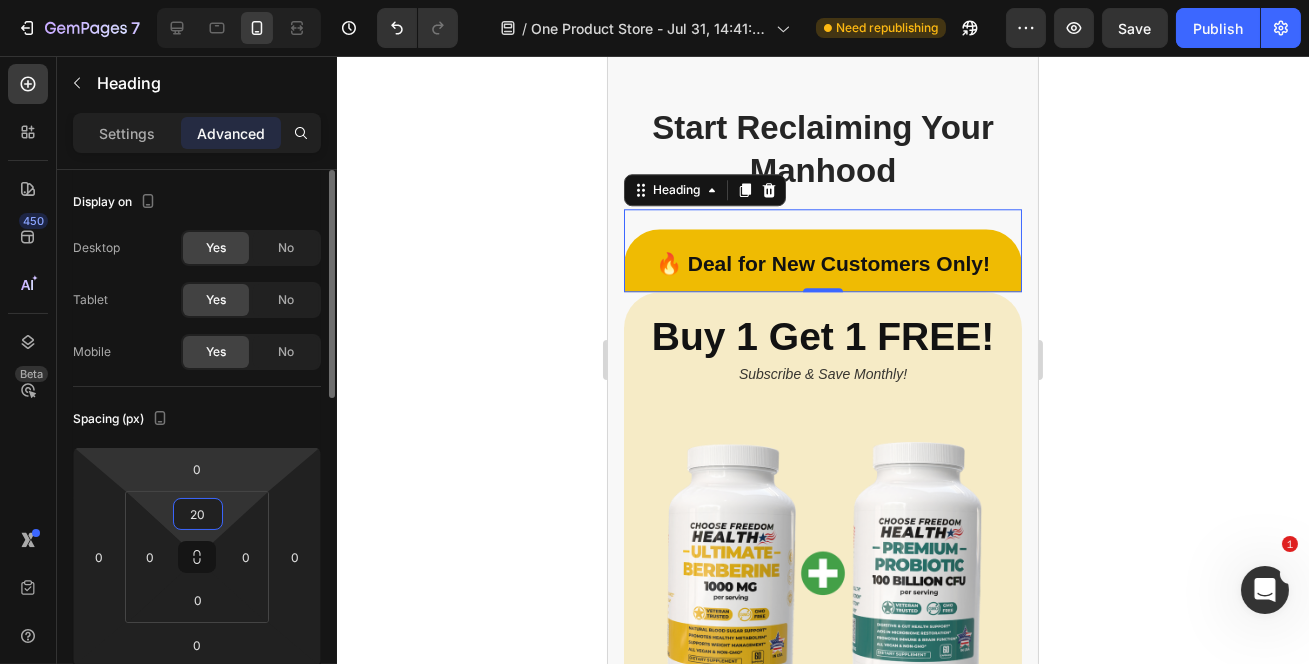 type on "0" 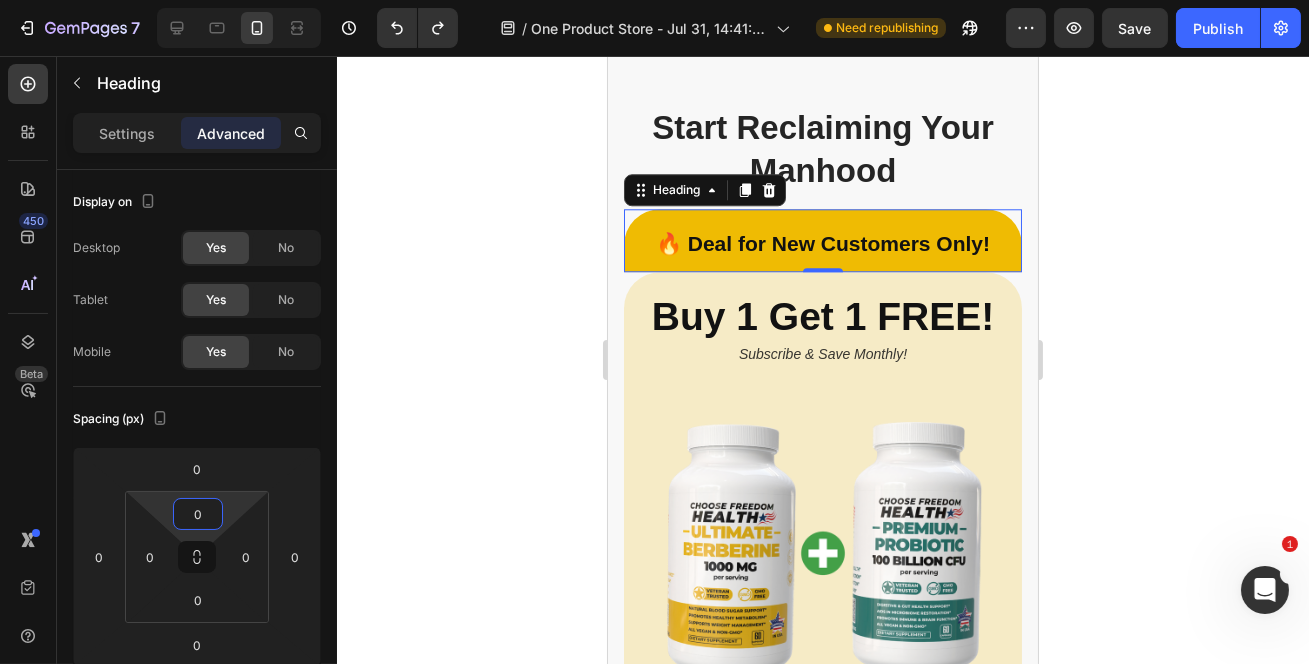 click 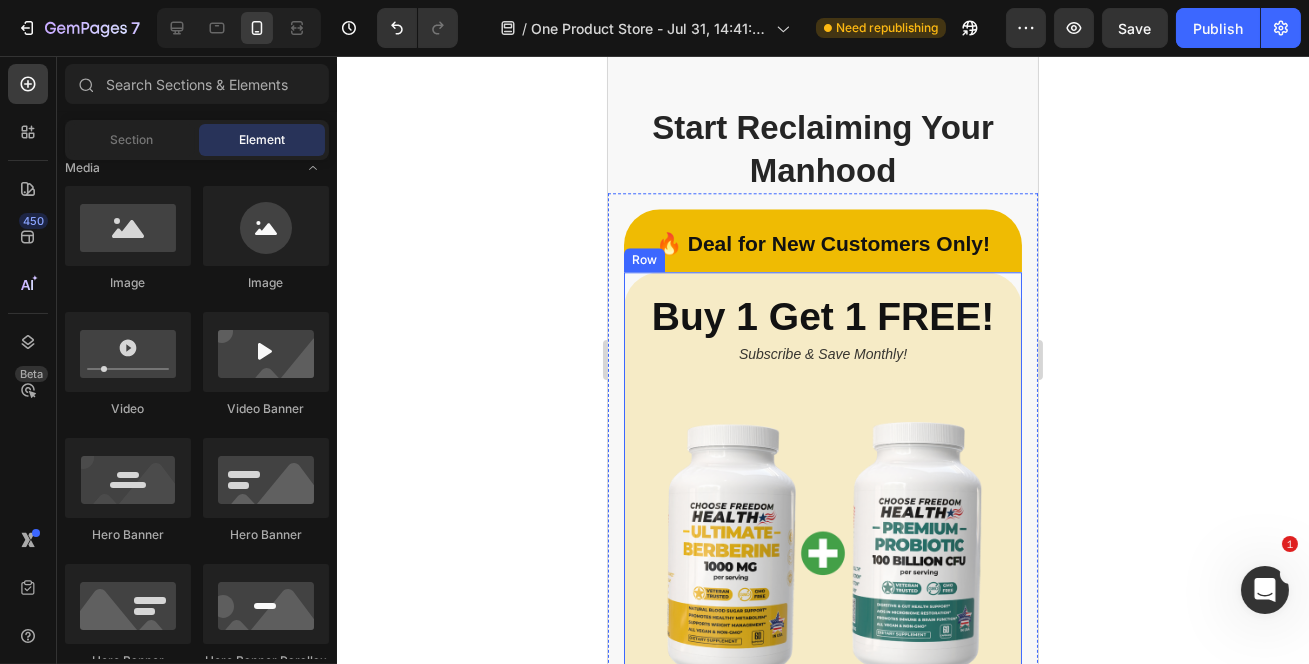 click on "Buy 1 Get 1 FREE! Heading Subscribe & Save Monthly! Text Block Image Row Row" at bounding box center (822, 512) 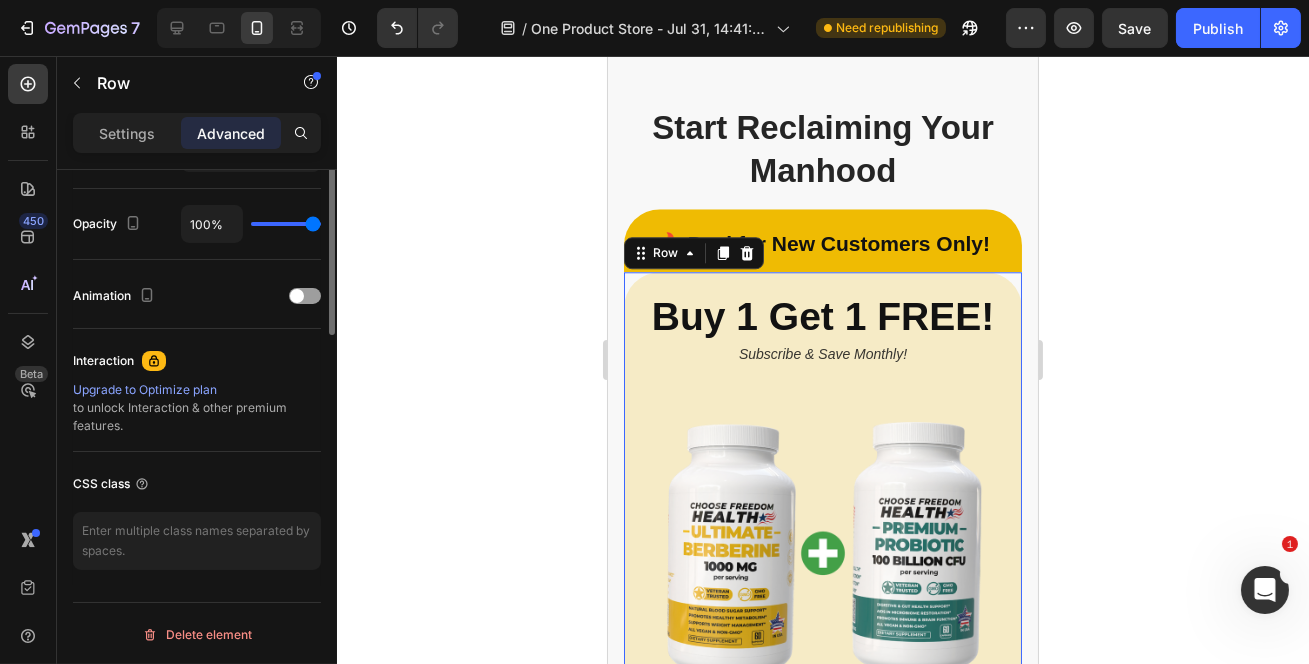 scroll, scrollTop: 508, scrollLeft: 0, axis: vertical 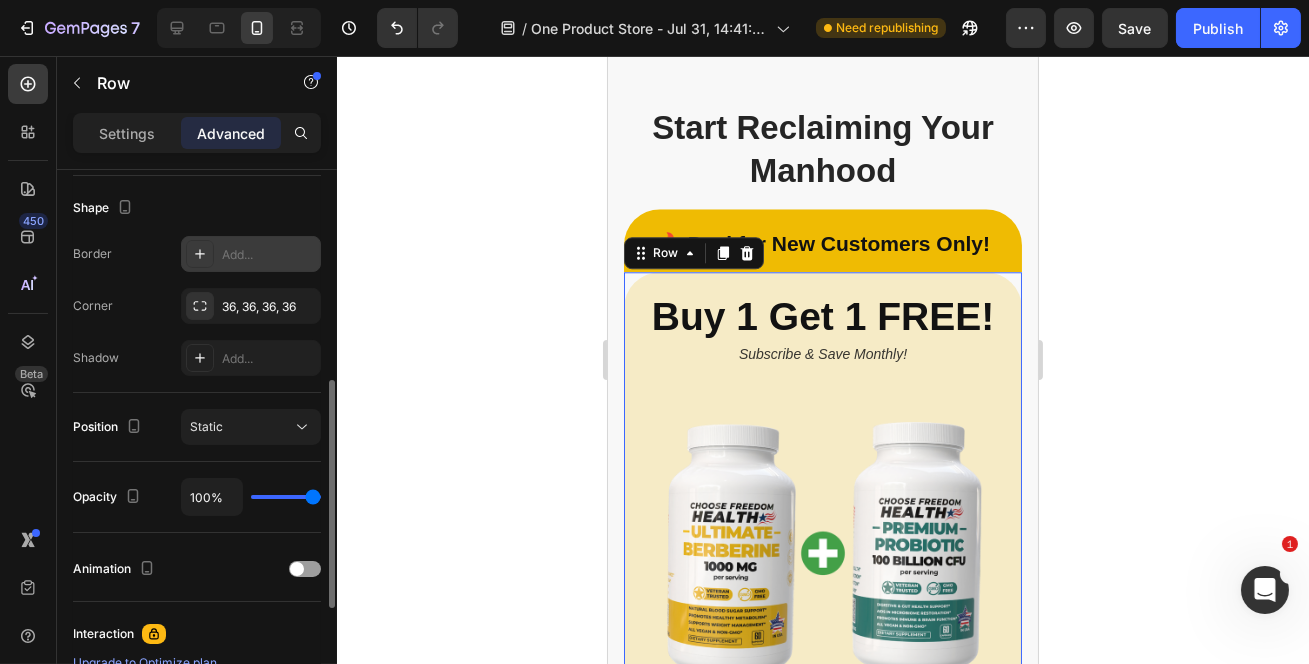 click on "Add..." at bounding box center (251, 254) 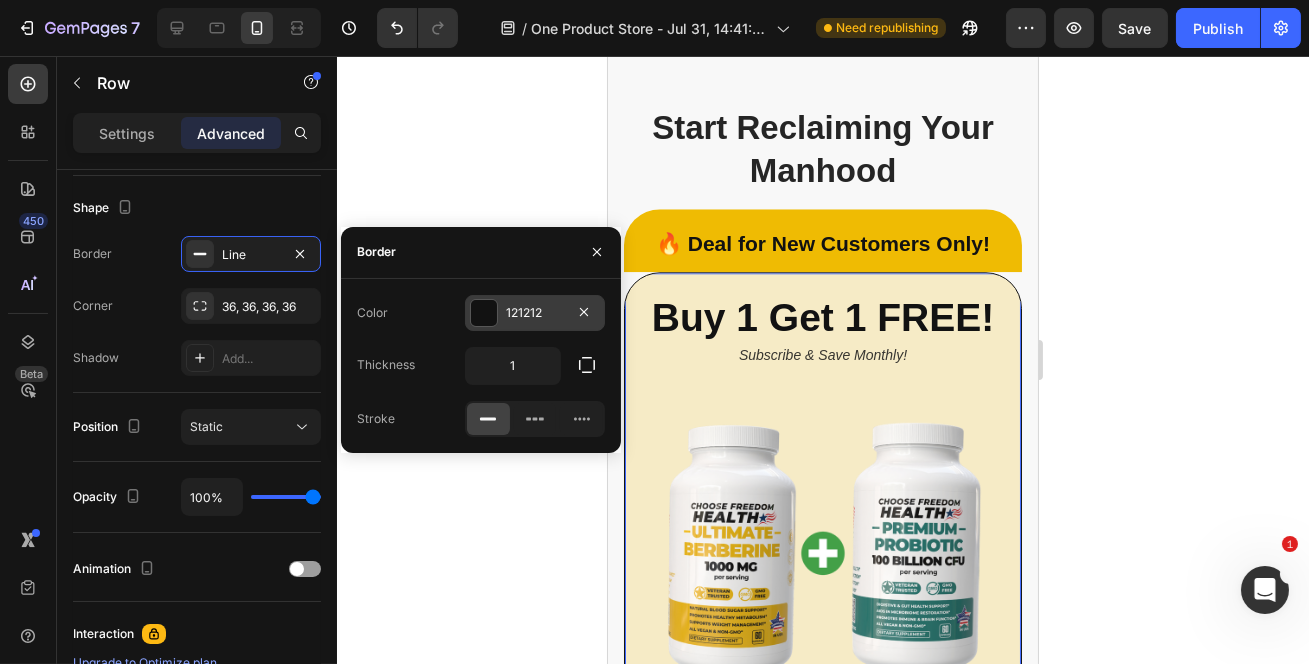 click at bounding box center [484, 313] 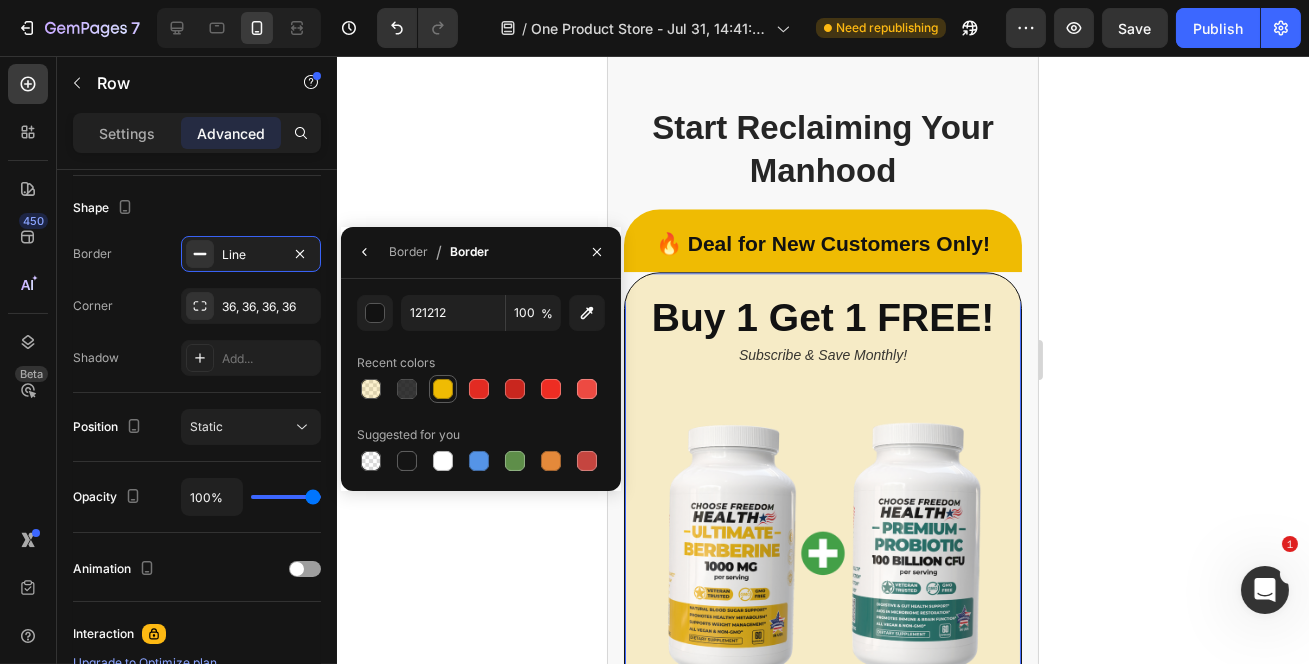 click at bounding box center [443, 389] 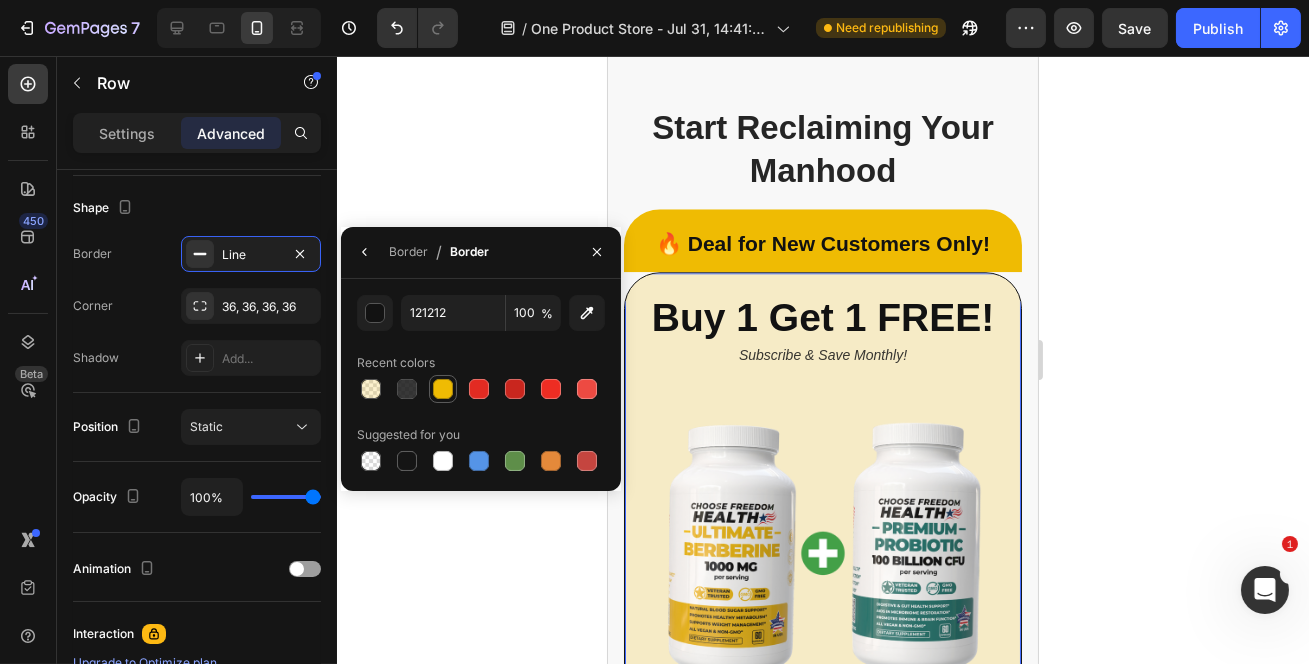 type on "EFBB03" 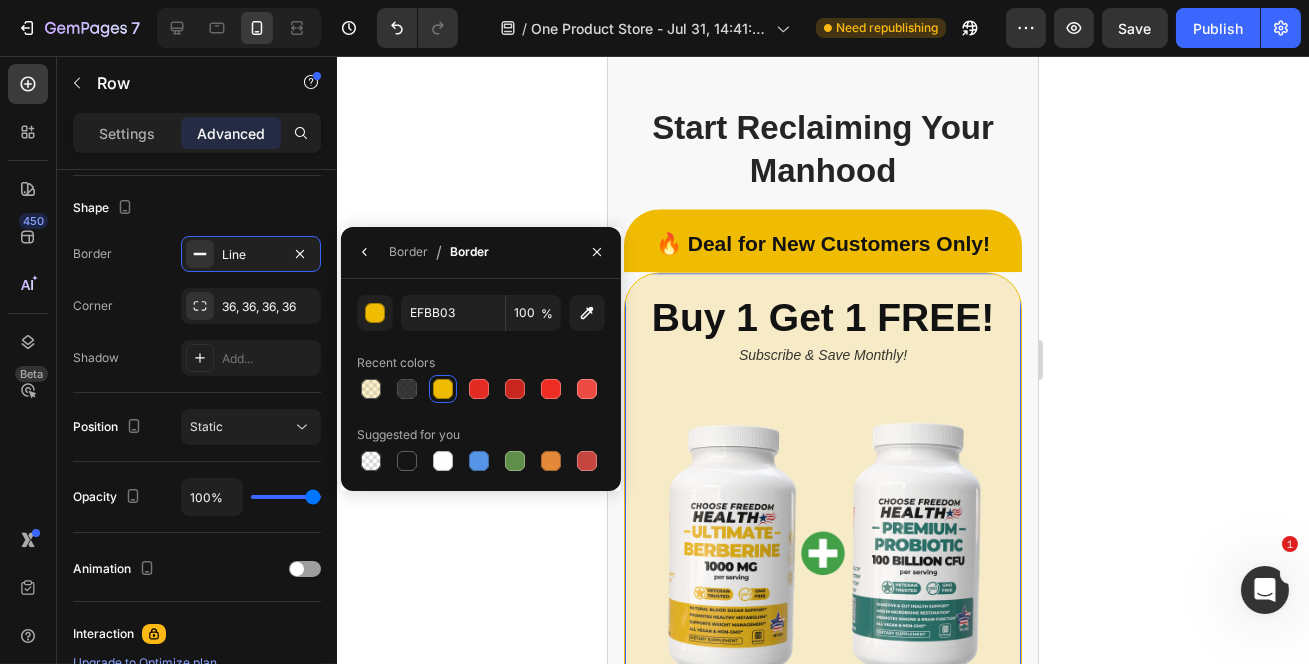 click 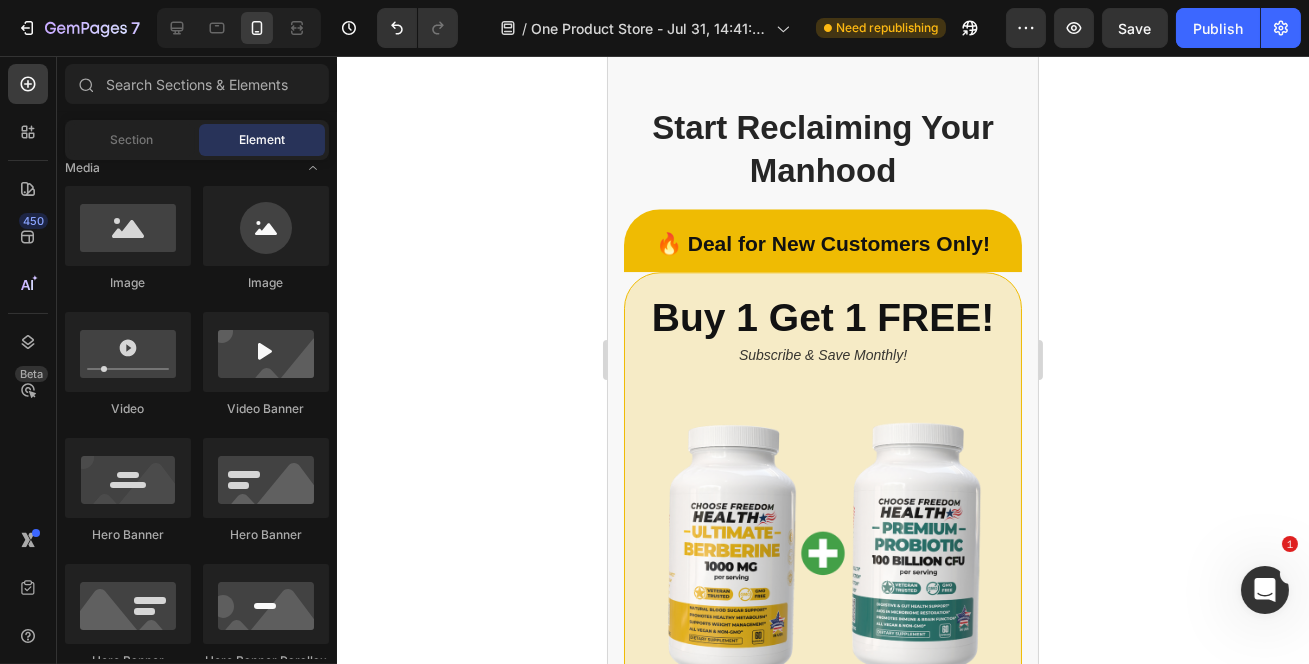 click 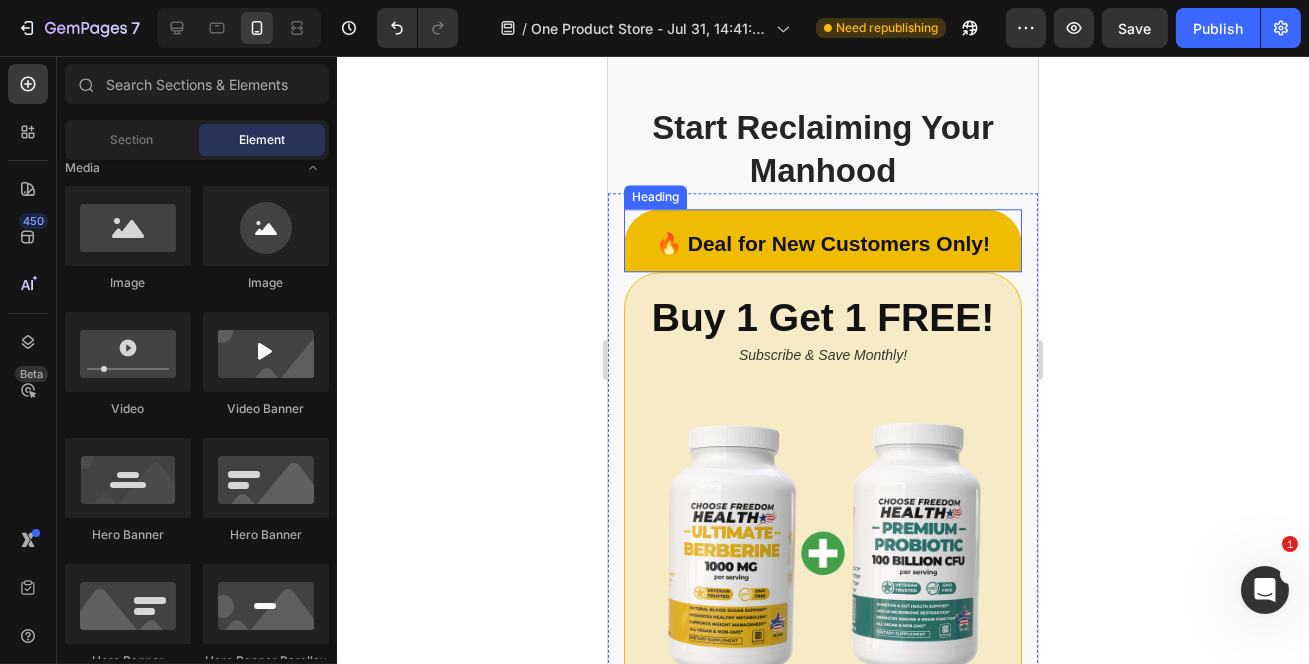 click on "🔥 Deal for New Customers Only!" at bounding box center (822, 240) 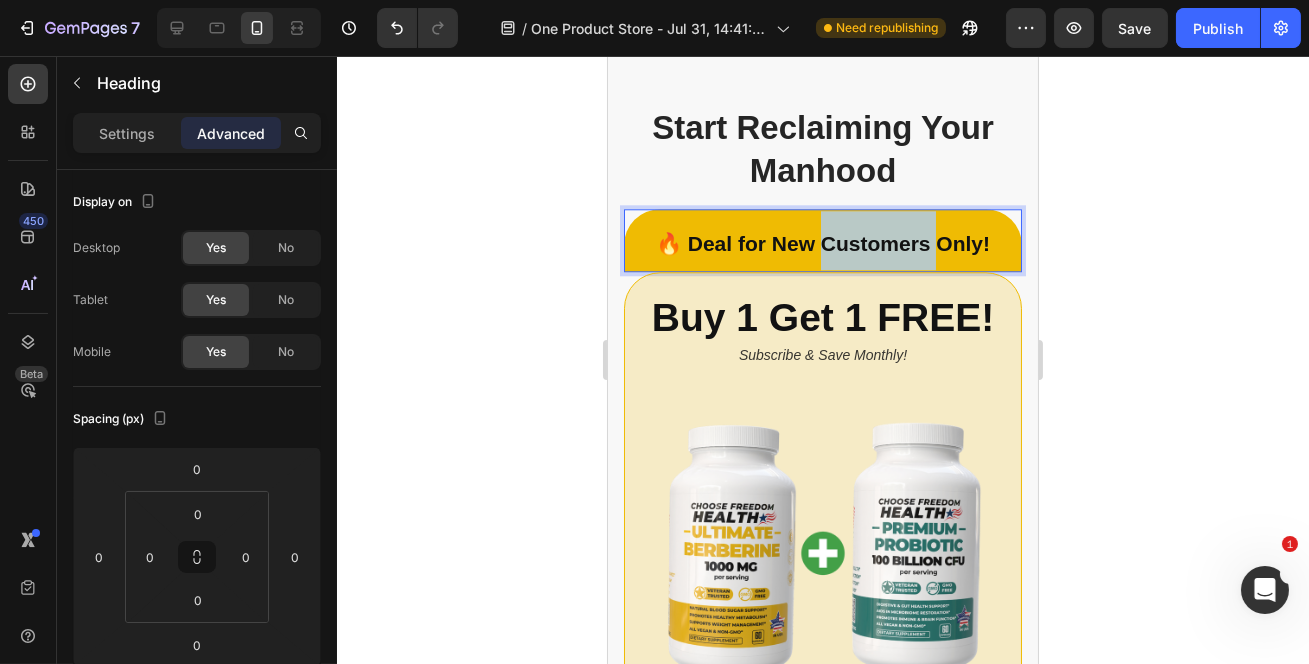 click on "🔥 Deal for New Customers Only!" at bounding box center [822, 243] 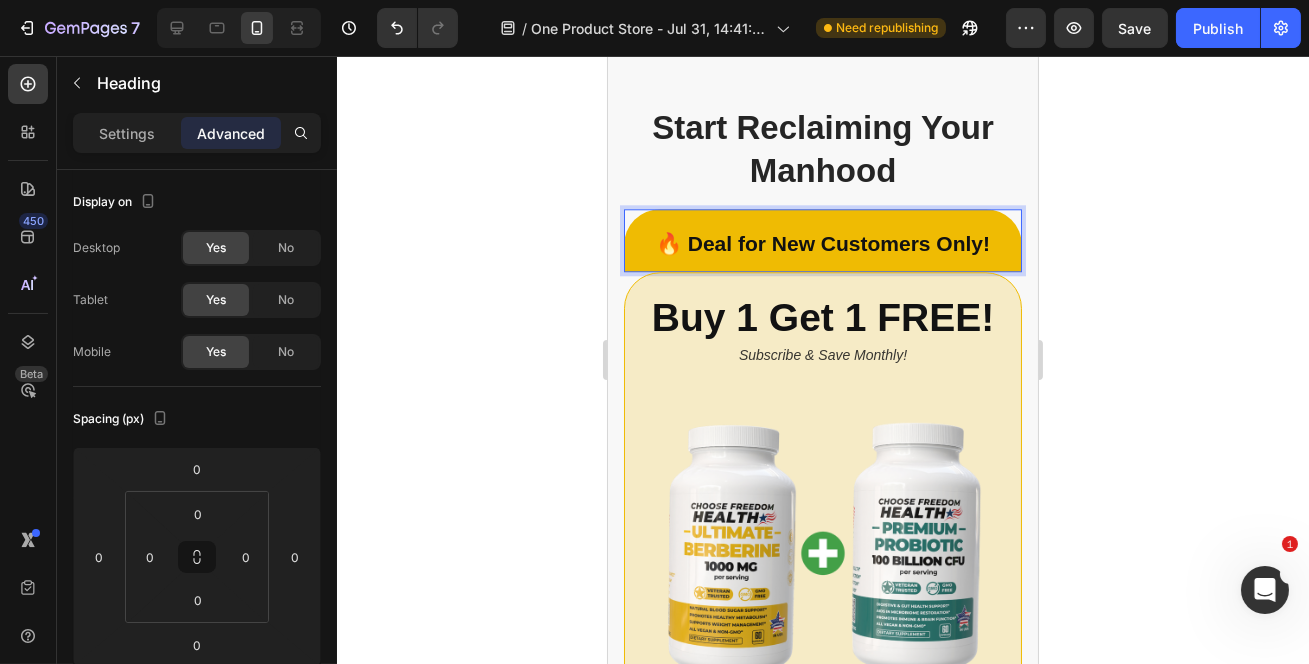 click on "🔥 Deal for New Customers Only!" at bounding box center (822, 240) 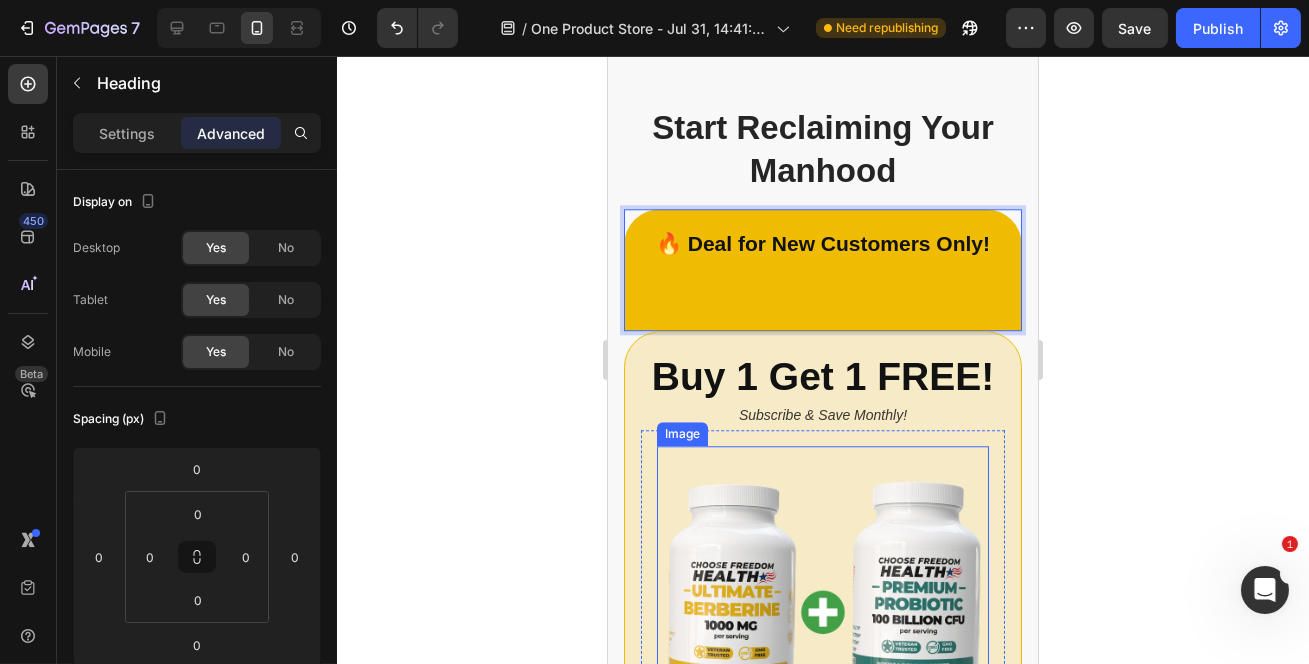 click at bounding box center [822, 612] 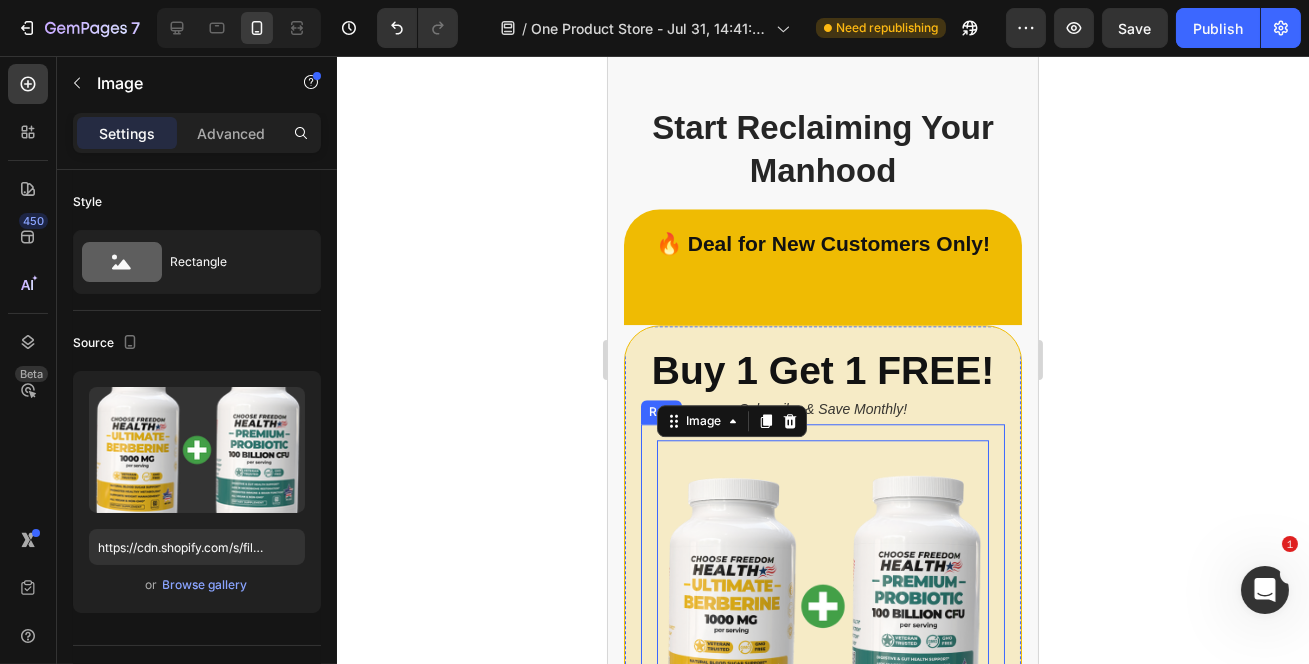 click on "Row" at bounding box center [660, 412] 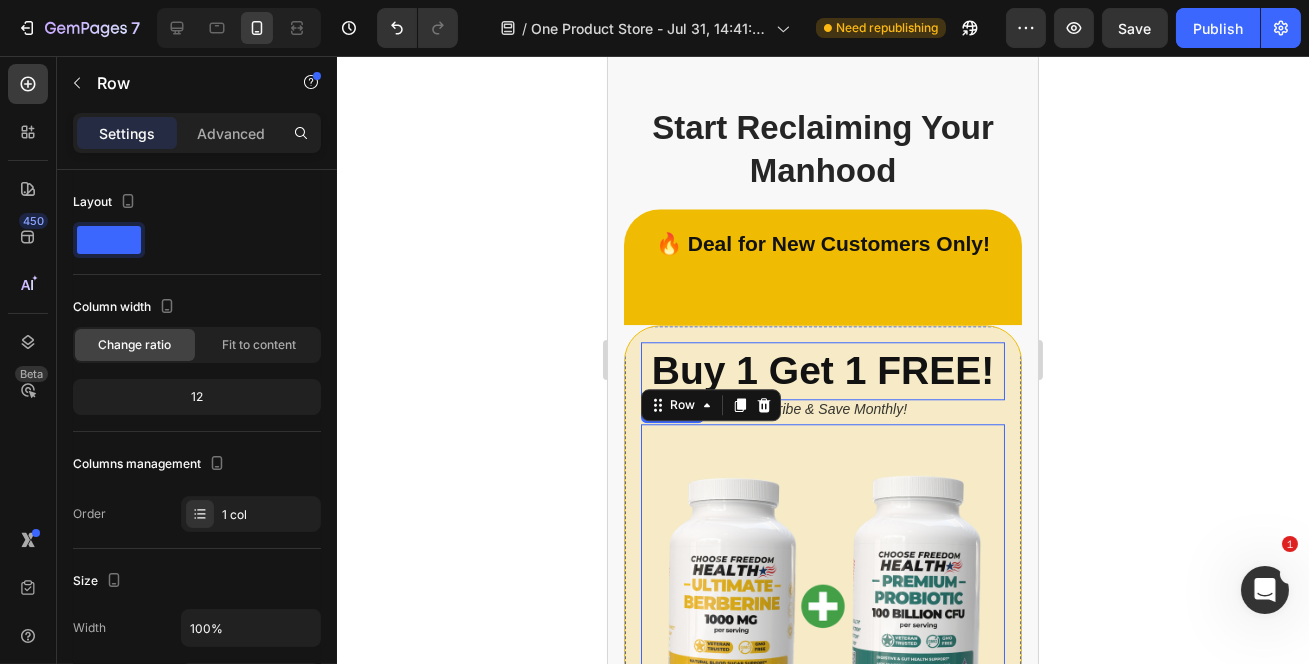 click on "Buy 1 Get 1 FREE!" at bounding box center (822, 370) 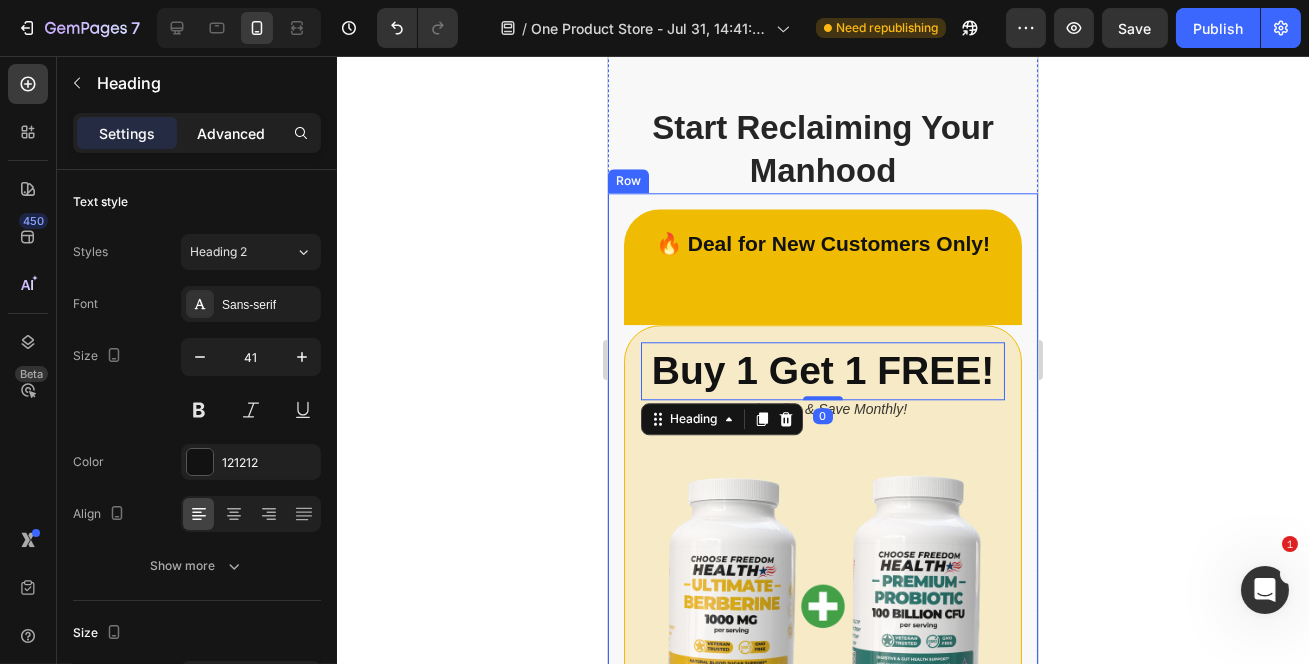click on "Advanced" at bounding box center (231, 133) 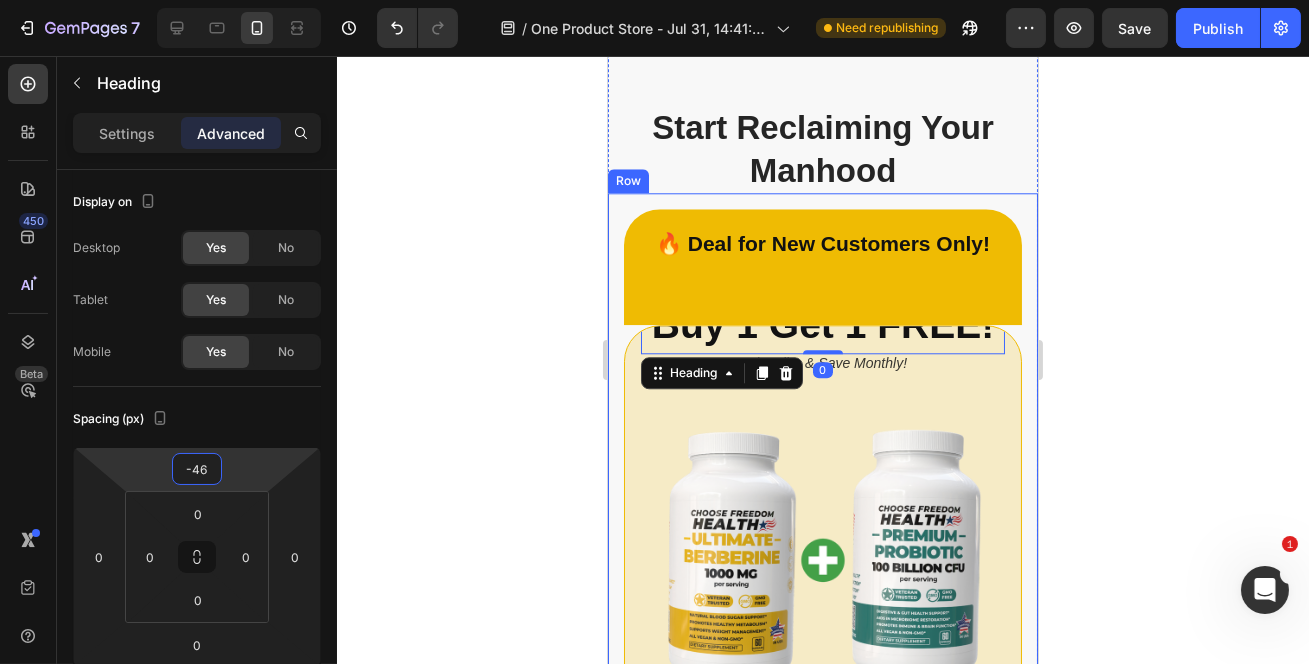 drag, startPoint x: 249, startPoint y: 465, endPoint x: 256, endPoint y: 486, distance: 22.135944 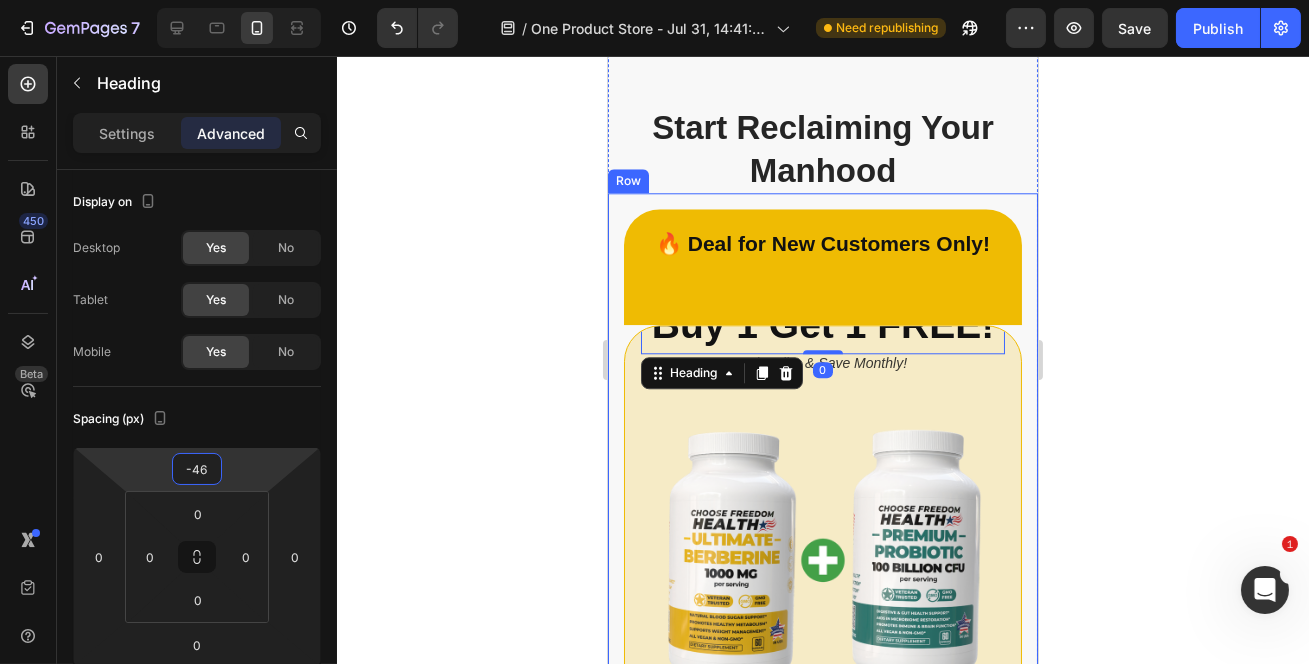 click on "7  Version history  /  One Product Store - Jul 31, 14:41:00 Need republishing Preview  Save   Publish  450 Beta Sections(18) Elements(83) Section Element Hero Section Product Detail Brands Trusted Badges Guarantee Product Breakdown How to use Testimonials Compare Bundle FAQs Social Proof Brand Story Product List Collection Blog List Contact Sticky Add to Cart Custom Footer Browse Library 450 Layout
Row
Row
Row
Row Text
Heading
Text Block Button
Button
Button Media
Image
Image" at bounding box center (654, 0) 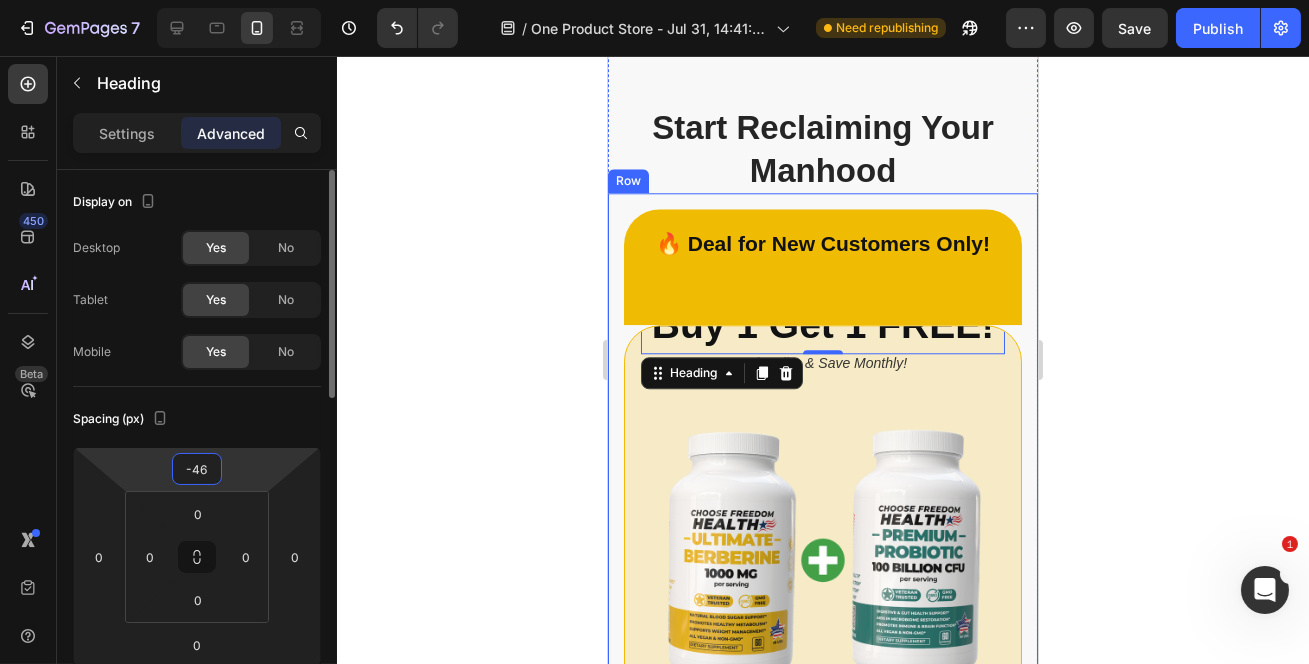 type on "0" 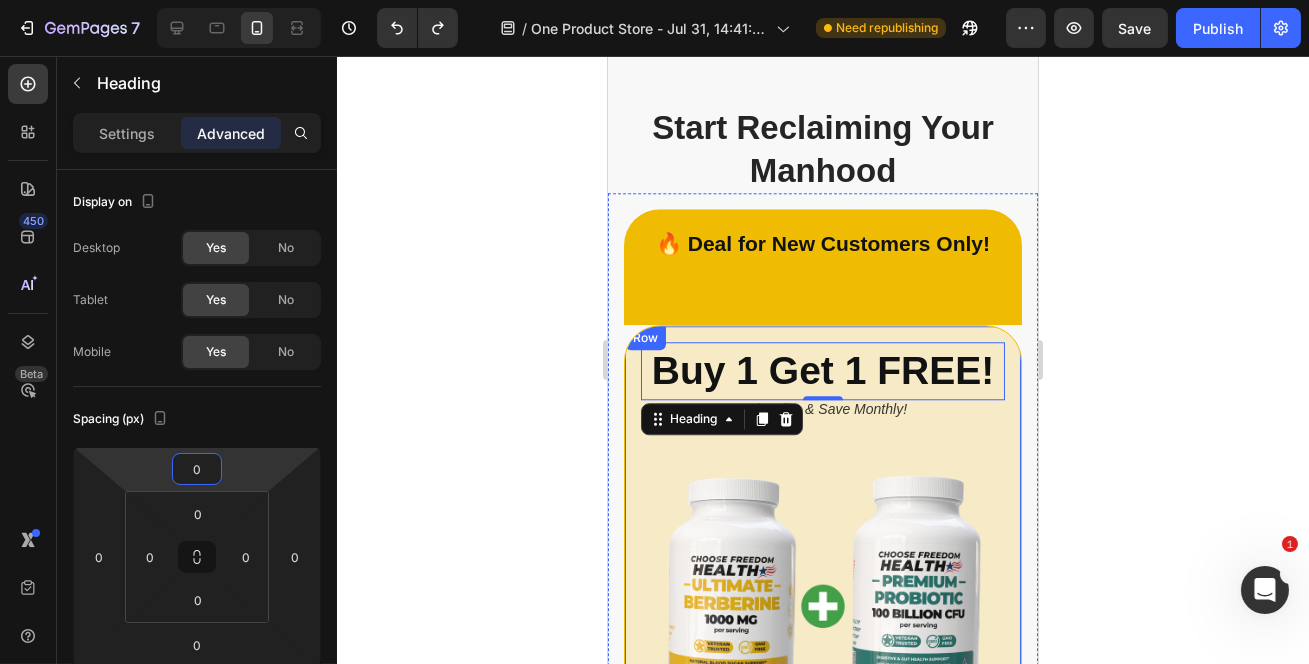 click on "Buy 1 Get 1 FREE! Heading 0 Subscribe & Save Monthly! Text Block Image Row Row" at bounding box center [822, 565] 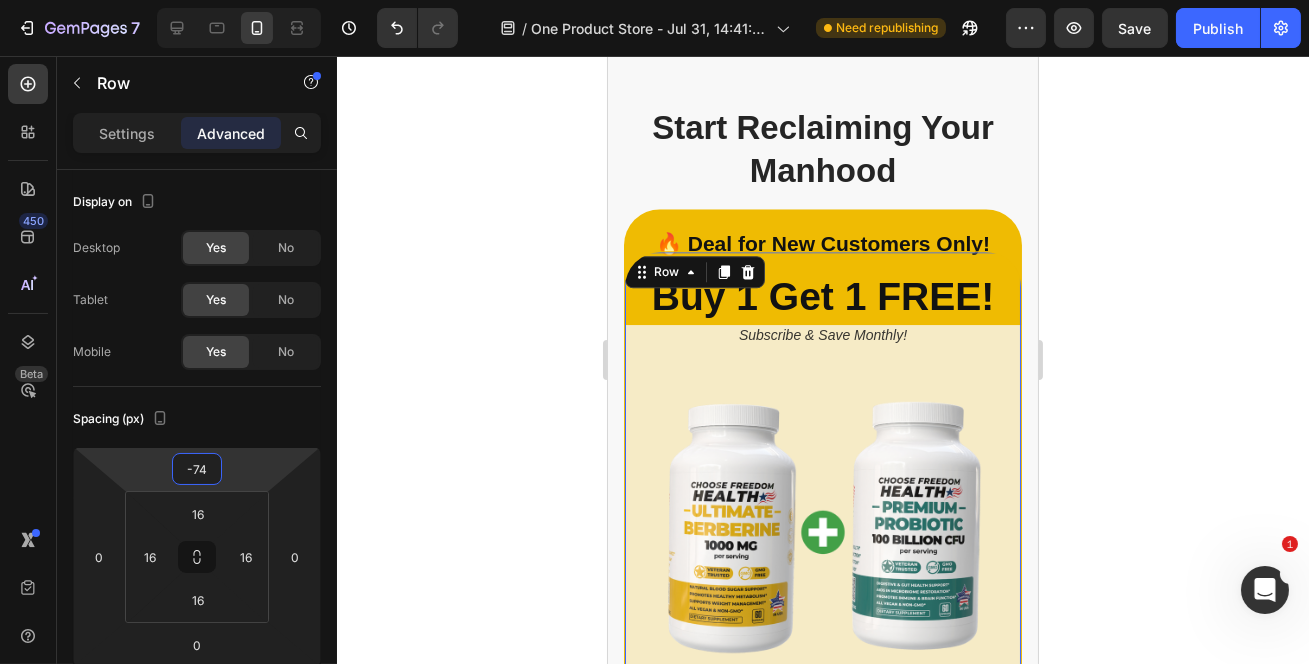 drag, startPoint x: 244, startPoint y: 472, endPoint x: 253, endPoint y: 506, distance: 35.17101 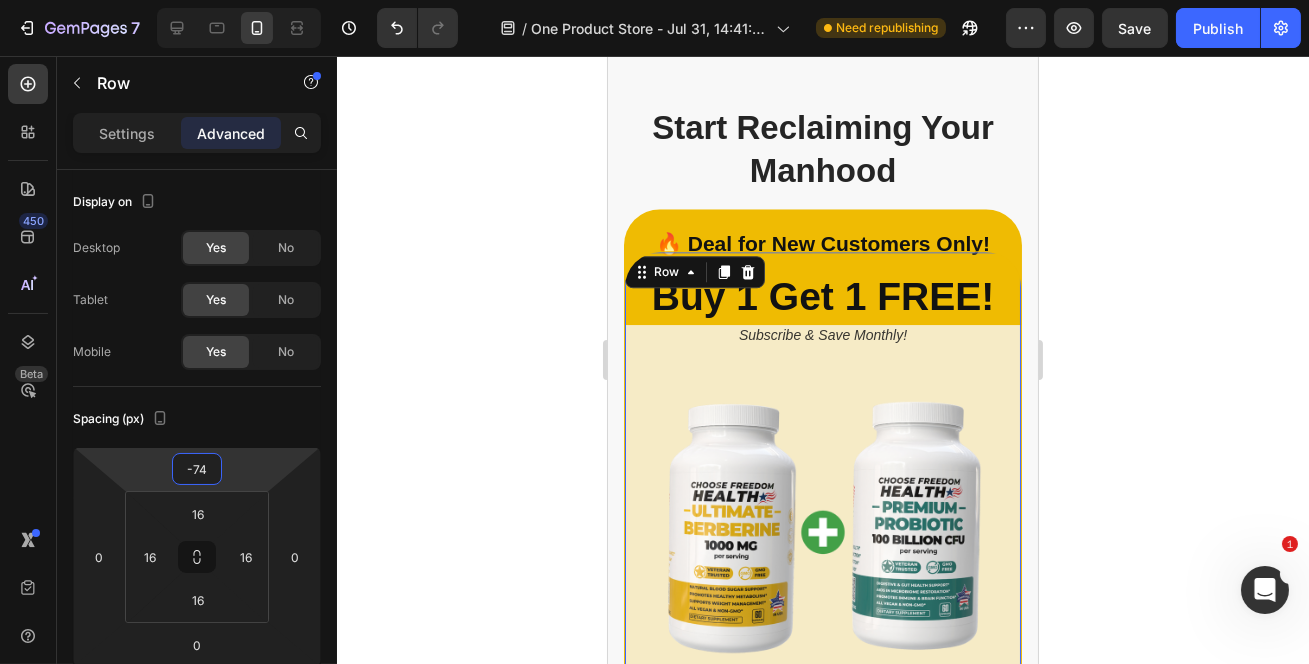 click on "7  Version history  /  One Product Store - Jul 31, 14:41:00 Need republishing Preview  Save   Publish  450 Beta Sections(18) Elements(83) Section Element Hero Section Product Detail Brands Trusted Badges Guarantee Product Breakdown How to use Testimonials Compare Bundle FAQs Social Proof Brand Story Product List Collection Blog List Contact Sticky Add to Cart Custom Footer Browse Library 450 Layout
Row
Row
Row
Row Text
Heading
Text Block Button
Button
Button Media
Image
Image" at bounding box center (654, 0) 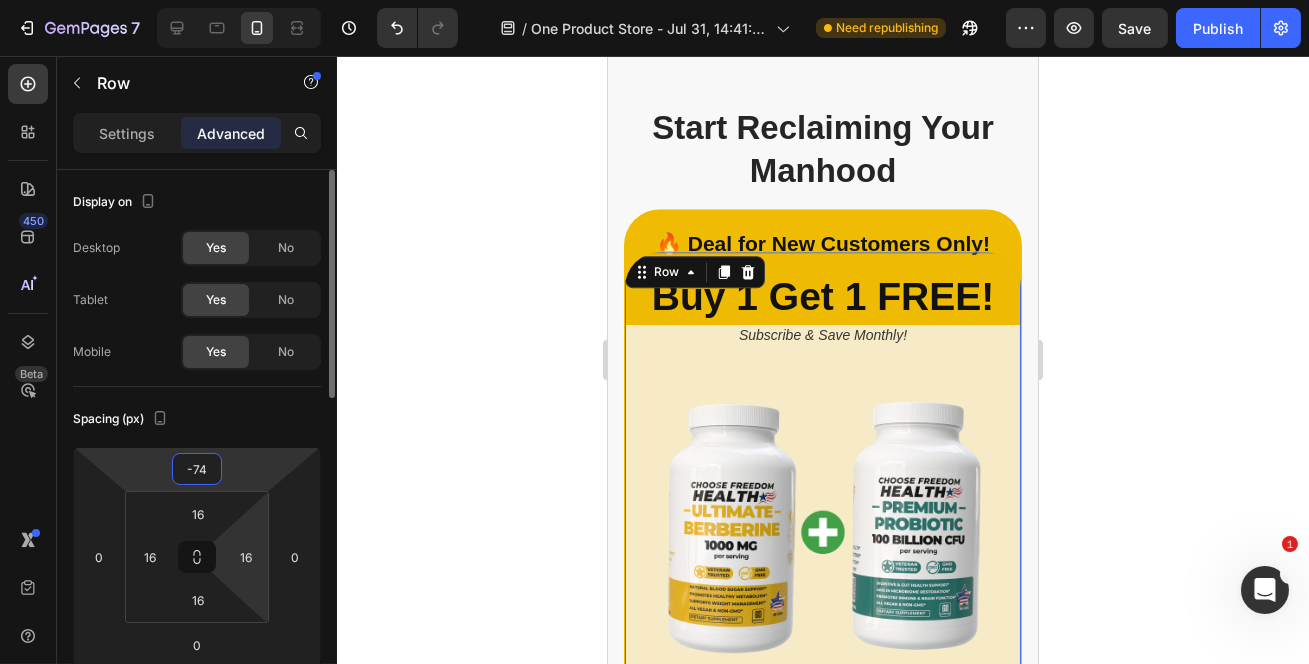 type on "0" 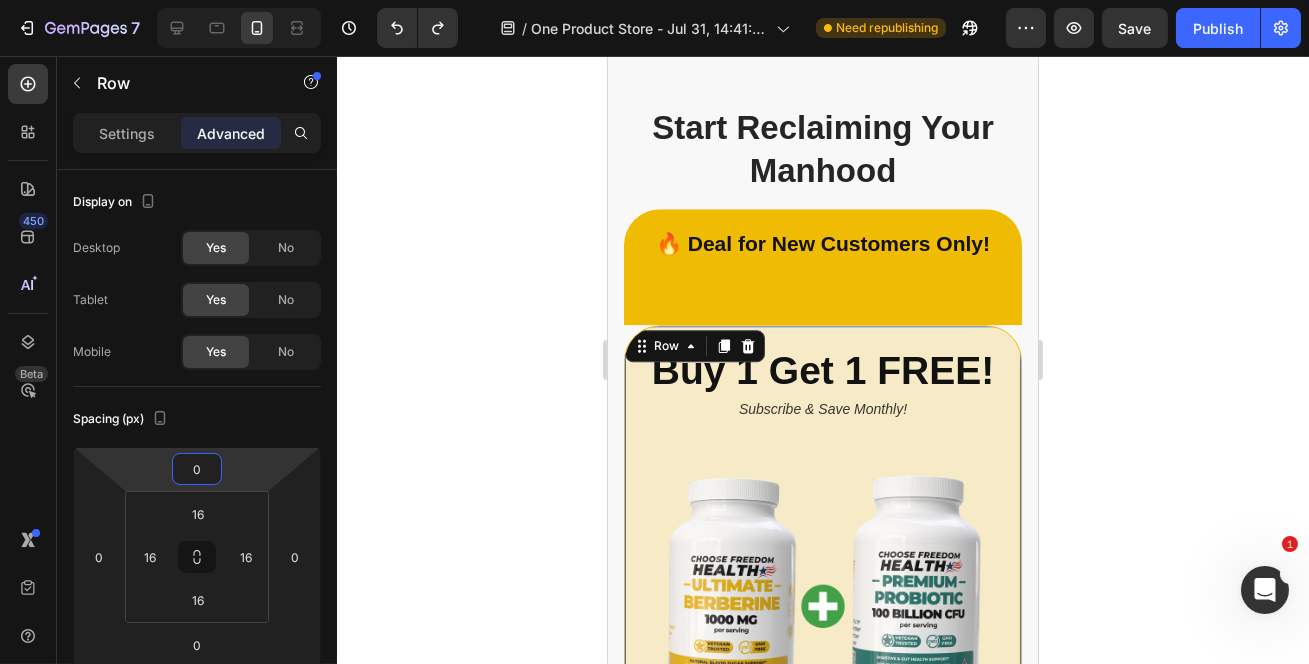 click 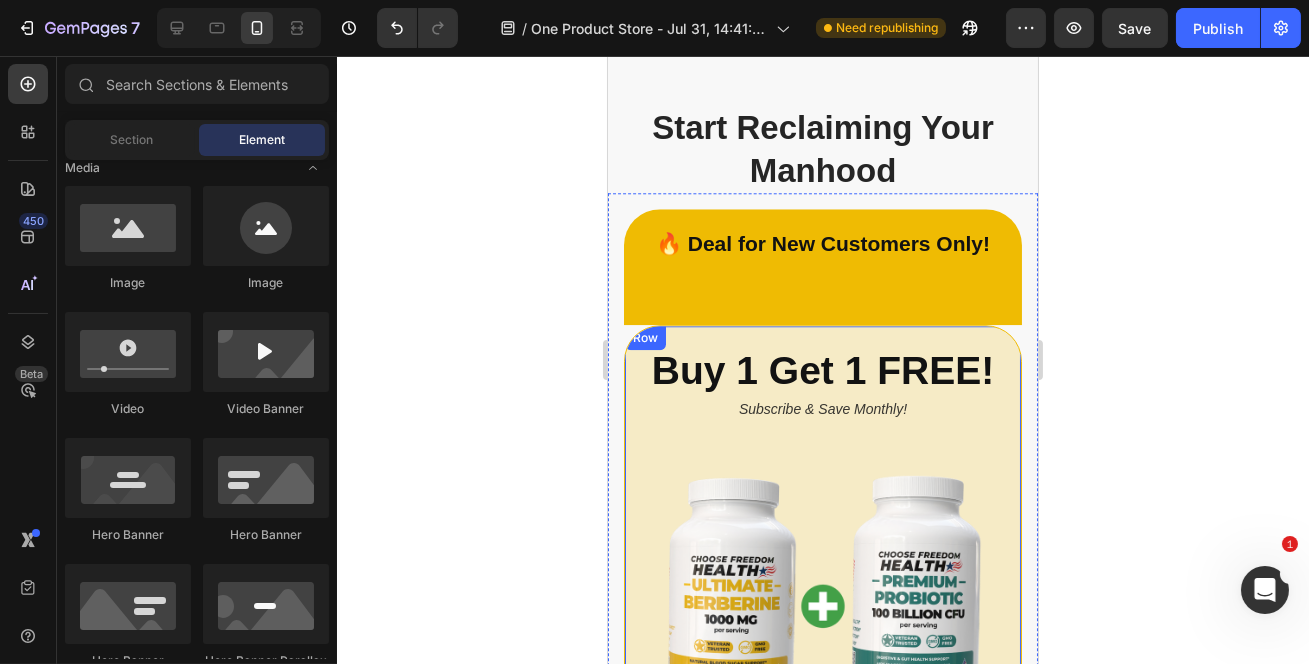 click on "Buy 1 Get 1 FREE! Heading Subscribe & Save Monthly! Text Block Image Row Row" at bounding box center [822, 565] 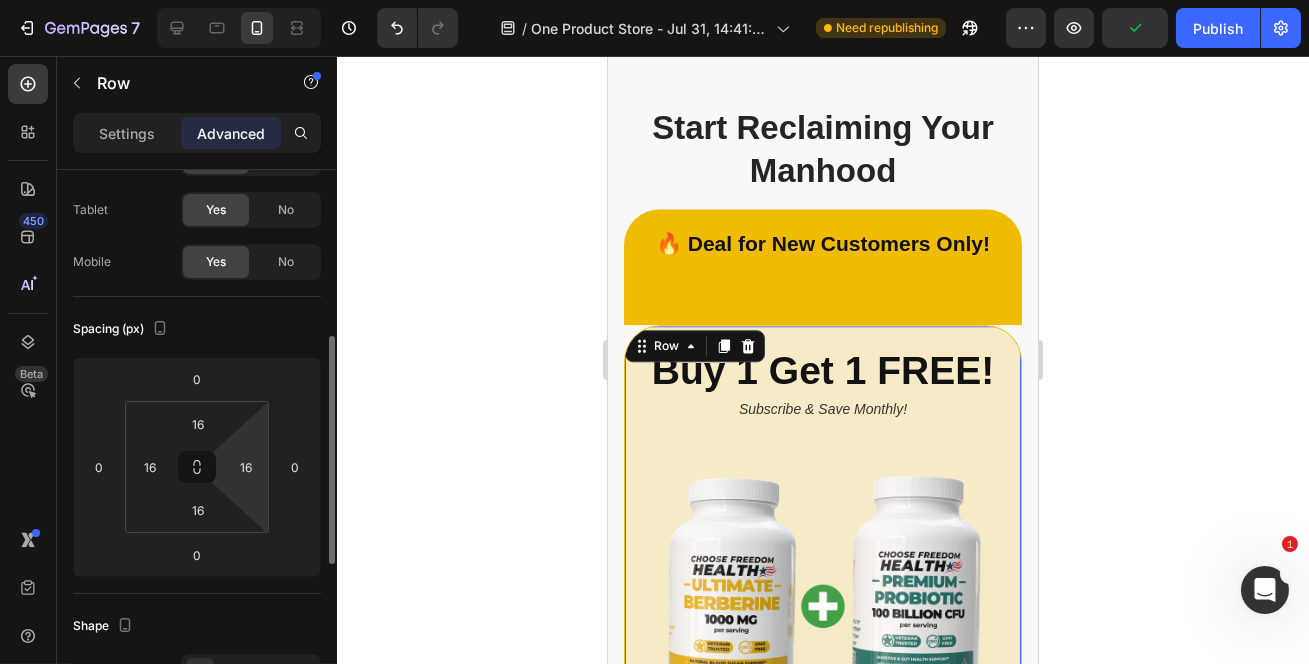 scroll, scrollTop: 181, scrollLeft: 0, axis: vertical 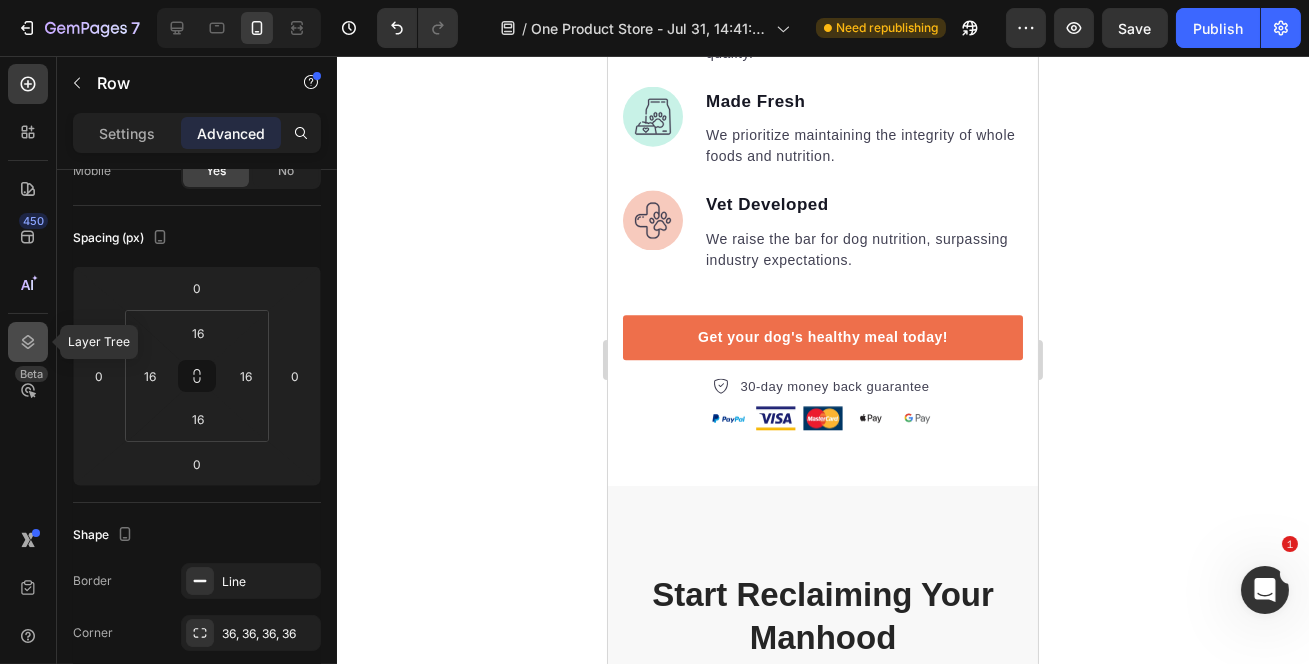 click 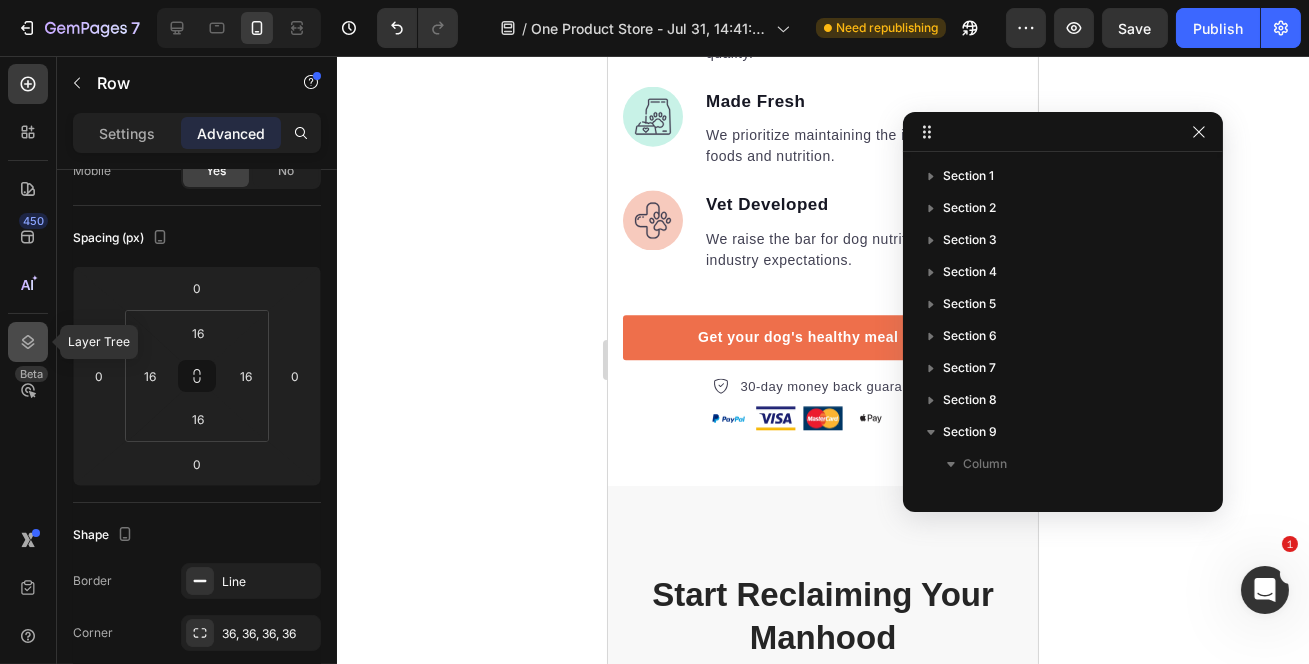 scroll, scrollTop: 277, scrollLeft: 0, axis: vertical 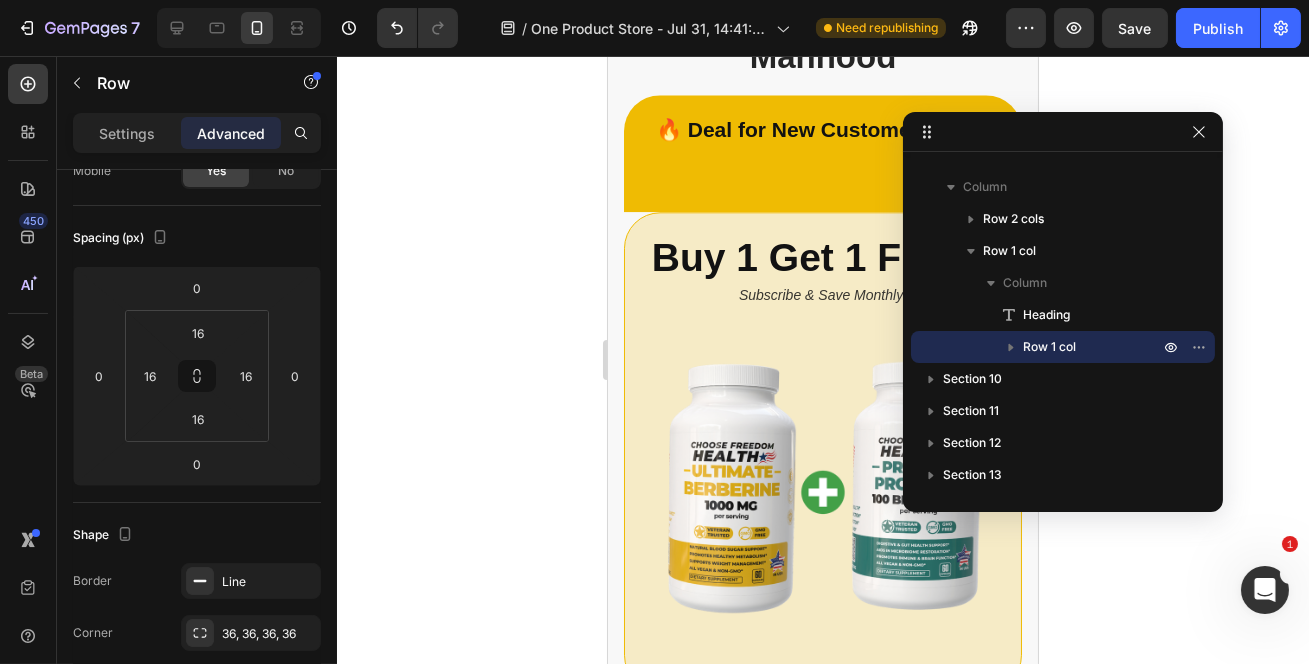 click on "Buy 1 Get 1 FREE! Heading Subscribe & Save Monthly! Text Block Image Row Row" at bounding box center (822, 452) 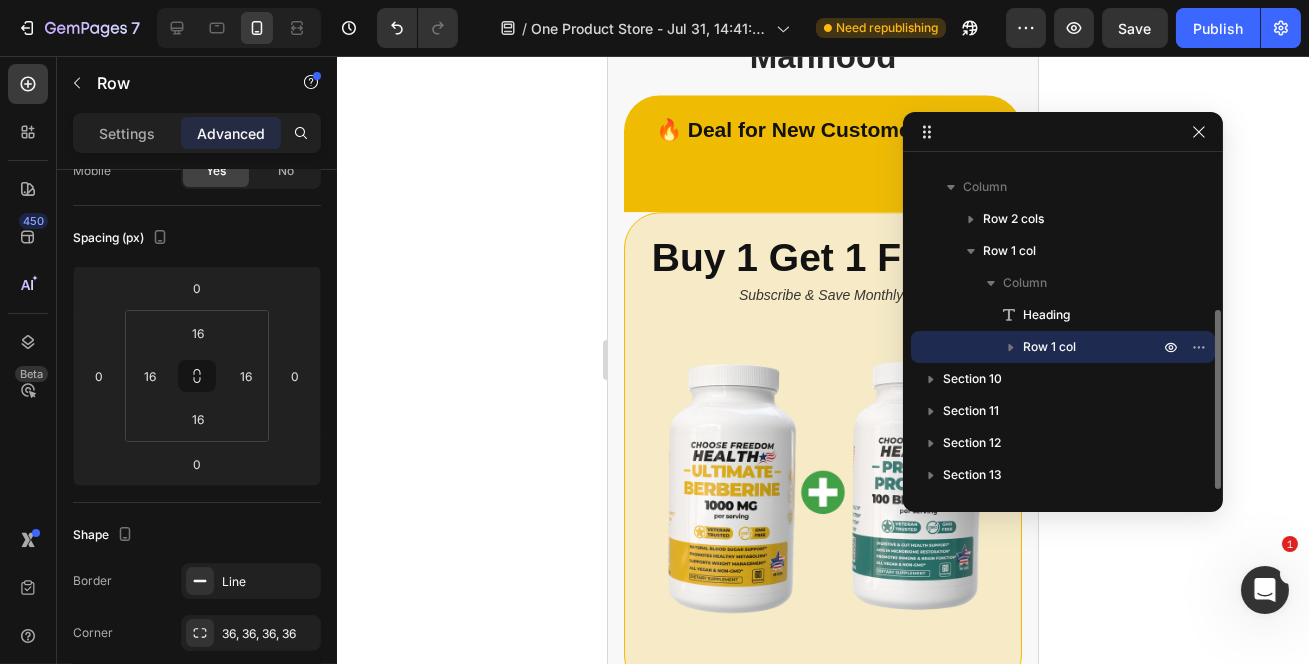 drag, startPoint x: 1014, startPoint y: 343, endPoint x: 1078, endPoint y: 340, distance: 64.070274 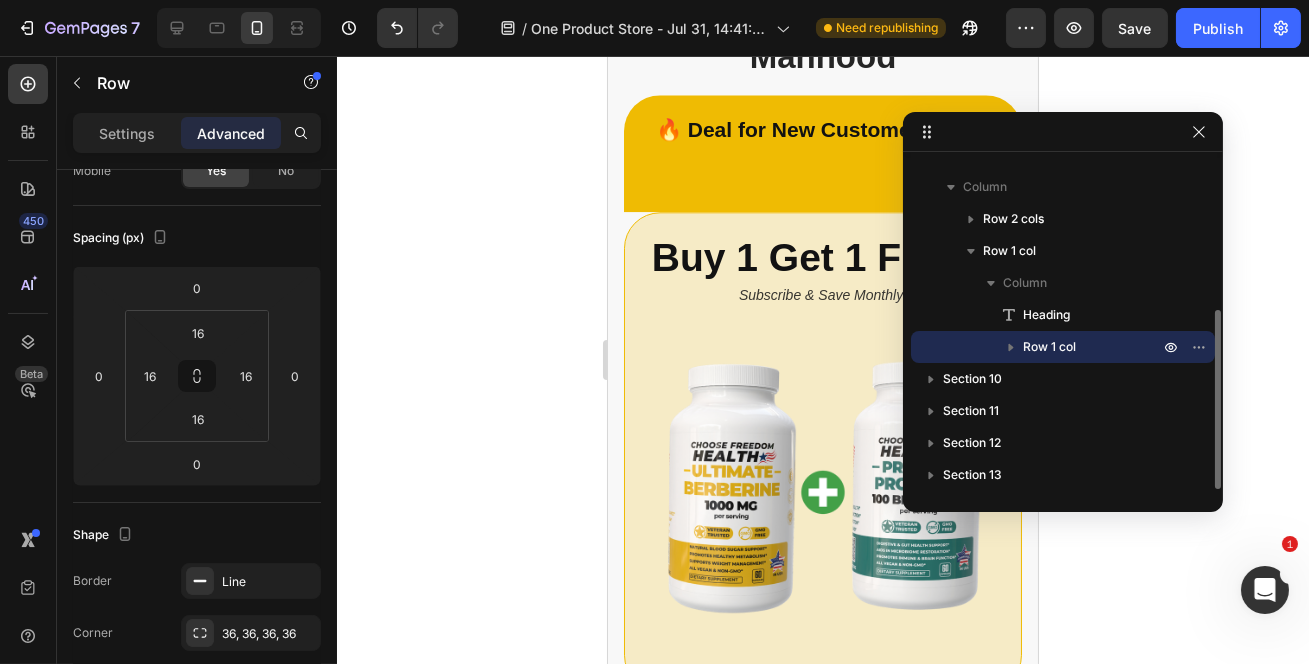 click on "Row 1 col" at bounding box center (1063, 347) 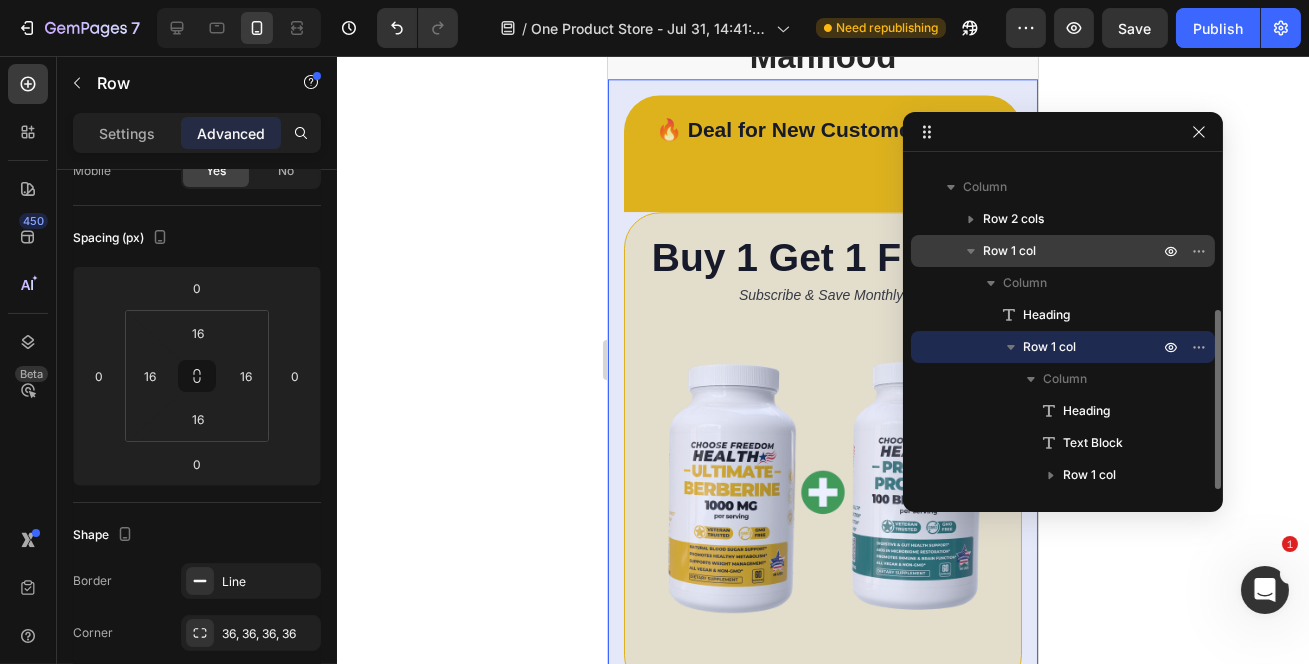 click 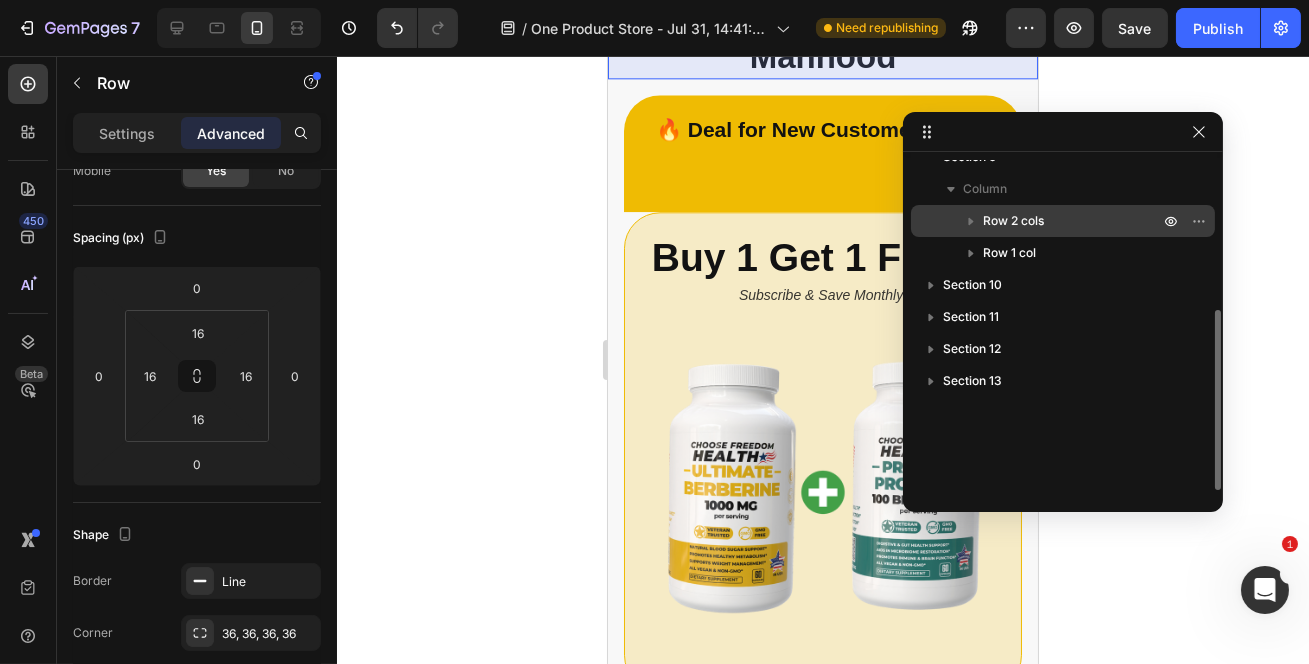 drag, startPoint x: 1052, startPoint y: 249, endPoint x: 1042, endPoint y: 207, distance: 43.174065 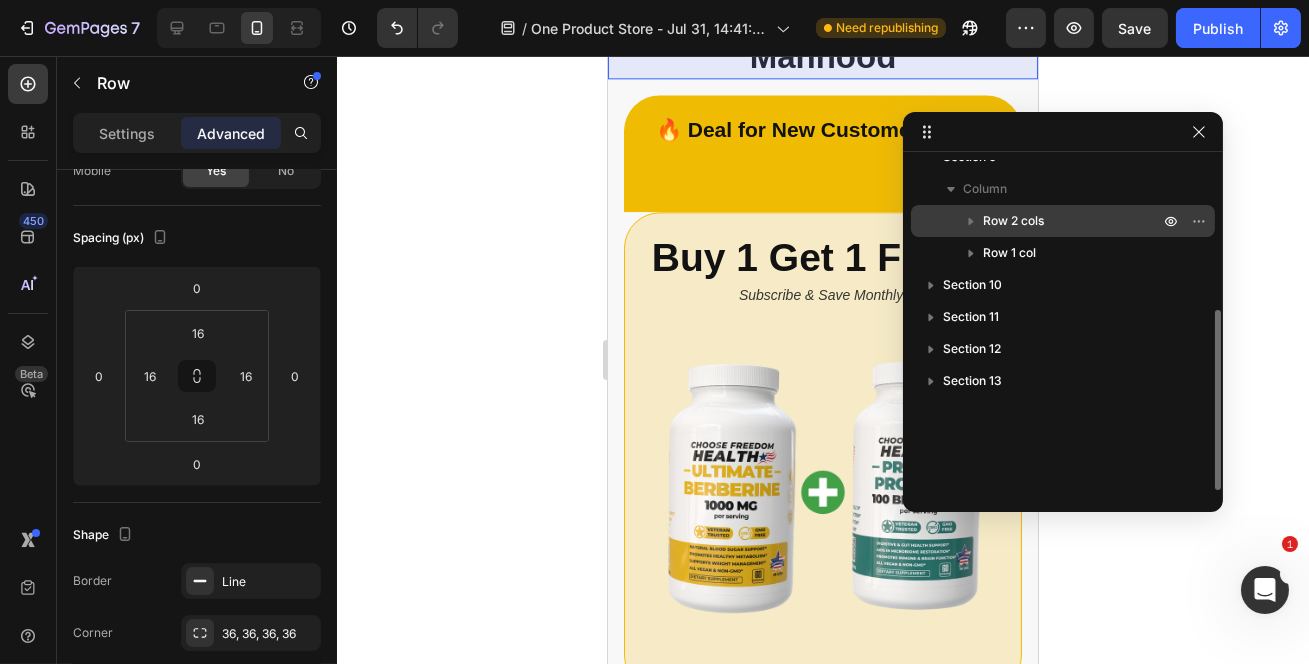 click on "Row 2 cols Row 1 col" at bounding box center (1063, 237) 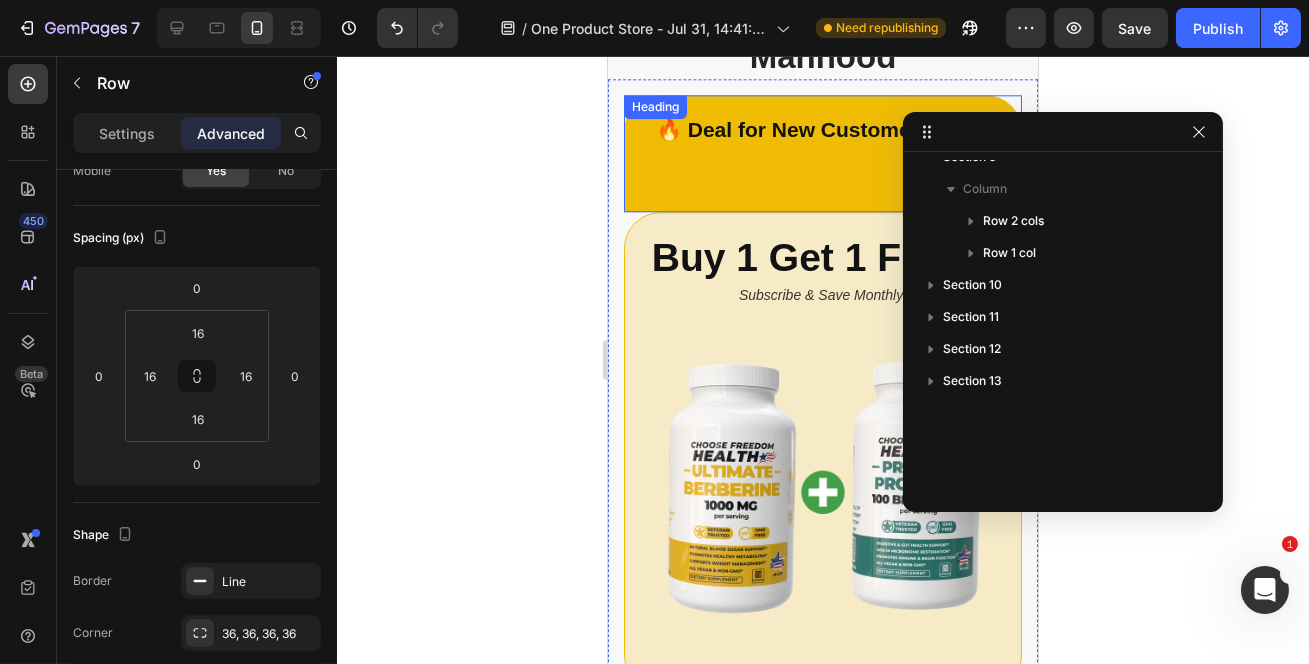 scroll, scrollTop: 9701, scrollLeft: 0, axis: vertical 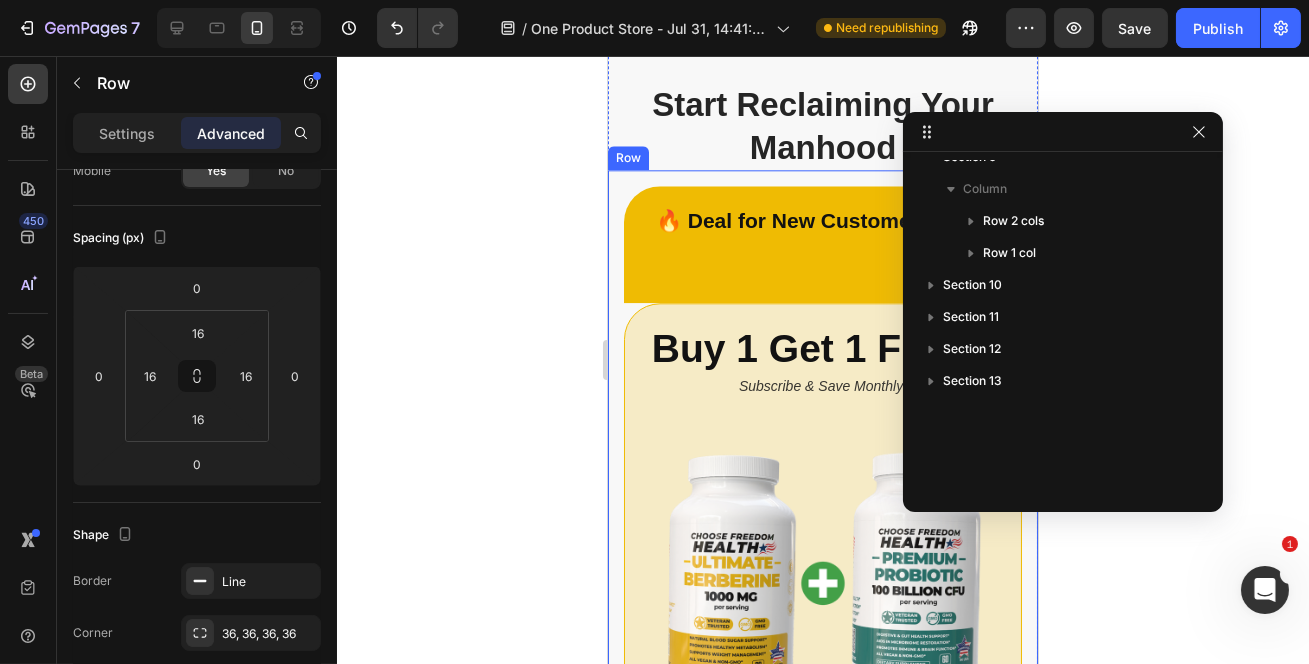 click on "🔥 Deal for New Customers Only! Heading Buy 1 Get 1 FREE! Heading Subscribe & Save Monthly! Text Block Image Row Row Row" at bounding box center [822, 484] 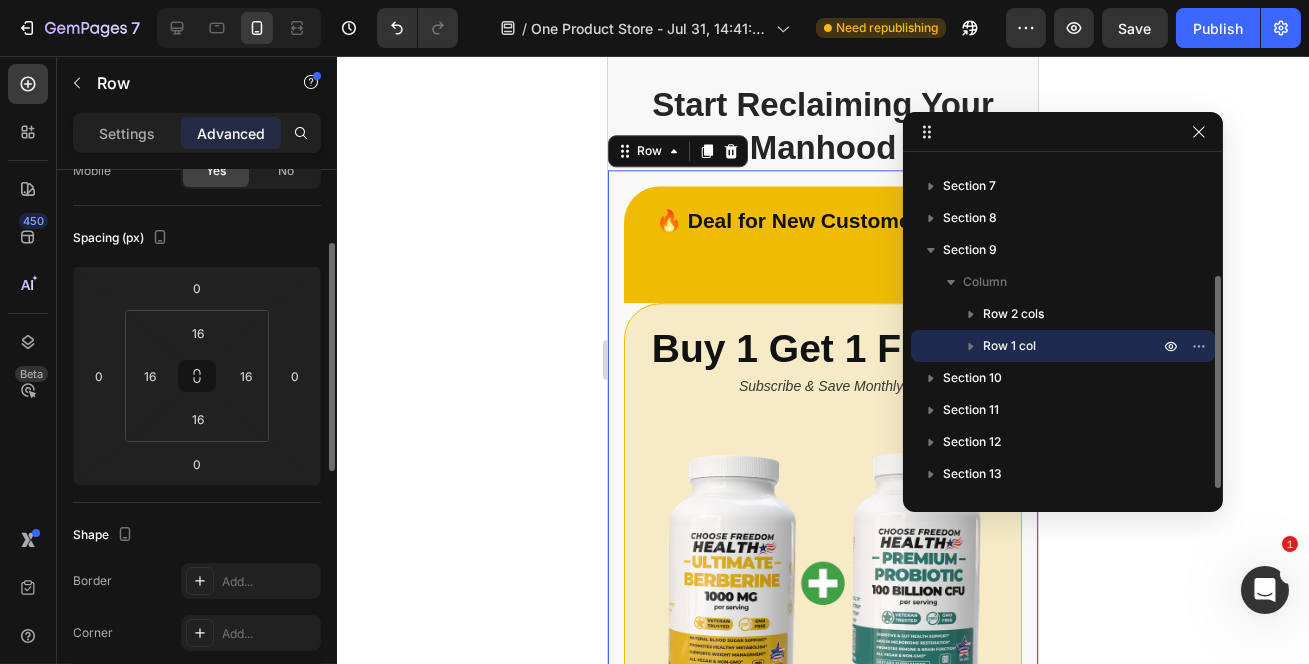 scroll, scrollTop: 180, scrollLeft: 0, axis: vertical 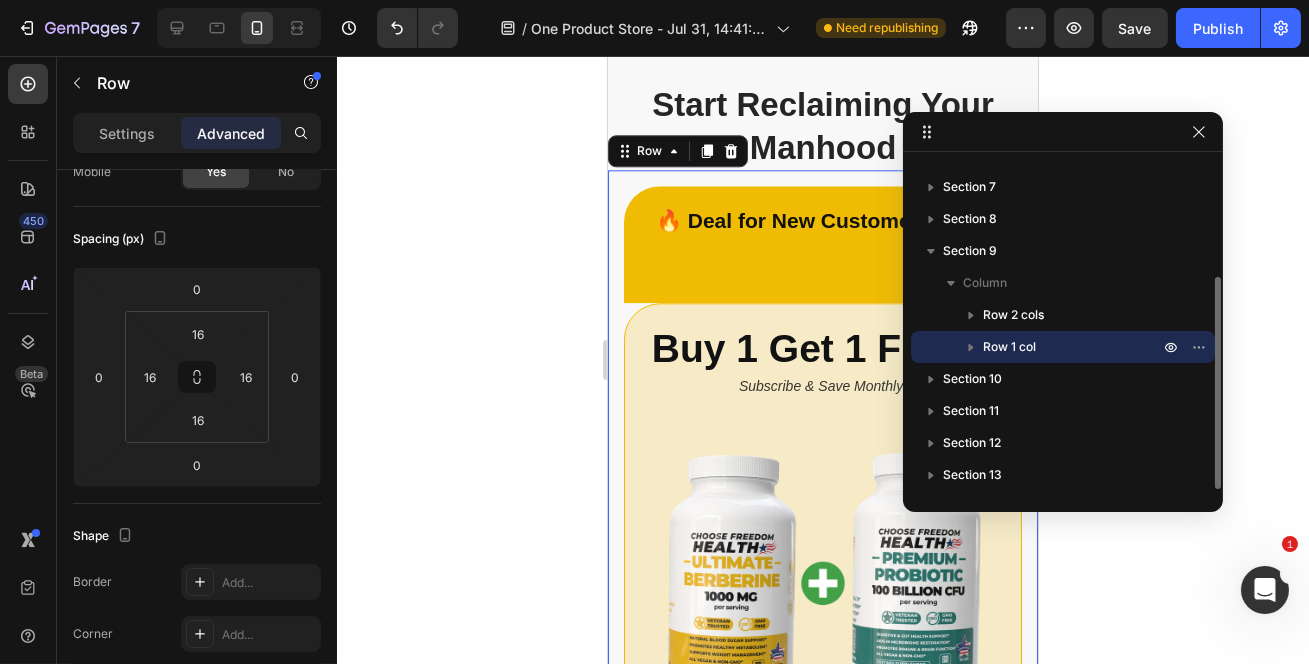 click 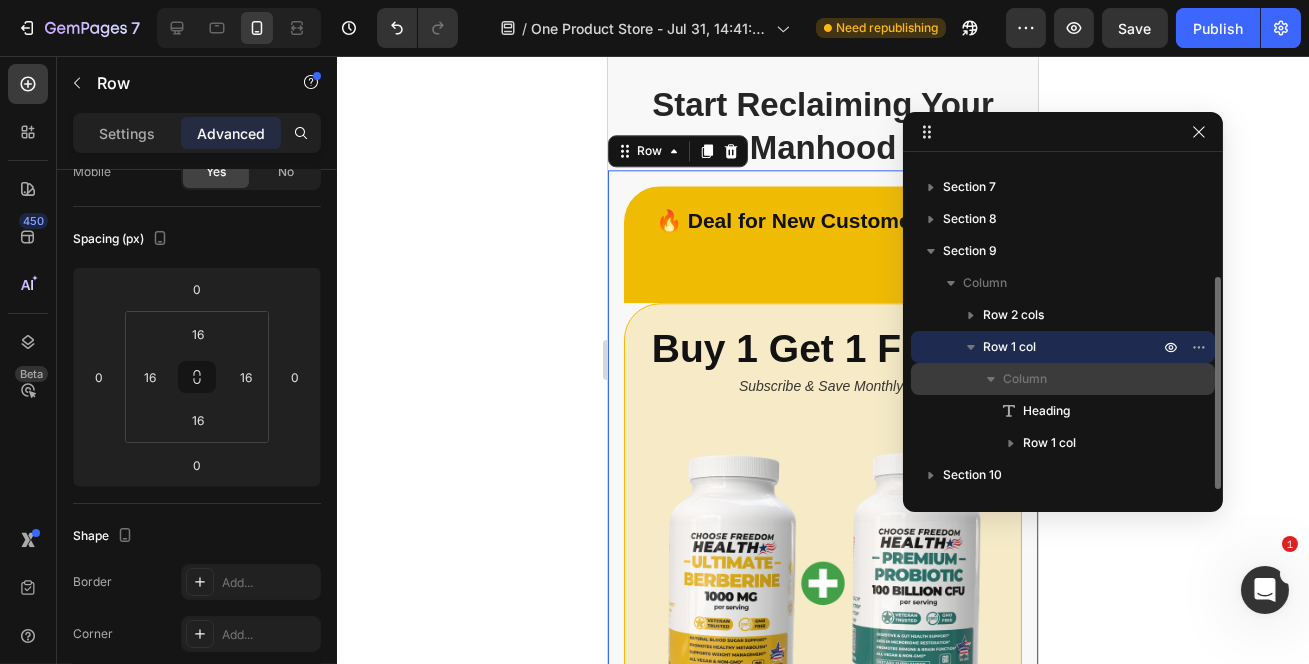 drag, startPoint x: 1013, startPoint y: 443, endPoint x: 1027, endPoint y: 388, distance: 56.753853 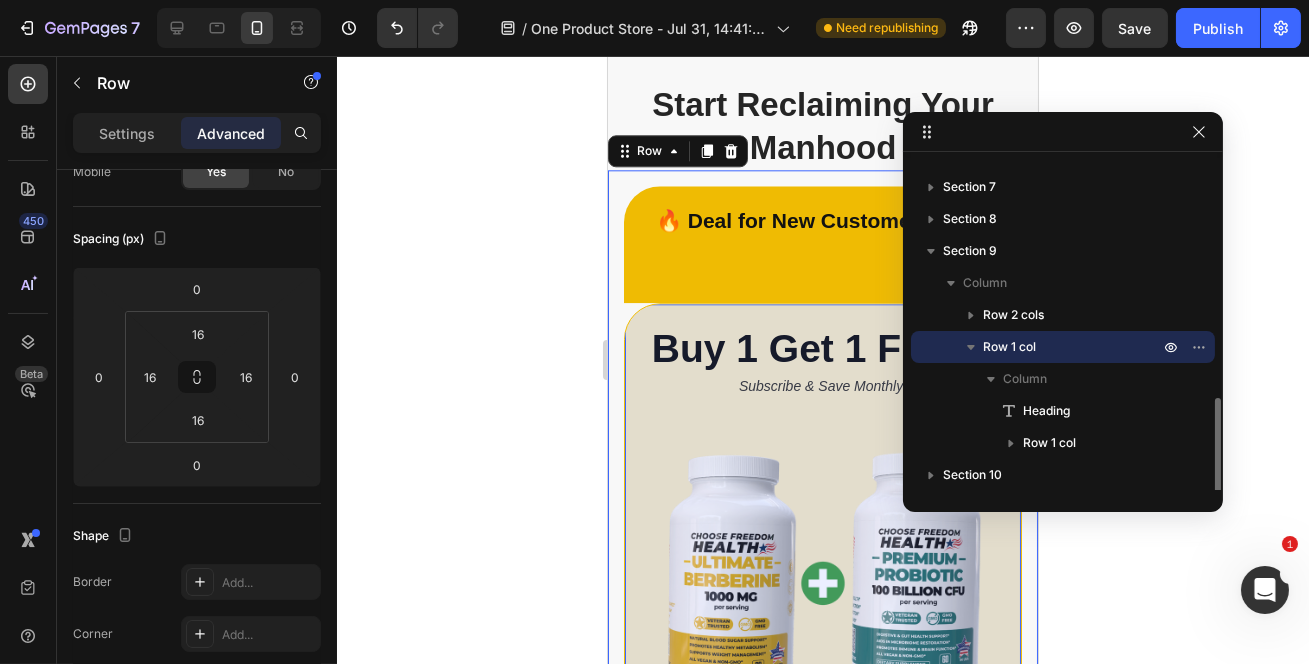 scroll, scrollTop: 272, scrollLeft: 0, axis: vertical 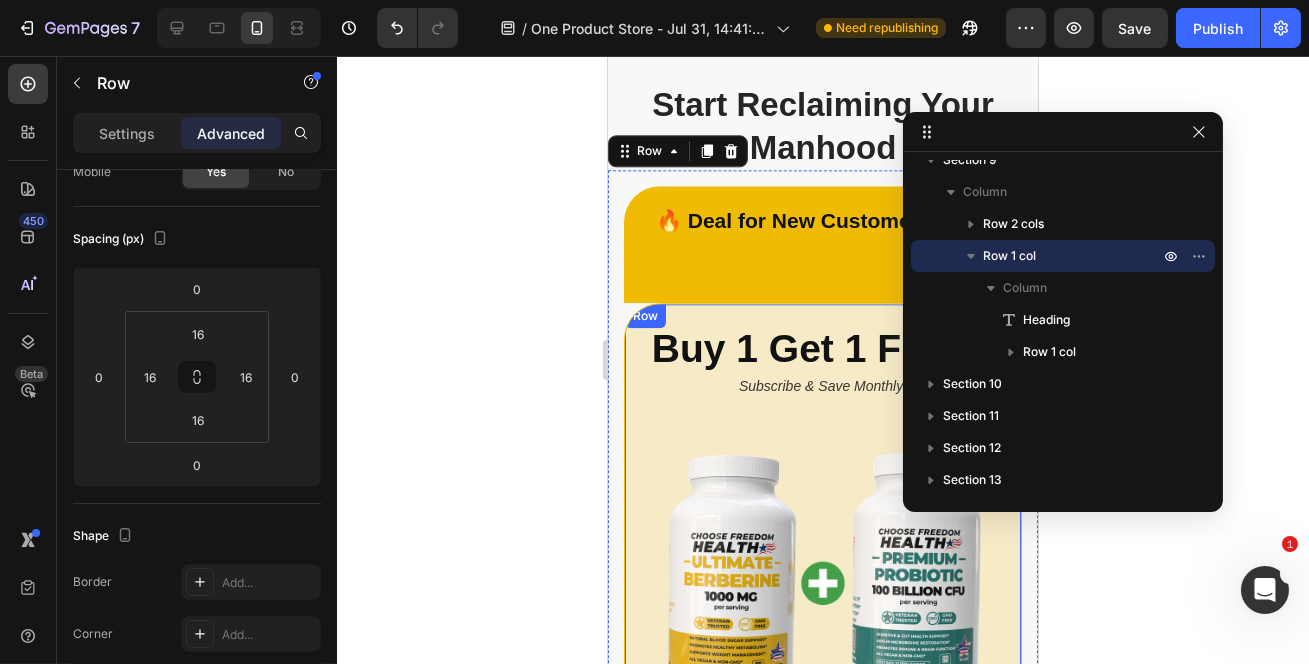 click on "Buy 1 Get 1 FREE! Heading Subscribe & Save Monthly! Text Block Image Row Row" at bounding box center (822, 543) 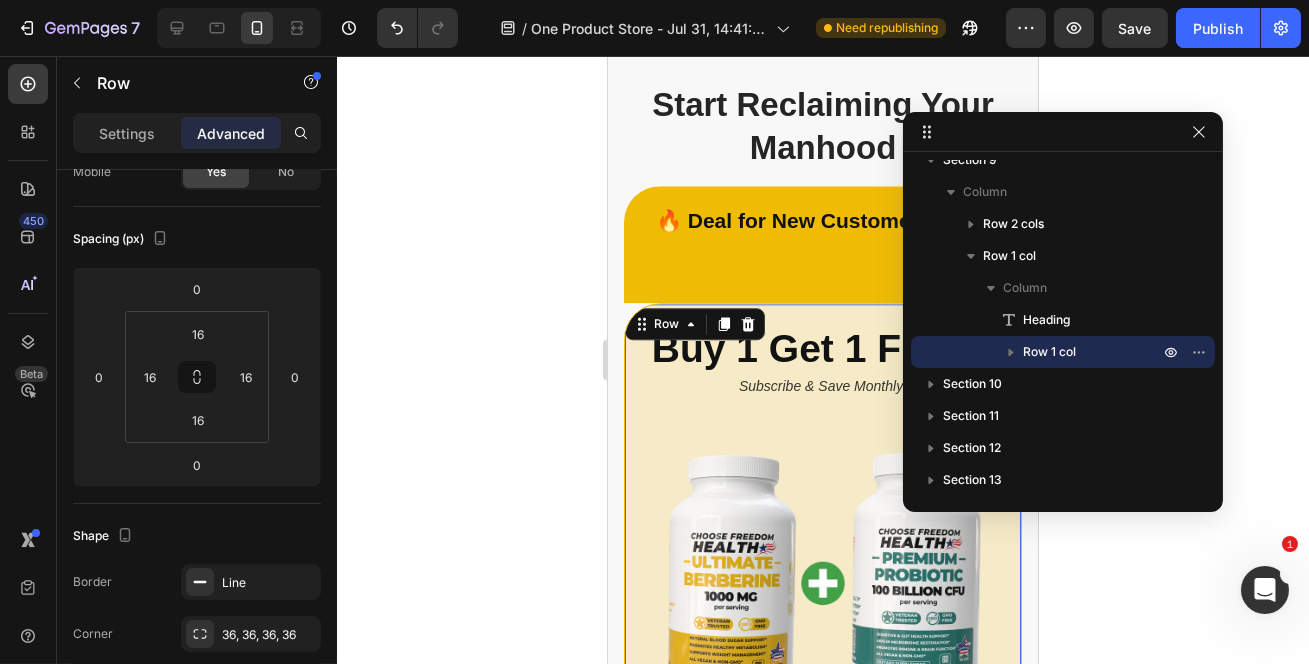 scroll, scrollTop: 180, scrollLeft: 0, axis: vertical 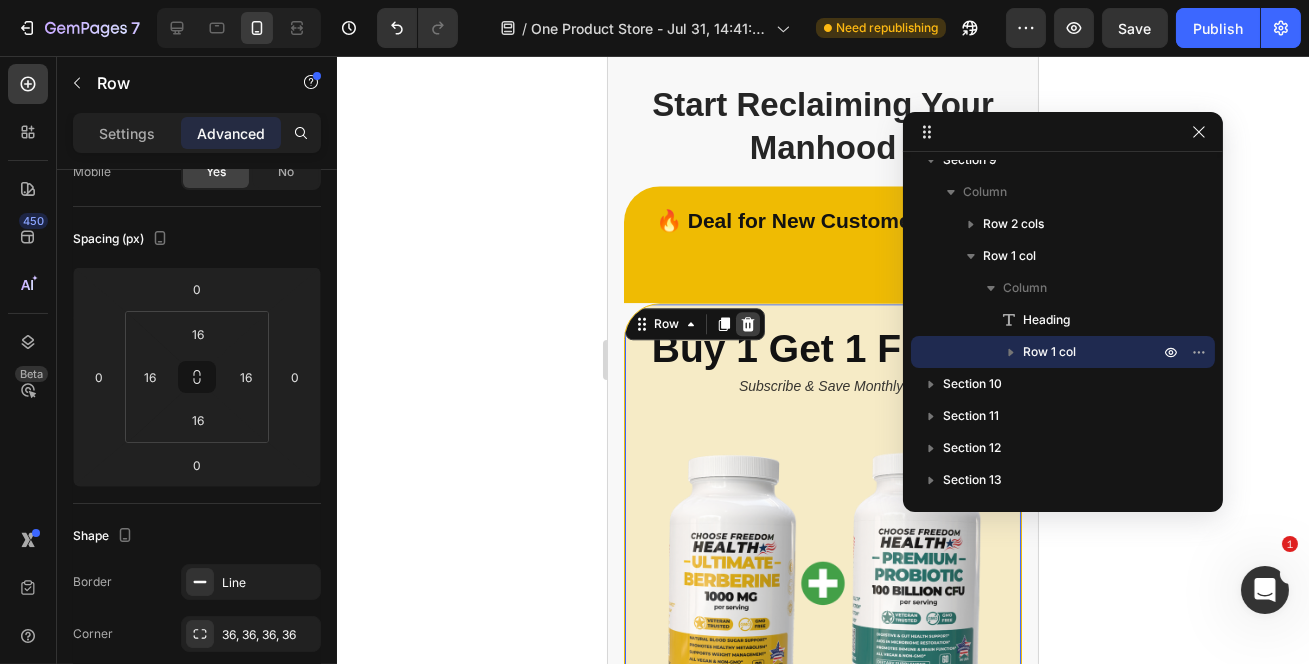 click at bounding box center (723, 324) 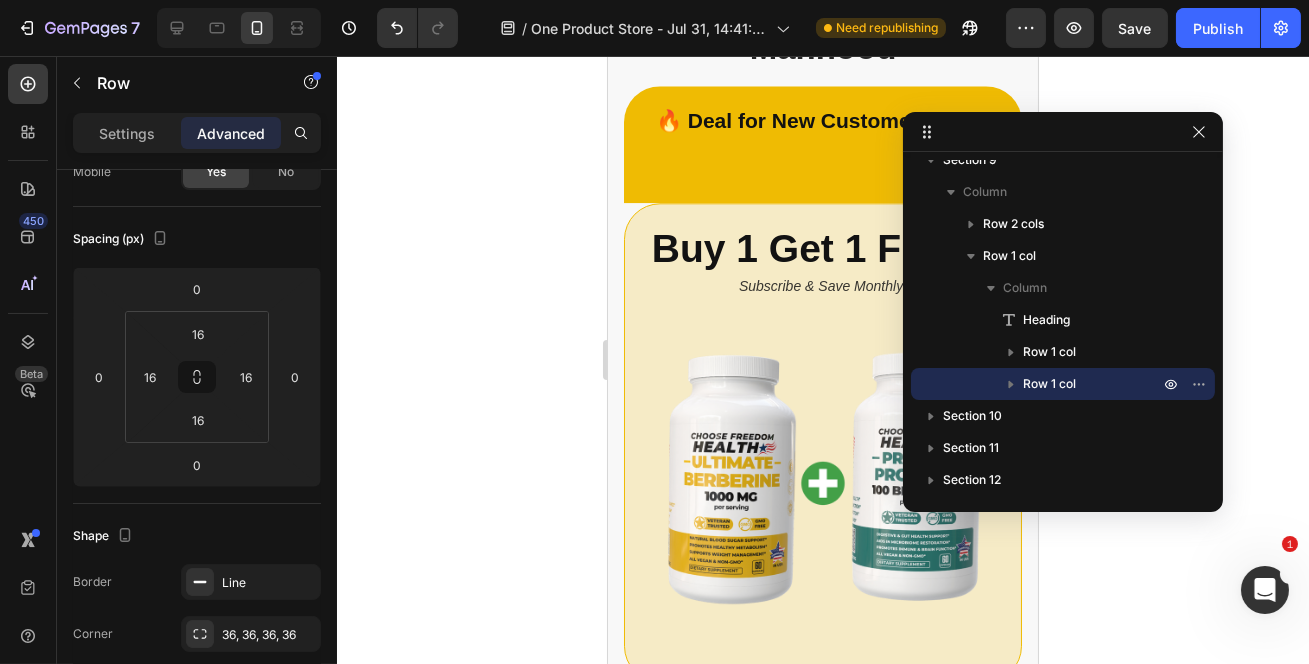 scroll, scrollTop: 9710, scrollLeft: 0, axis: vertical 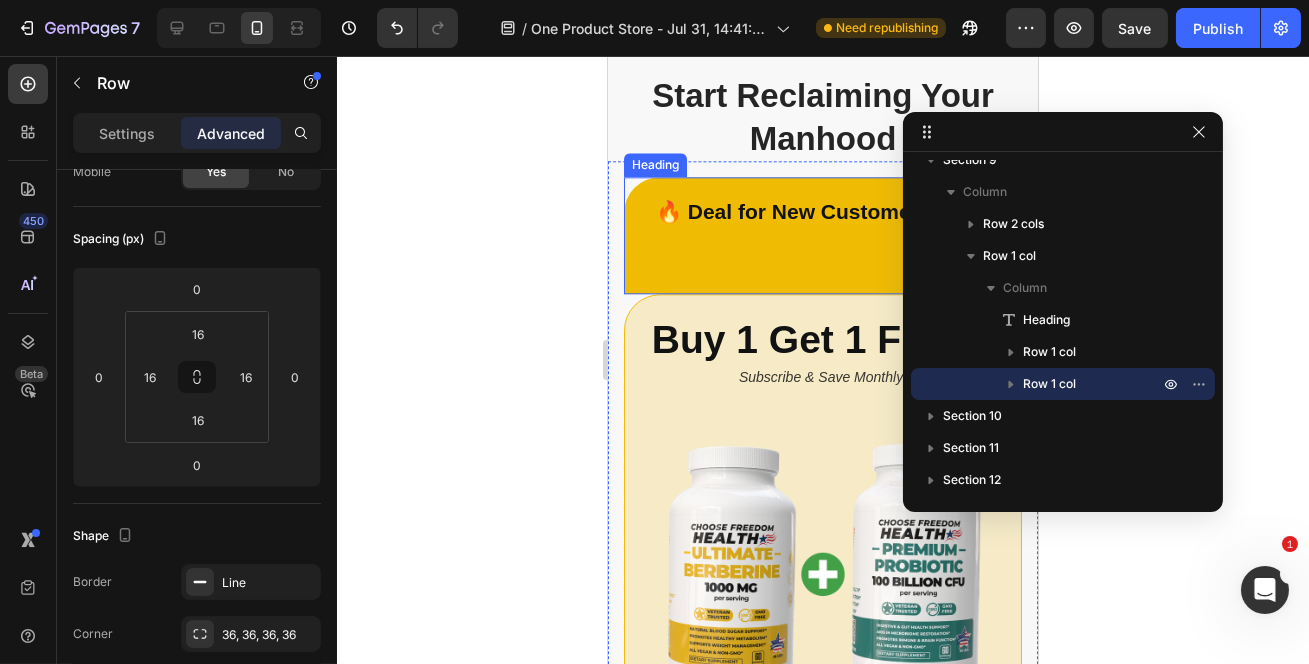 click on "🔥 Deal for New Customers Only!" at bounding box center [822, 235] 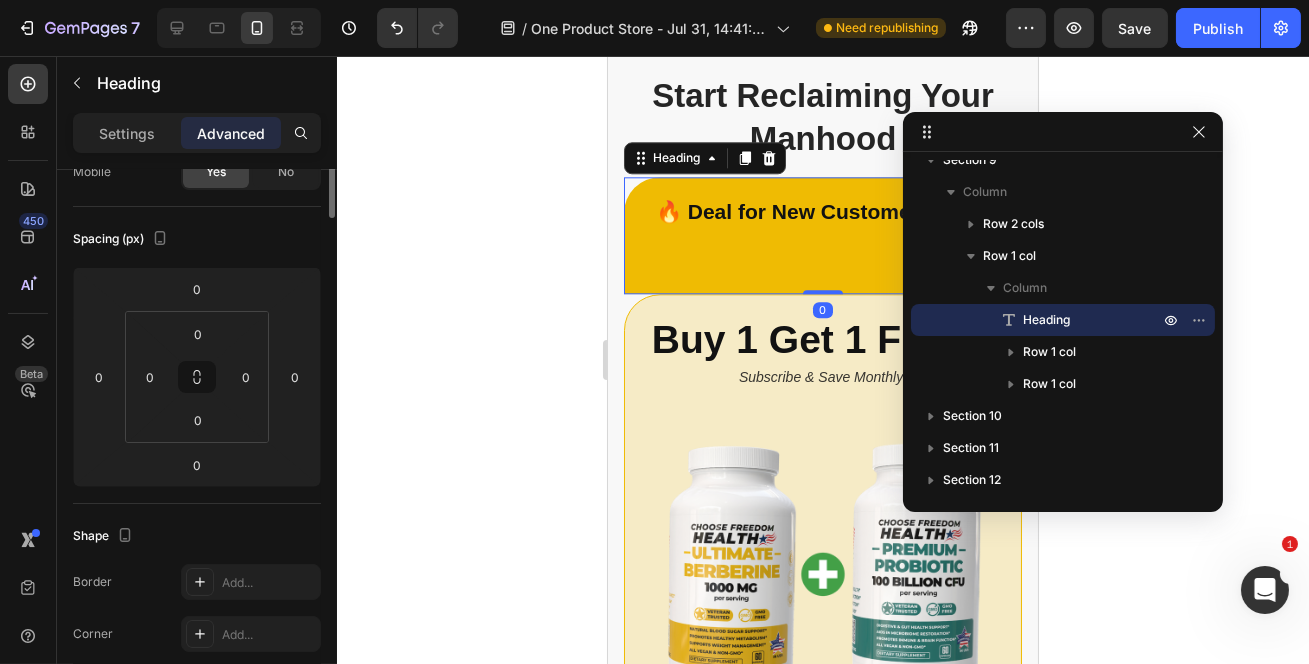 scroll, scrollTop: 0, scrollLeft: 0, axis: both 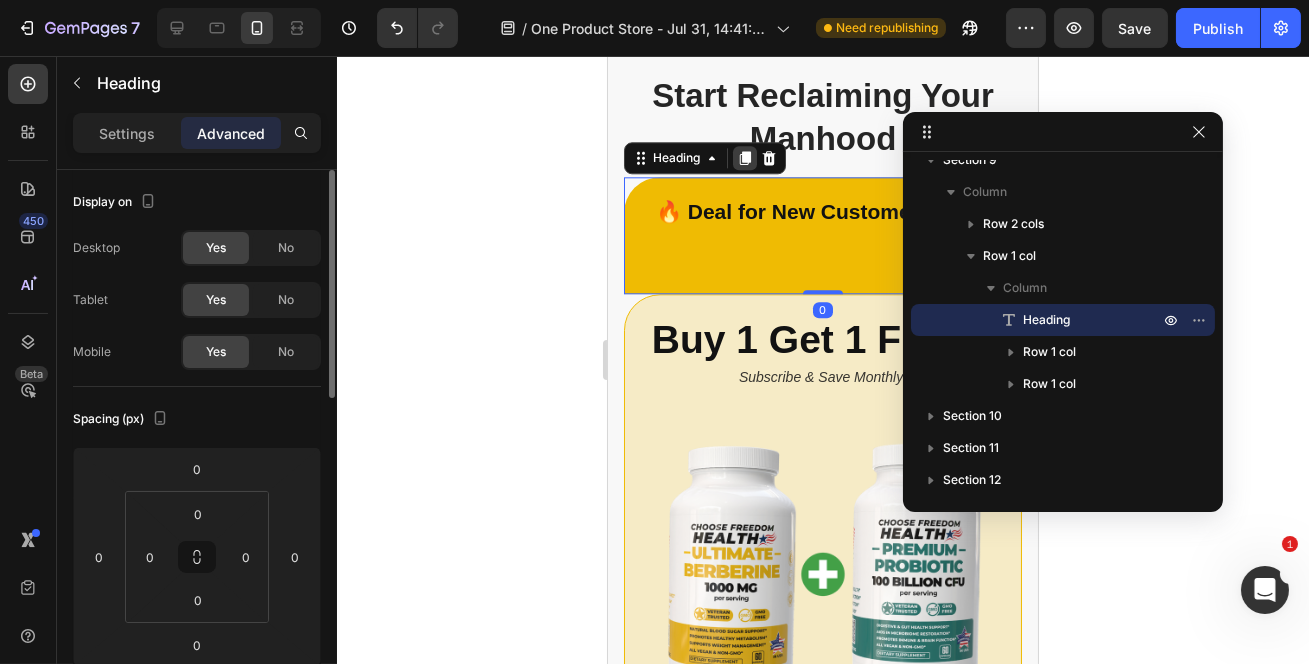 click 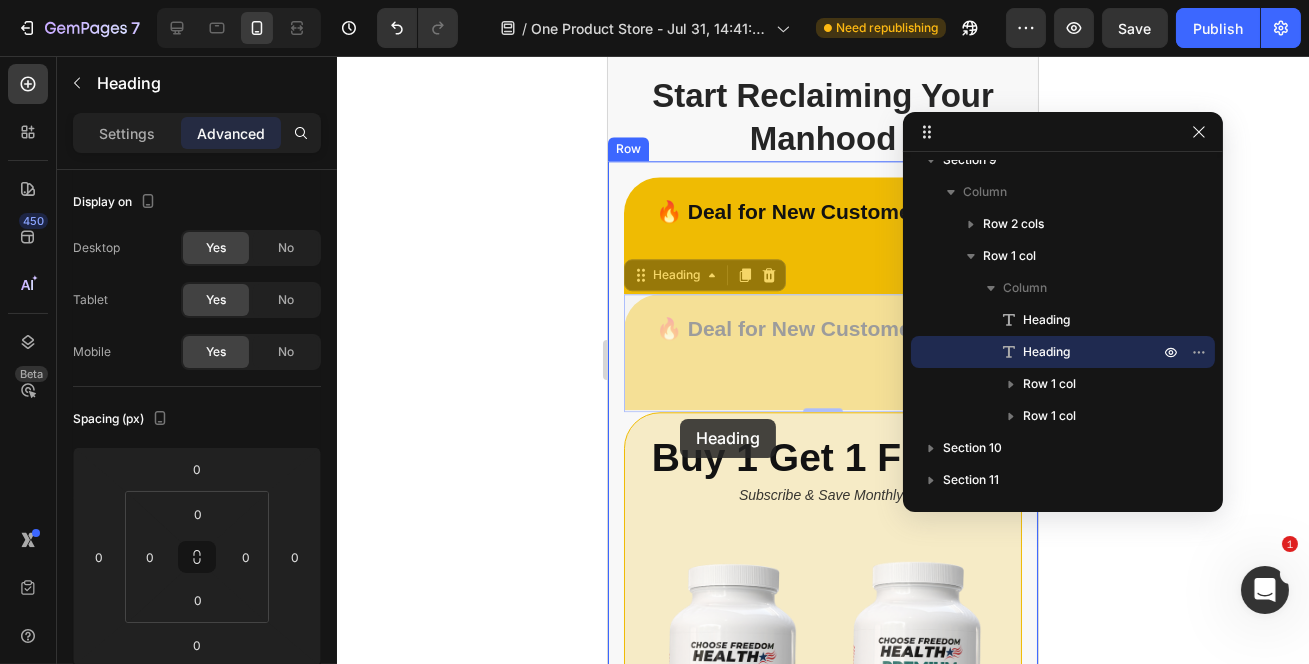 drag, startPoint x: 647, startPoint y: 283, endPoint x: 679, endPoint y: 419, distance: 139.71399 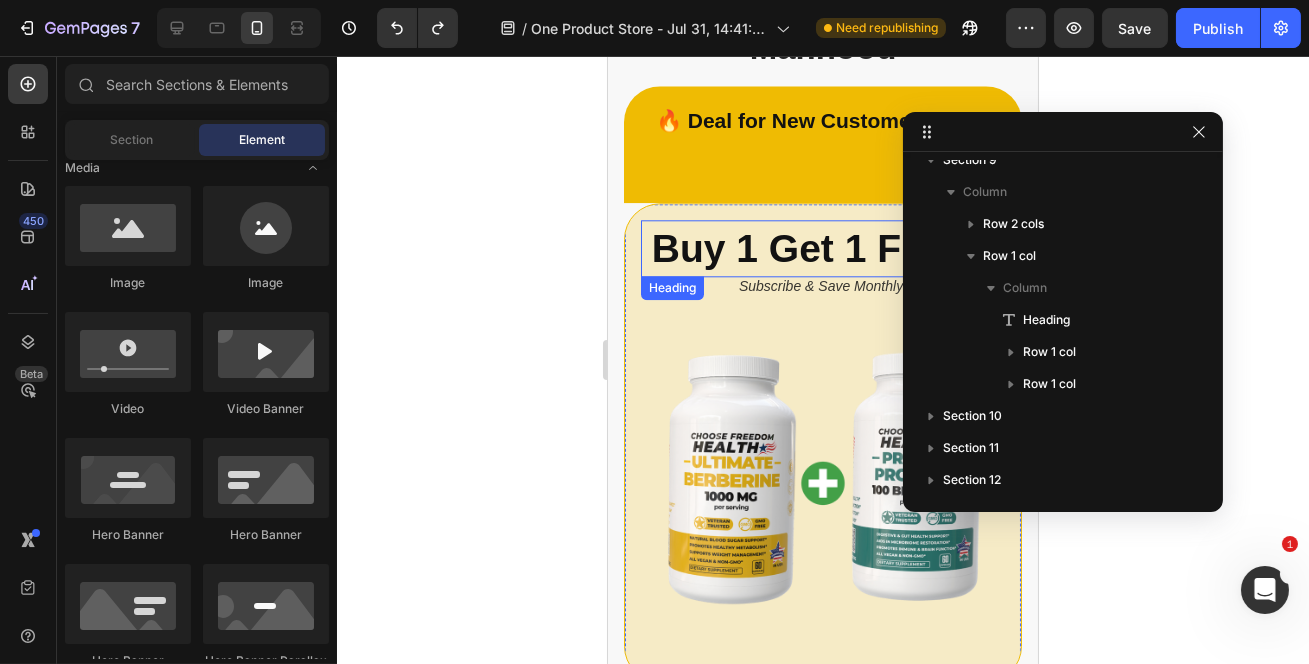 scroll, scrollTop: 9710, scrollLeft: 0, axis: vertical 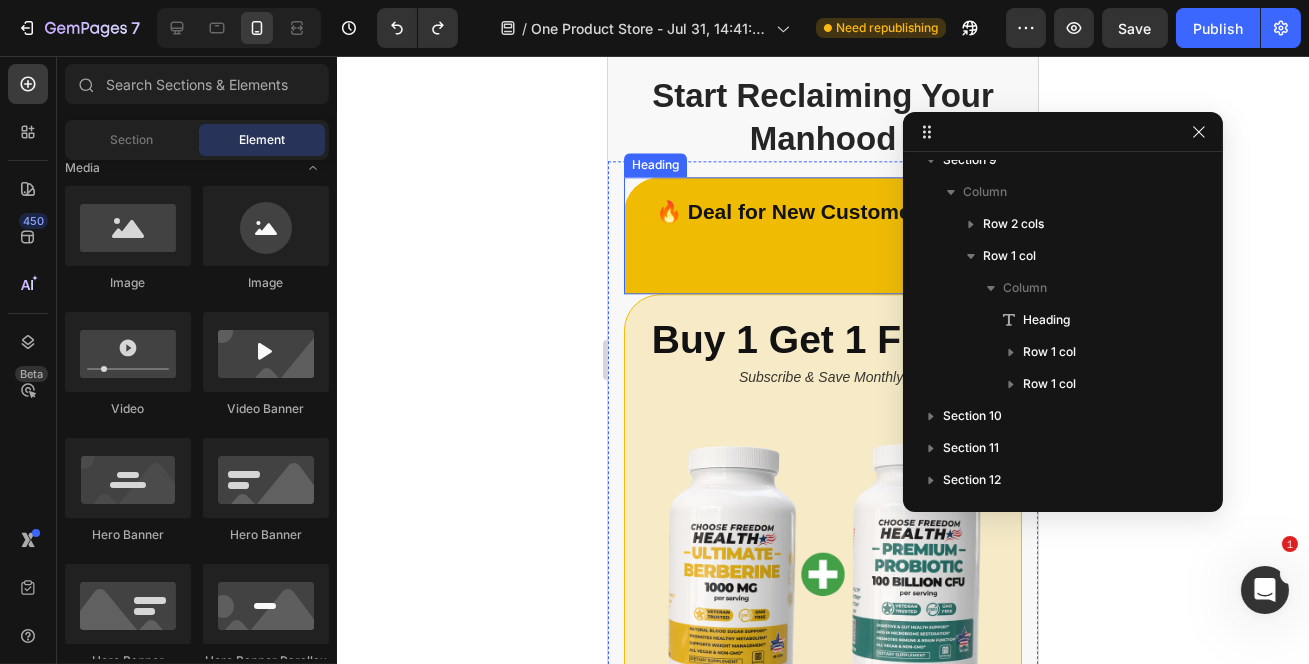 click on "🔥 Deal for New Customers Only!" at bounding box center [822, 235] 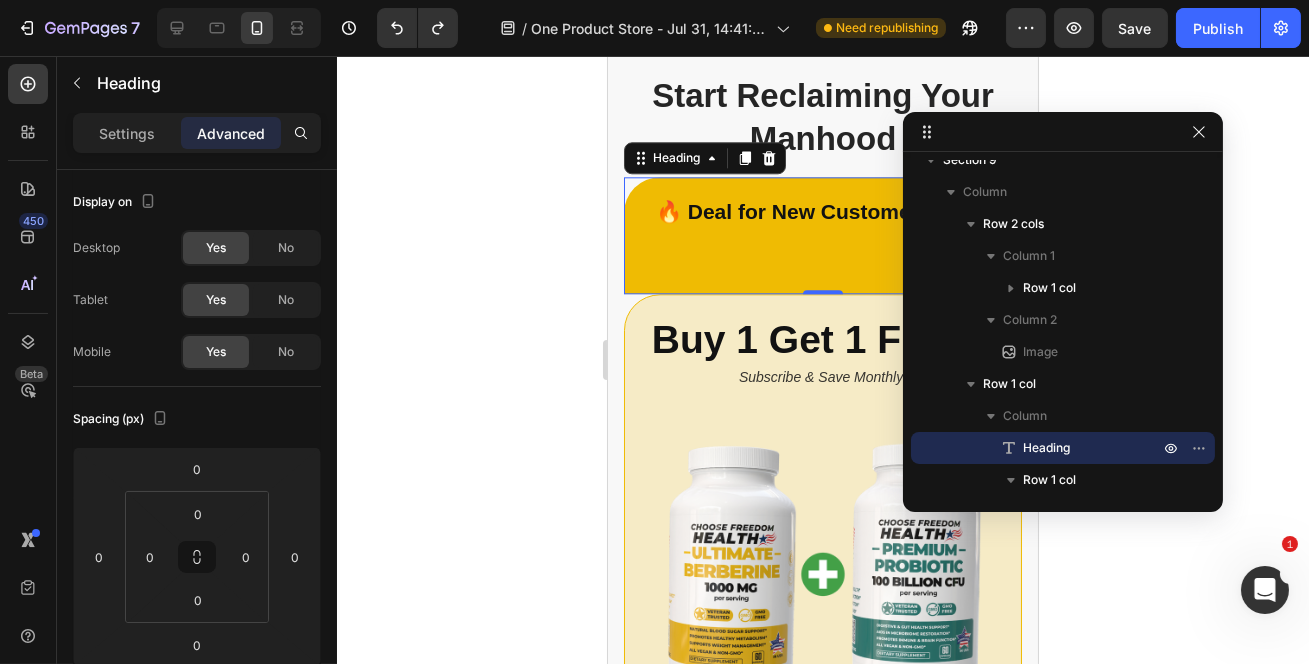 click 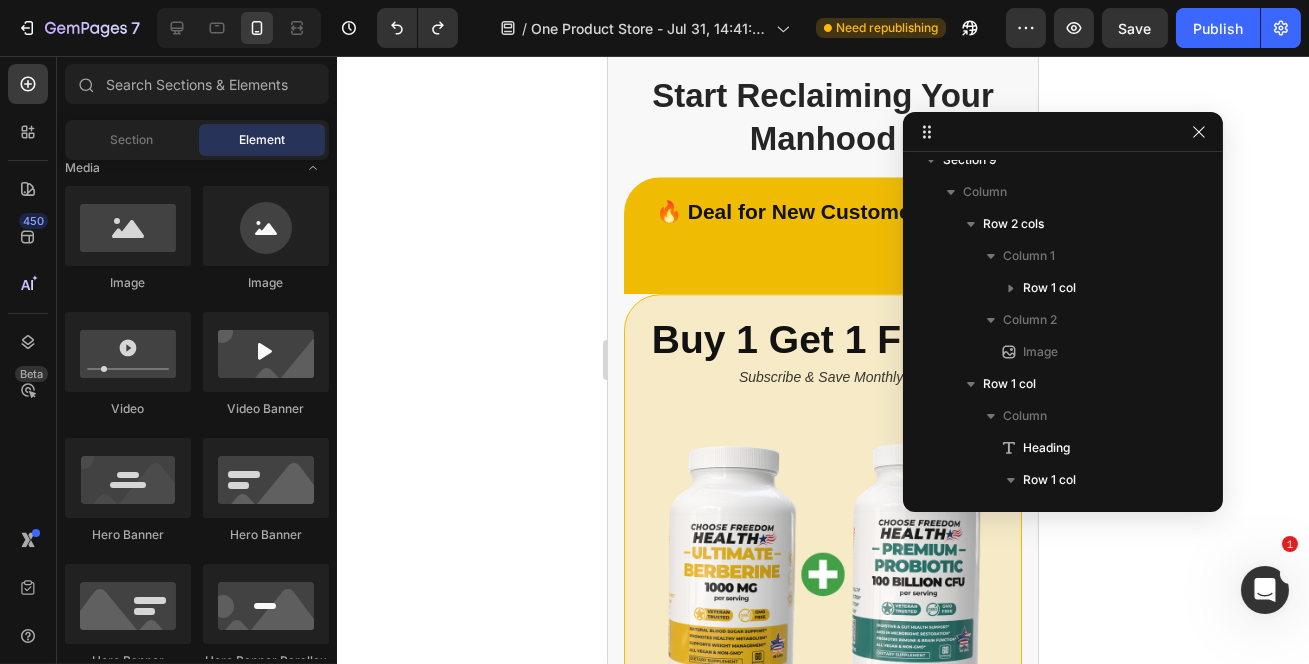 click 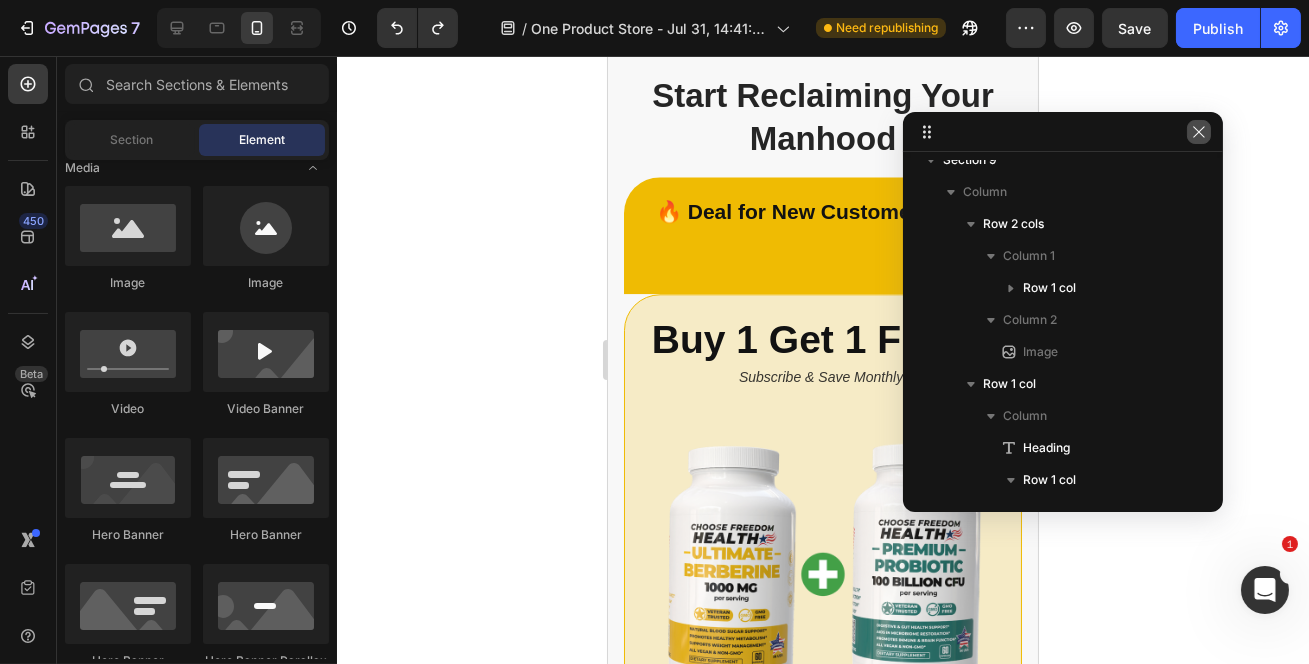 click 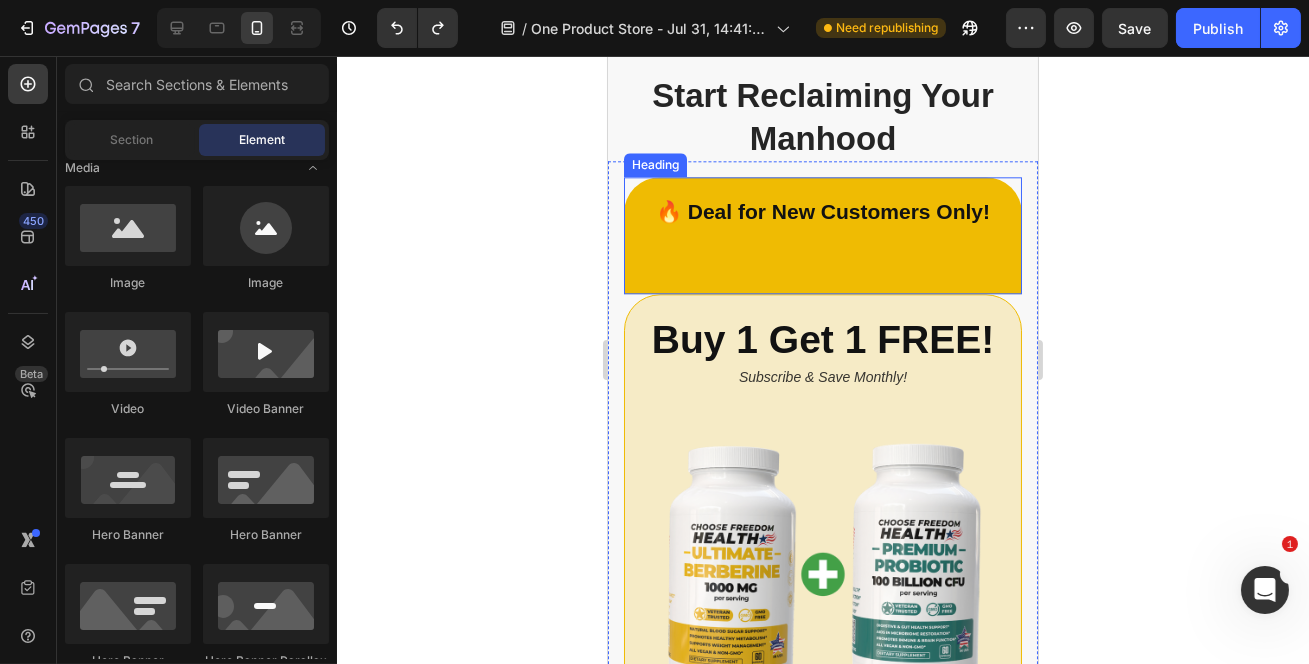 click on "🔥 Deal for New Customers Only!" at bounding box center [822, 235] 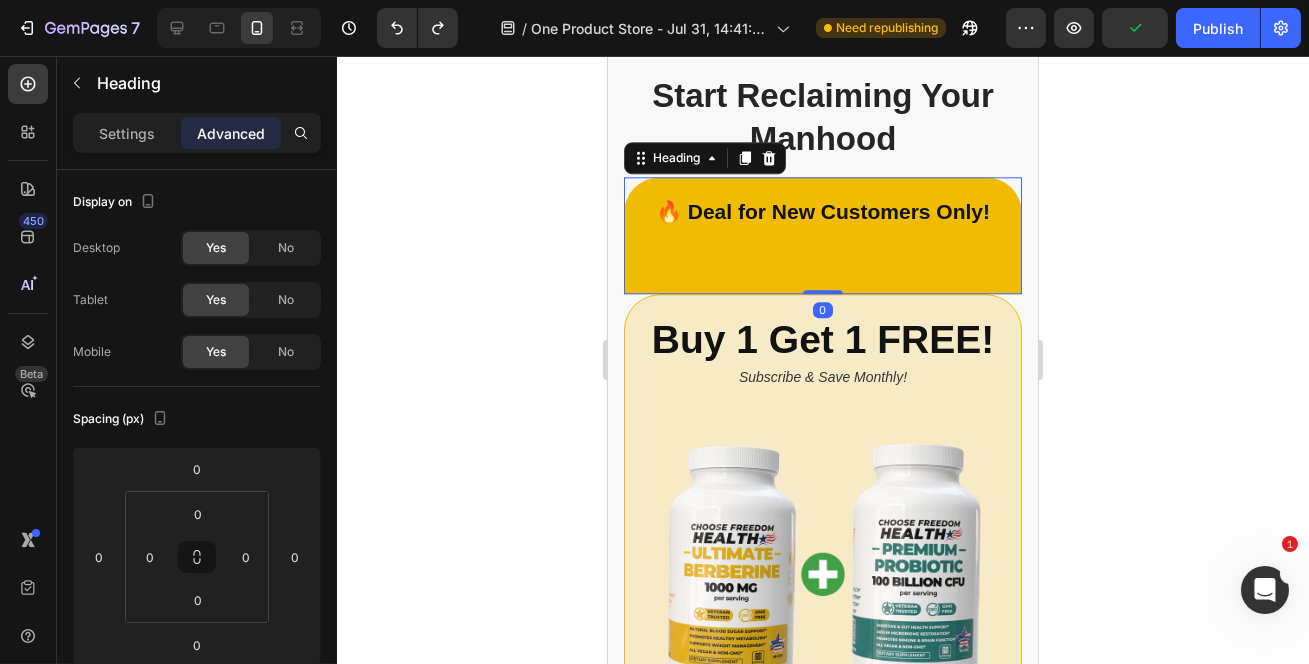 click on "🔥 Deal for New Customers Only!" at bounding box center [822, 235] 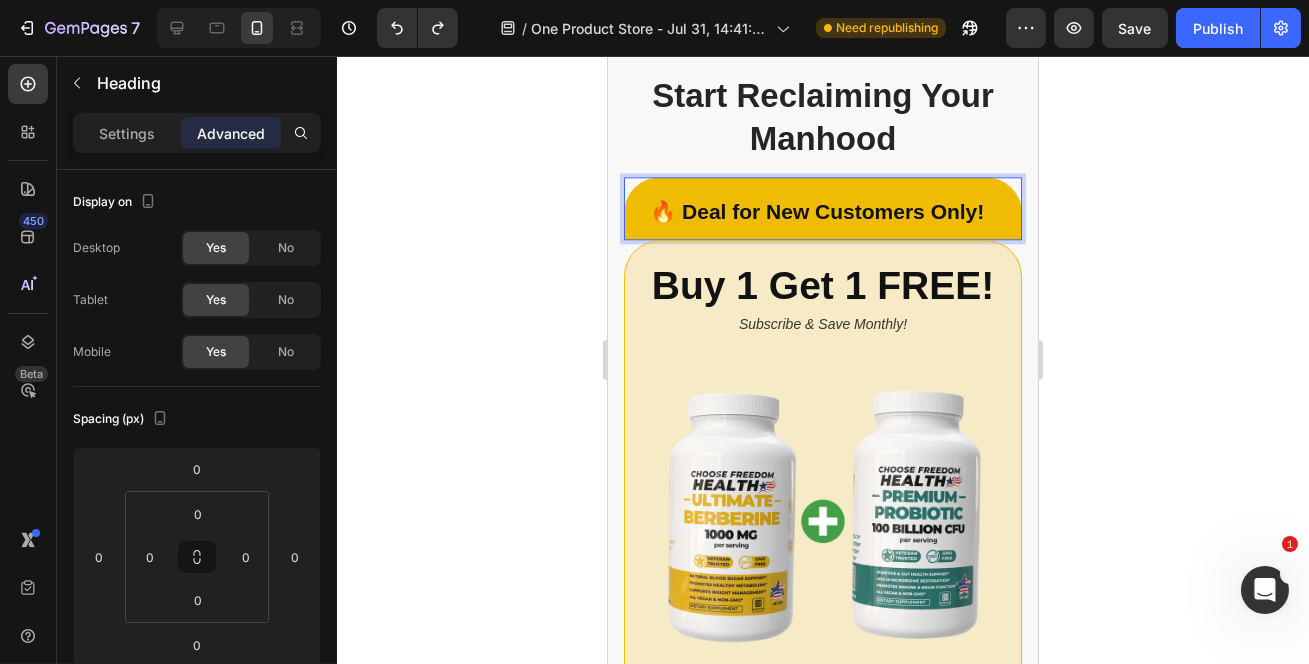 click 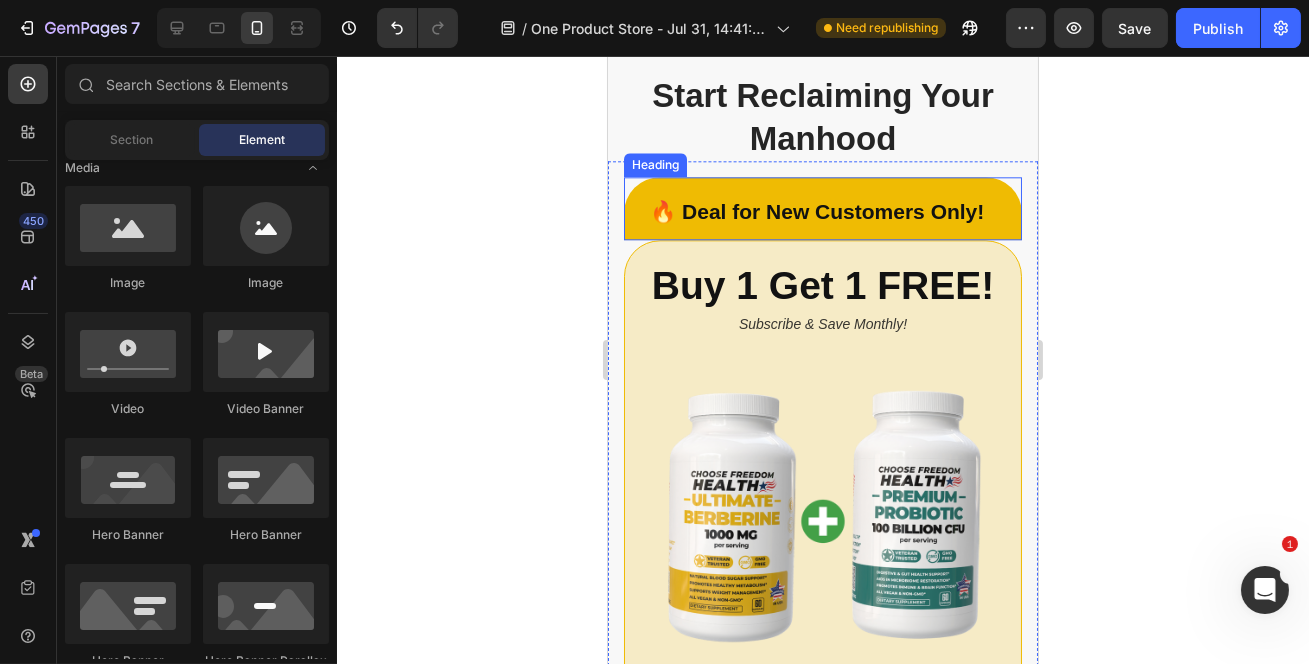 click on "⁠⁠⁠⁠⁠⁠⁠ 🔥 Deal for New Customers Only!" at bounding box center [822, 208] 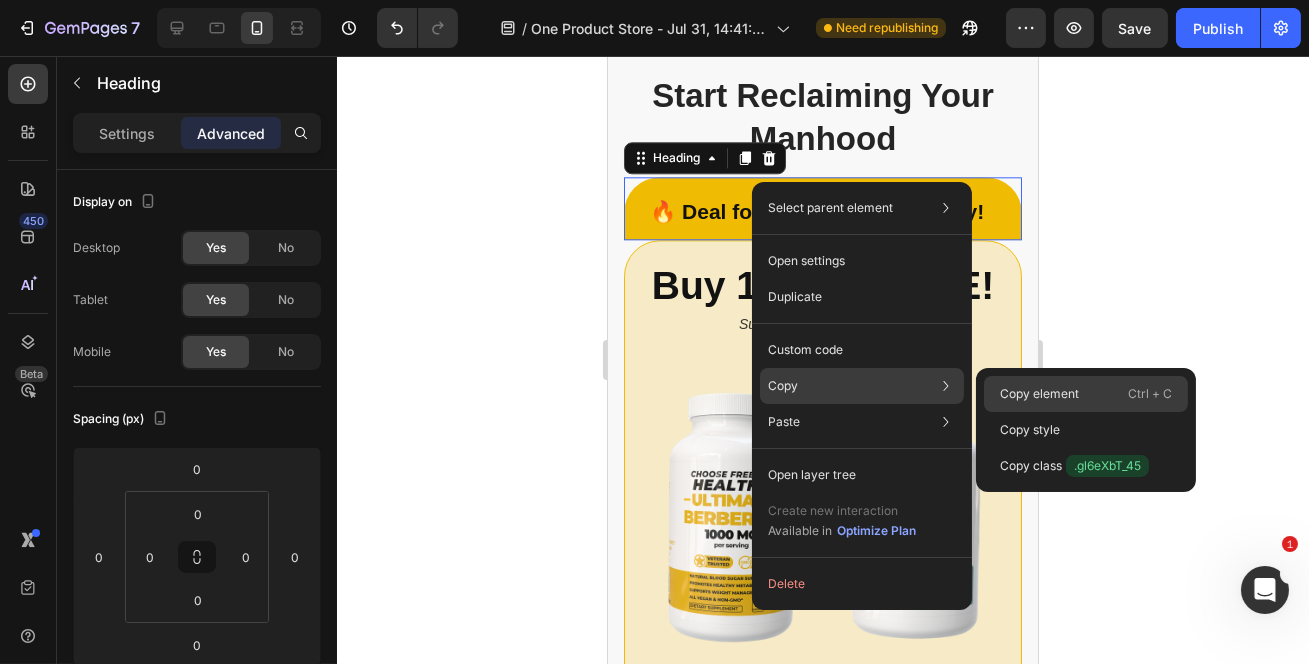 drag, startPoint x: 1019, startPoint y: 385, endPoint x: 416, endPoint y: 328, distance: 605.68805 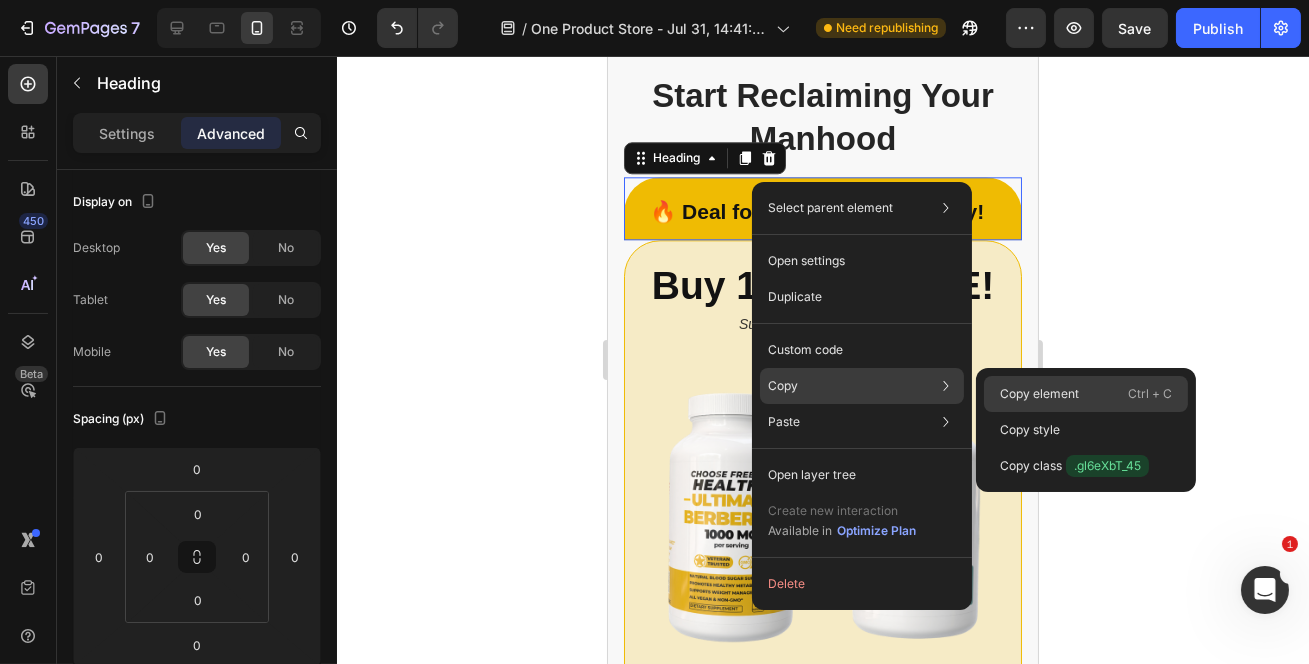 click on "Copy element" at bounding box center [1039, 394] 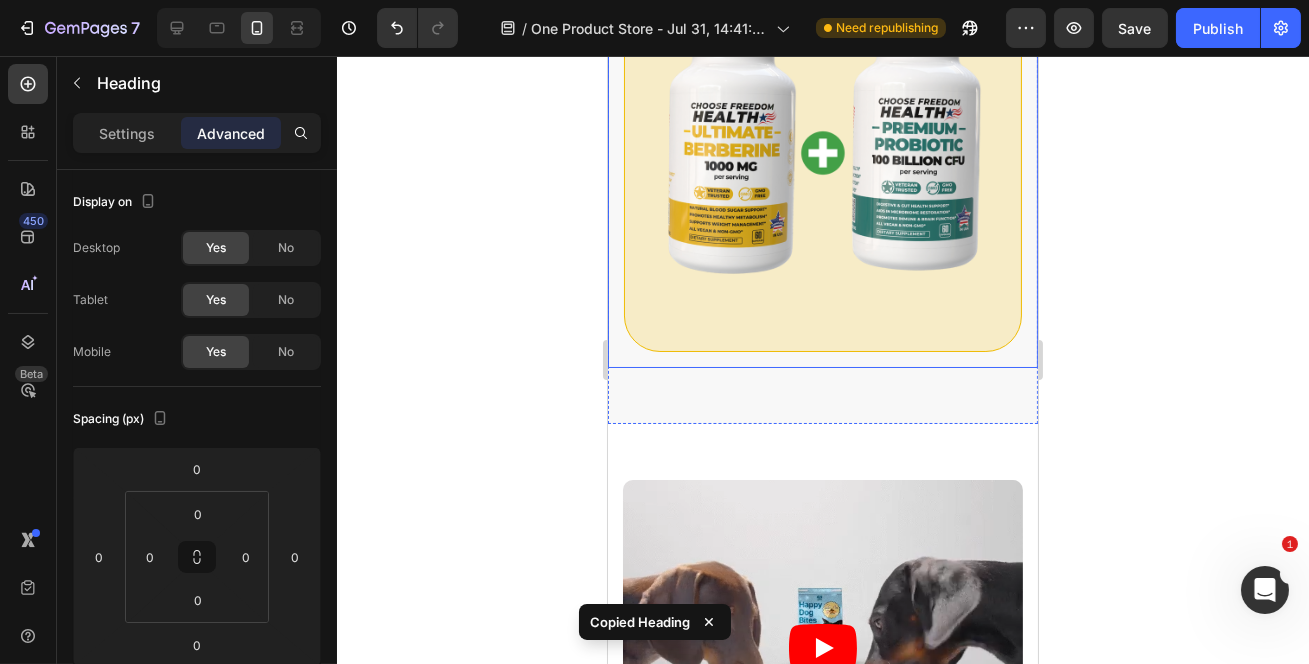 scroll, scrollTop: 10074, scrollLeft: 0, axis: vertical 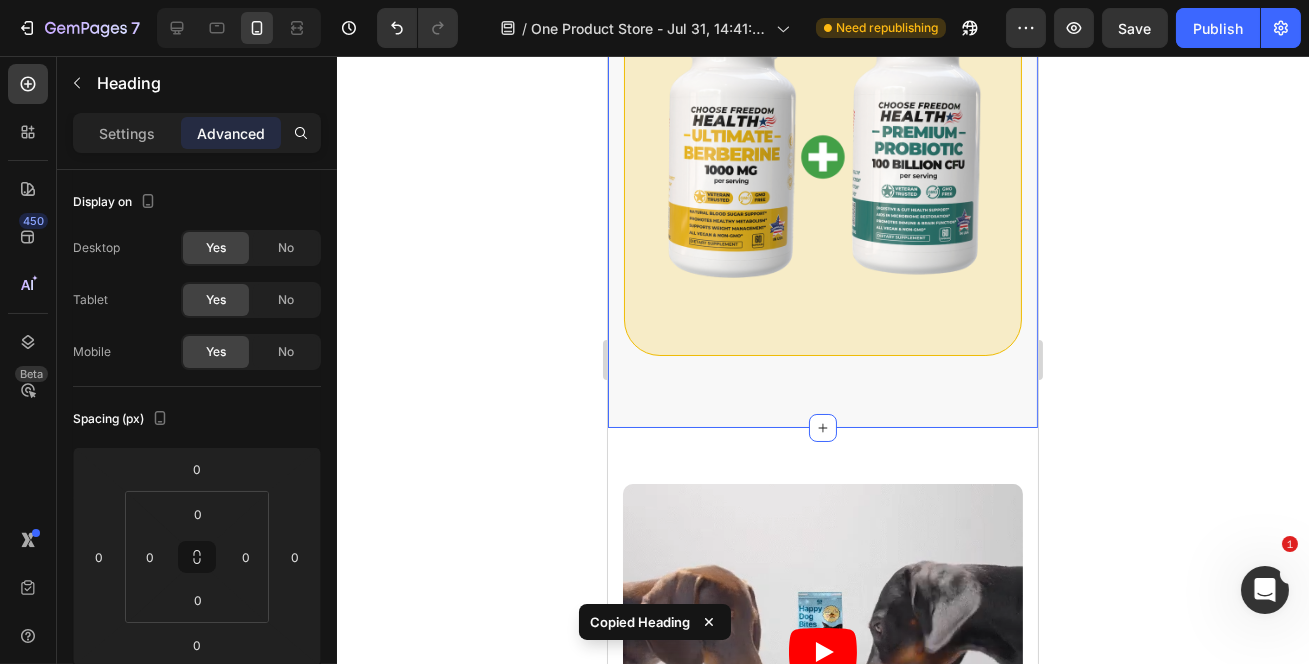 click on "Start Reclaiming Your Manhood Heading Row Image Row 🔥 Deal for New Customers Only! Heading 0 Buy 1 Get 1 FREE! Heading Subscribe & Save Monthly! Text Block Image Row Row Row Section [NUMBER]" at bounding box center (822, 25) 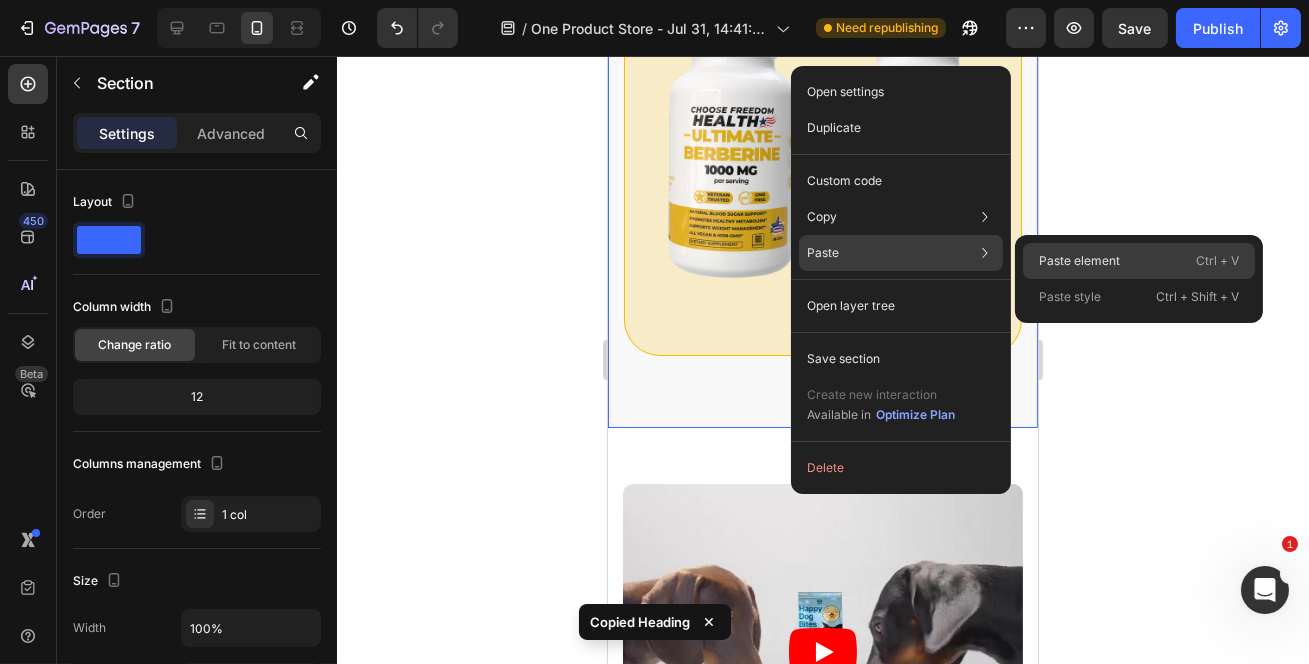 click on "Paste element" at bounding box center [1079, 261] 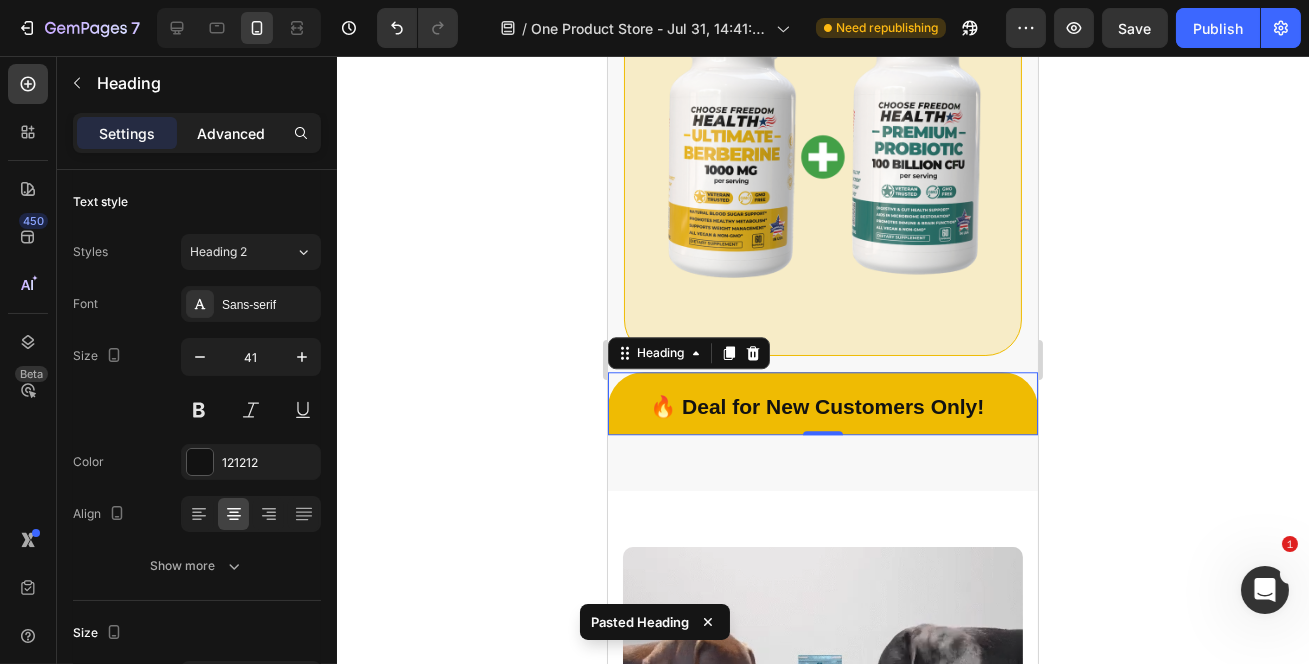 click on "Advanced" 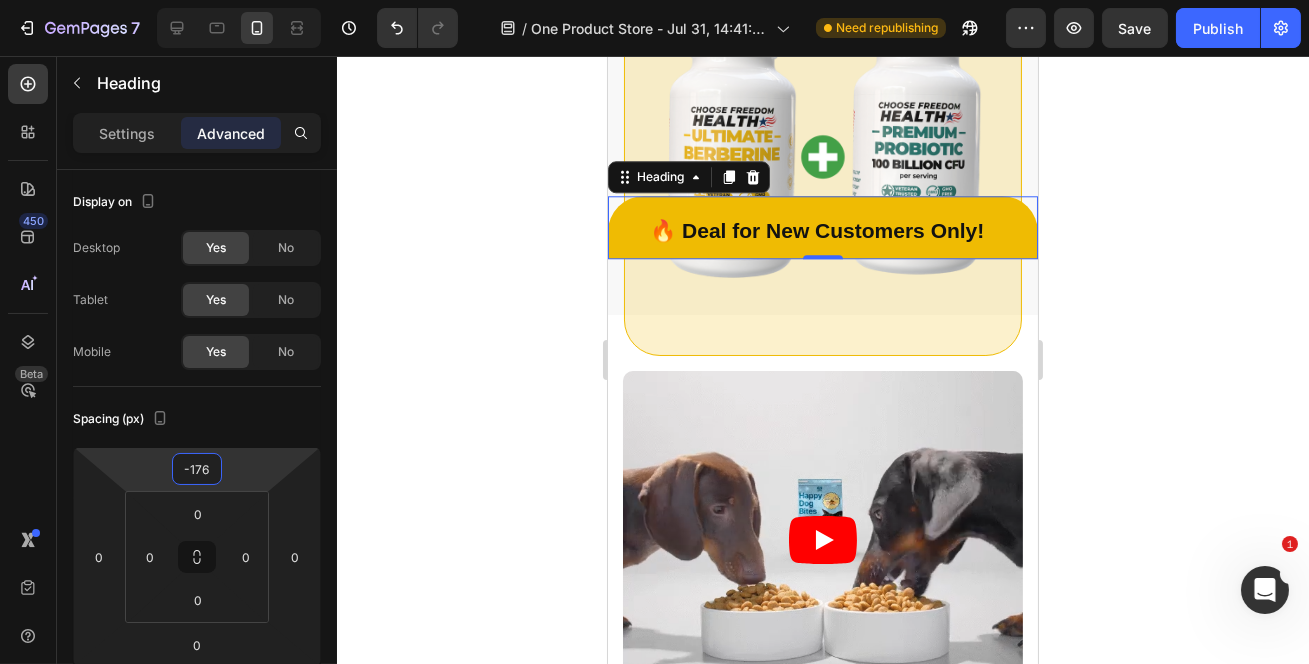 drag, startPoint x: 248, startPoint y: 479, endPoint x: 248, endPoint y: 560, distance: 81 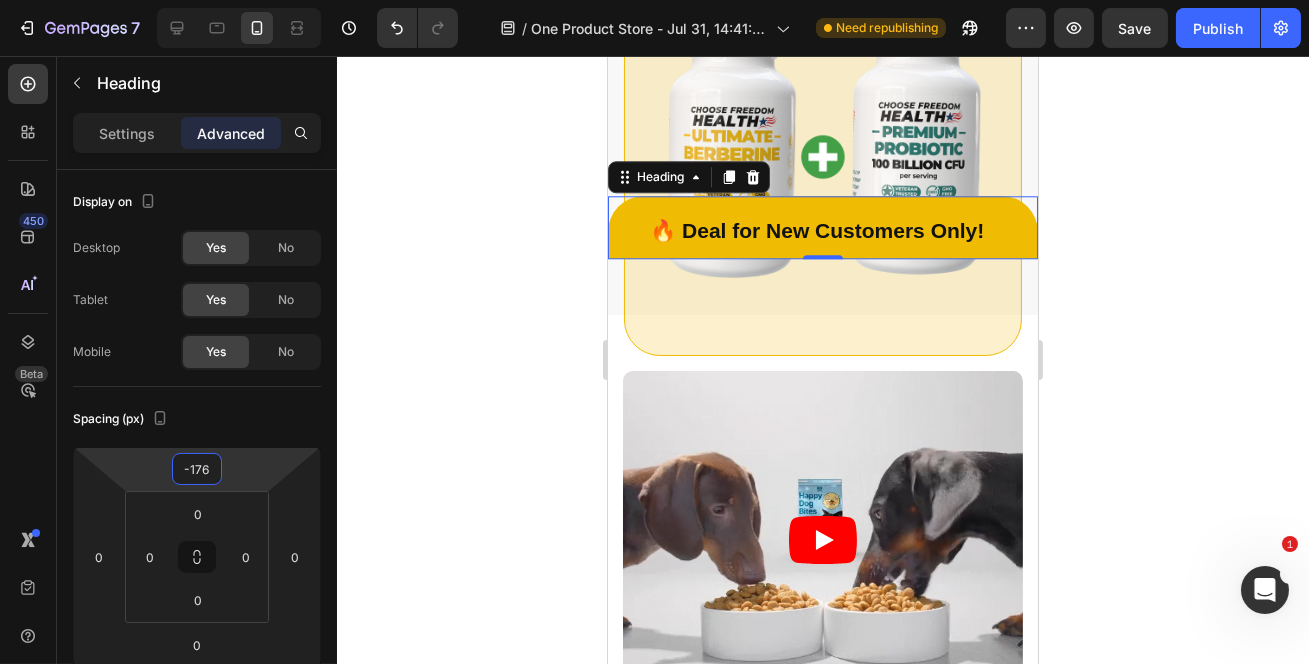 click on "7  Version history  /  One Product Store - Jul 31, 14:41:00 Need republishing Preview  Save   Publish  450 Beta Sections(18) Elements(83) Section Element Hero Section Product Detail Brands Trusted Badges Guarantee Product Breakdown How to use Testimonials Compare Bundle FAQs Social Proof Brand Story Product List Collection Blog List Contact Sticky Add to Cart Custom Footer Browse Library 450 Layout
Row
Row
Row
Row Text
Heading
Text Block Button
Button
Button Media
Image
Image" at bounding box center [654, 0] 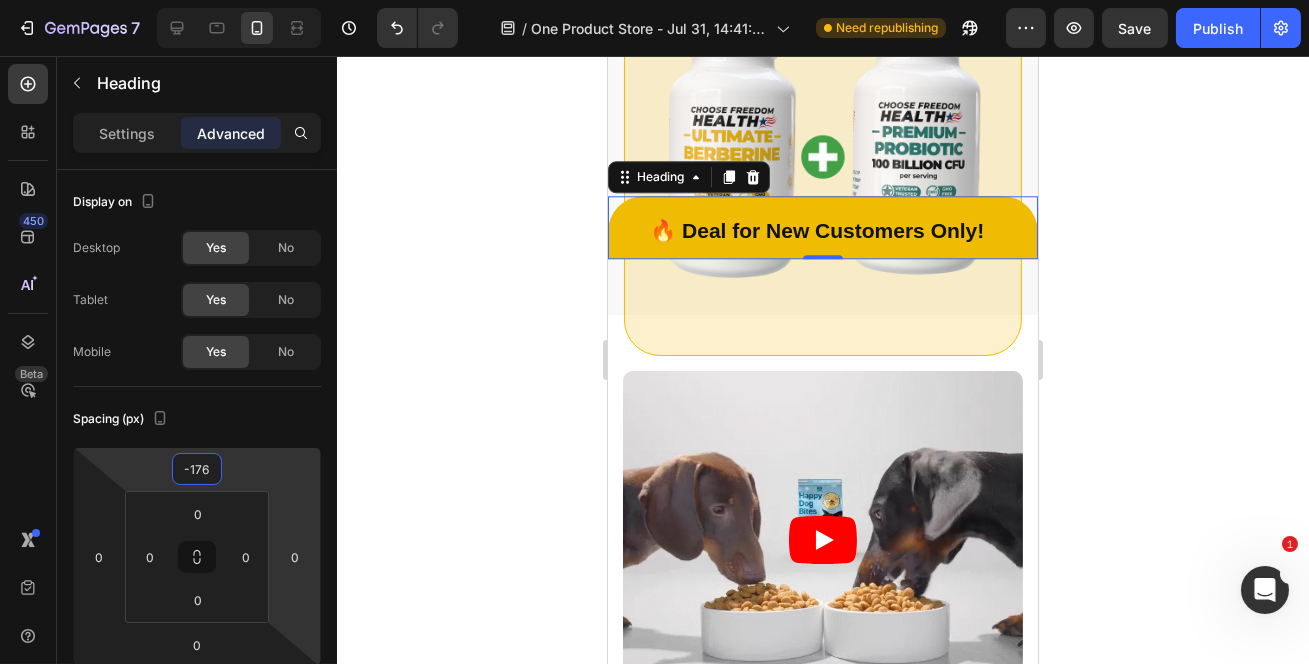type on "0" 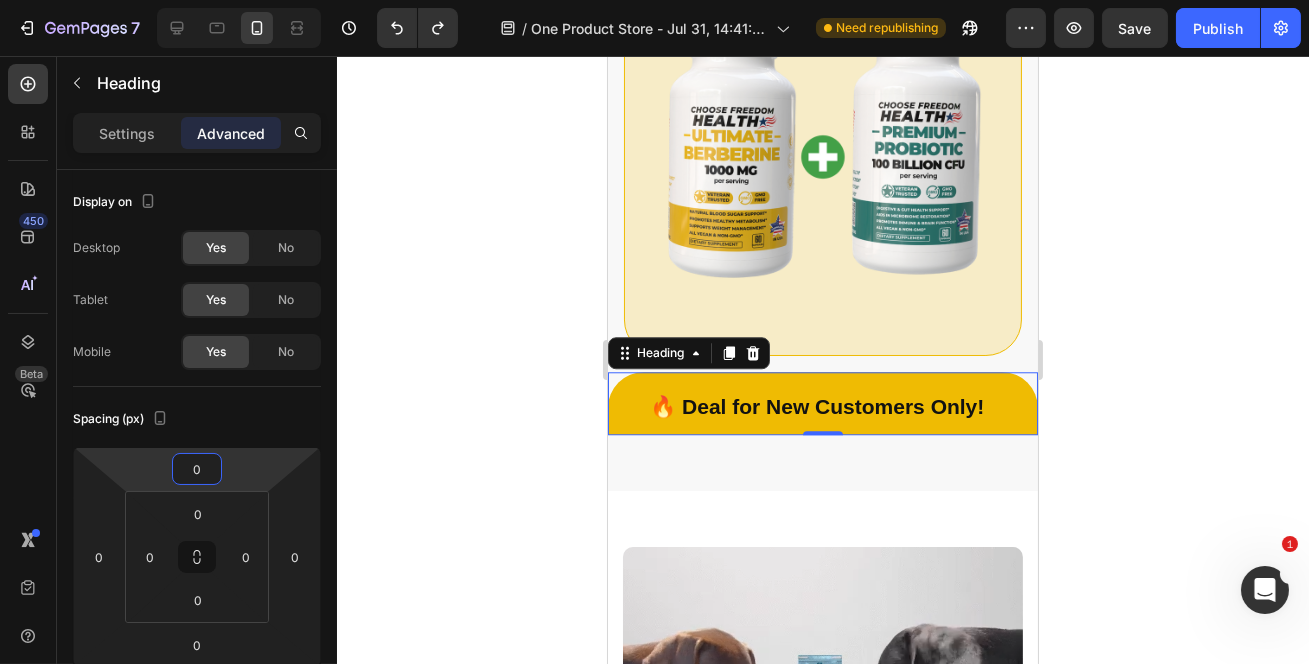 click 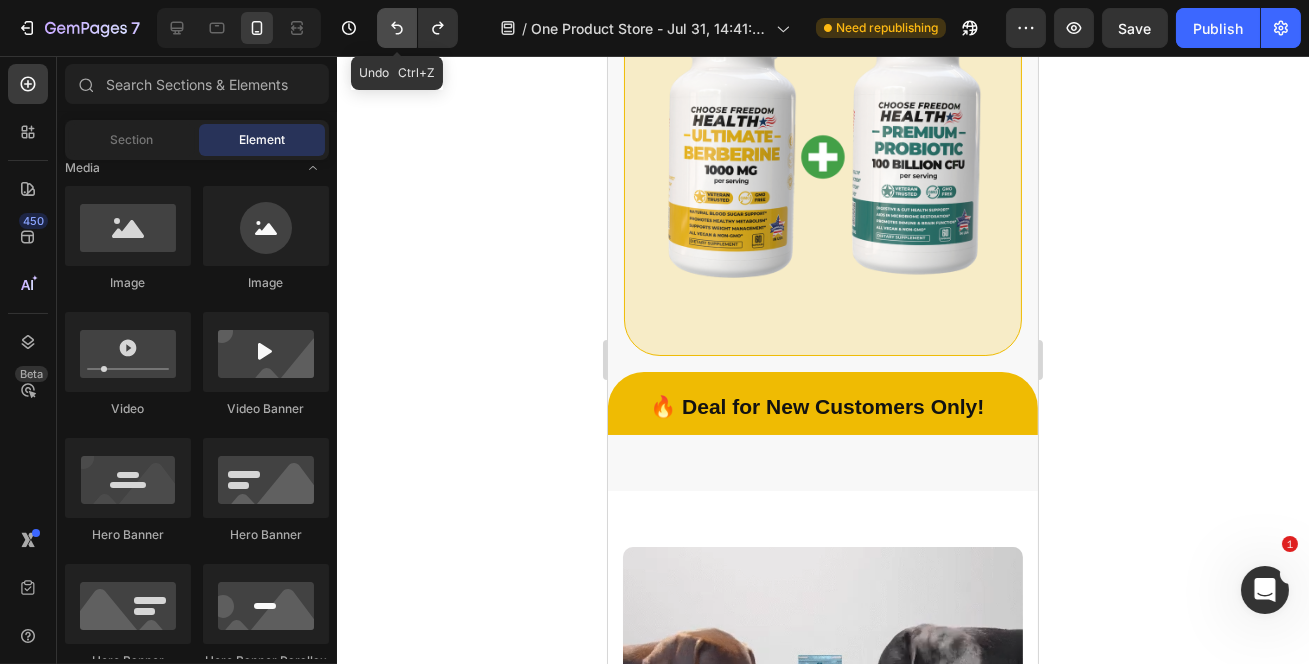 click 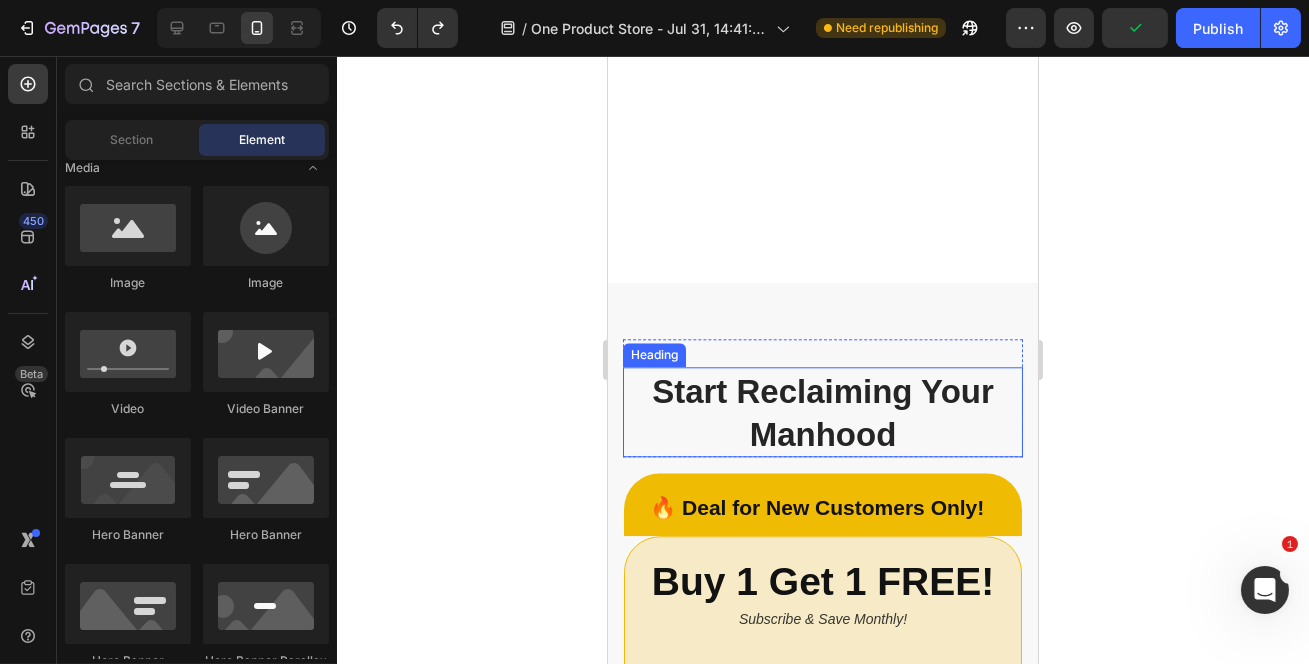 scroll, scrollTop: 10074, scrollLeft: 0, axis: vertical 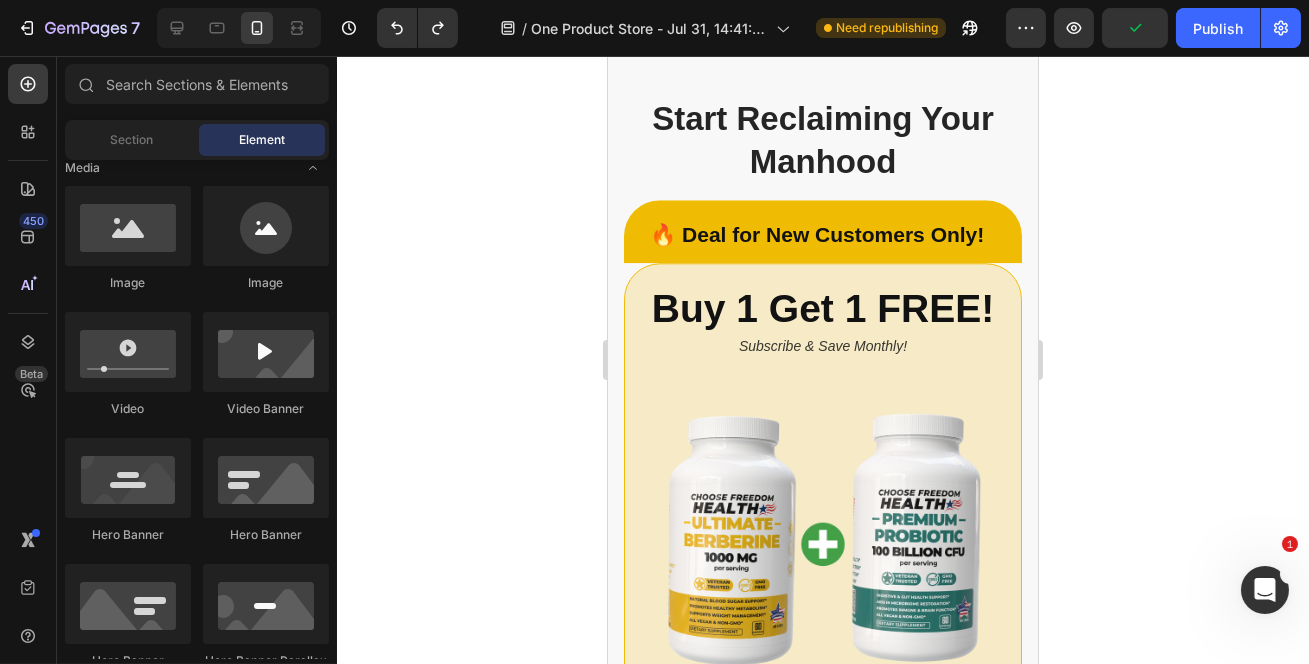 click 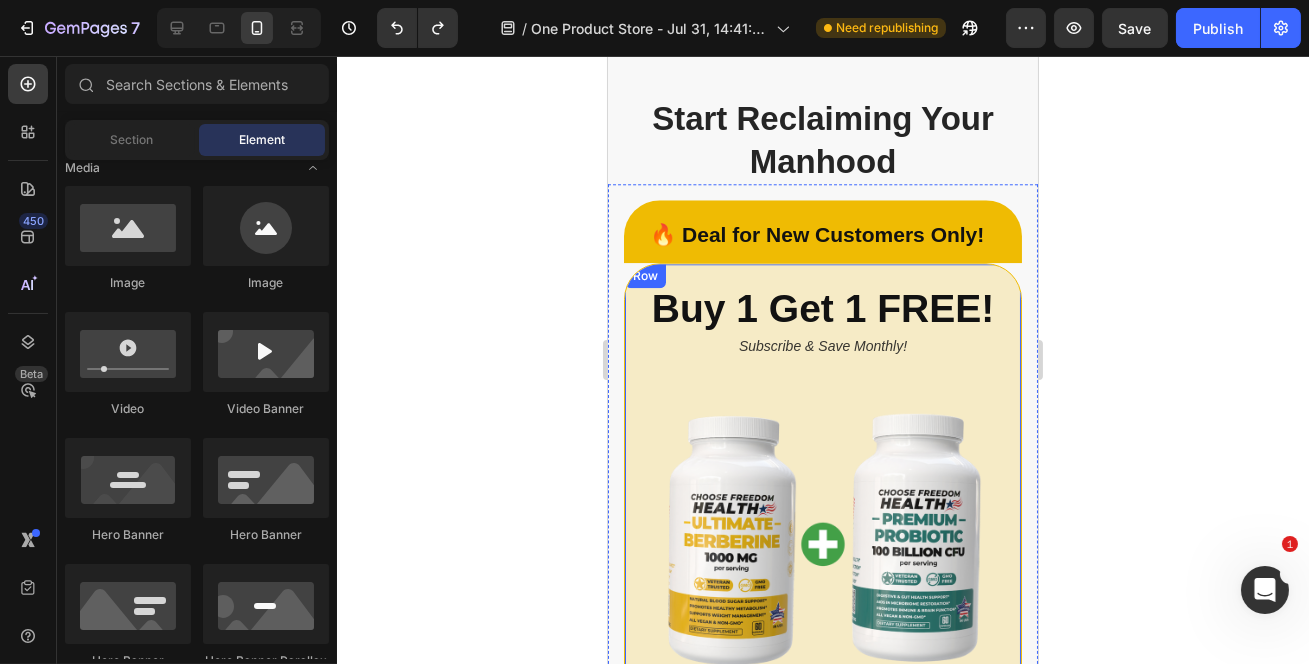 click on "Buy 1 Get 1 FREE! Heading Subscribe & Save Monthly! Text Block Image Row Row" at bounding box center (822, 503) 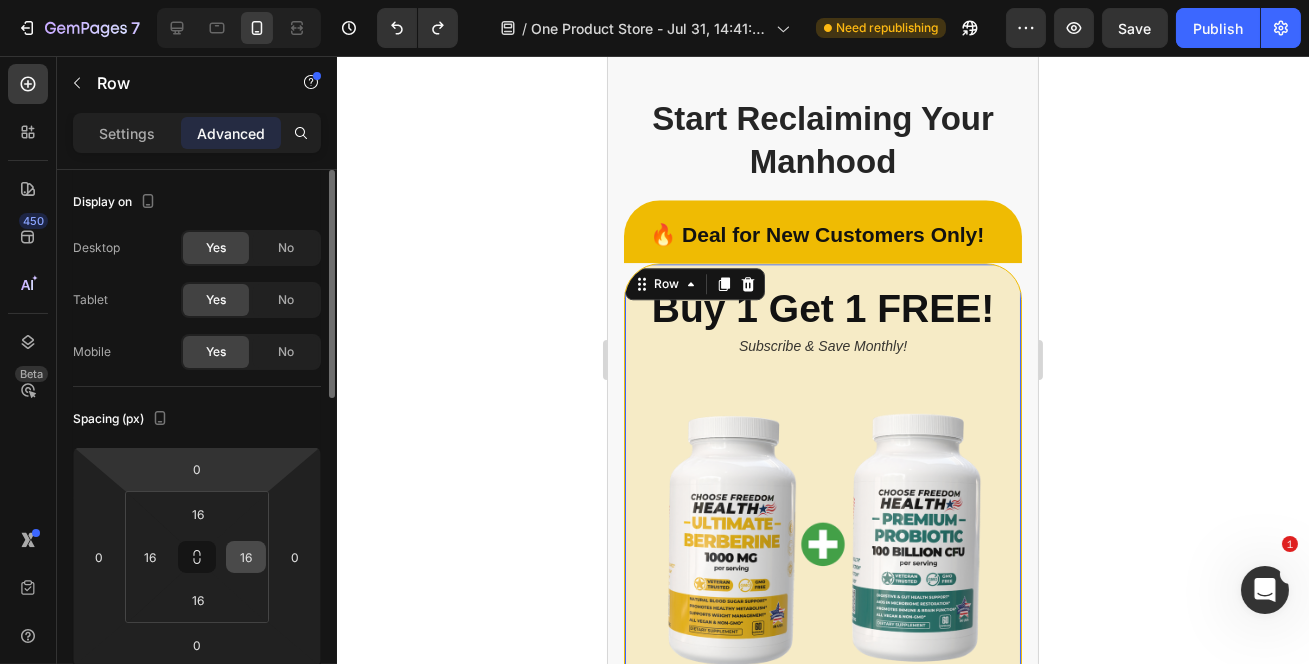 scroll, scrollTop: 181, scrollLeft: 0, axis: vertical 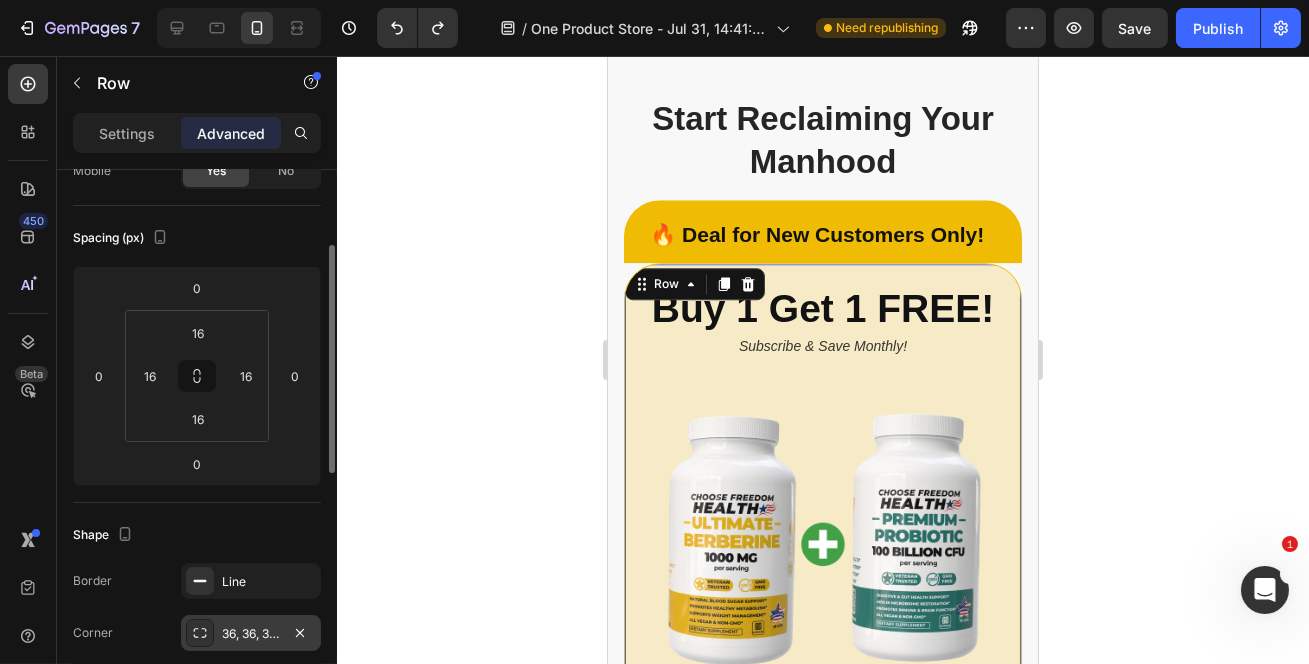 click on "36, 36, 36, 36" at bounding box center (251, 634) 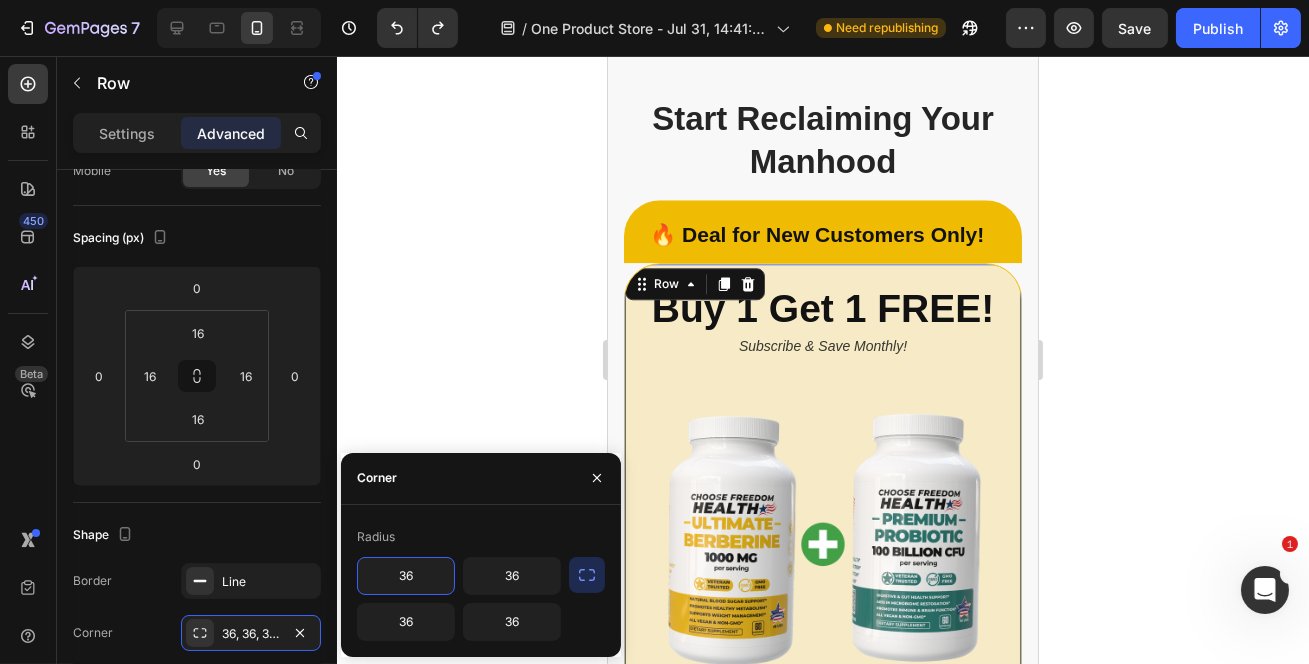click on "36" at bounding box center [406, 576] 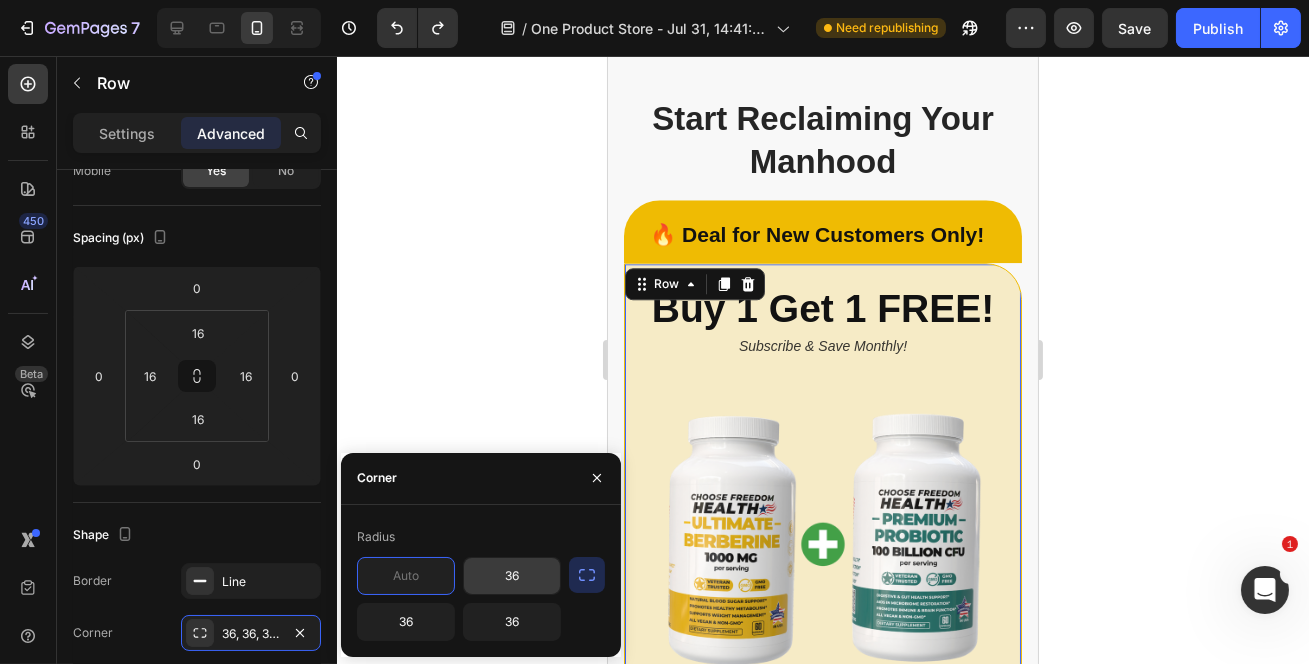 type 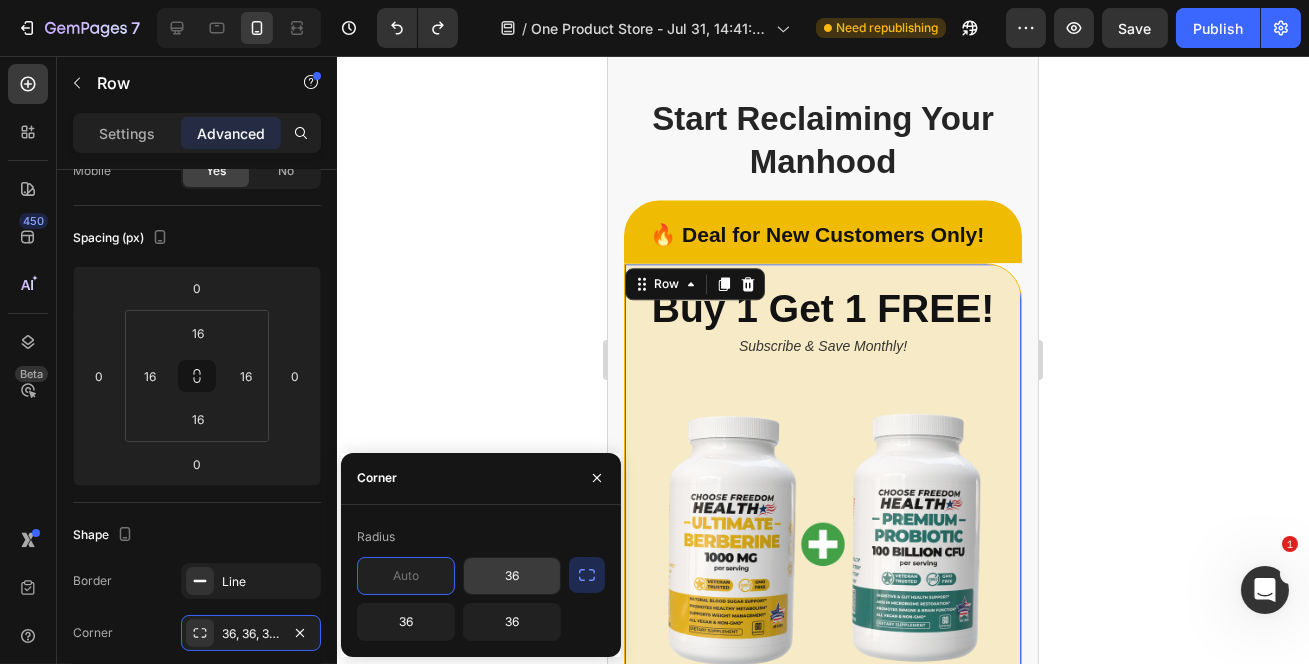 click on "36" at bounding box center [512, 576] 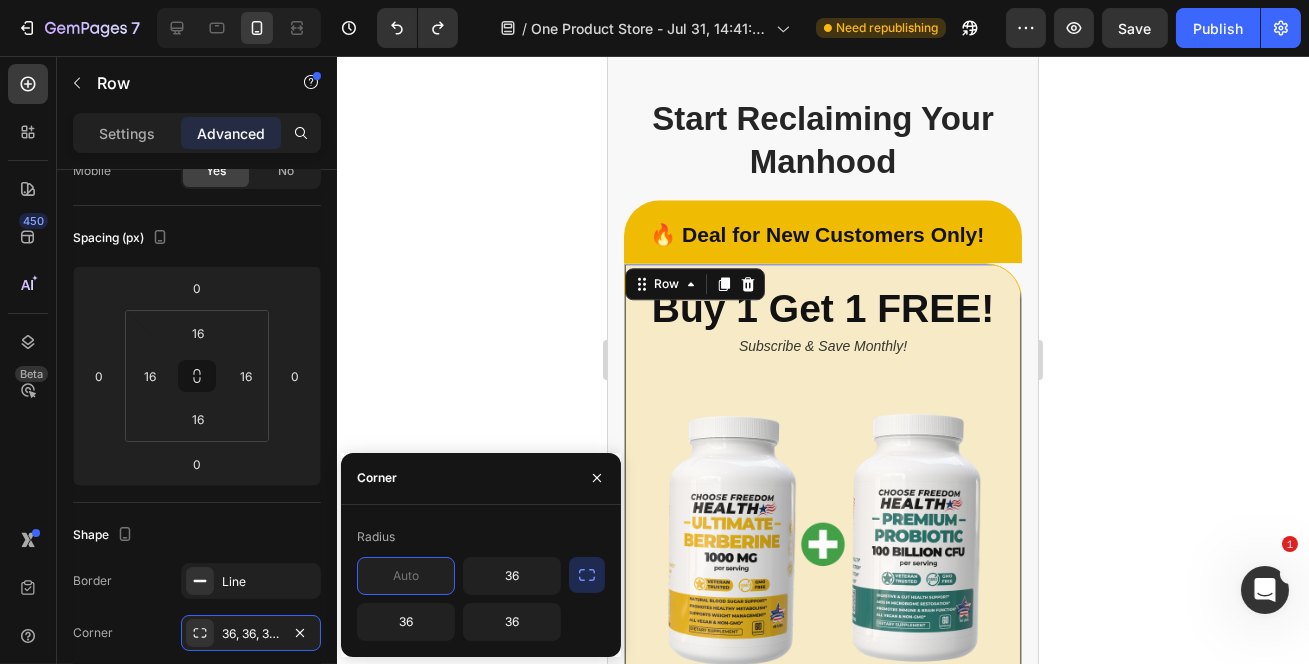 type 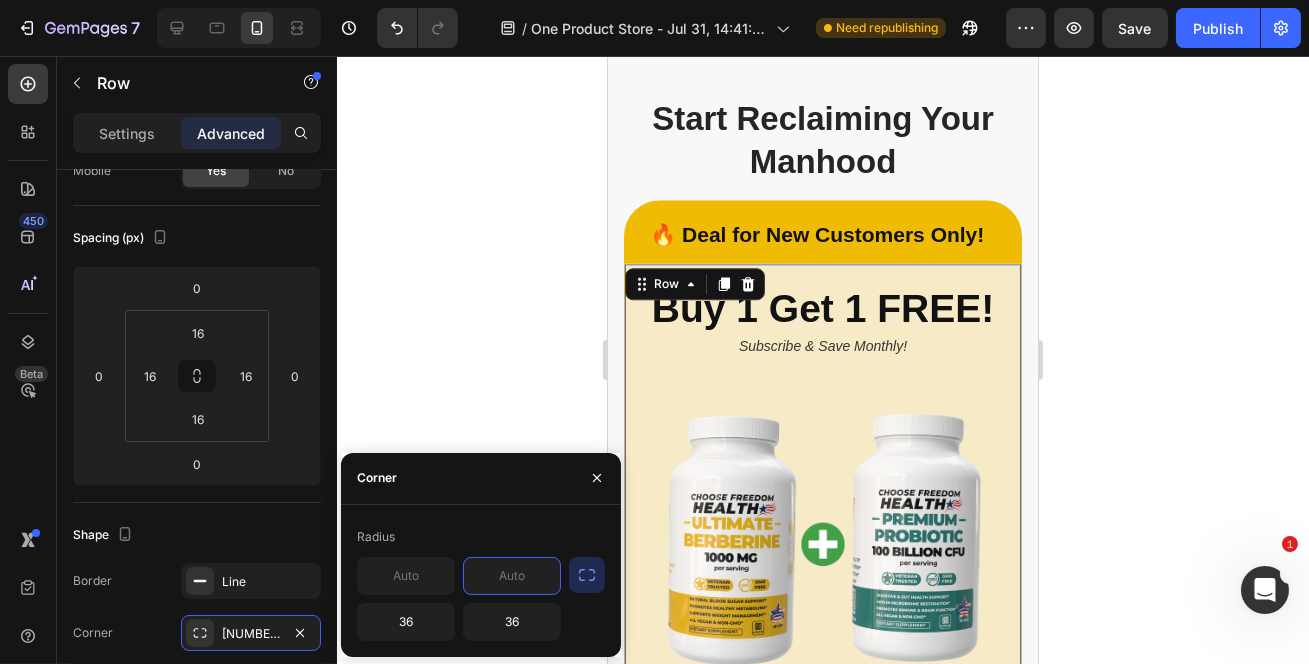 click 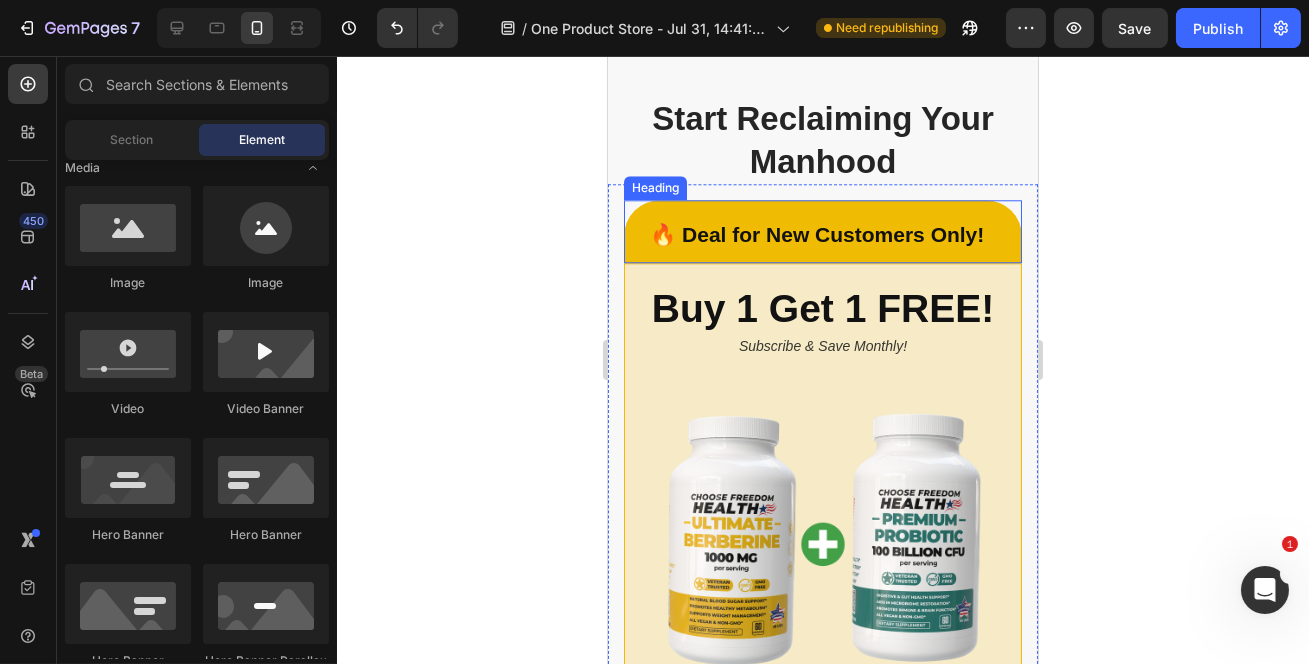 click on "🔥 Deal for New Customers Only!" at bounding box center (822, 231) 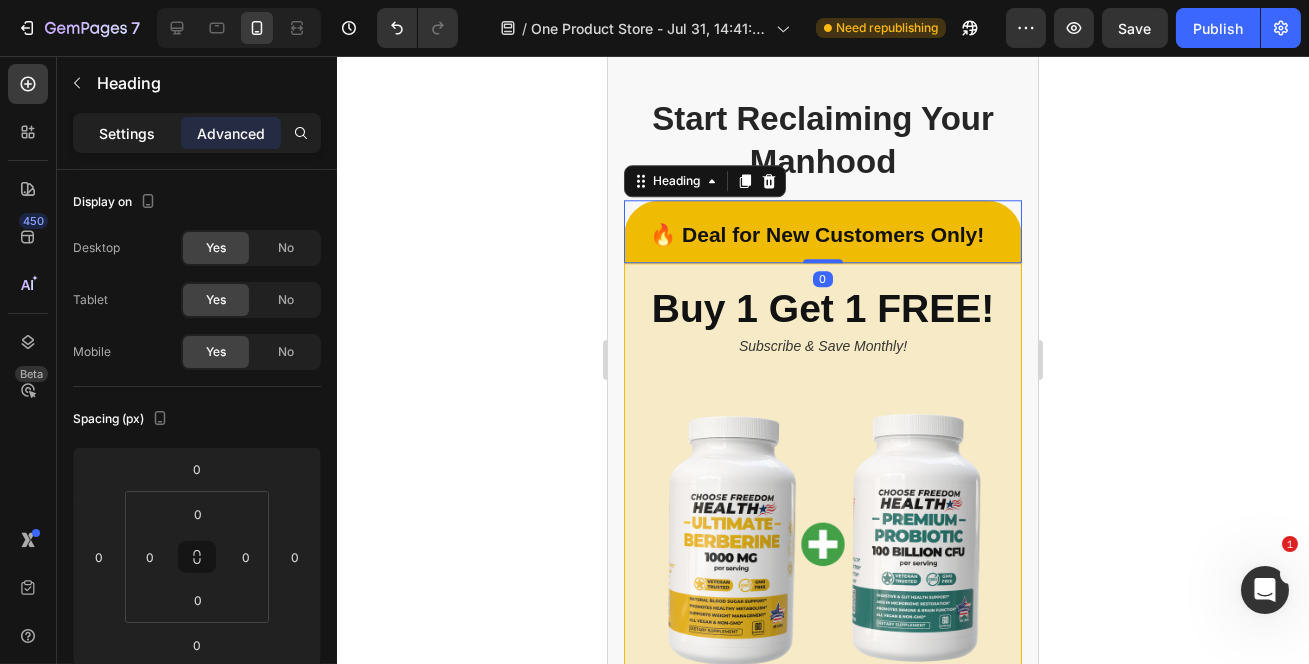 click on "Settings" at bounding box center [127, 133] 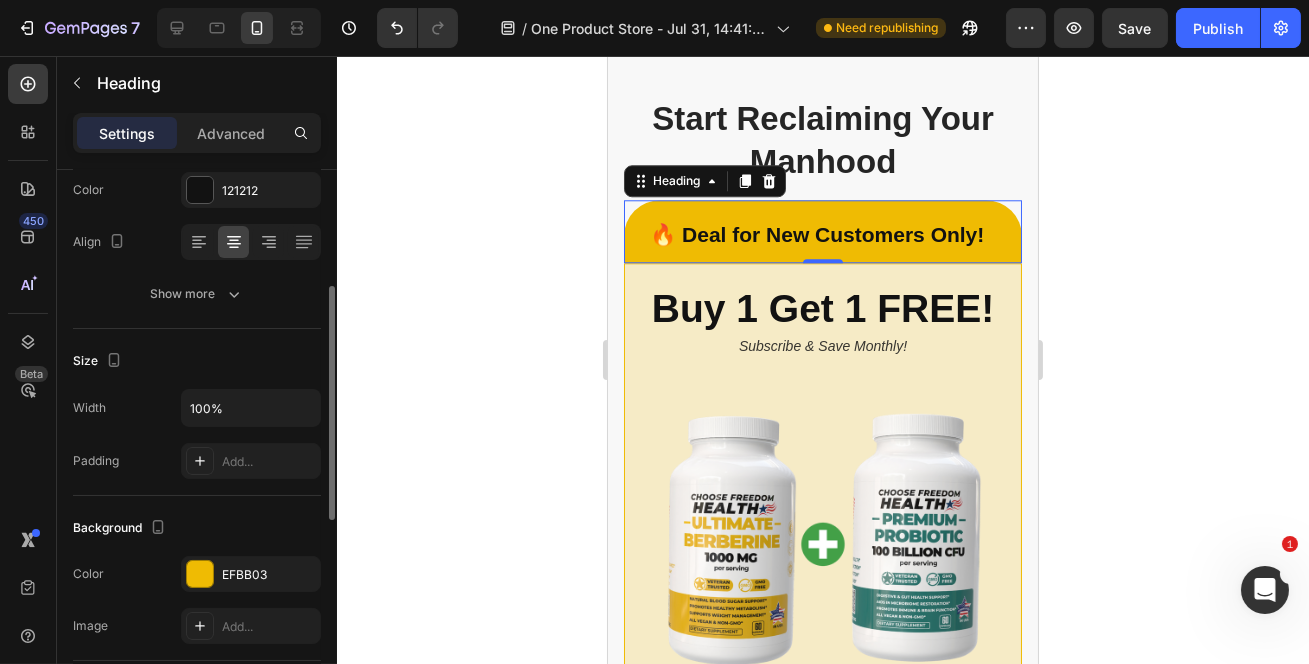 scroll, scrollTop: 454, scrollLeft: 0, axis: vertical 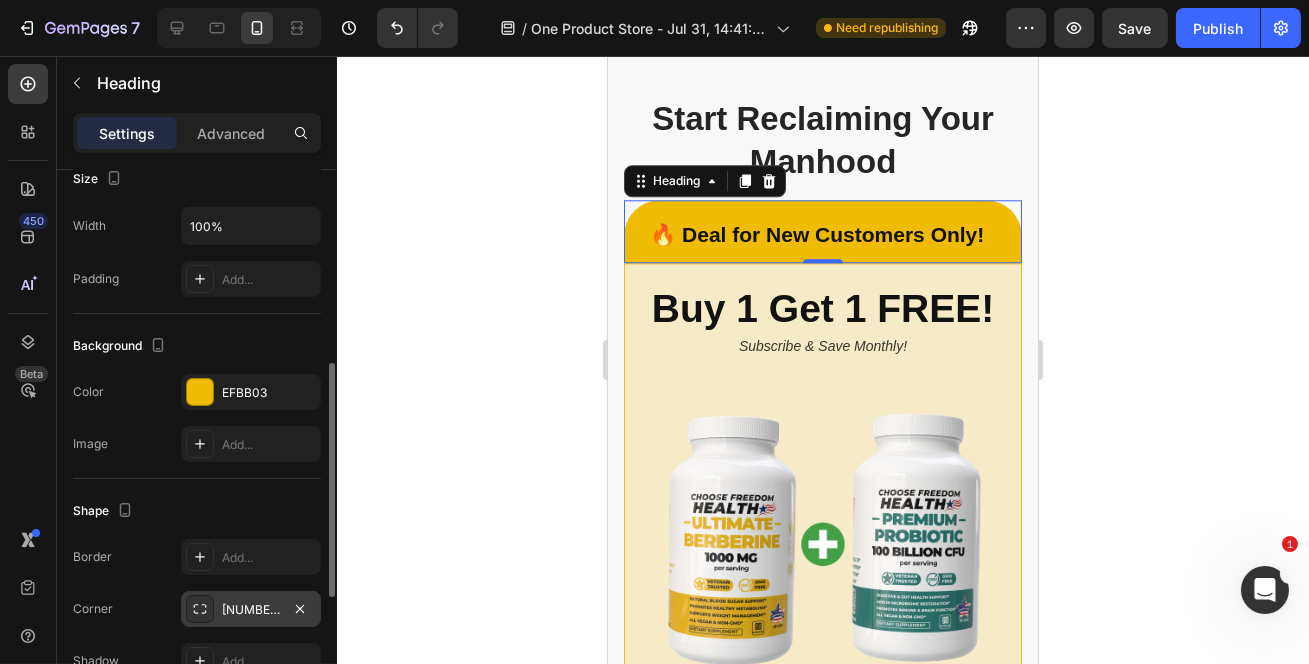 click on "[NUMBER], [NUMBER], [NUMBER], [NUMBER]" at bounding box center (251, 610) 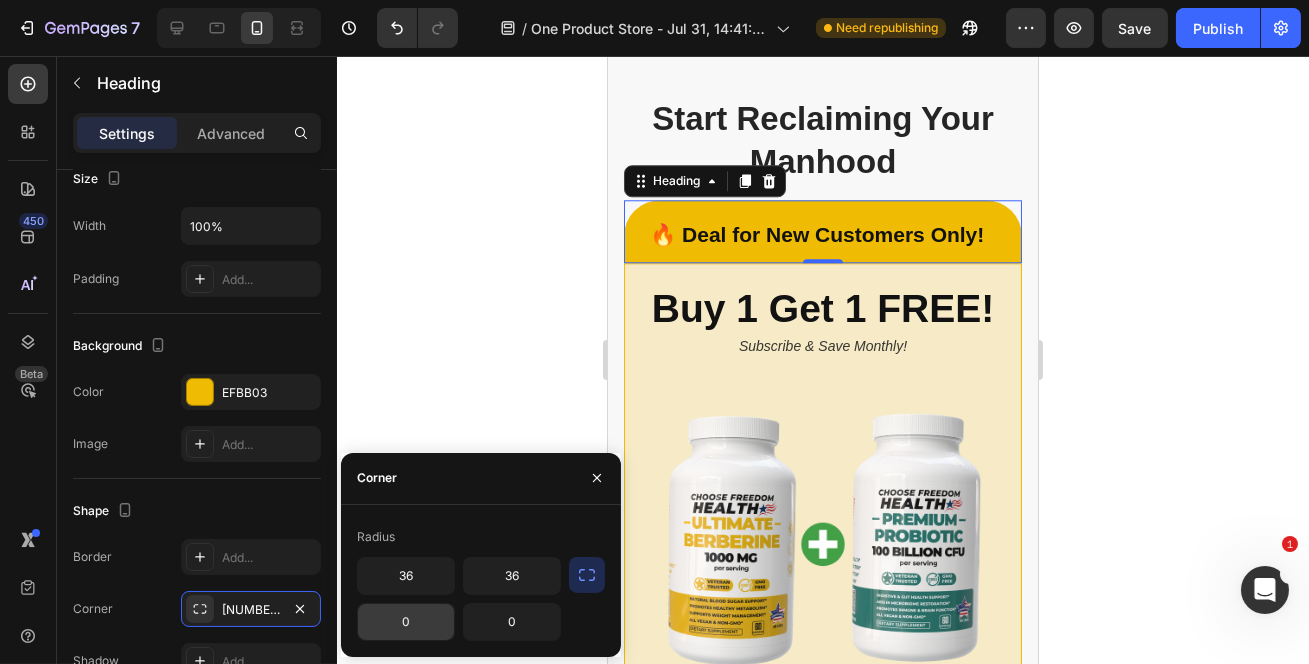 click on "0" at bounding box center [406, 622] 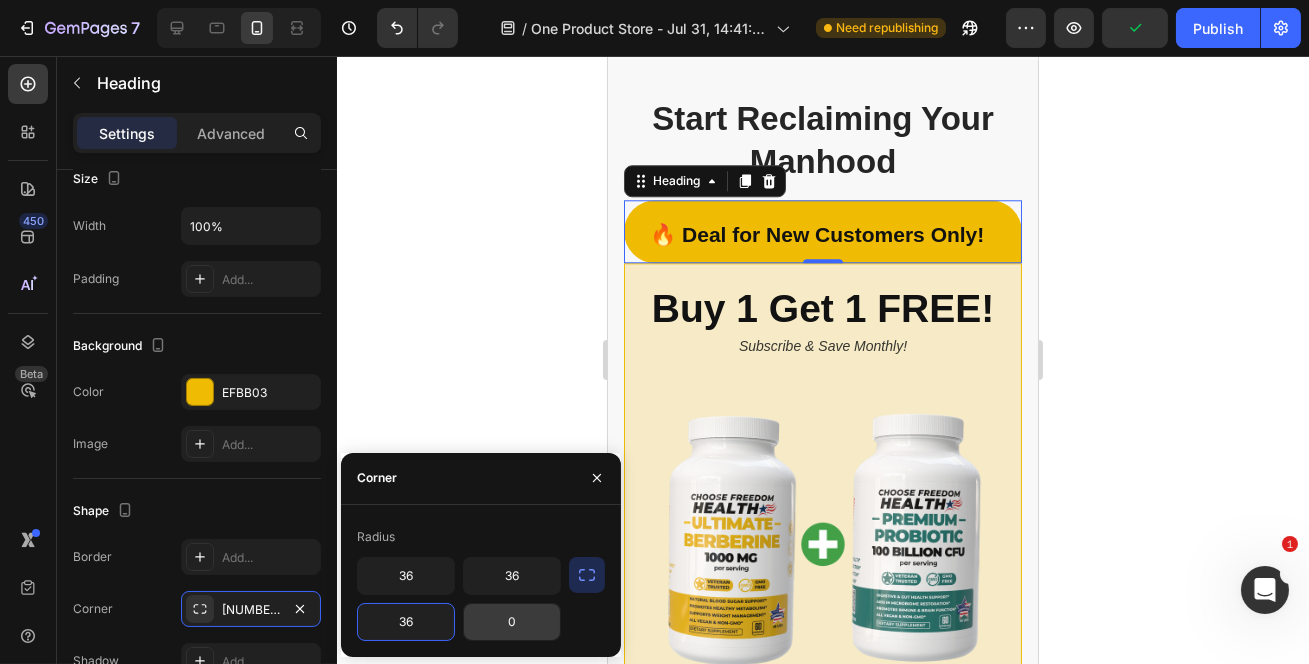 type on "36" 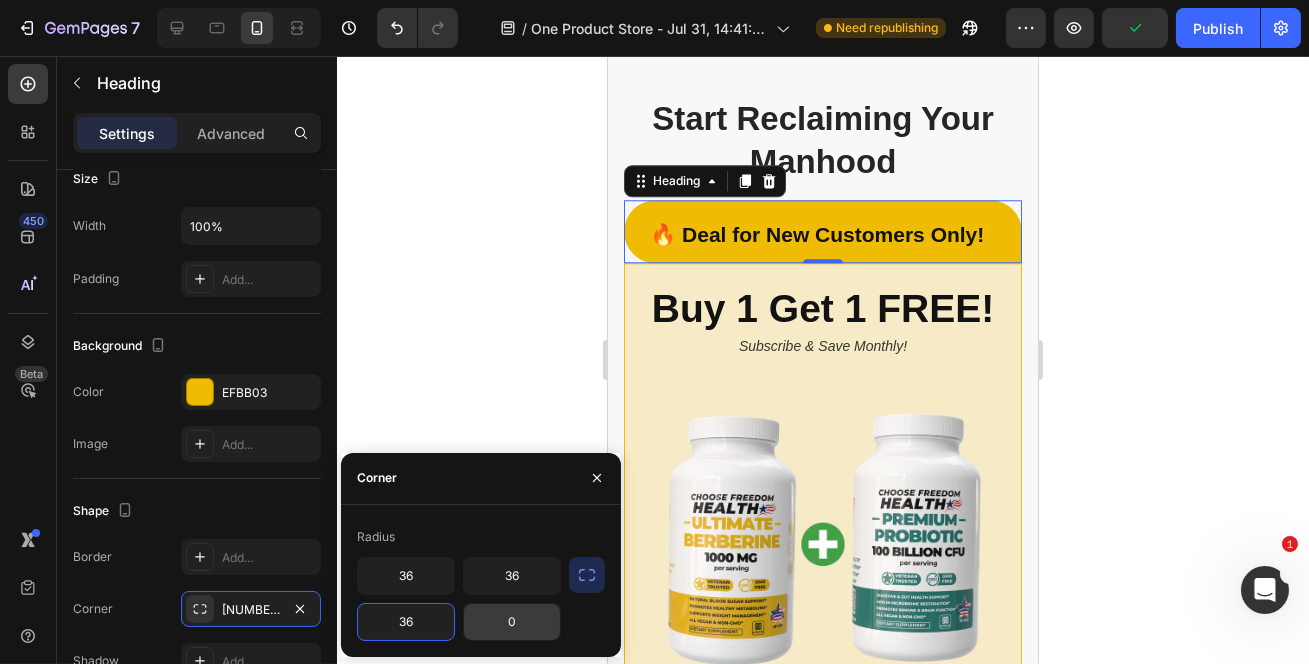 click on "0" at bounding box center [512, 622] 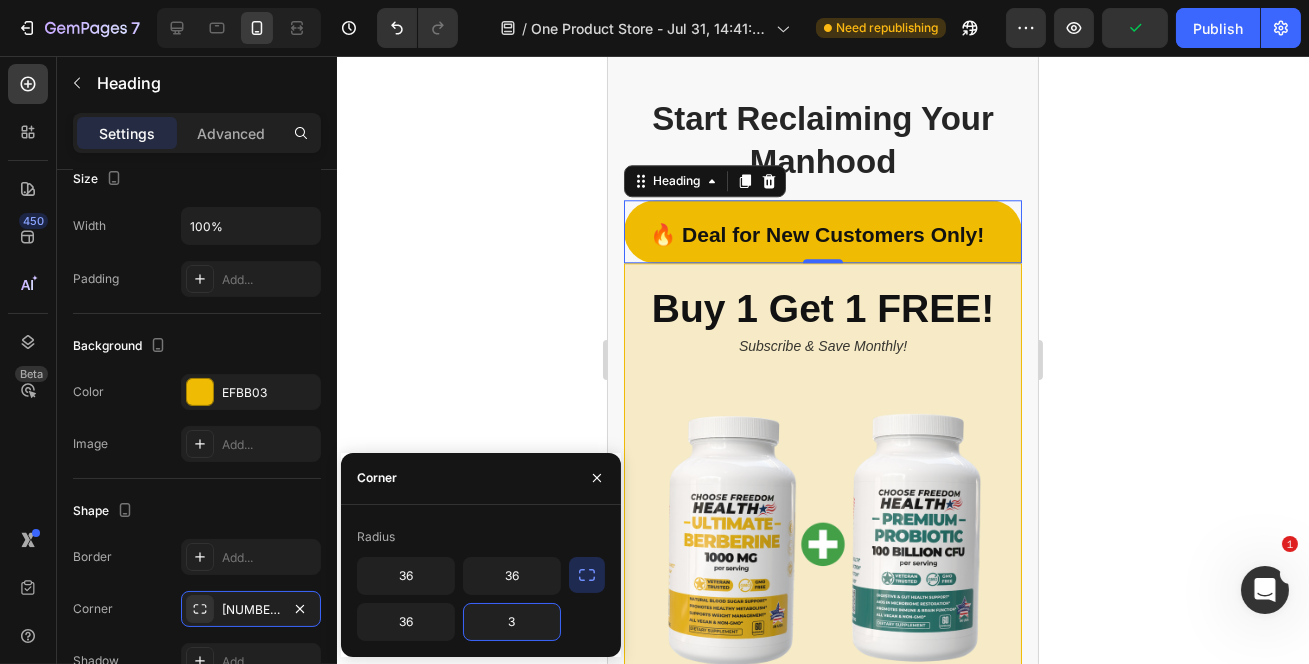 type on "36" 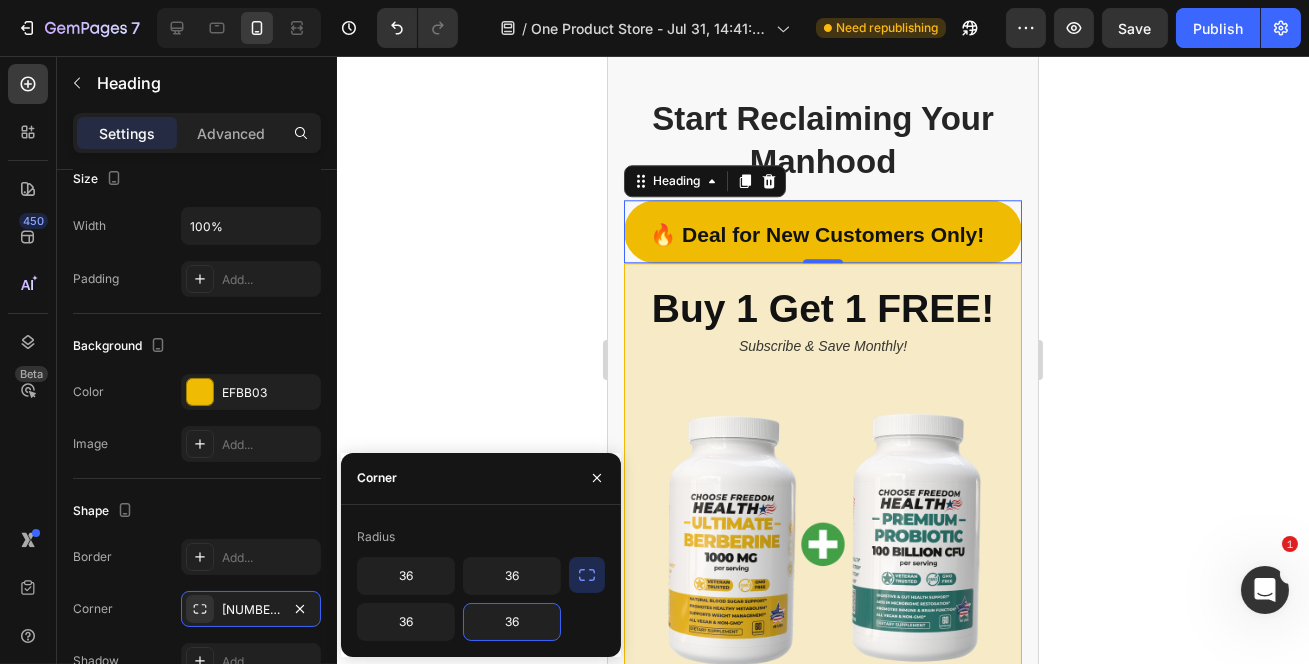 click 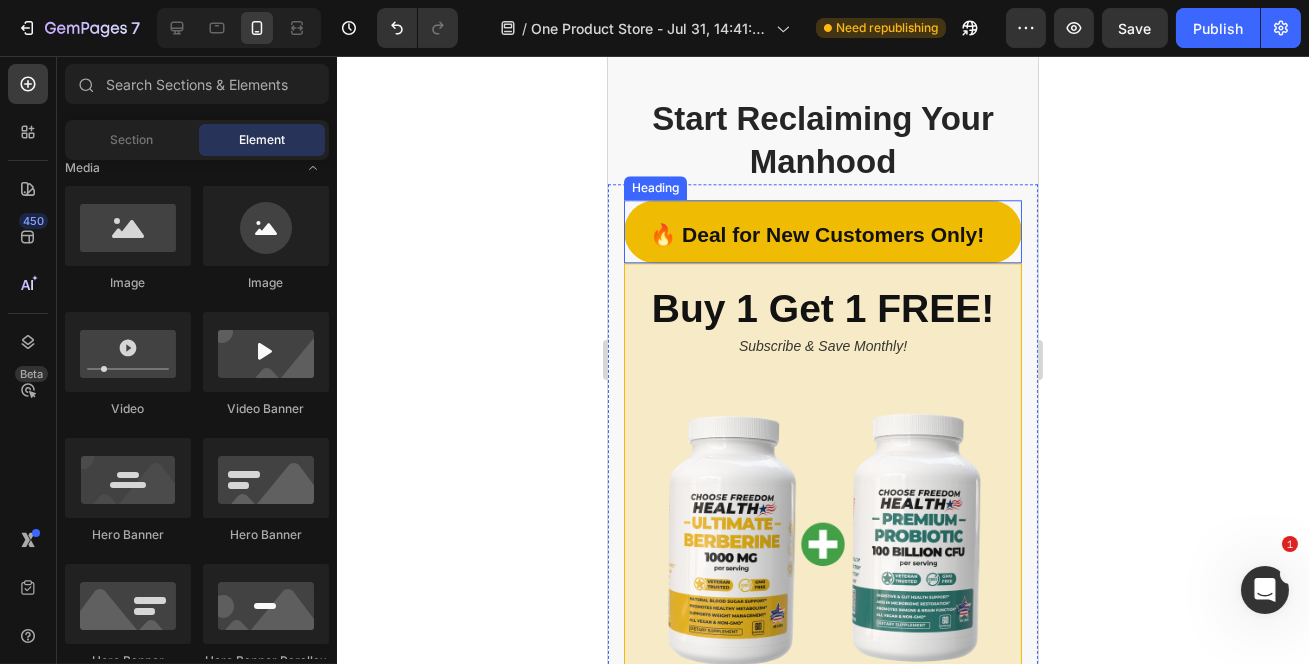 click on "🔥 Deal for New Customers Only!" at bounding box center [822, 231] 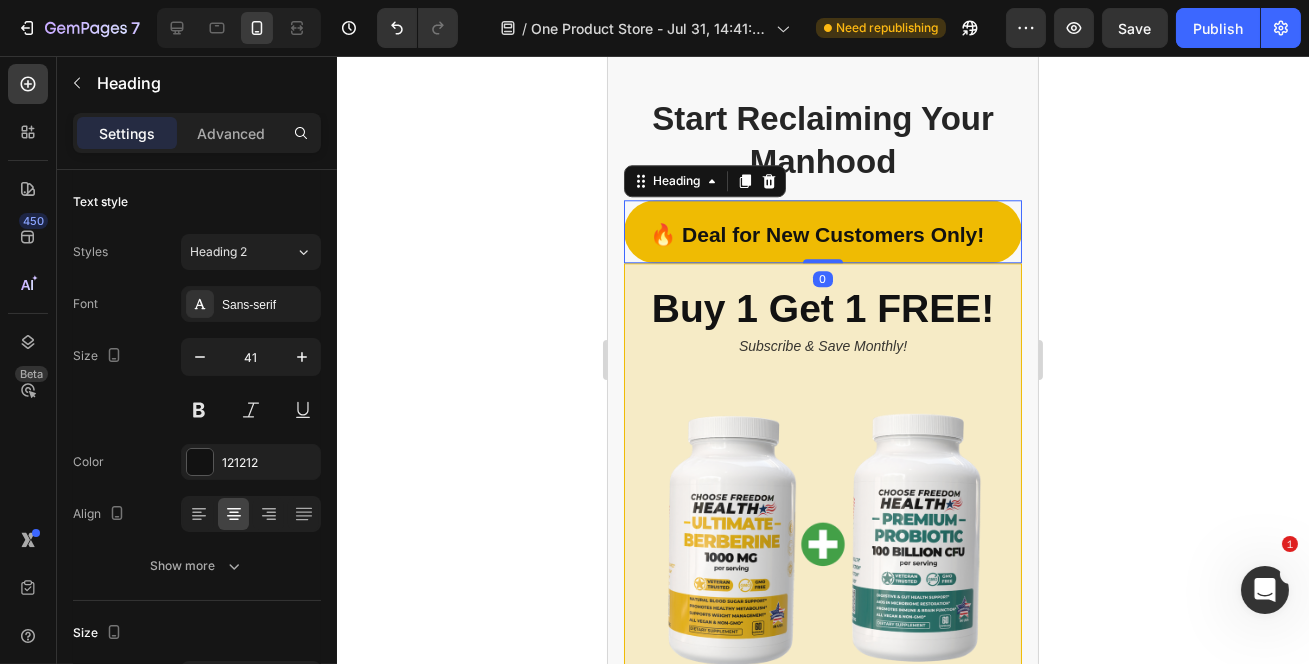 scroll, scrollTop: 545, scrollLeft: 0, axis: vertical 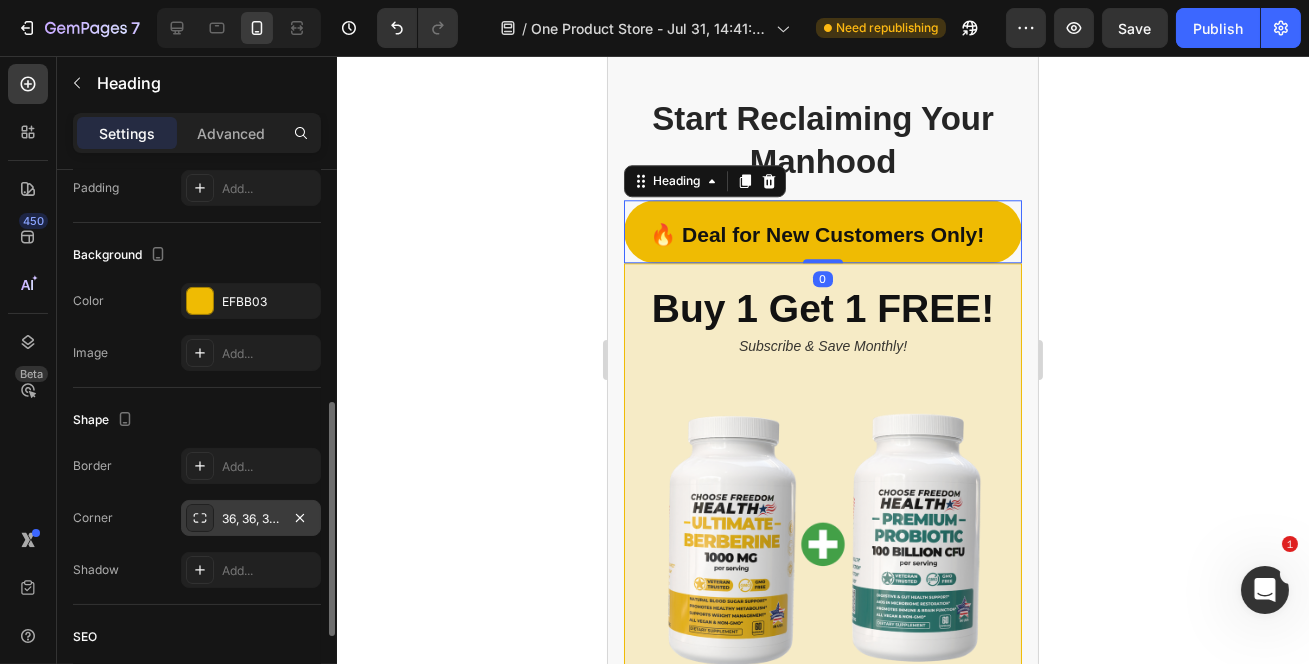 click on "36, 36, 36, 36" at bounding box center (251, 518) 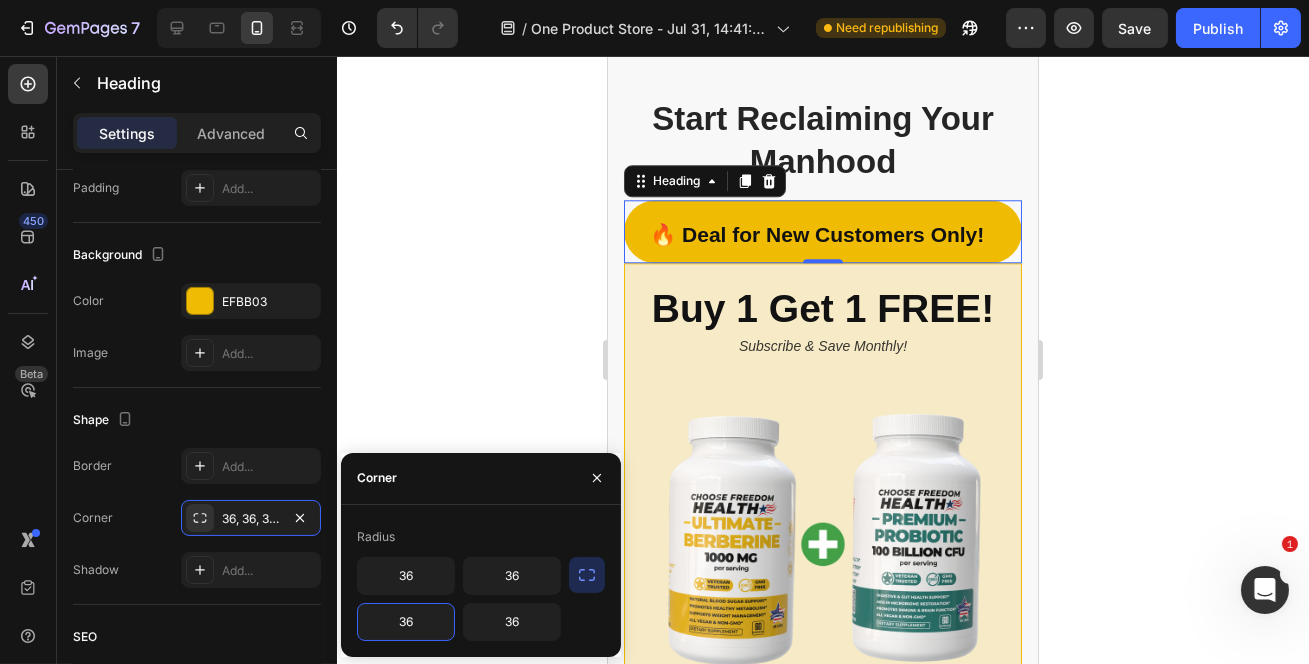 click on "36" at bounding box center (406, 622) 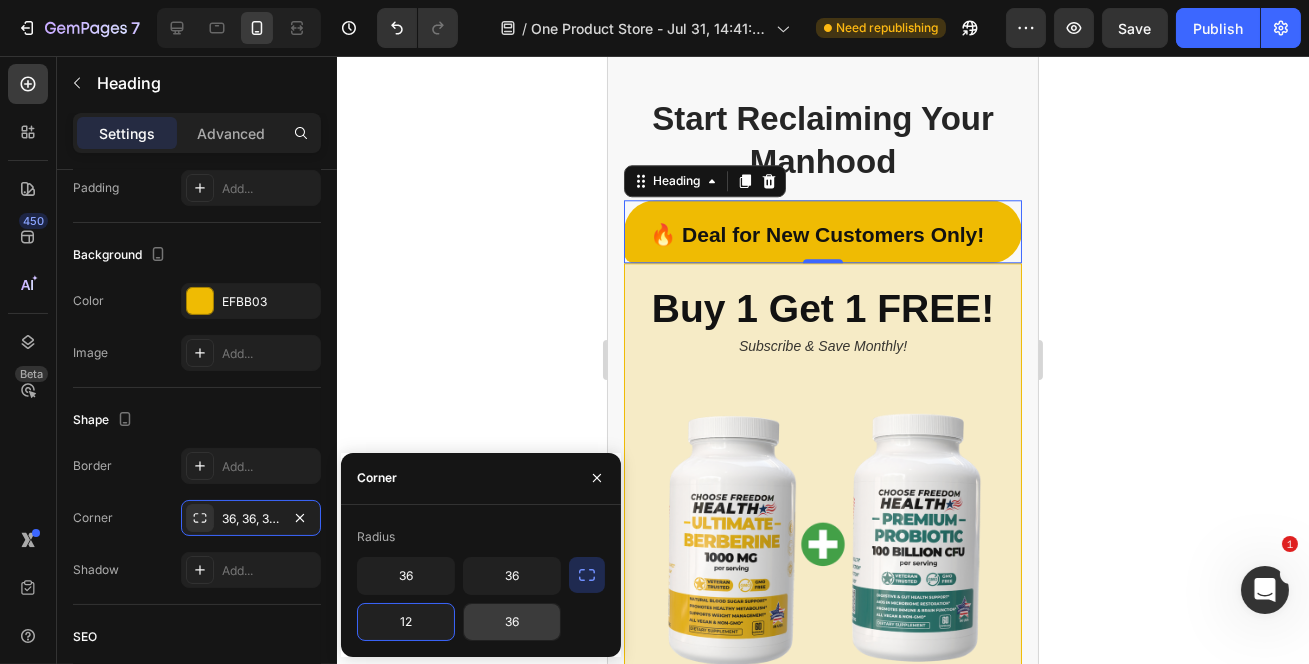 click on "36" at bounding box center (512, 622) 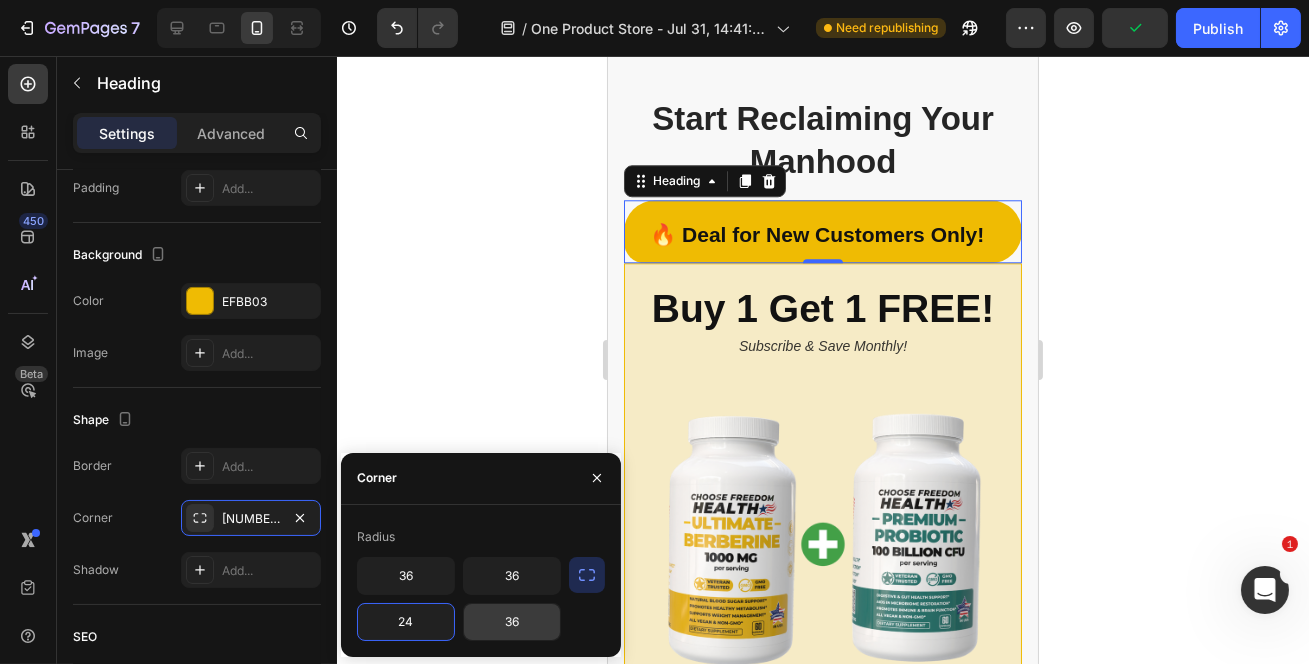 type on "24" 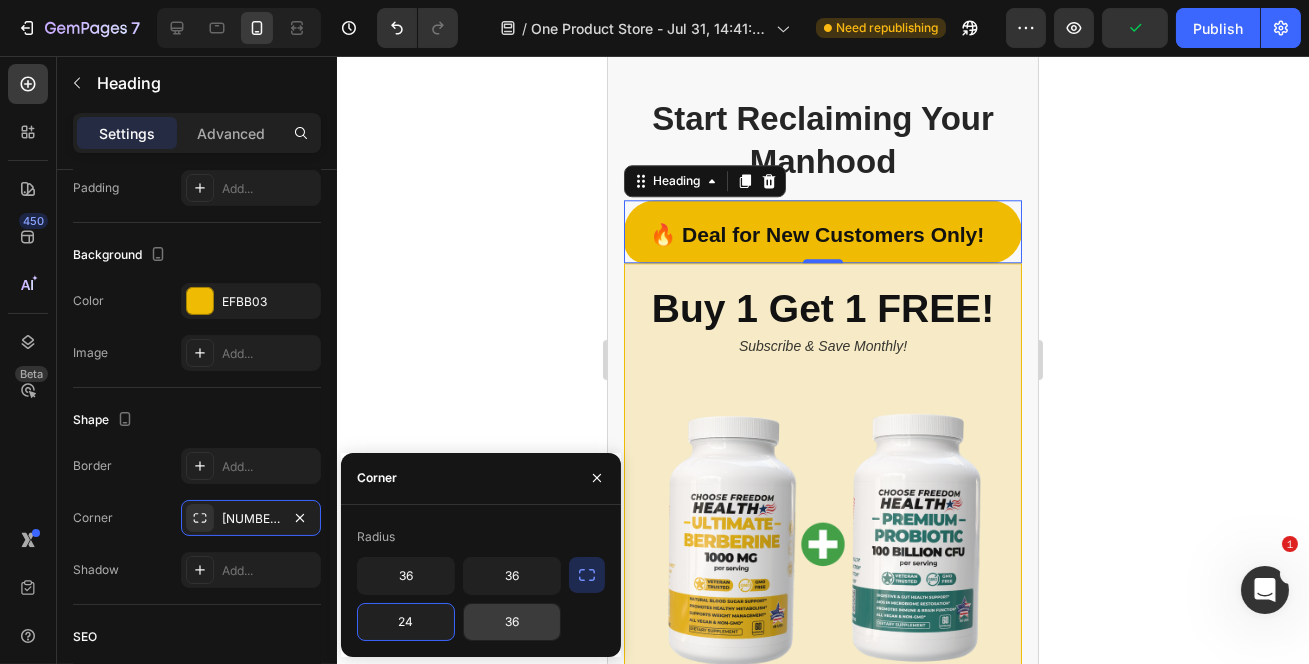 click on "36" at bounding box center [512, 622] 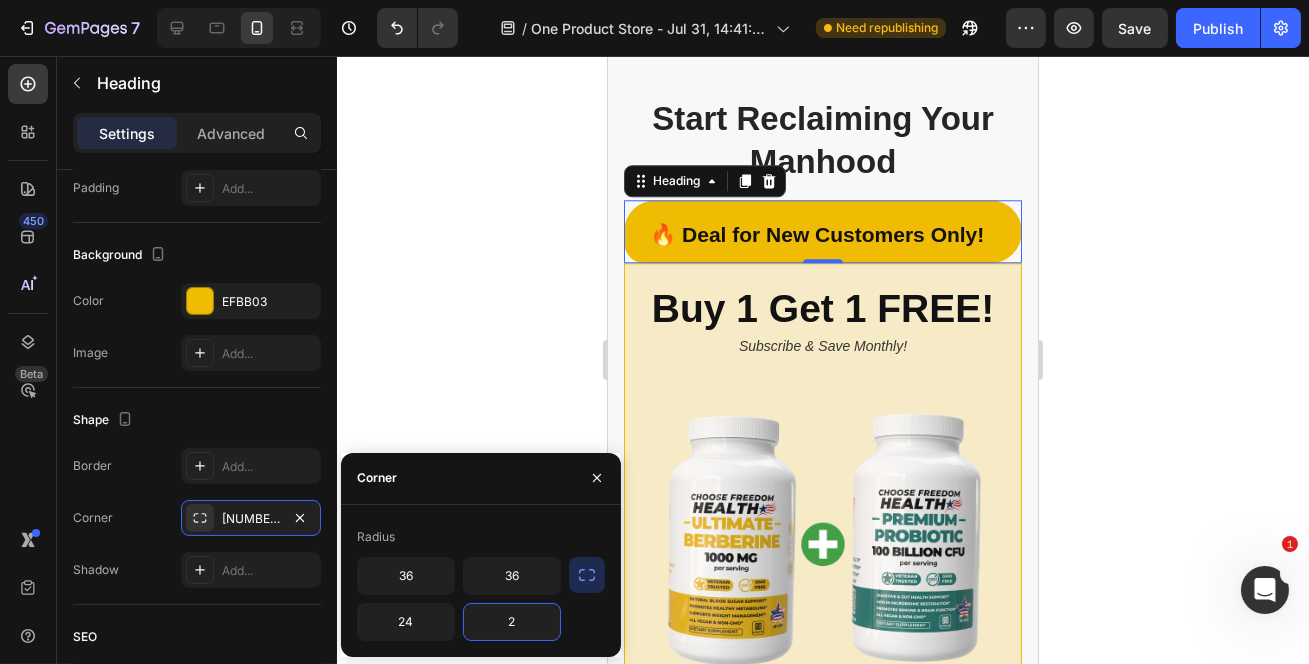 type on "24" 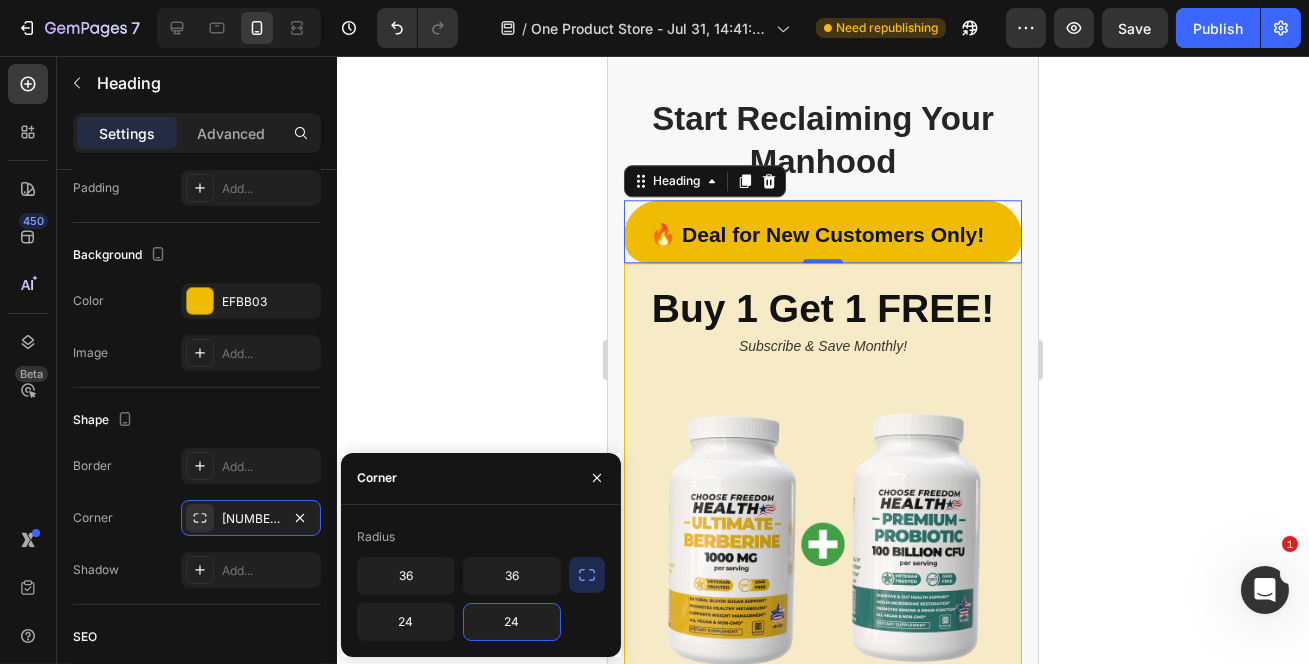 click 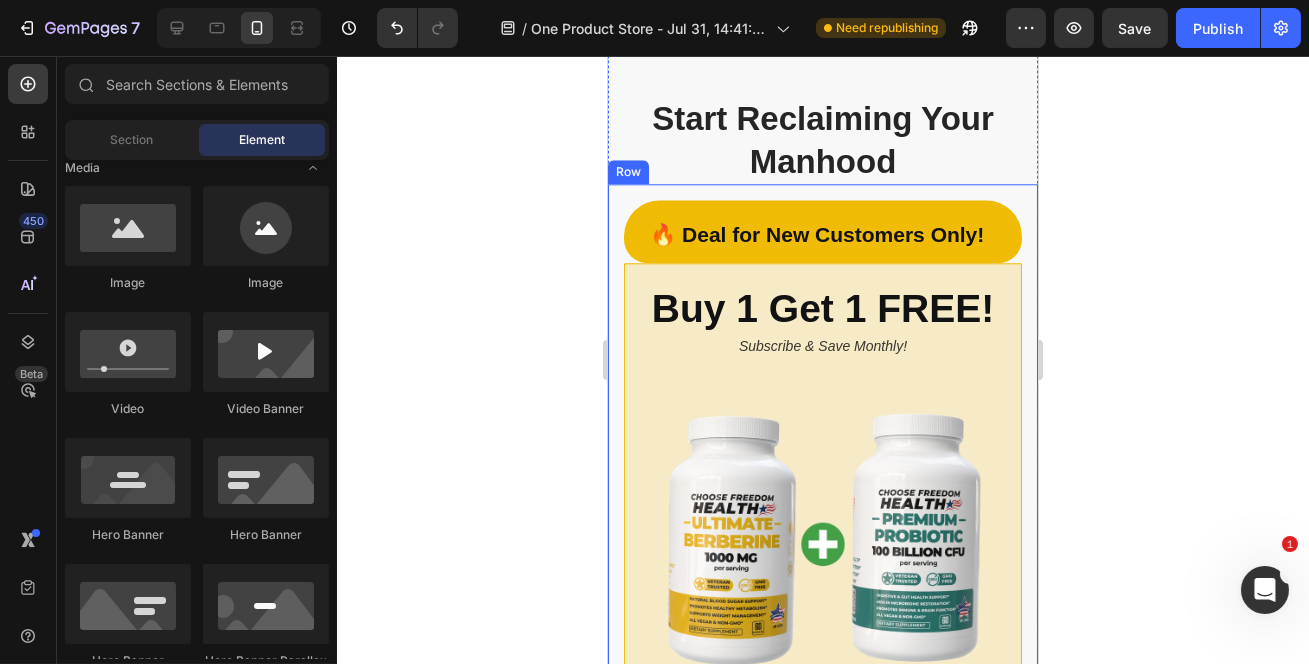 click on "Buy 1 Get 1 FREE! Heading Subscribe & Save Monthly! Text Block Image Row Row" at bounding box center [822, 503] 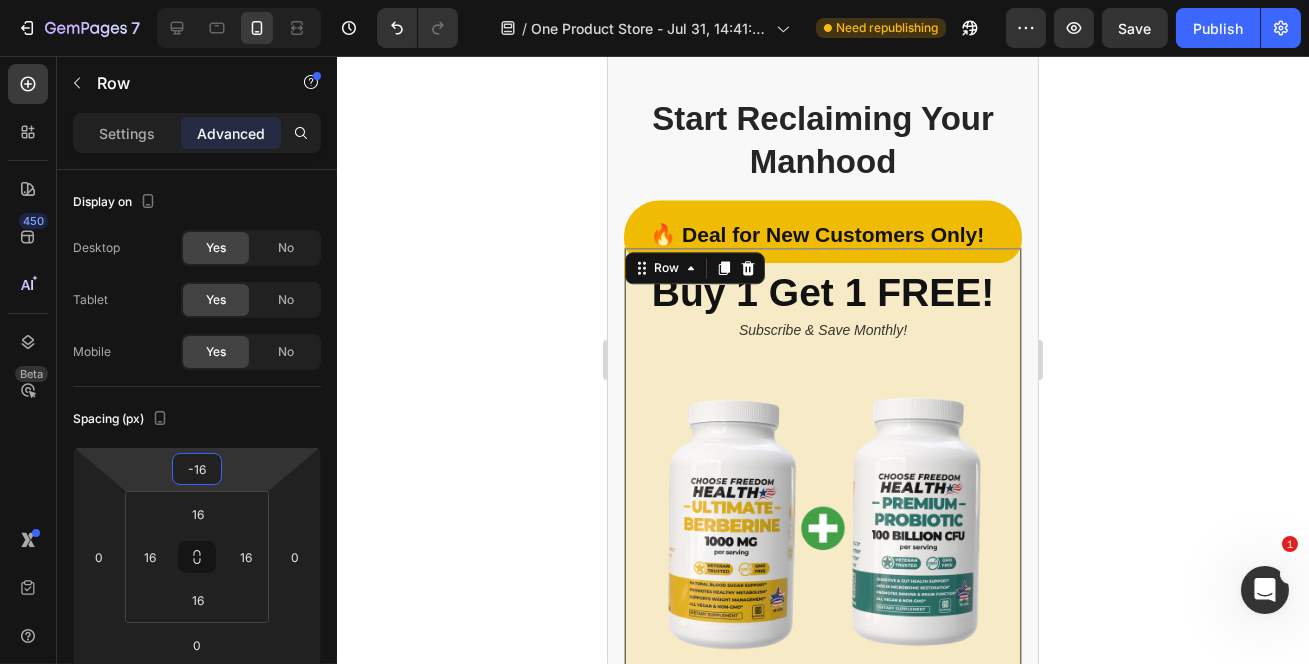 type on "-20" 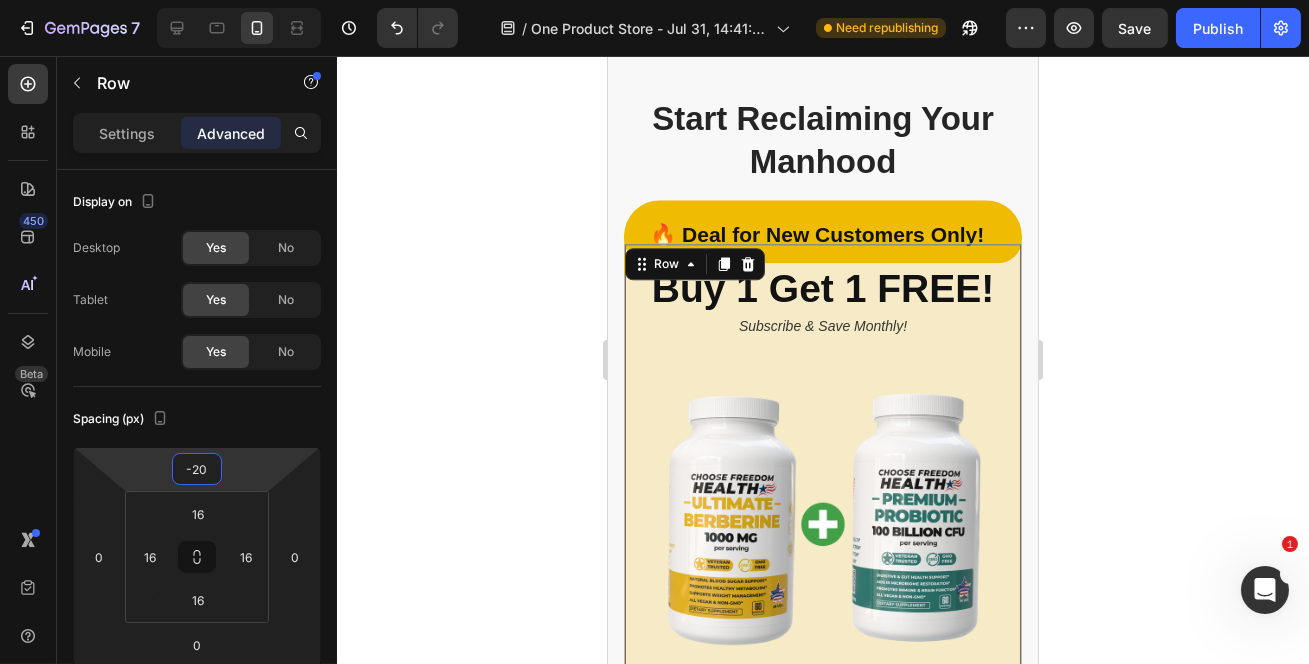 click on "7  Version history  /  One Product Store - Jul 31, 14:41:00 Need republishing Preview  Save   Publish  450 Beta Sections(18) Elements(83) Section Element Hero Section Product Detail Brands Trusted Badges Guarantee Product Breakdown How to use Testimonials Compare Bundle FAQs Social Proof Brand Story Product List Collection Blog List Contact Sticky Add to Cart Custom Footer Browse Library 450 Layout
Row
Row
Row
Row Text
Heading
Text Block Button
Button
Button Media
Image
Image" at bounding box center [654, 0] 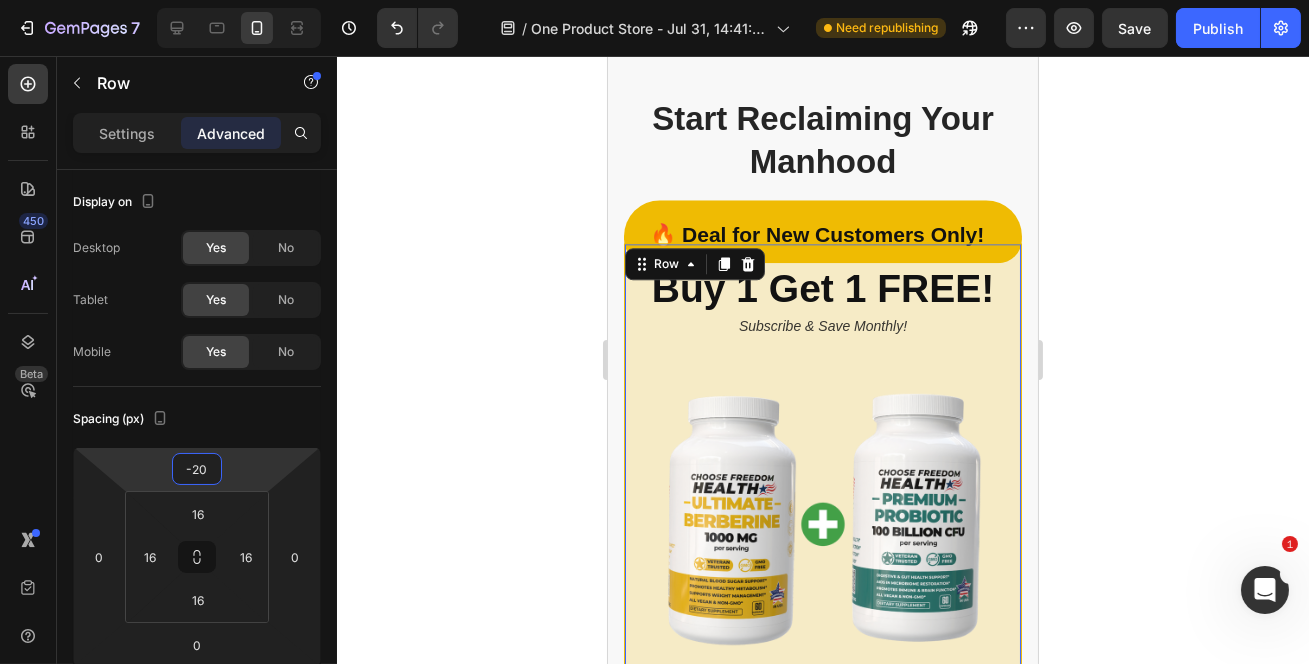 click 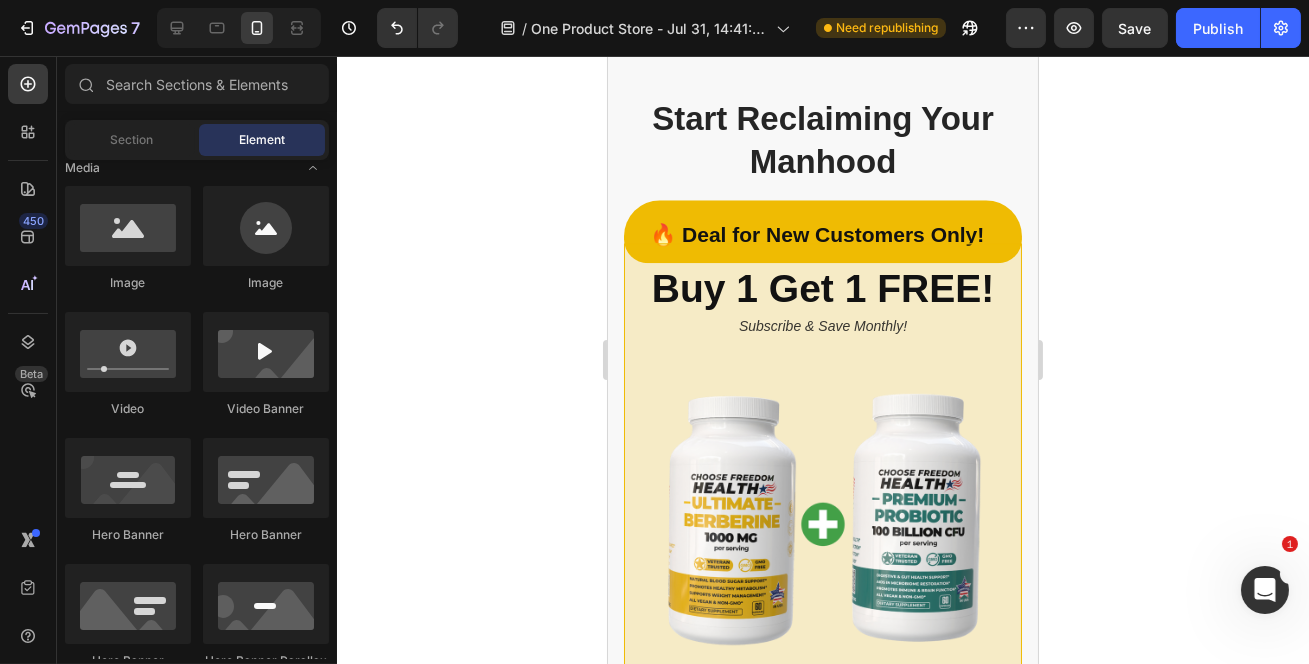 click 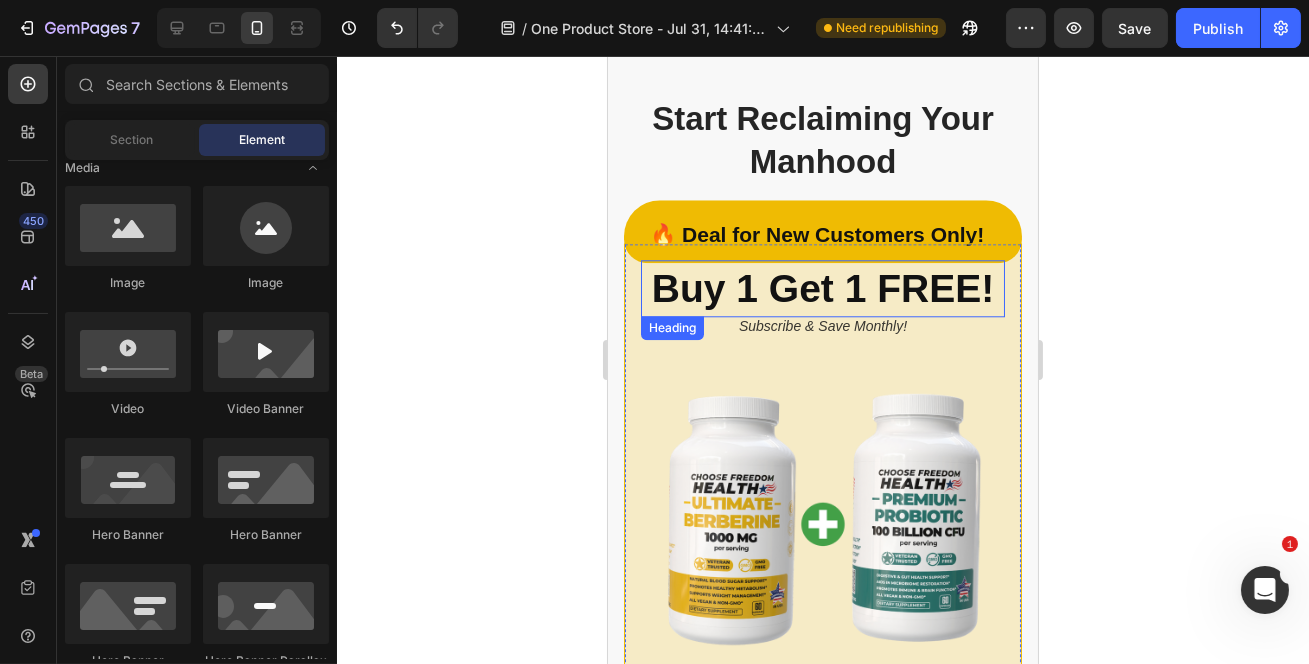 click on "Buy 1 Get 1 FREE!" at bounding box center [822, 288] 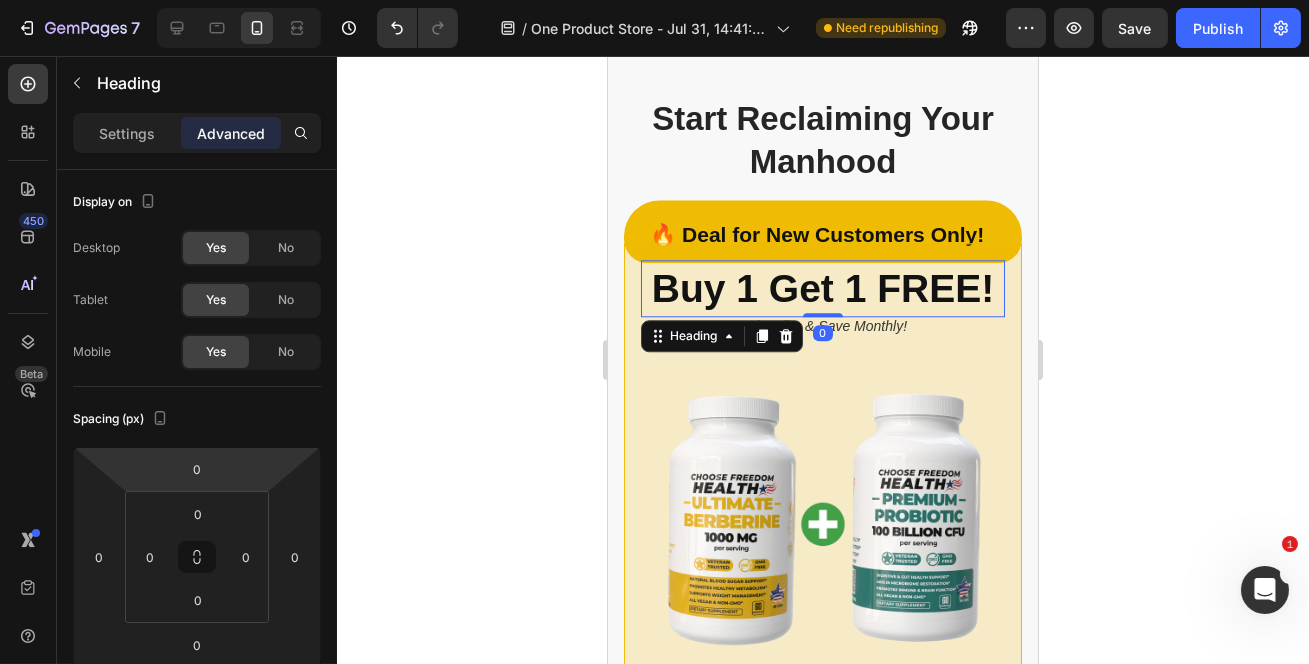 type on "10" 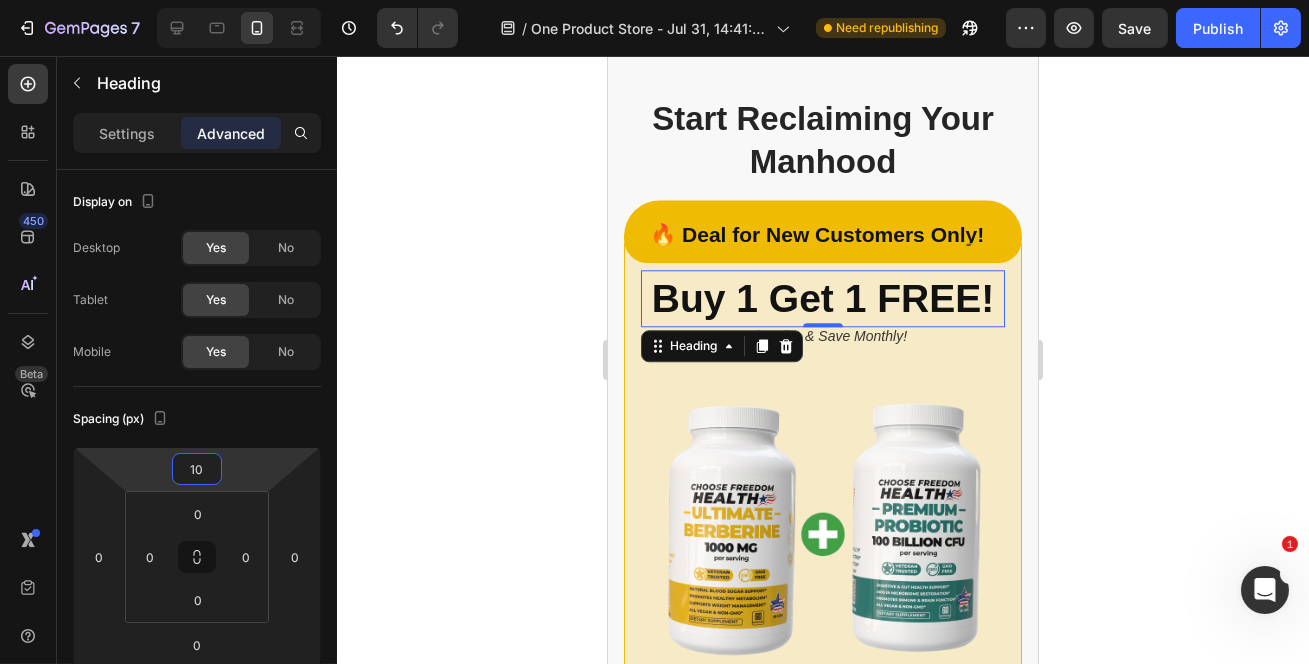 click on "7  Version history  /  One Product Store - Jul 31, 14:41:00 Need republishing Preview  Save   Publish  450 Beta Sections(18) Elements(83) Section Element Hero Section Product Detail Brands Trusted Badges Guarantee Product Breakdown How to use Testimonials Compare Bundle FAQs Social Proof Brand Story Product List Collection Blog List Contact Sticky Add to Cart Custom Footer Browse Library 450 Layout
Row
Row
Row
Row Text
Heading
Text Block Button
Button
Button Media
Image
Image" at bounding box center [654, 0] 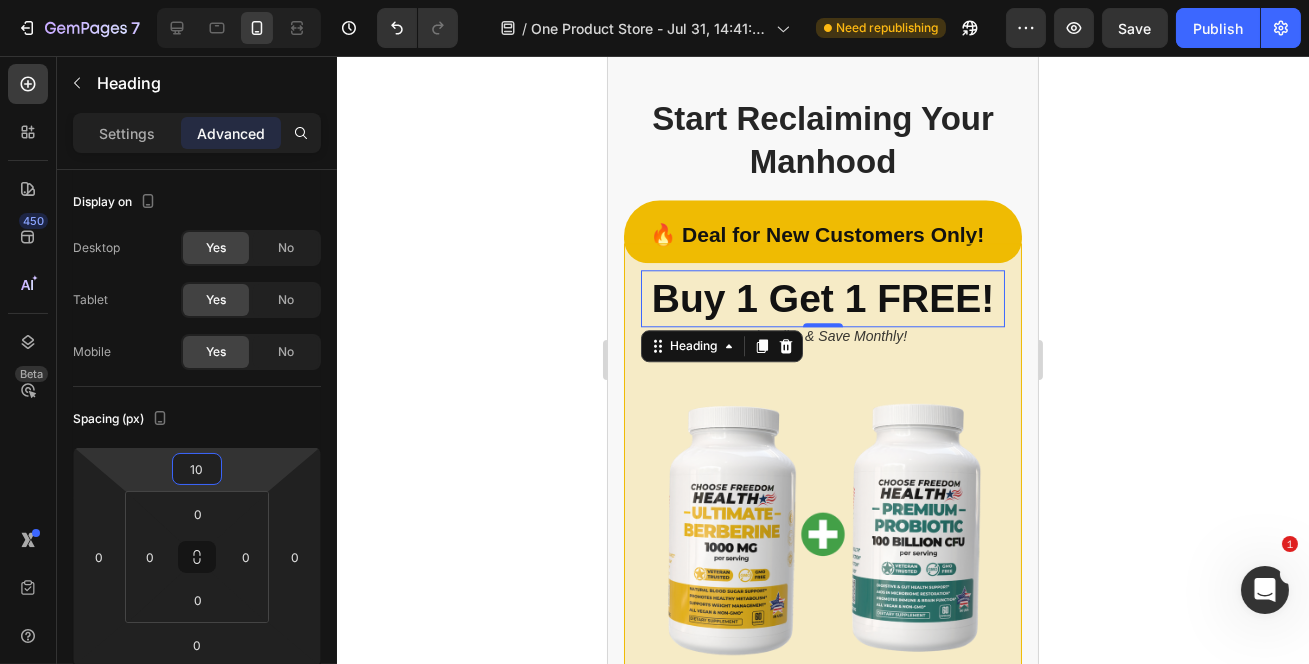 click 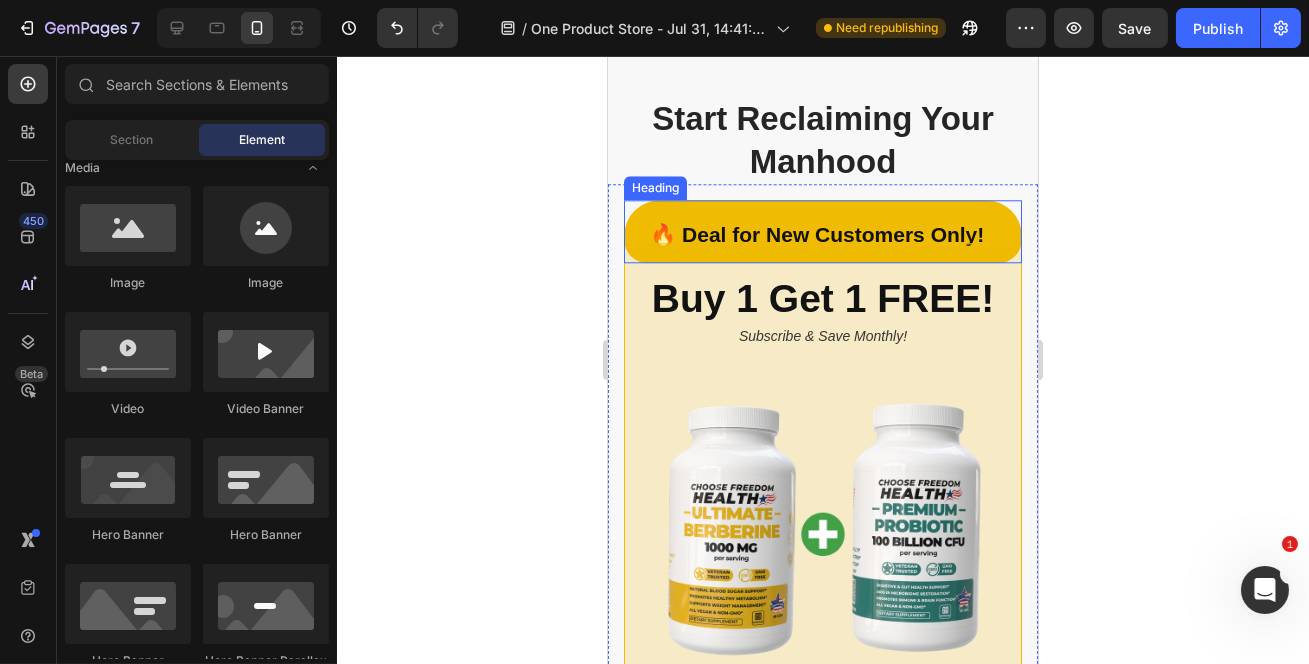 click on "🔥 Deal for New Customers Only!" at bounding box center (822, 231) 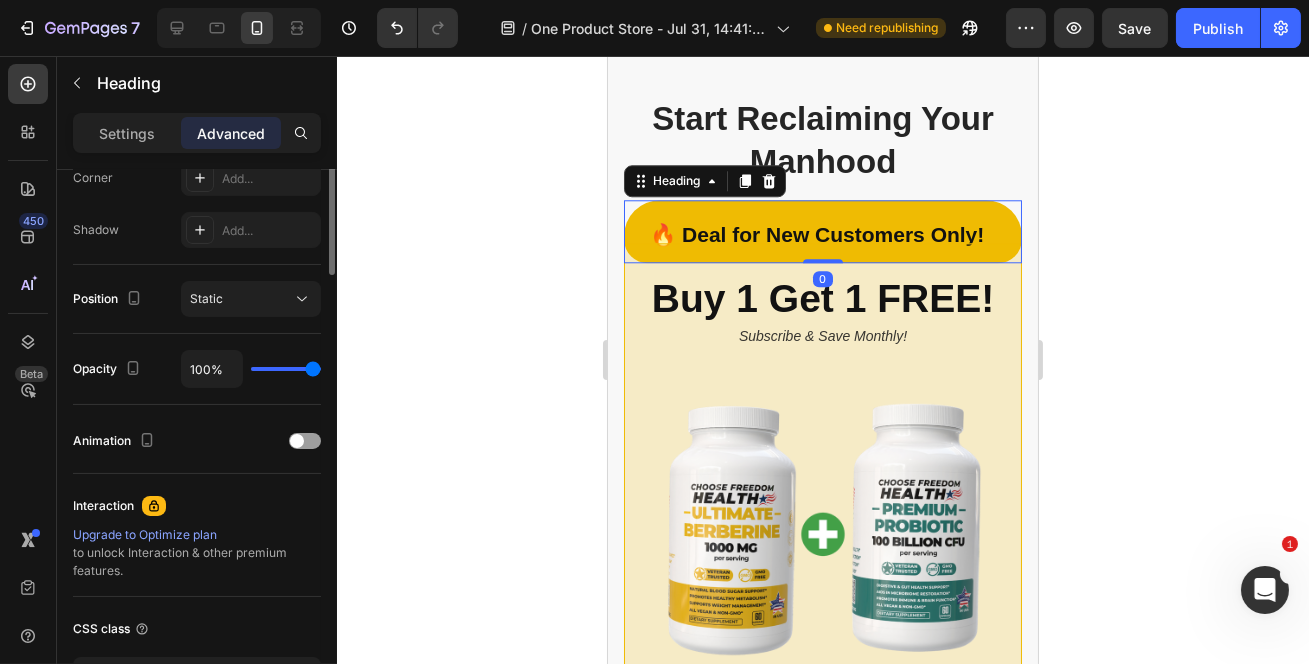 scroll, scrollTop: 363, scrollLeft: 0, axis: vertical 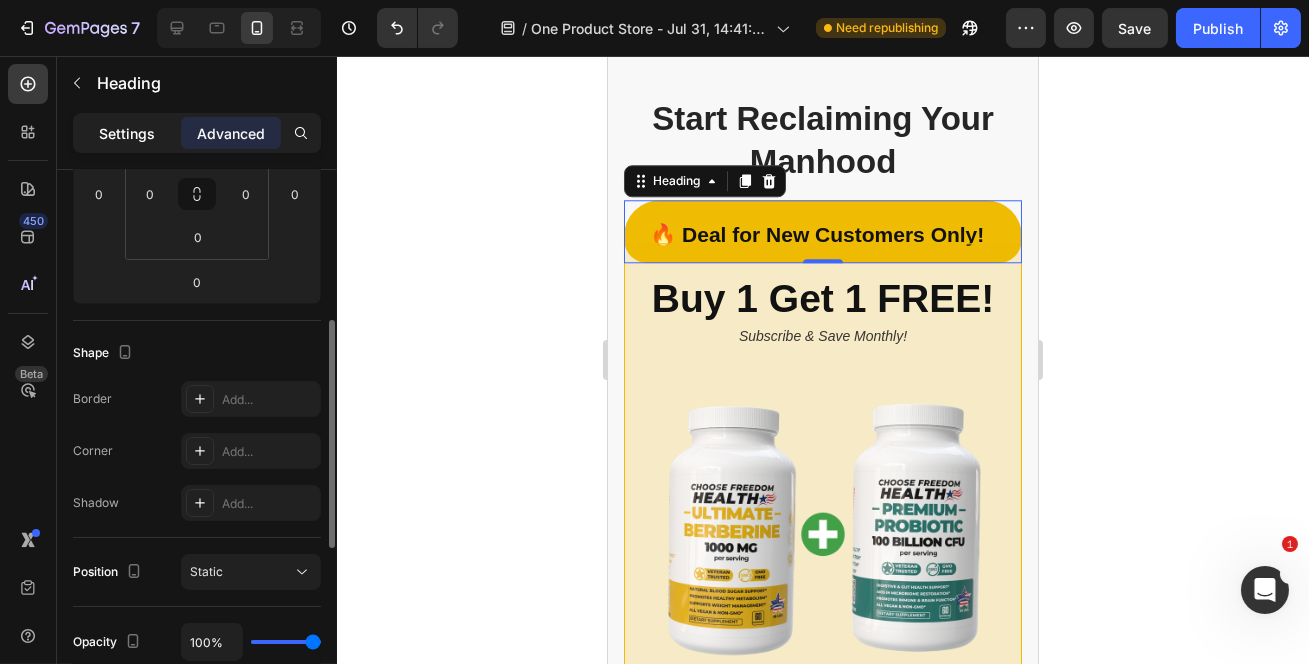 click on "Settings" at bounding box center (127, 133) 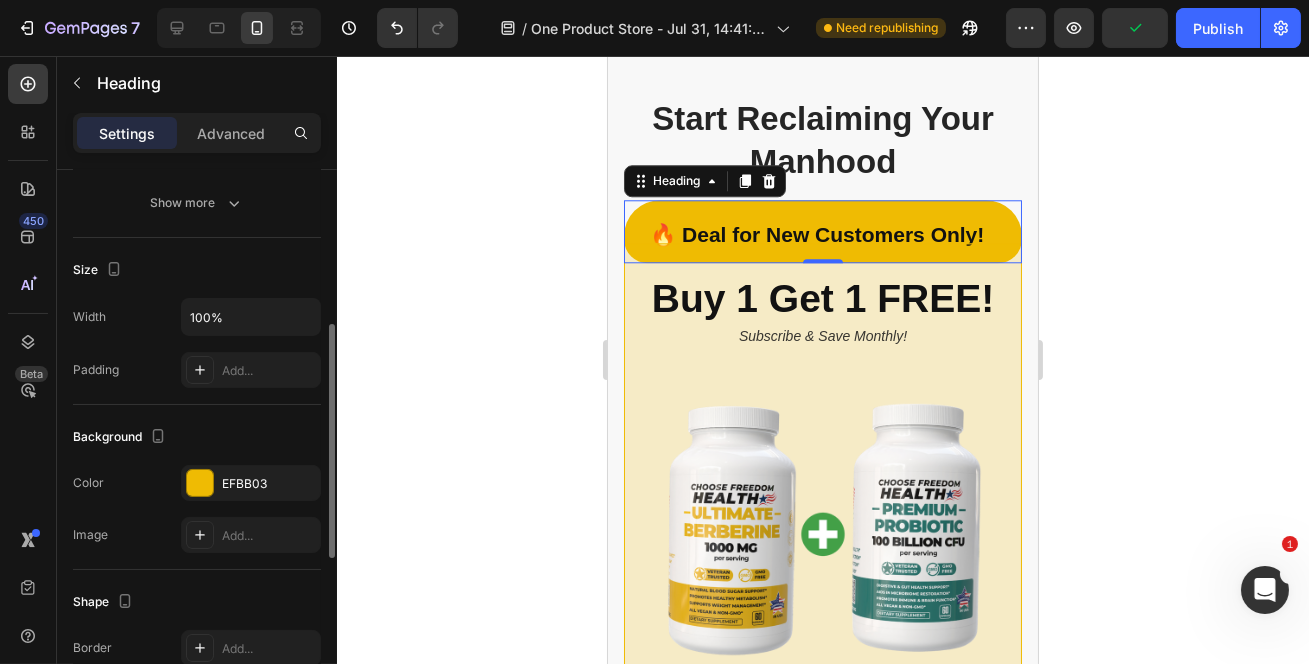 scroll, scrollTop: 745, scrollLeft: 0, axis: vertical 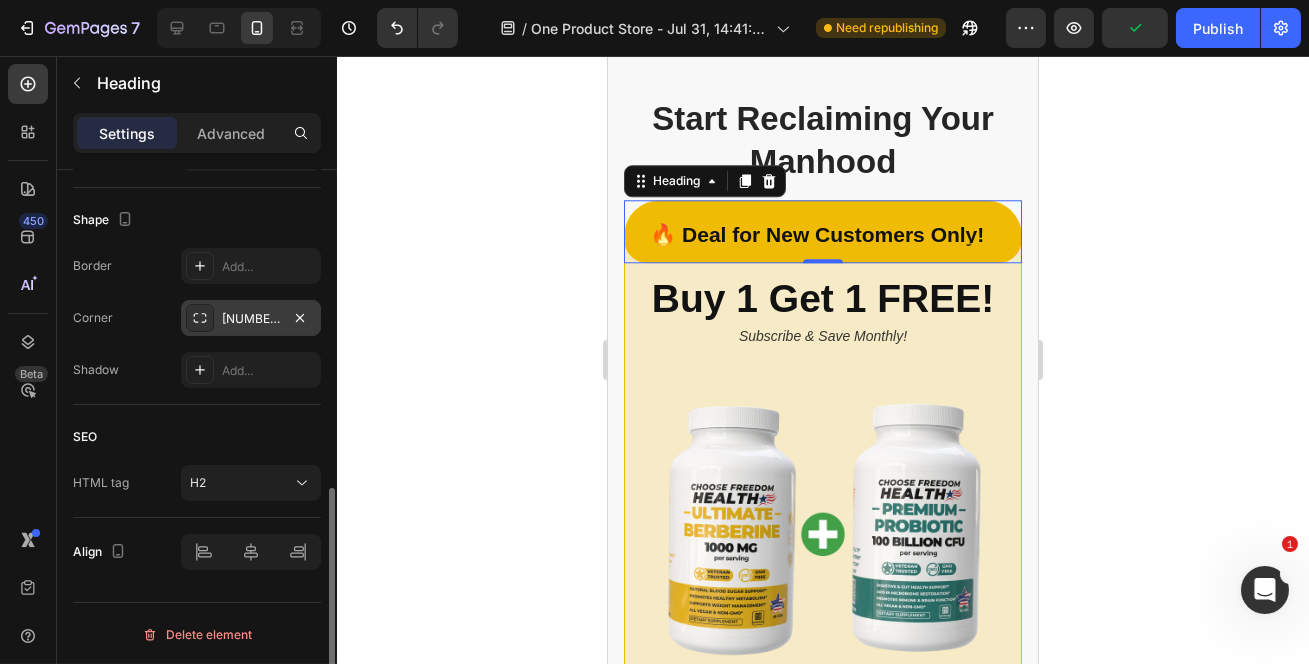 click on "[NUMBER], [NUMBER], [NUMBER], [NUMBER]" at bounding box center [251, 319] 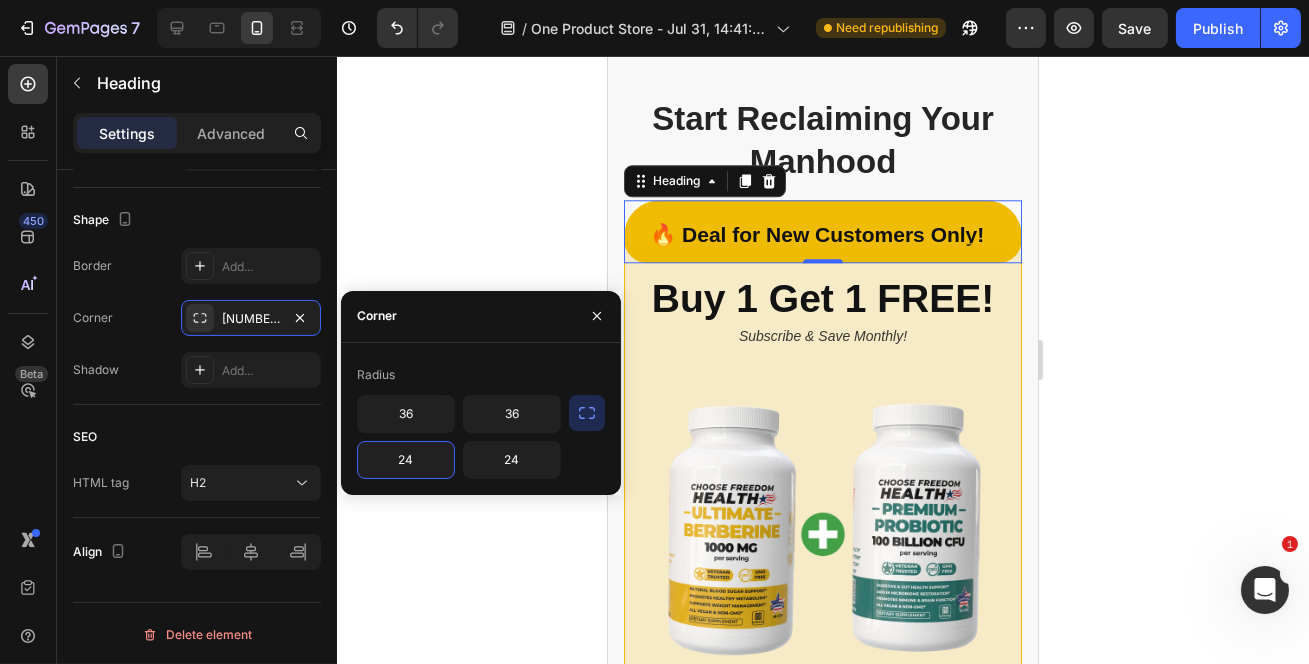click on "24" at bounding box center (406, 460) 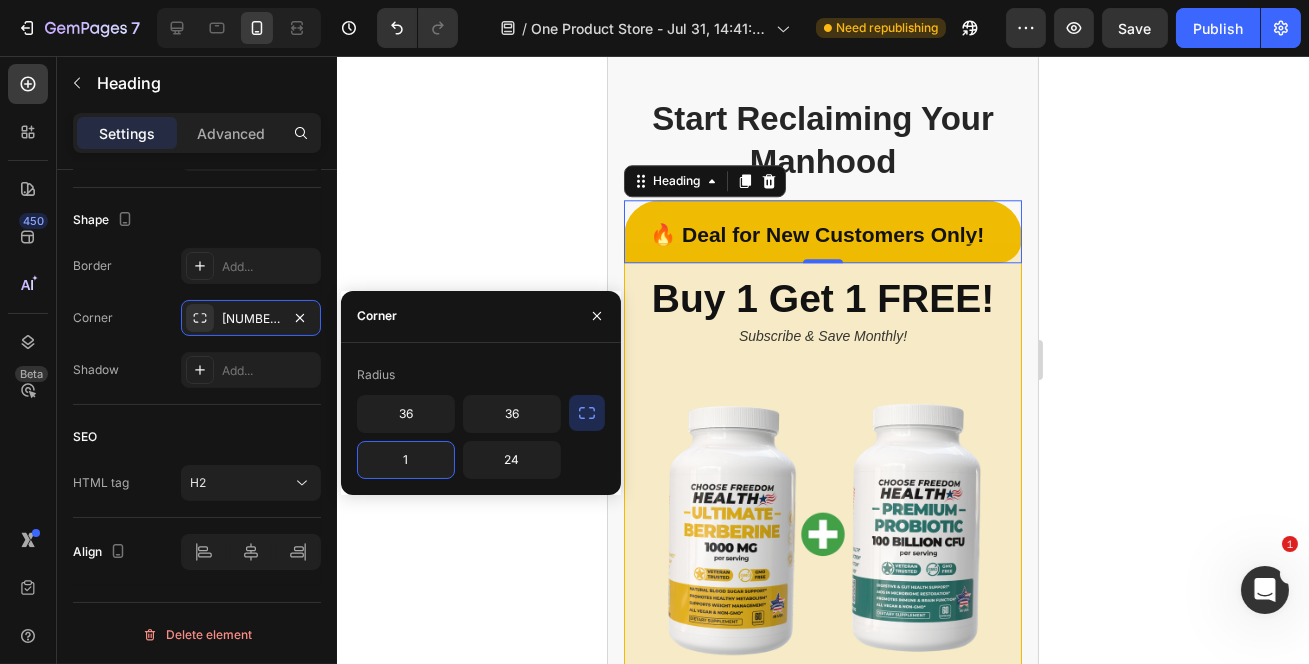 type on "12" 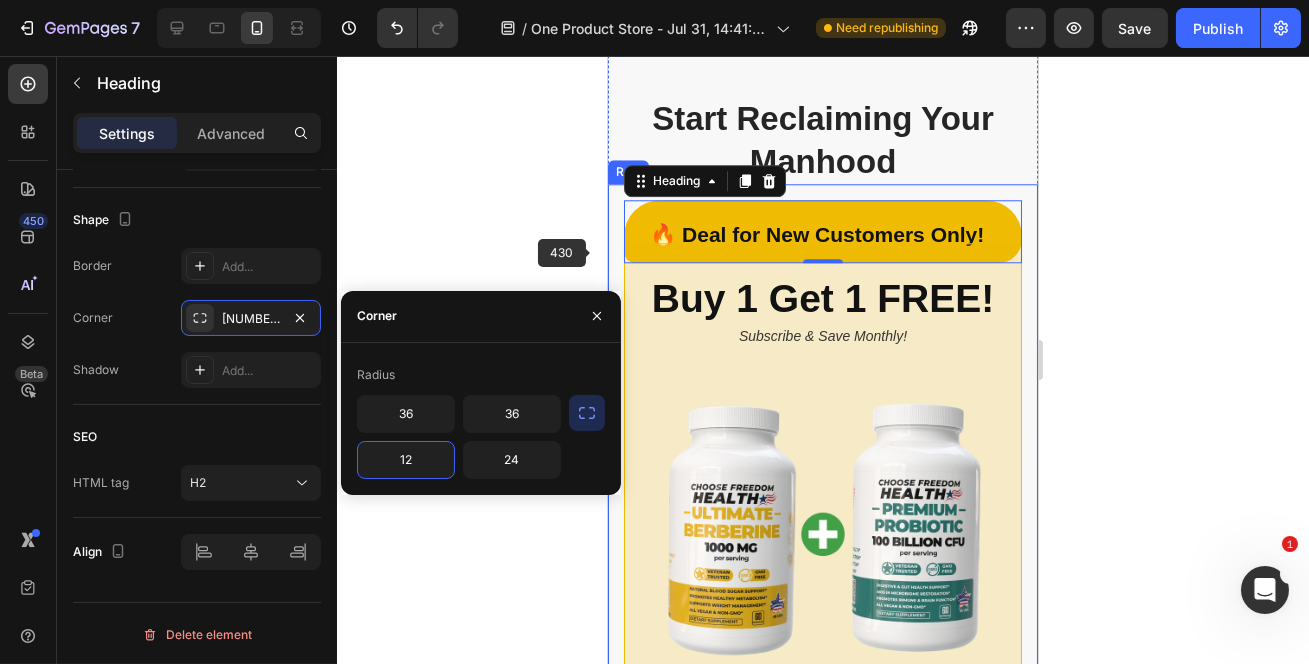 click 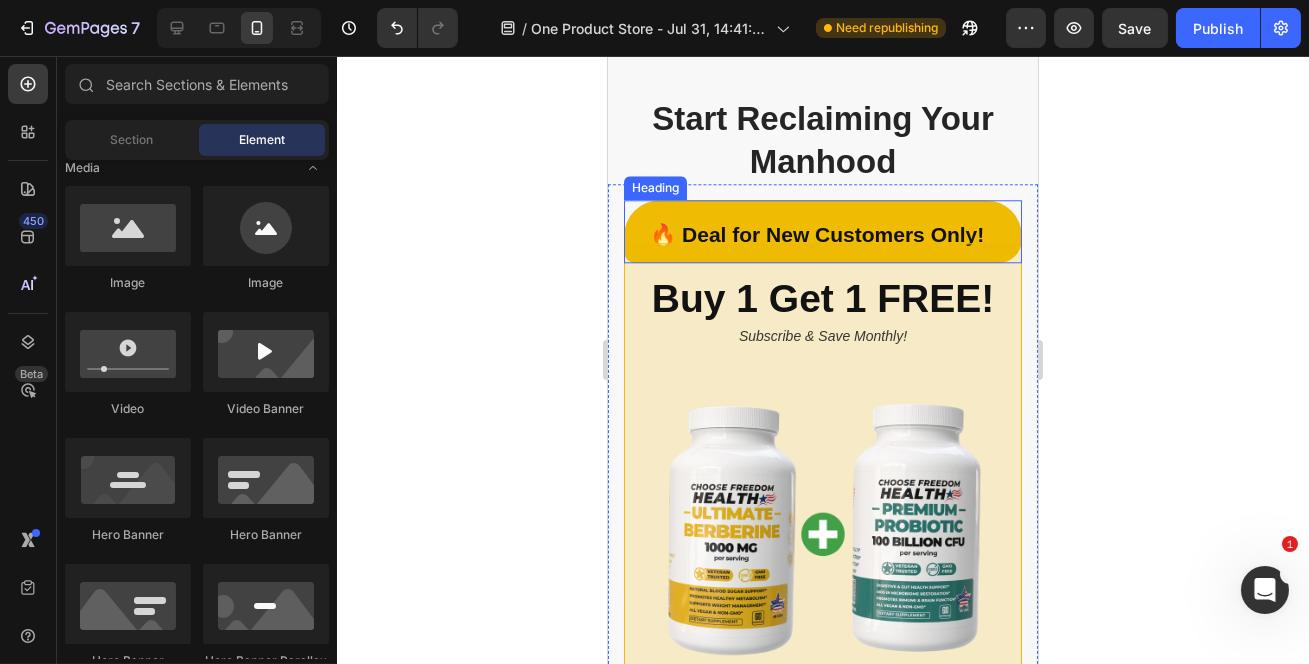 click on "🔥 Deal for New Customers Only!" at bounding box center (822, 231) 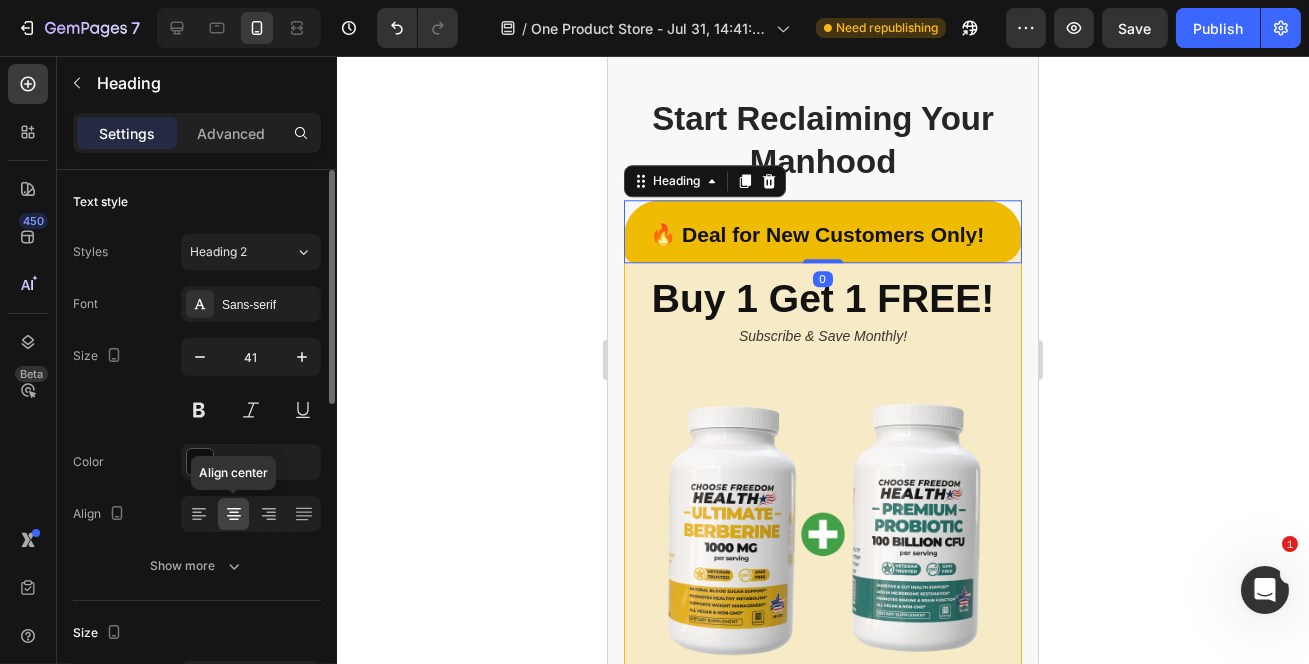 scroll, scrollTop: 454, scrollLeft: 0, axis: vertical 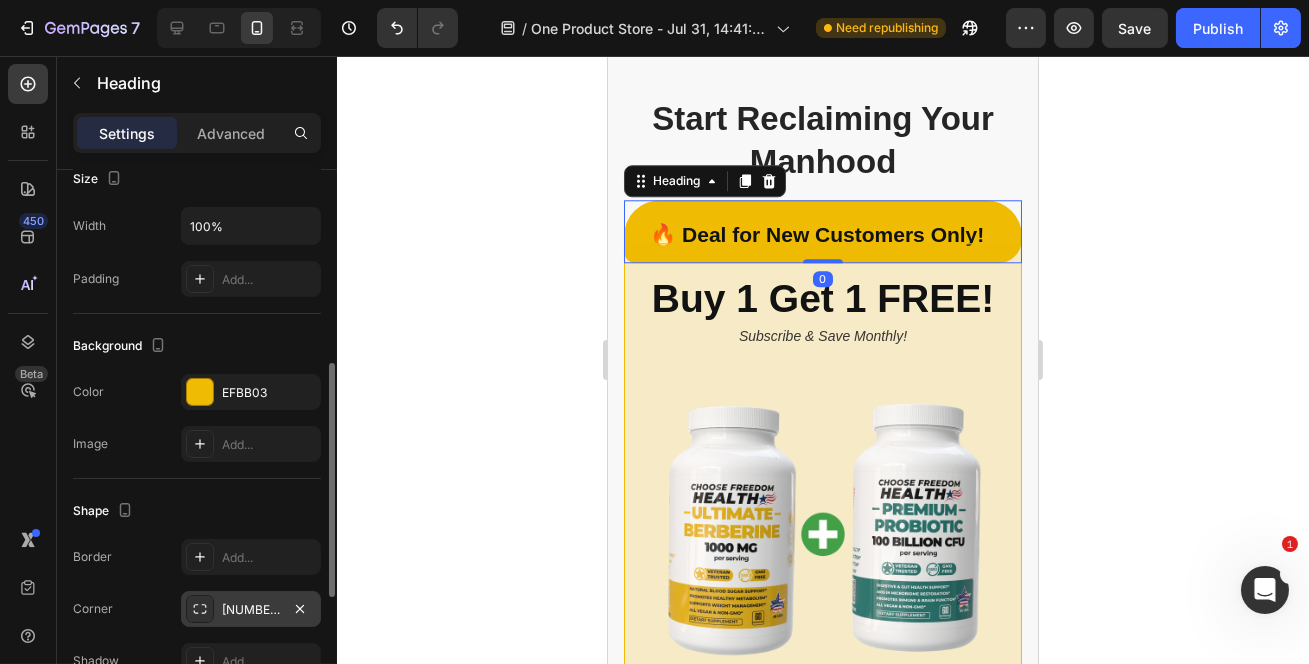 click on "[NUMBER], [NUMBER], [NUMBER], [NUMBER]" at bounding box center (251, 610) 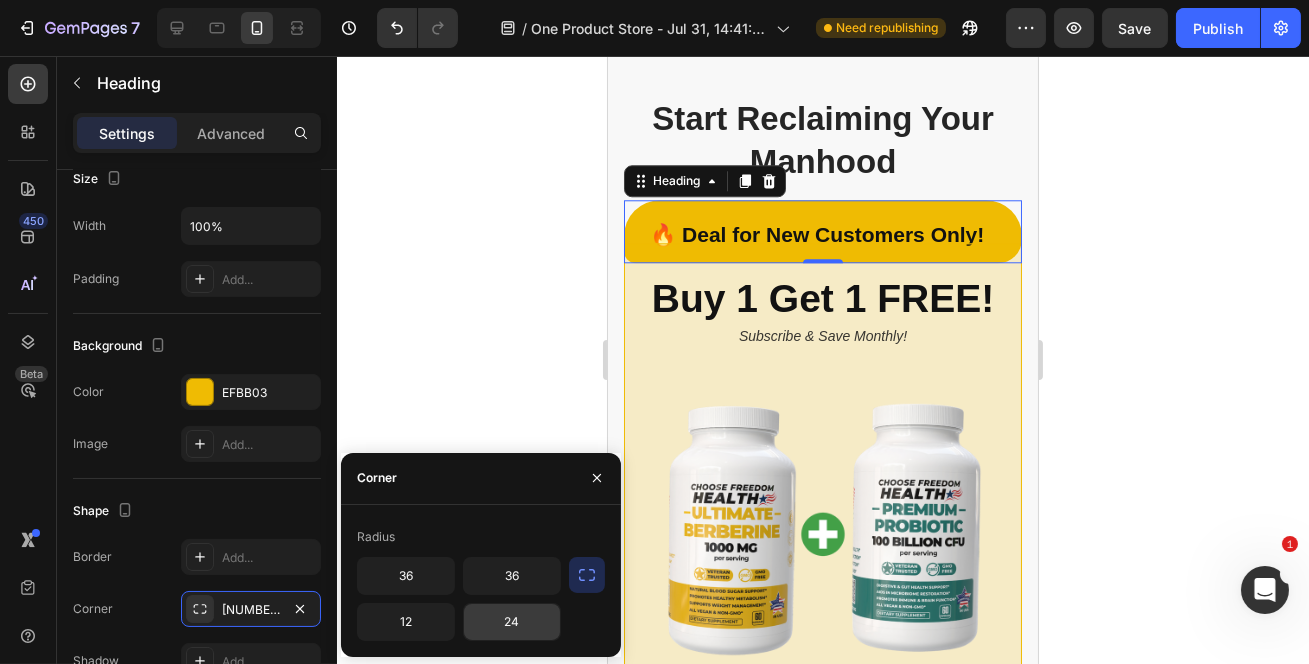 click on "24" at bounding box center (512, 622) 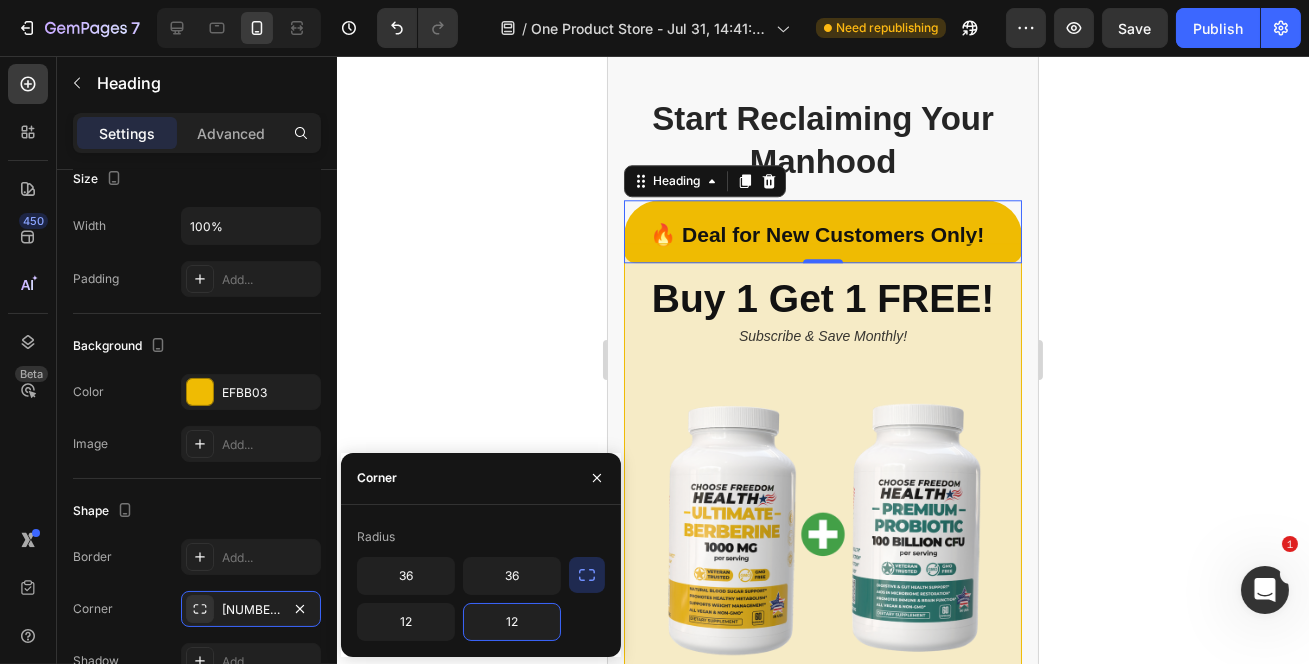 type on "12" 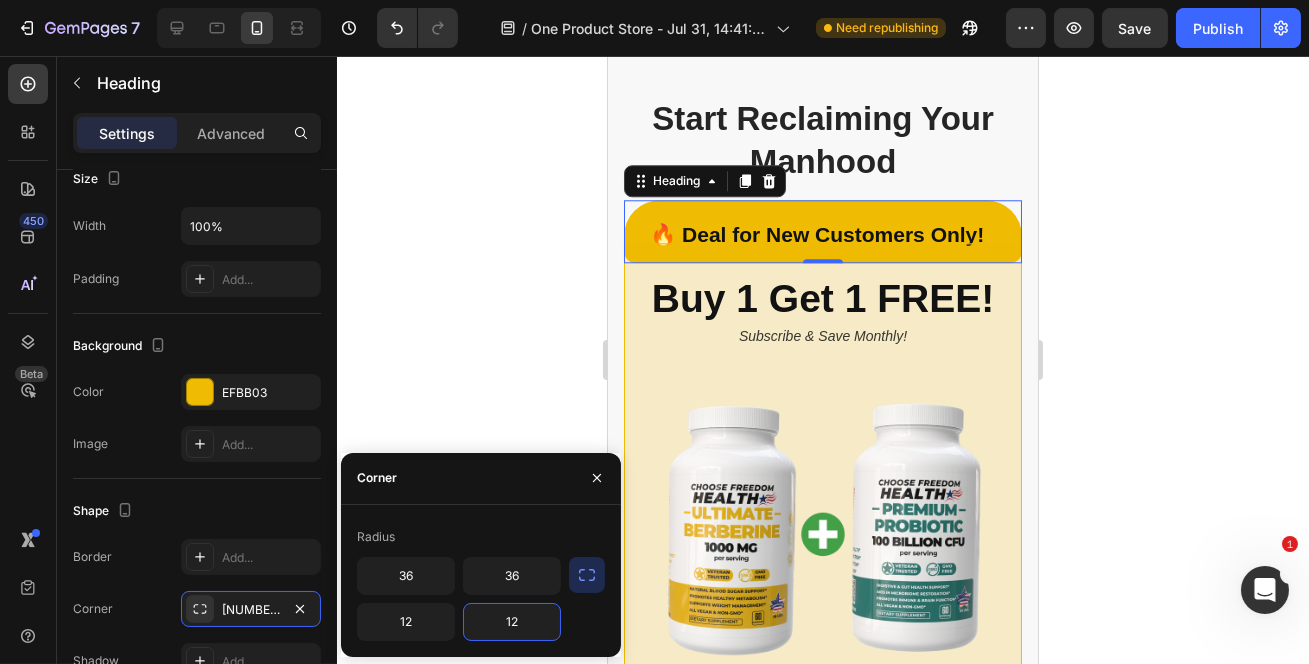 click on "Corner" at bounding box center [481, 479] 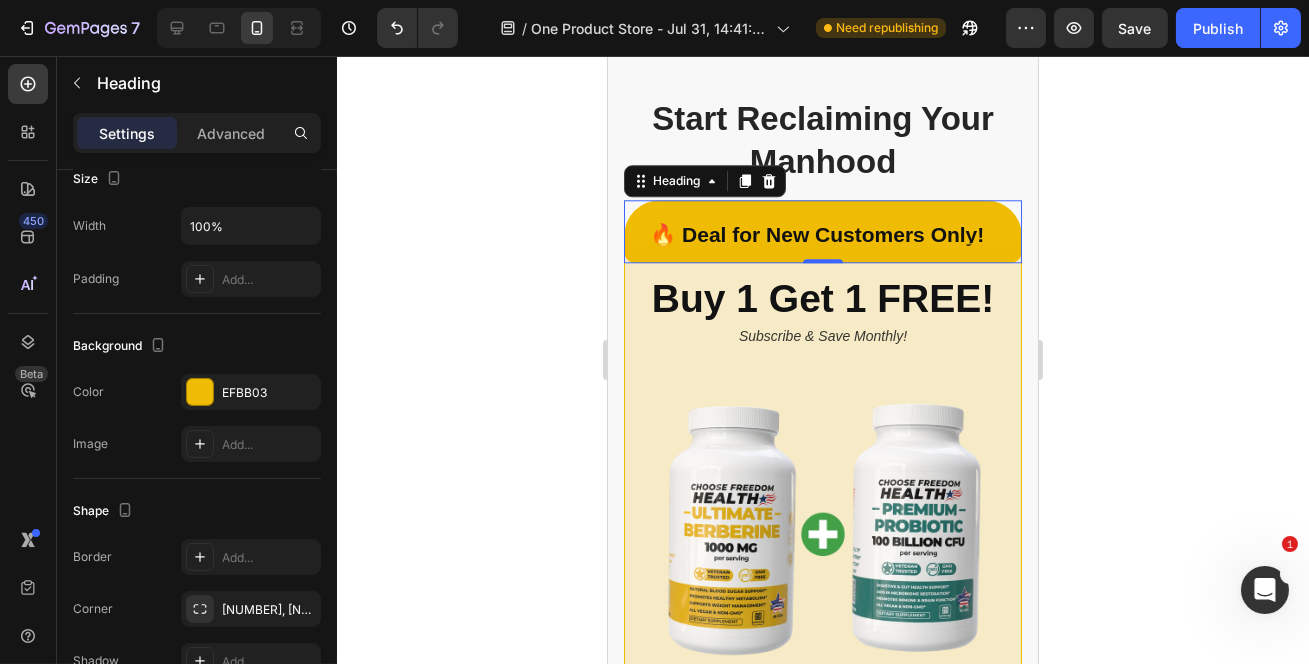 click 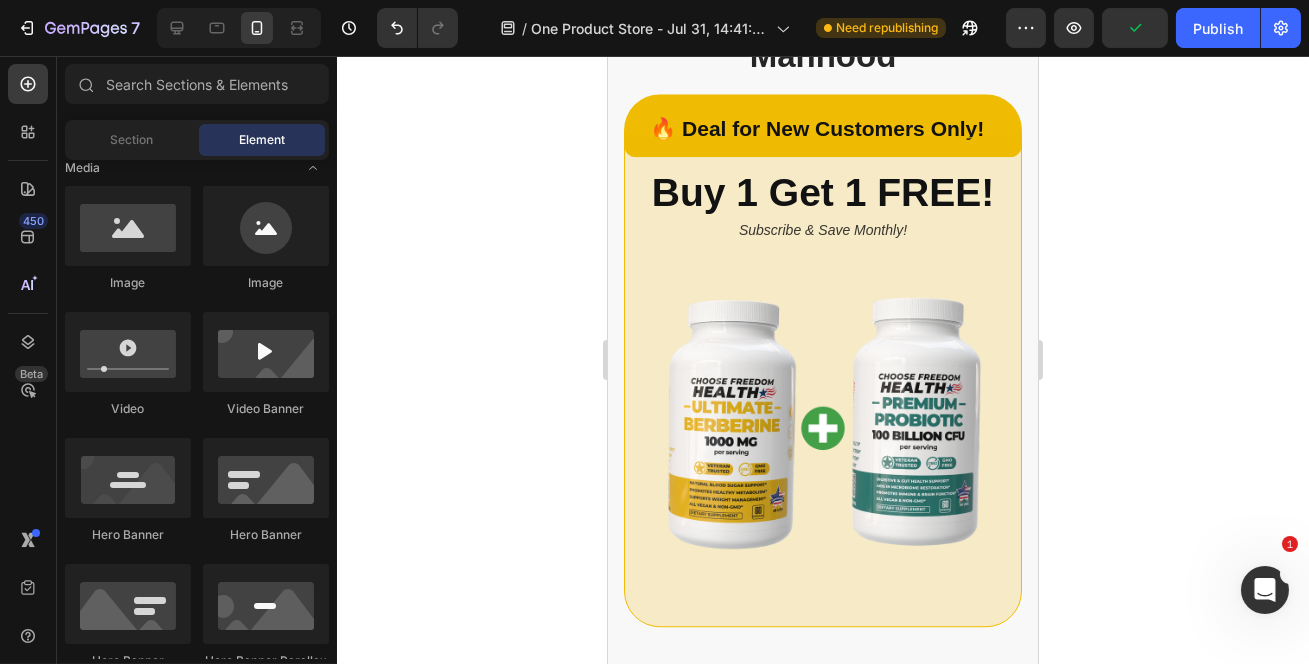 scroll, scrollTop: 10346, scrollLeft: 0, axis: vertical 